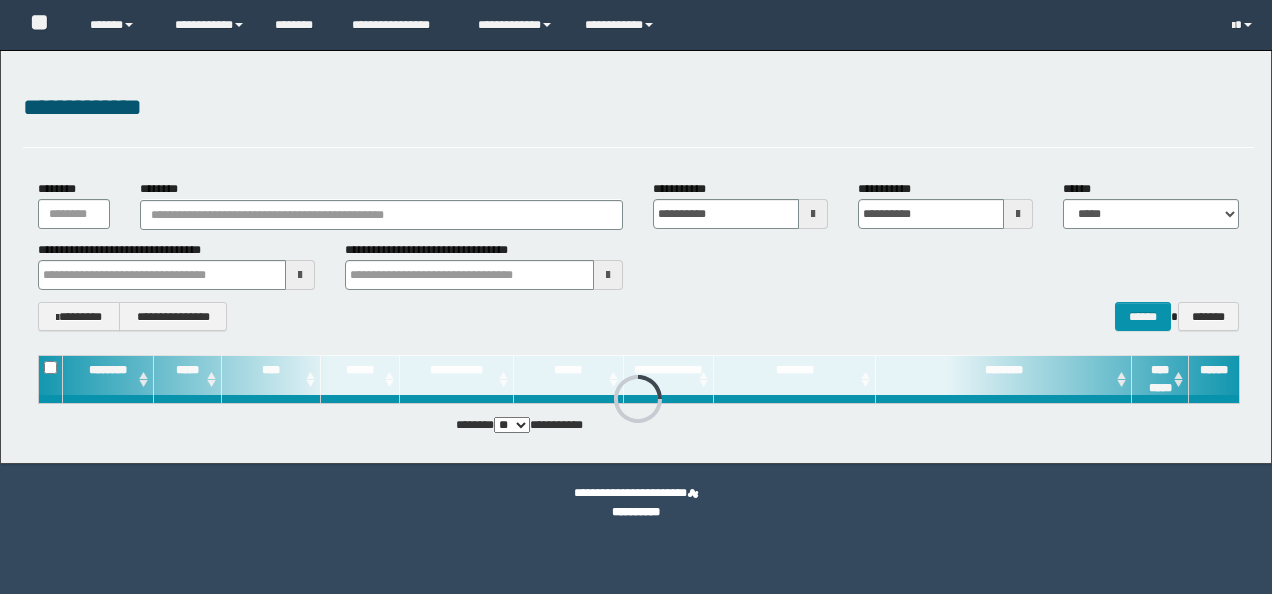 scroll, scrollTop: 0, scrollLeft: 0, axis: both 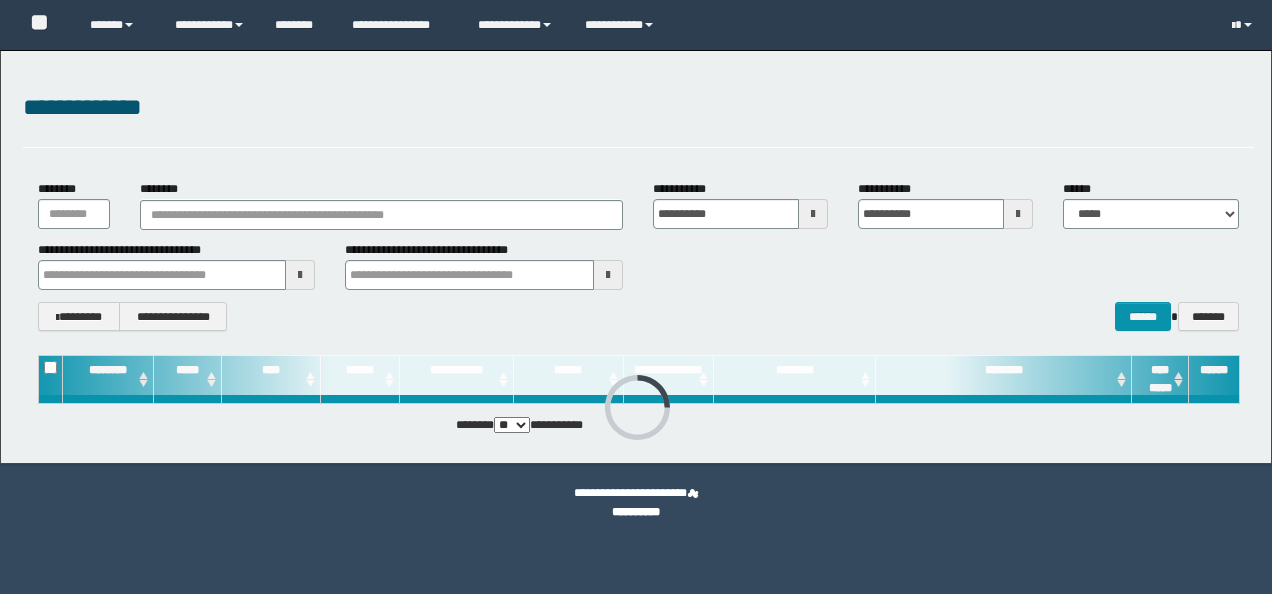 type on "********" 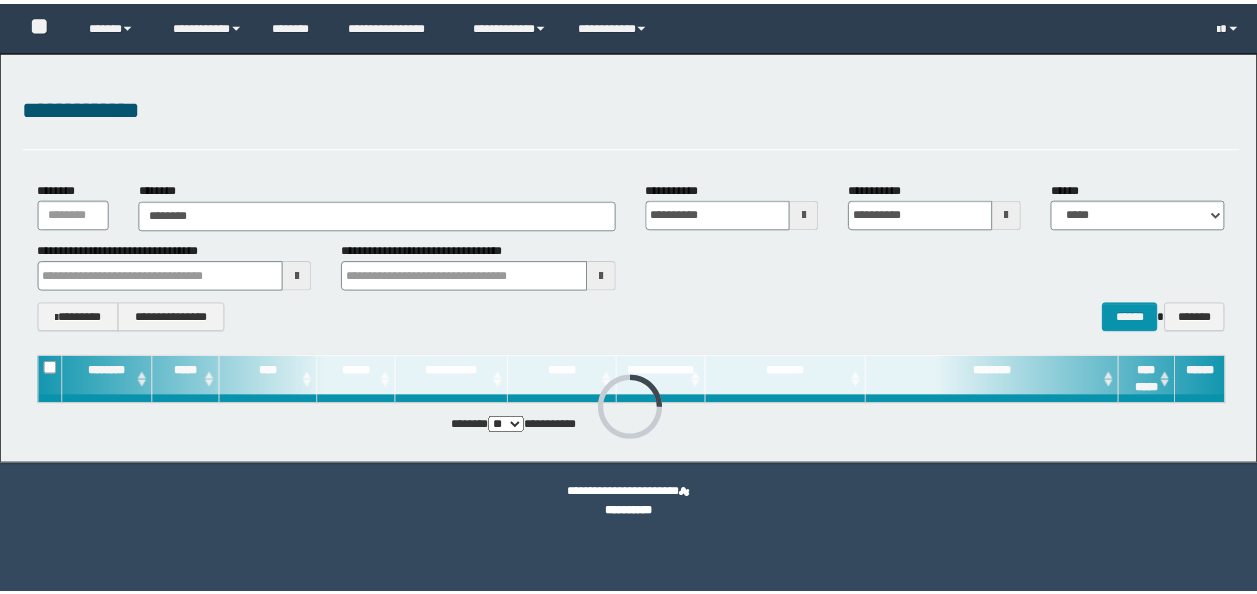 scroll, scrollTop: 0, scrollLeft: 0, axis: both 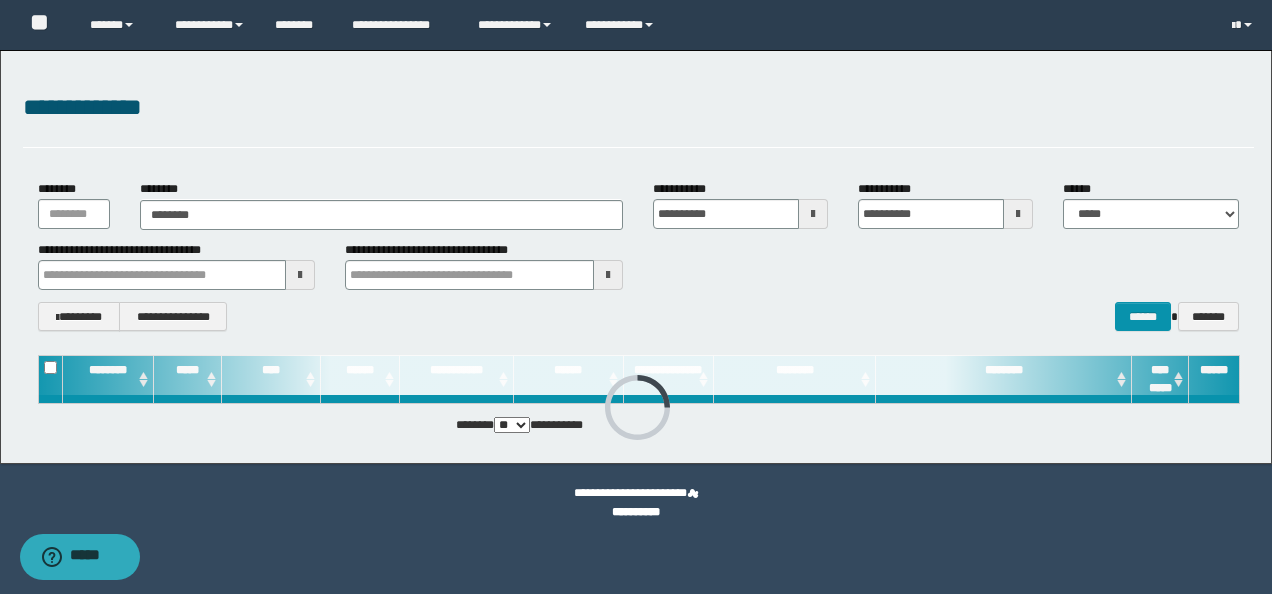 type on "********" 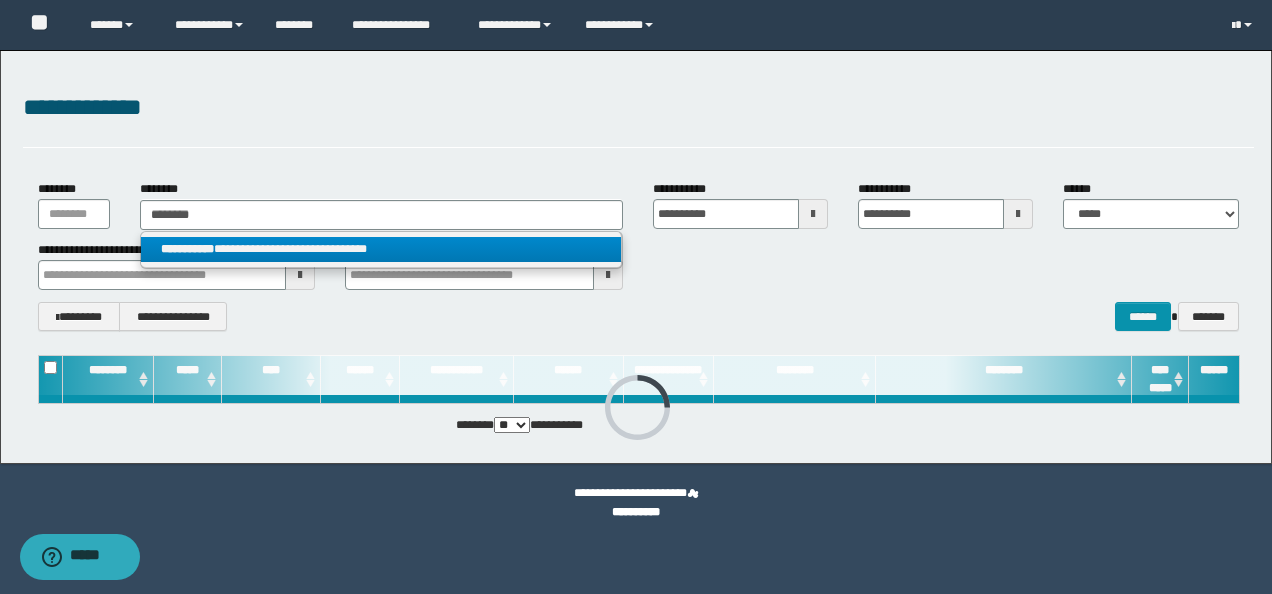 type on "********" 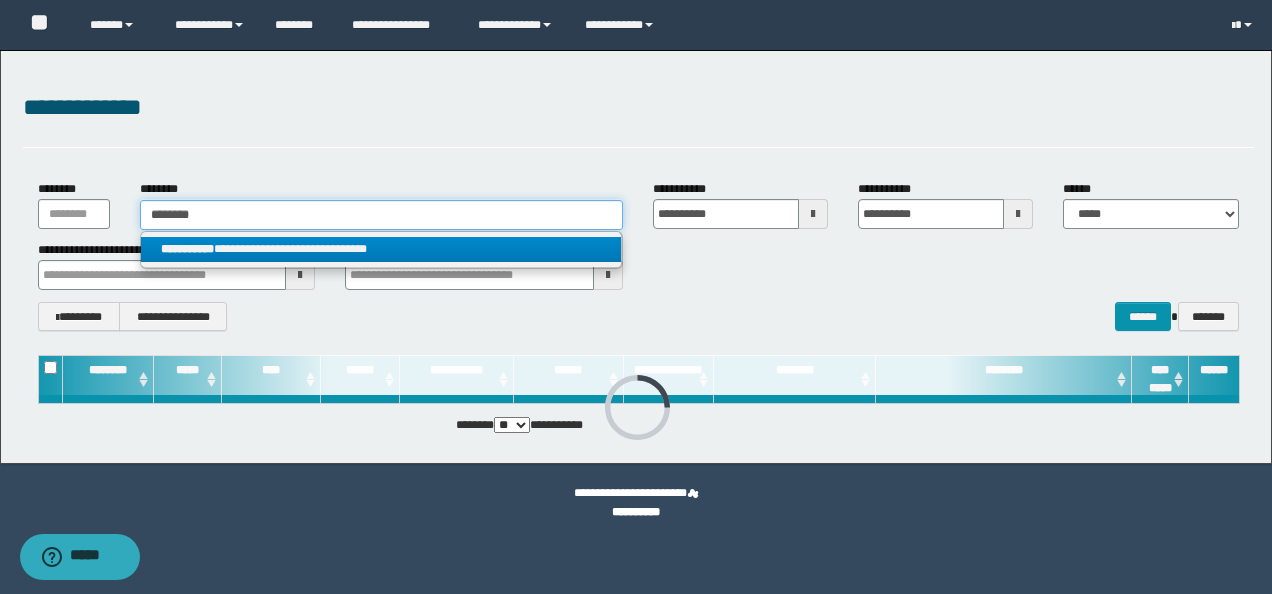 type 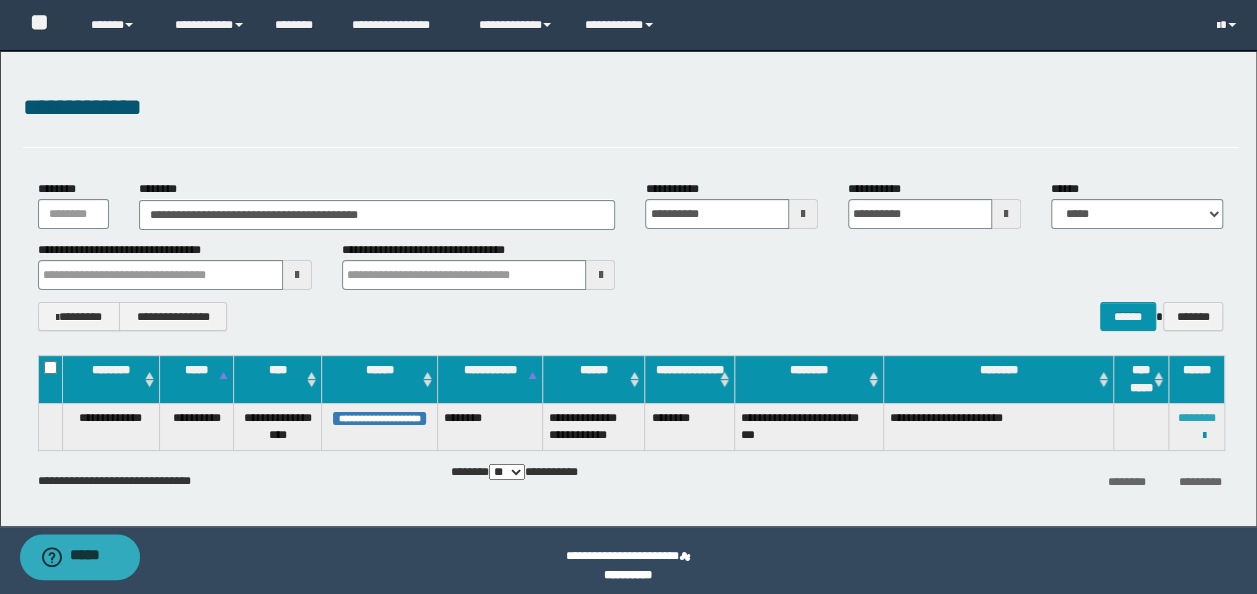 click on "********" at bounding box center [1197, 418] 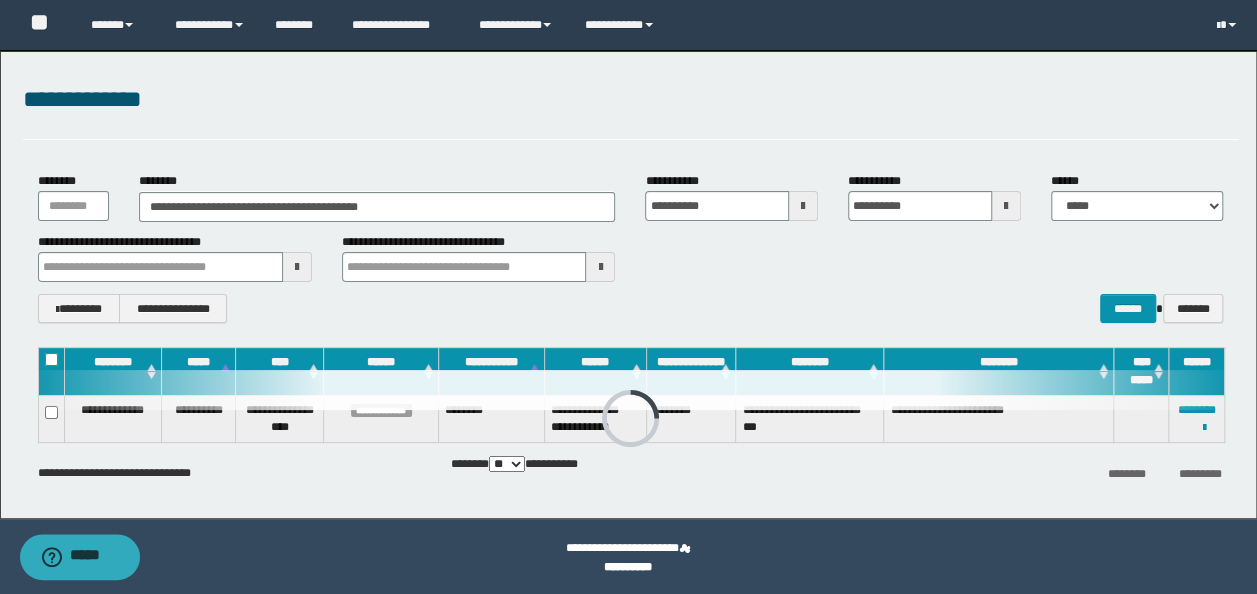 scroll, scrollTop: 11, scrollLeft: 0, axis: vertical 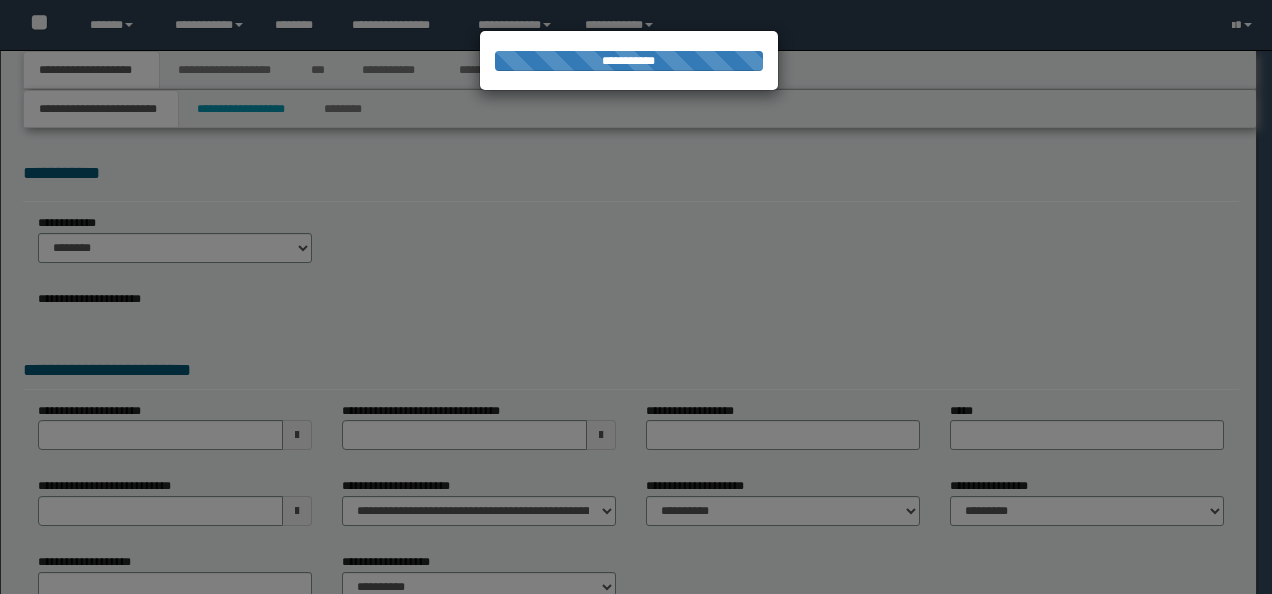 select on "*" 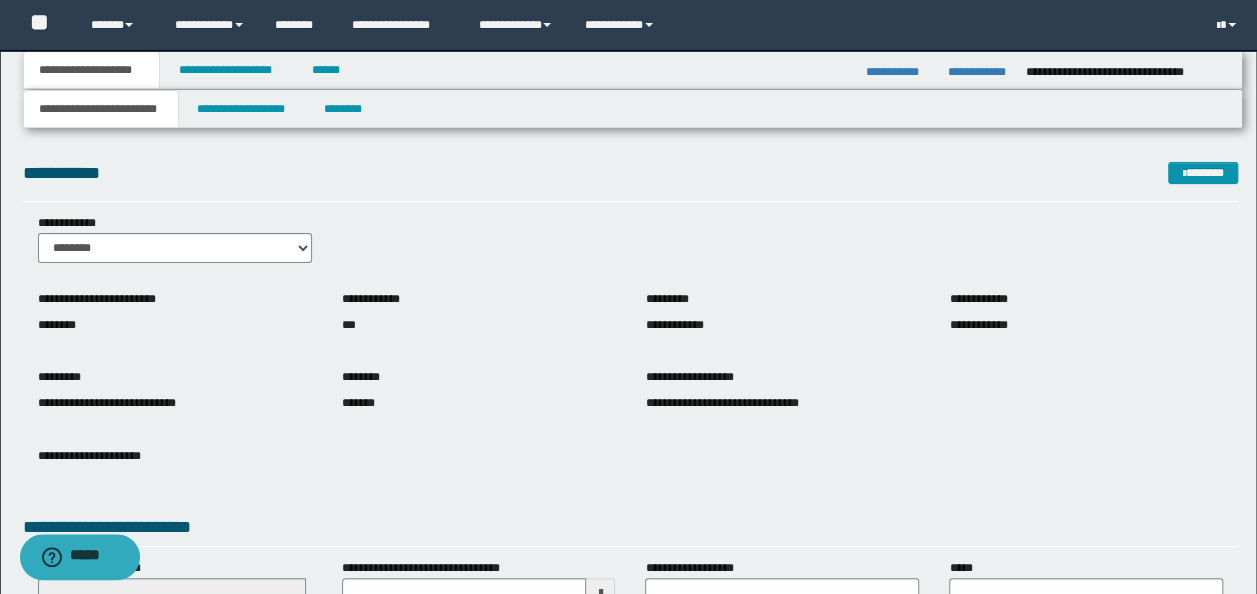 scroll, scrollTop: 288, scrollLeft: 0, axis: vertical 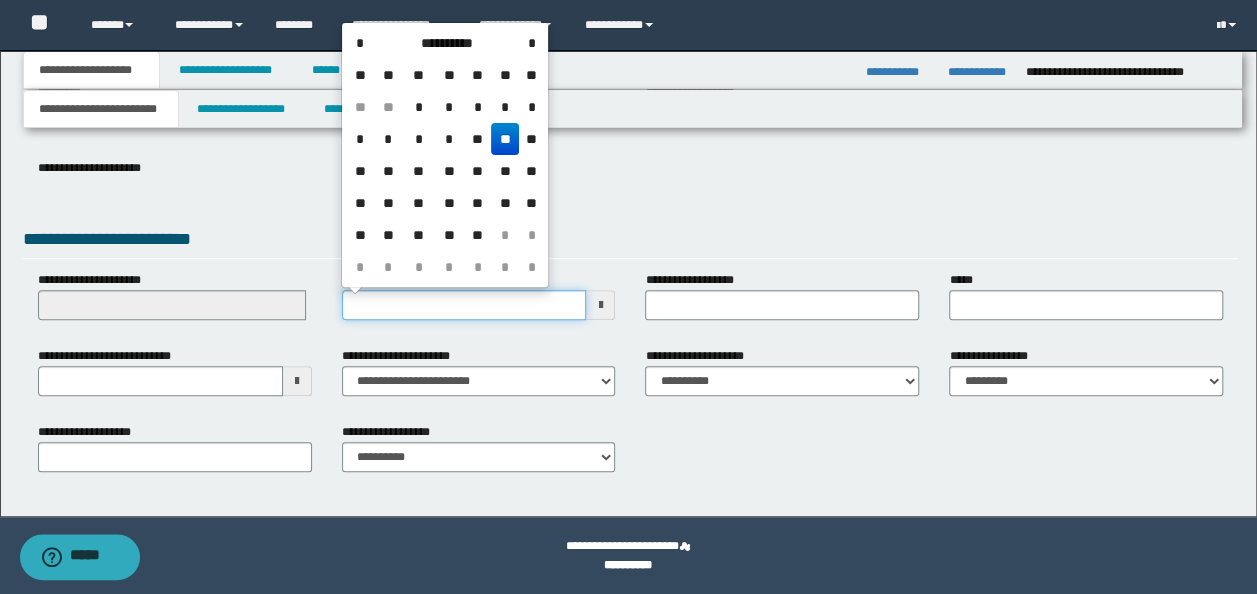 click on "**********" at bounding box center [464, 305] 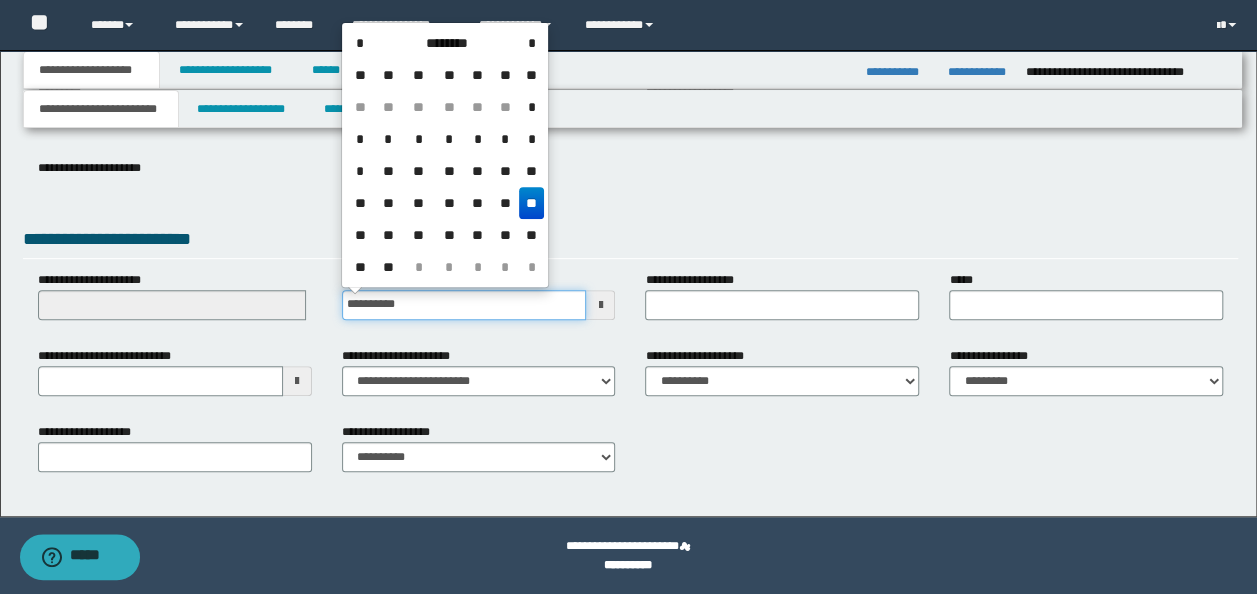 type on "**********" 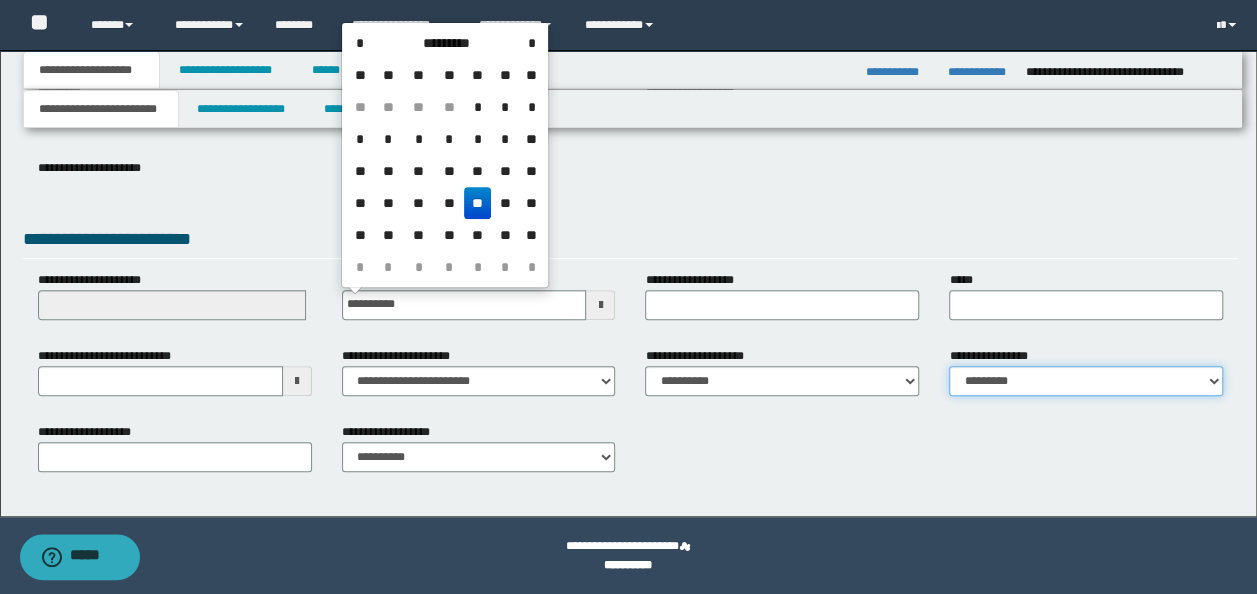 click on "**********" at bounding box center (1086, 381) 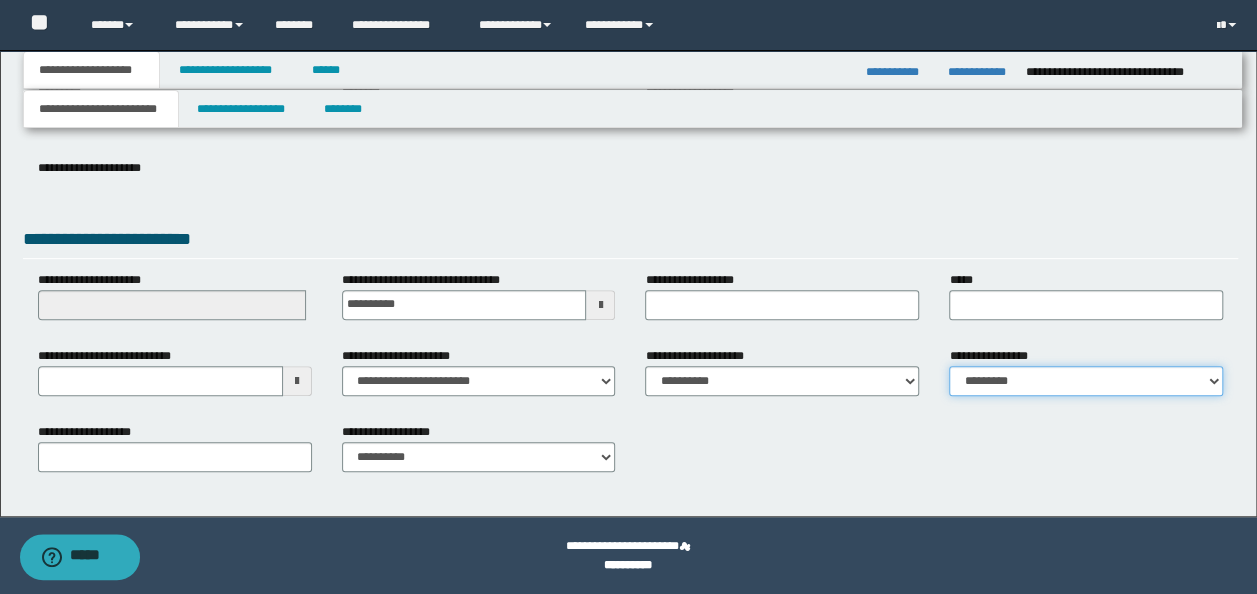 select on "*" 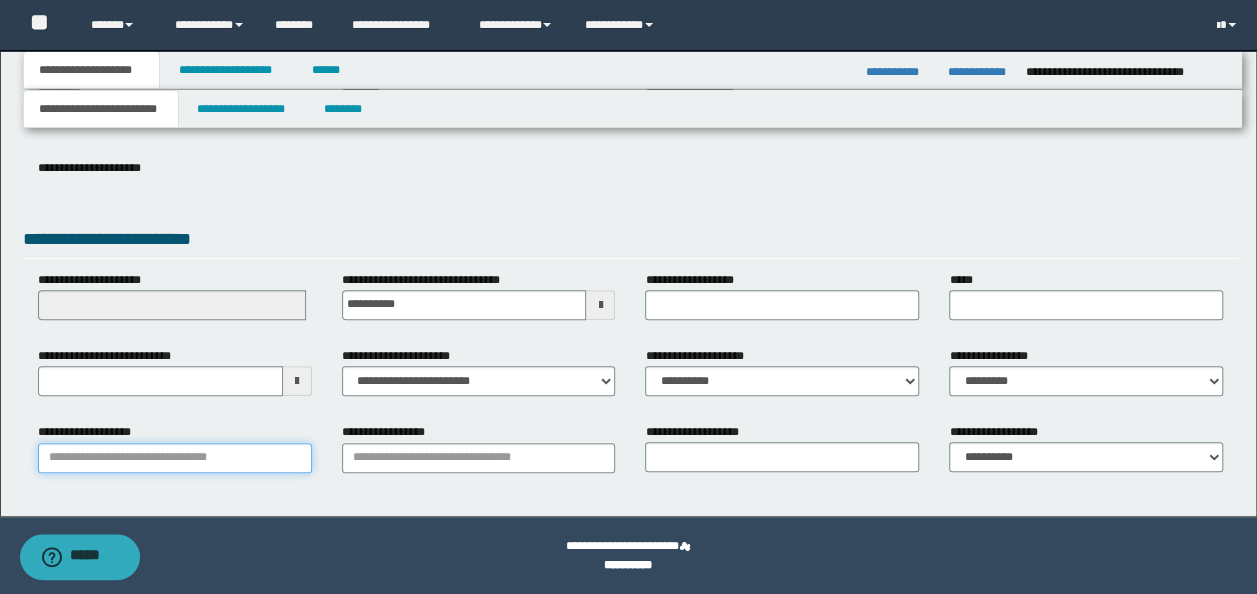 click on "**********" at bounding box center (175, 458) 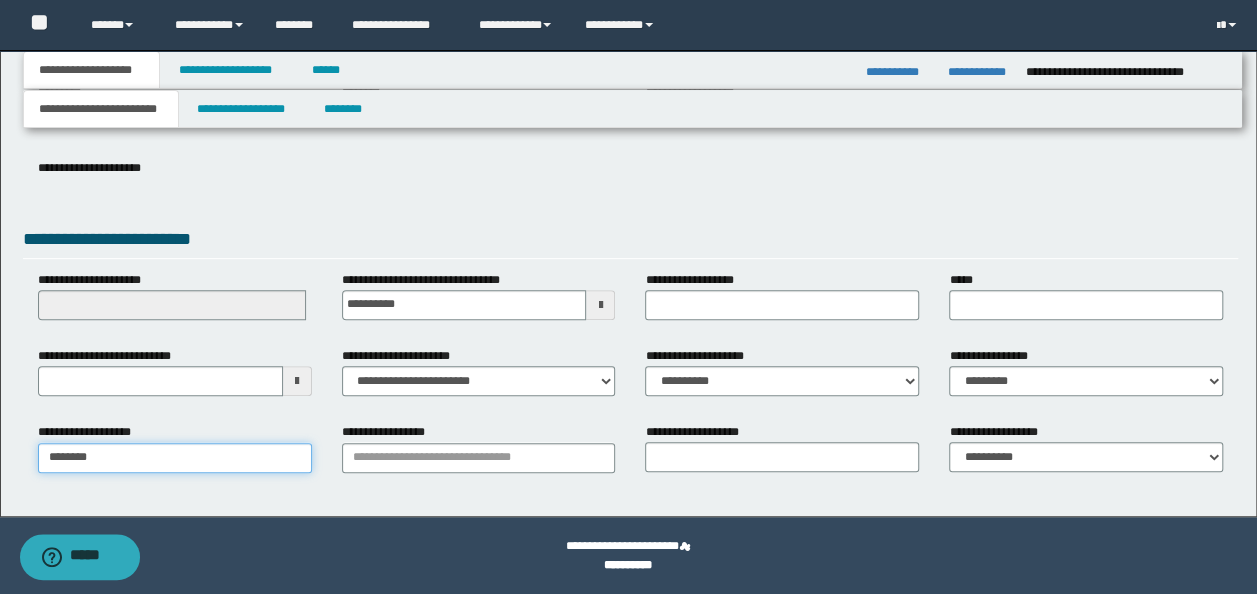 type on "*********" 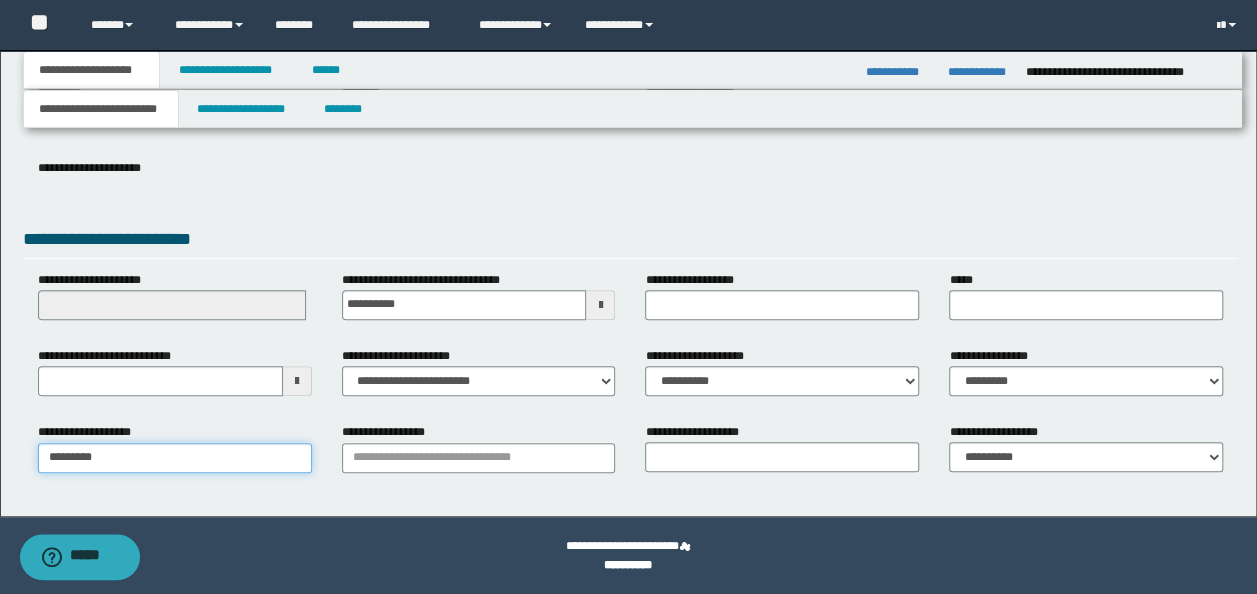 type on "*********" 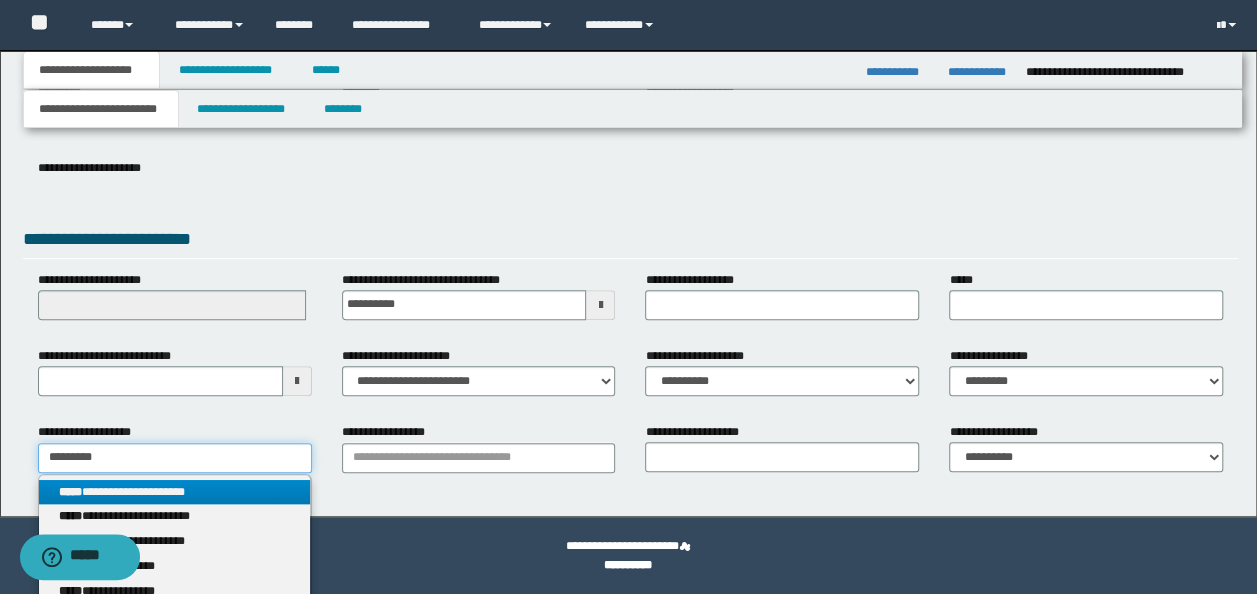 type on "*********" 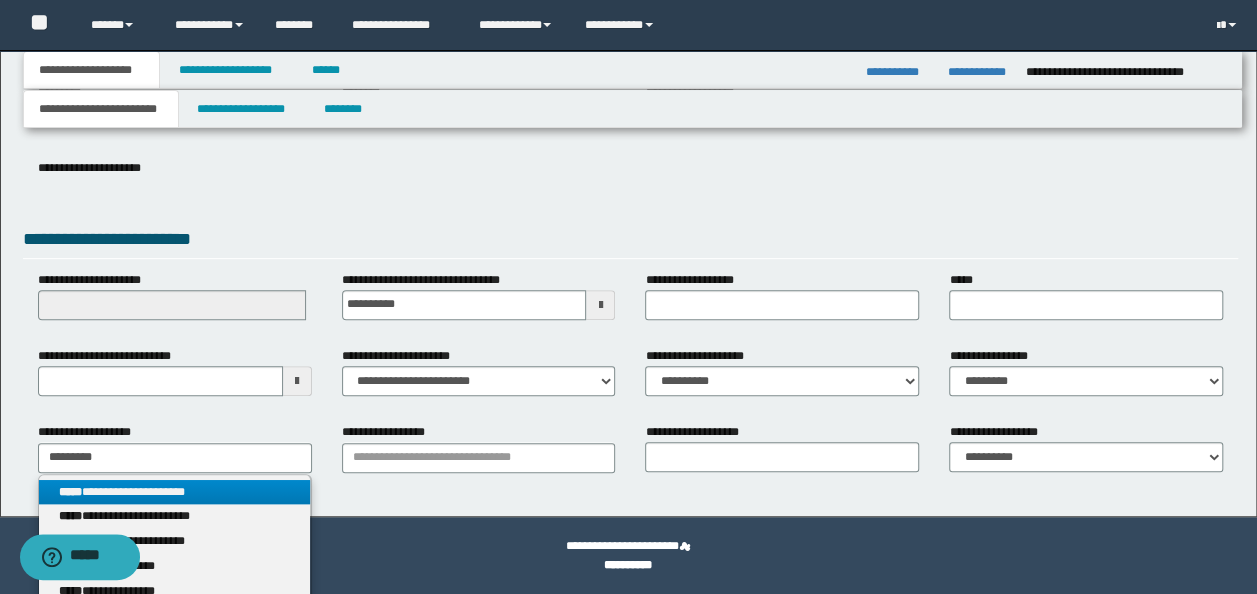 click on "**********" at bounding box center [174, 492] 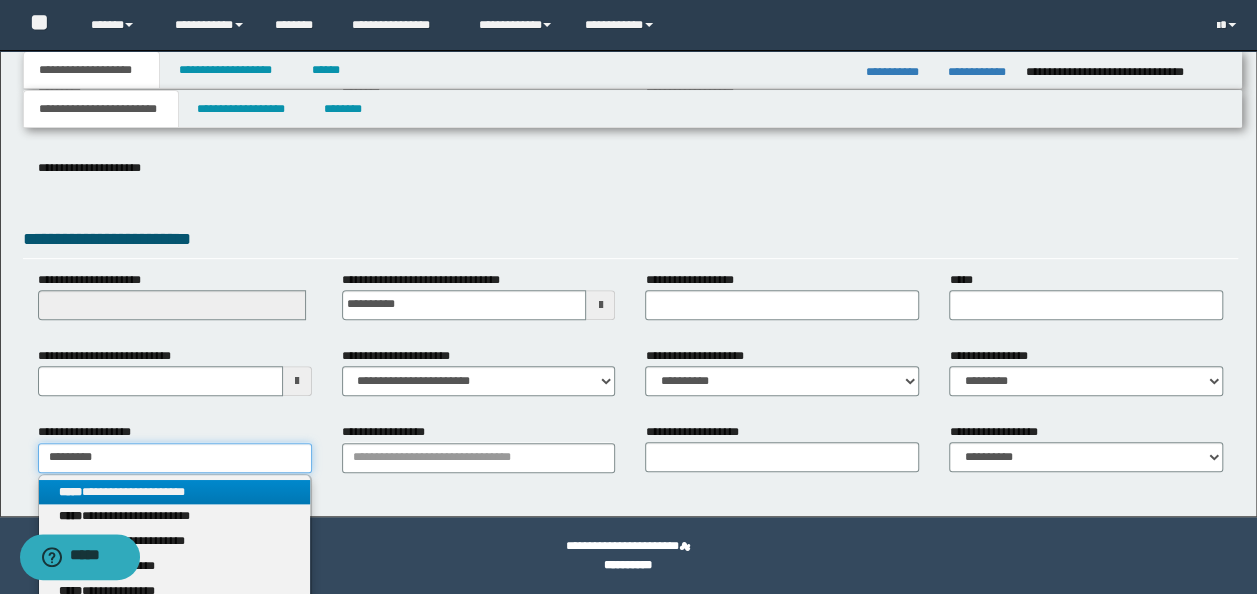 type 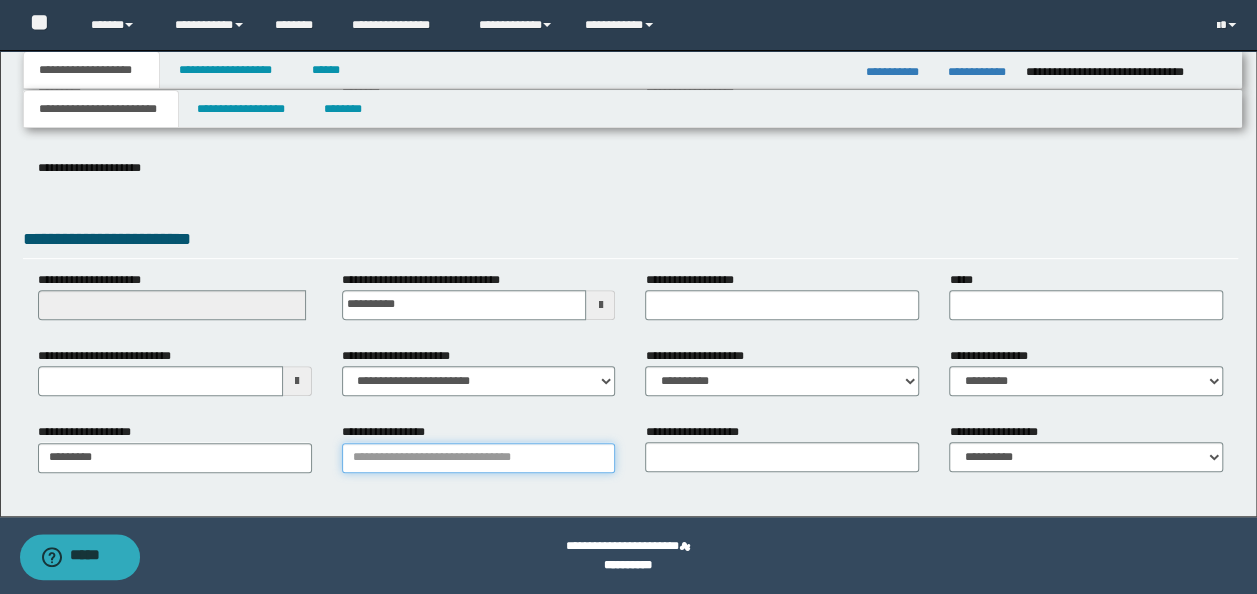 click on "**********" at bounding box center (479, 458) 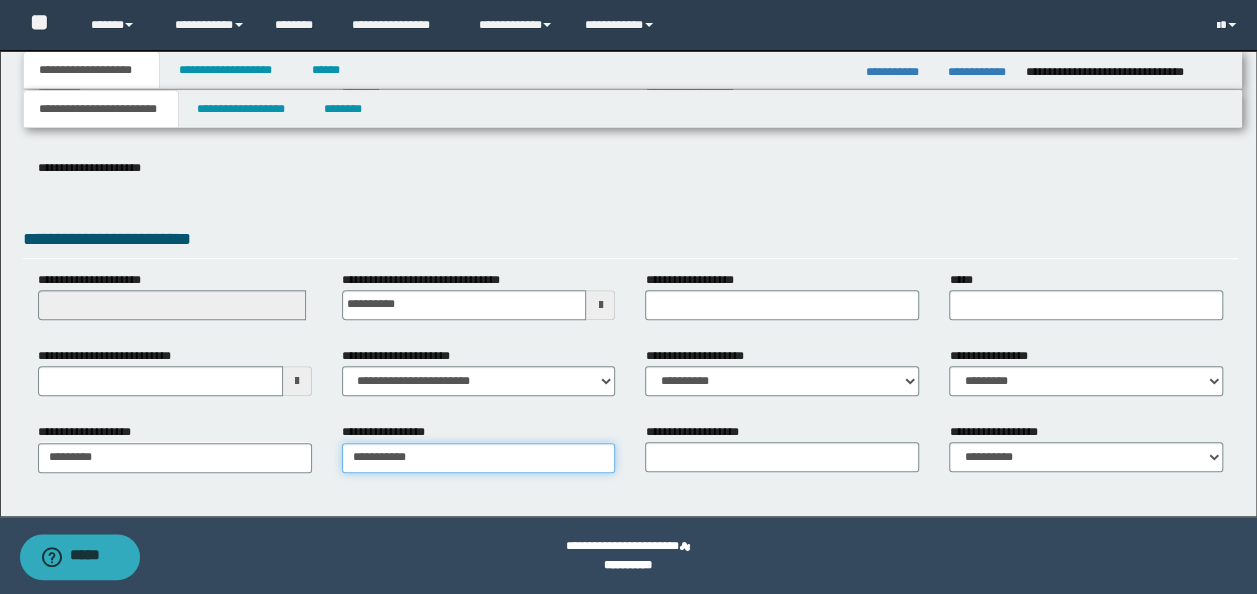 type on "**********" 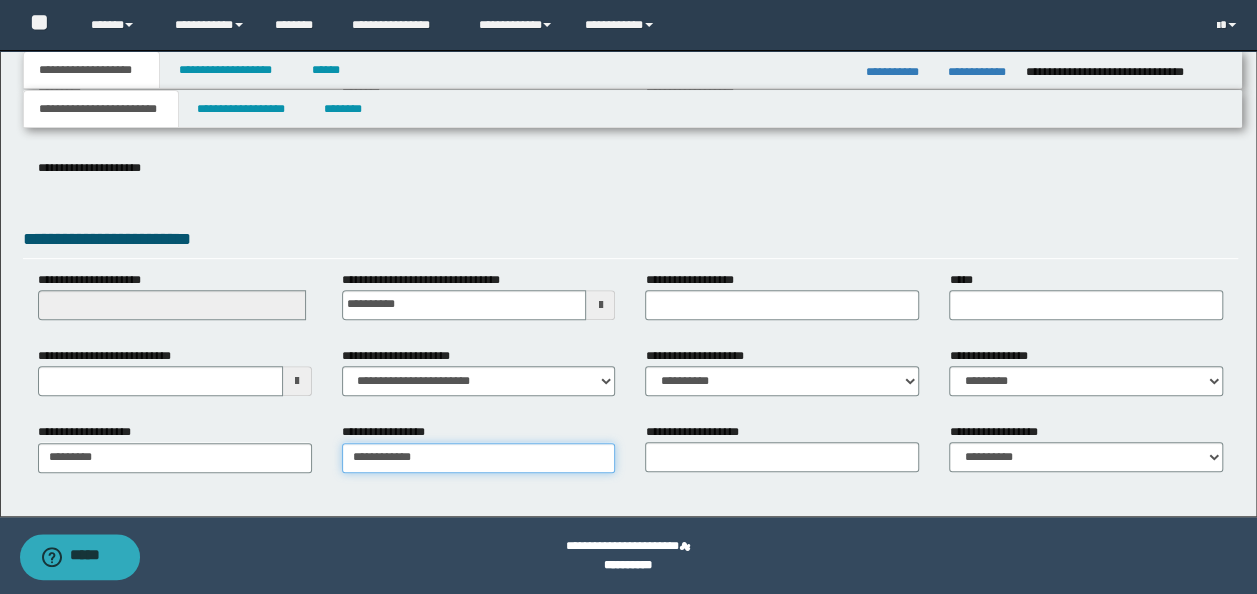 type on "**********" 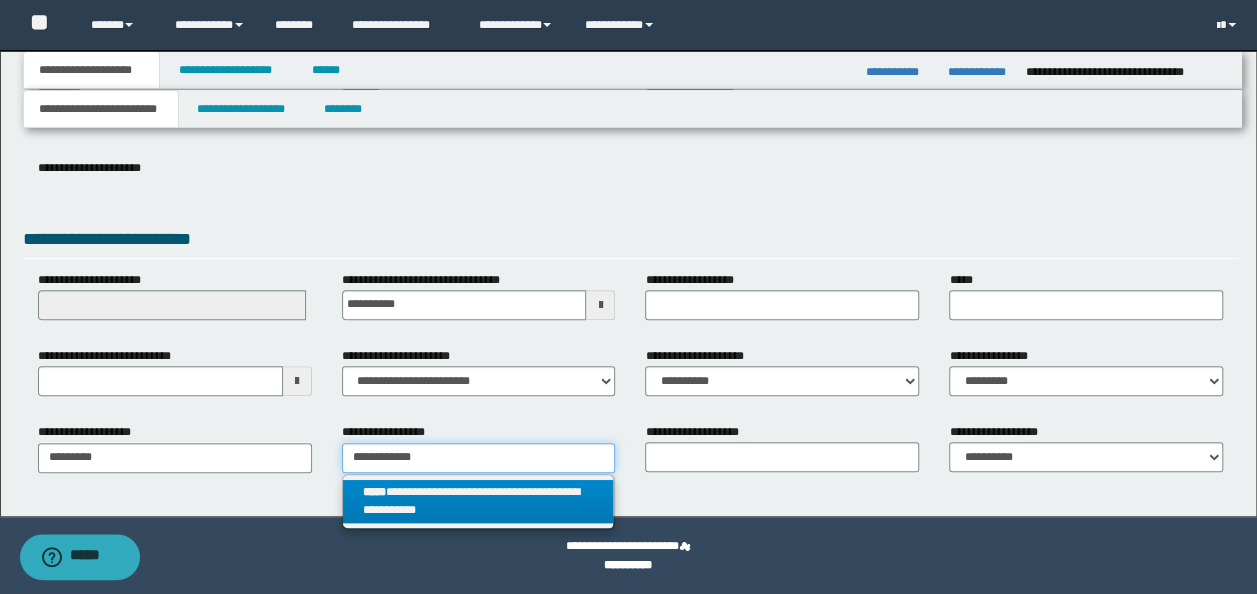 type on "**********" 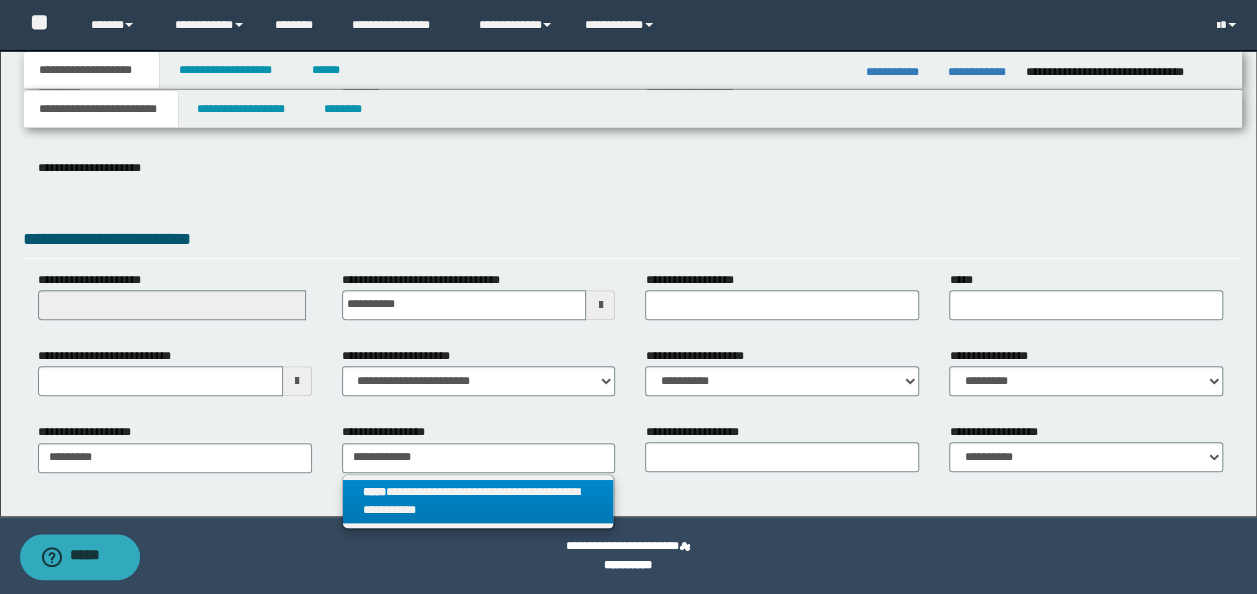 click on "**********" at bounding box center [478, 502] 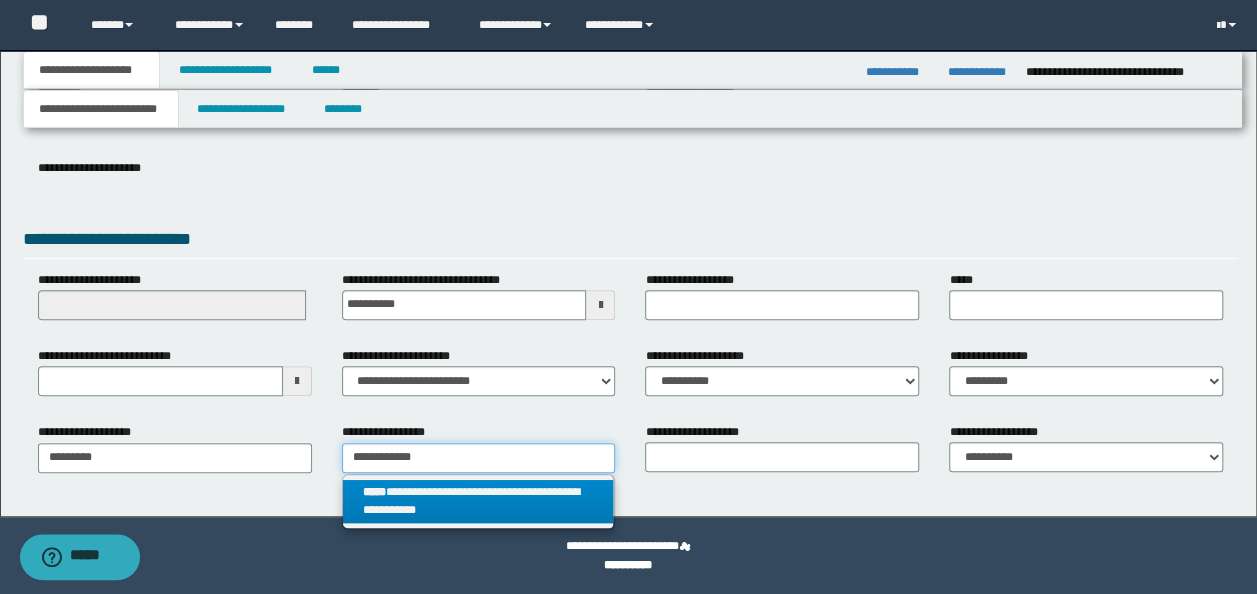 type 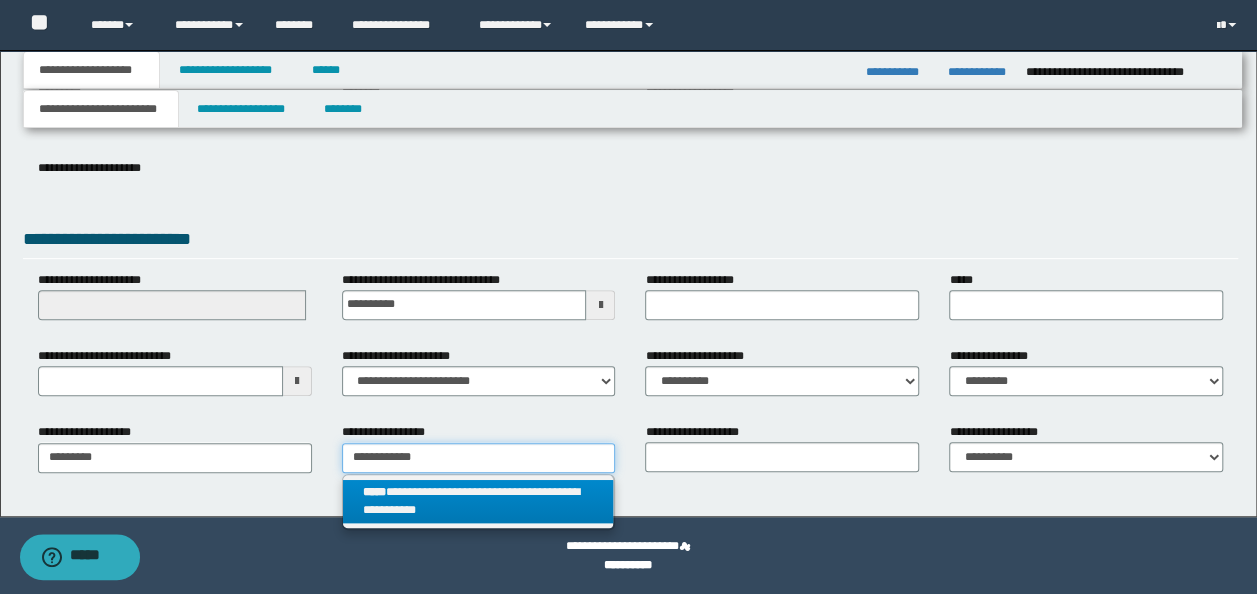 type on "**********" 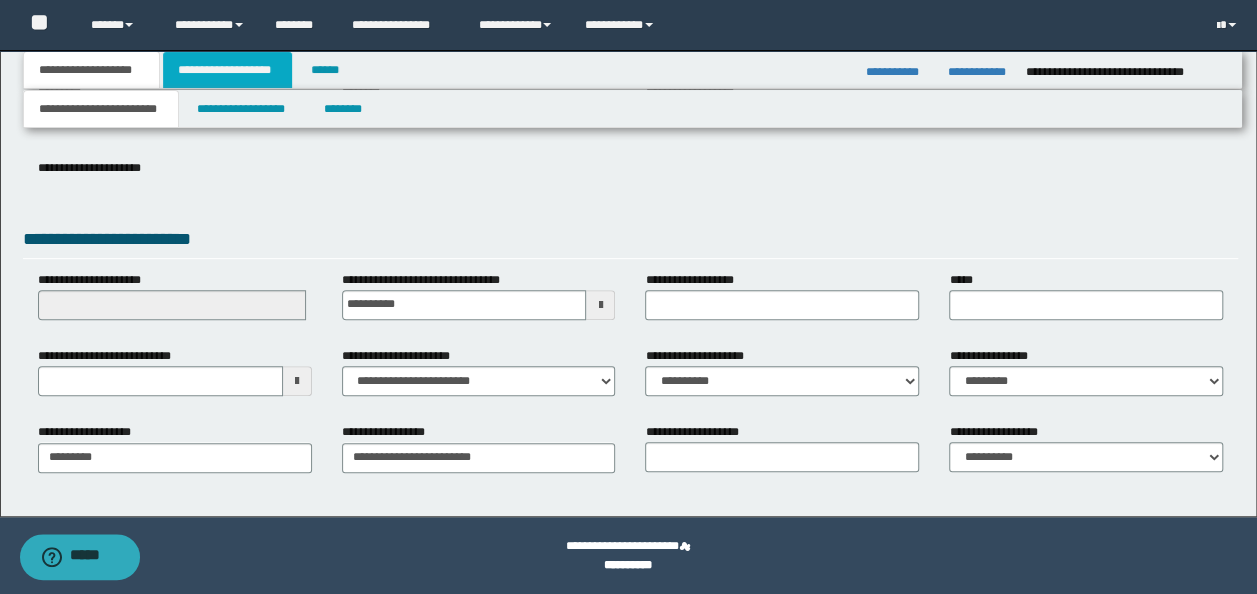 click on "**********" at bounding box center (227, 70) 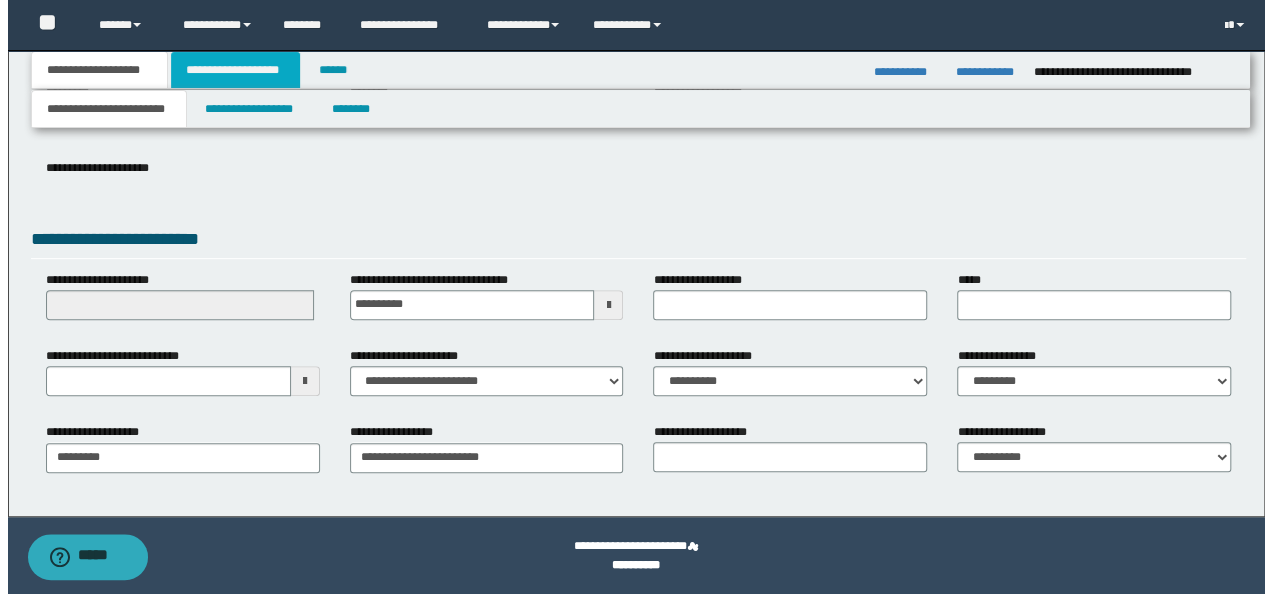 scroll, scrollTop: 0, scrollLeft: 0, axis: both 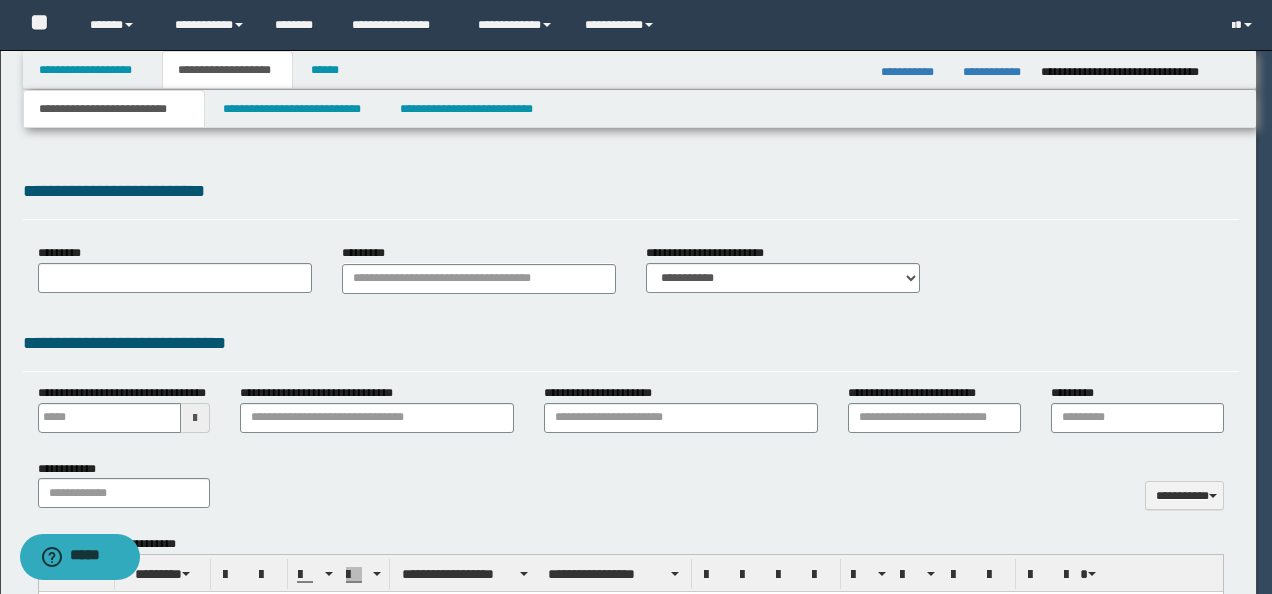 type 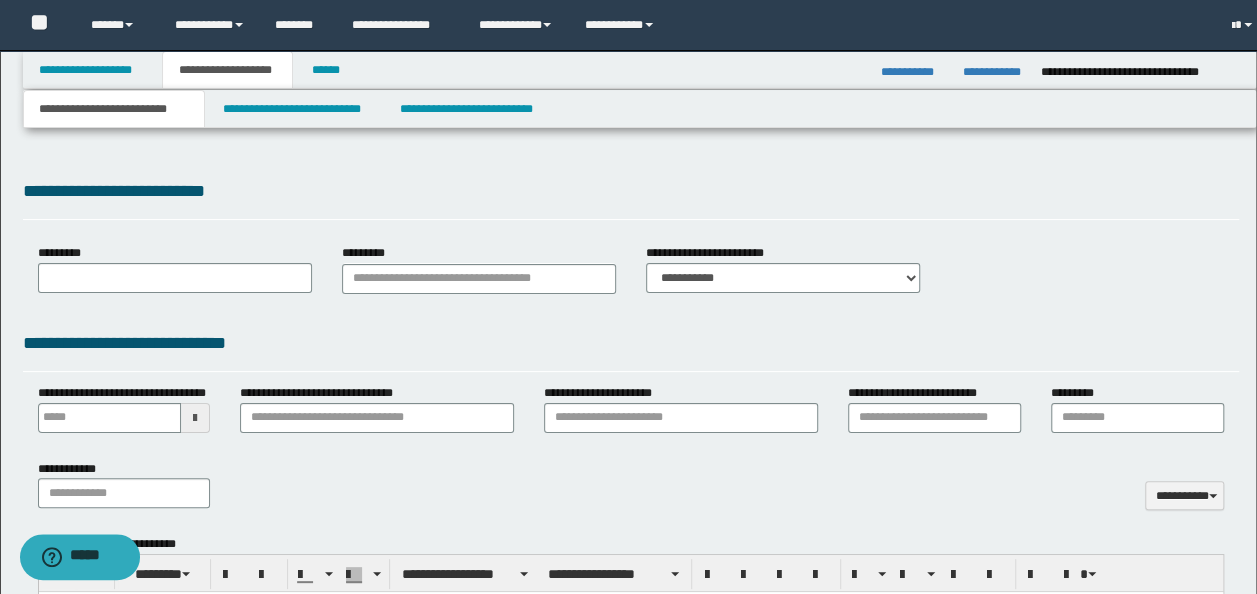 select on "*" 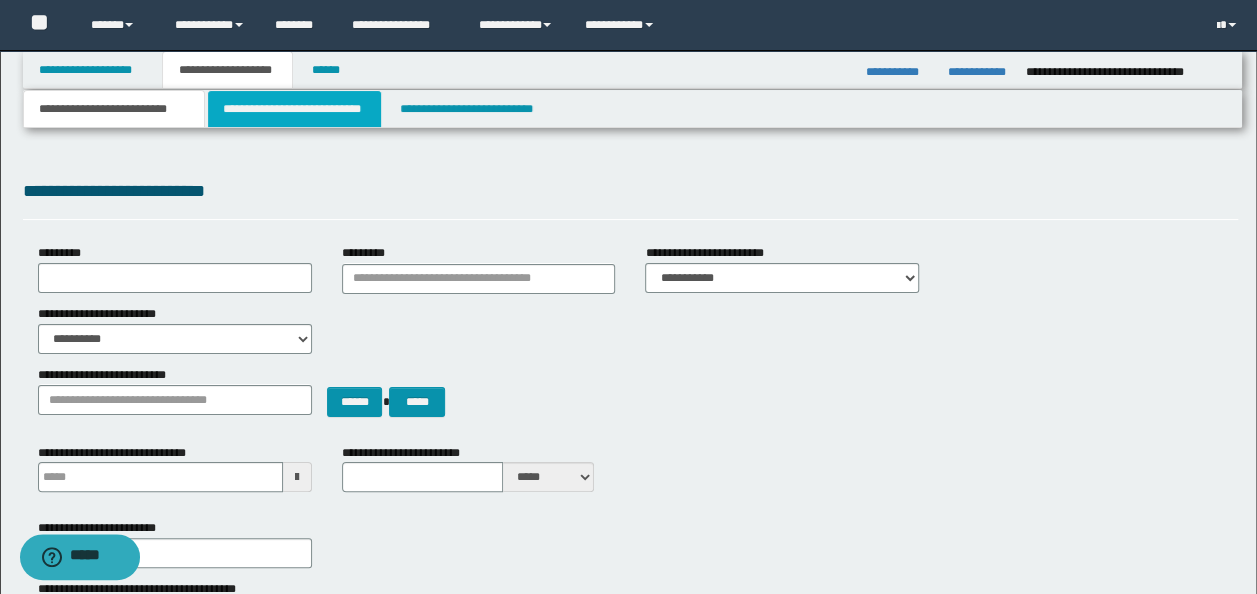 click on "**********" at bounding box center [294, 109] 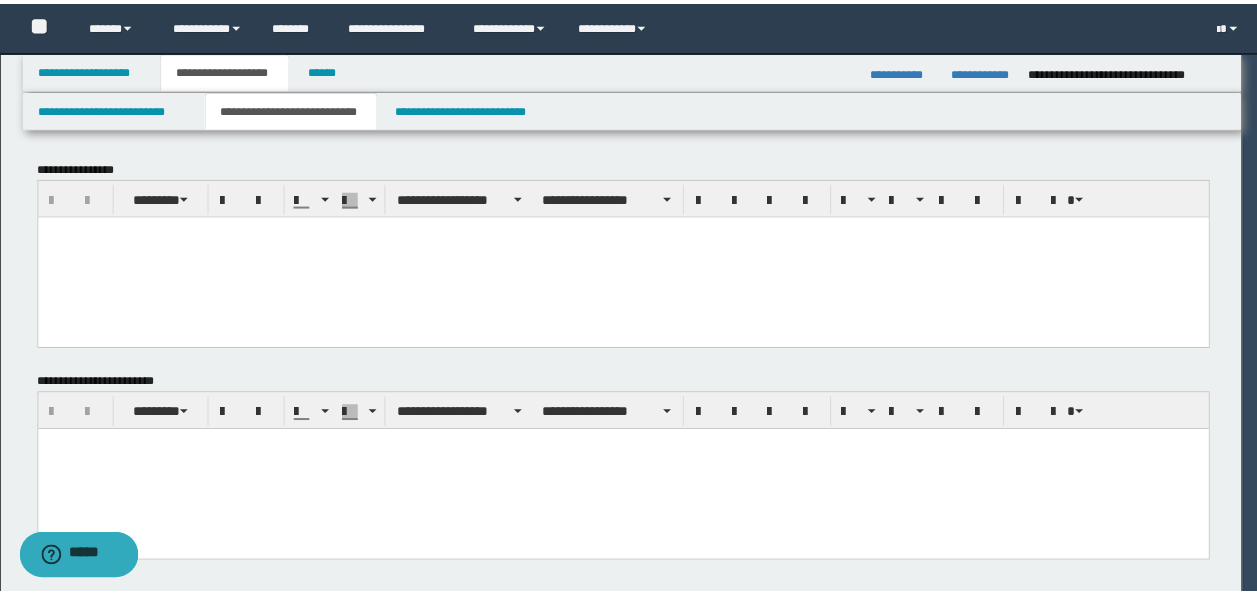 scroll, scrollTop: 0, scrollLeft: 0, axis: both 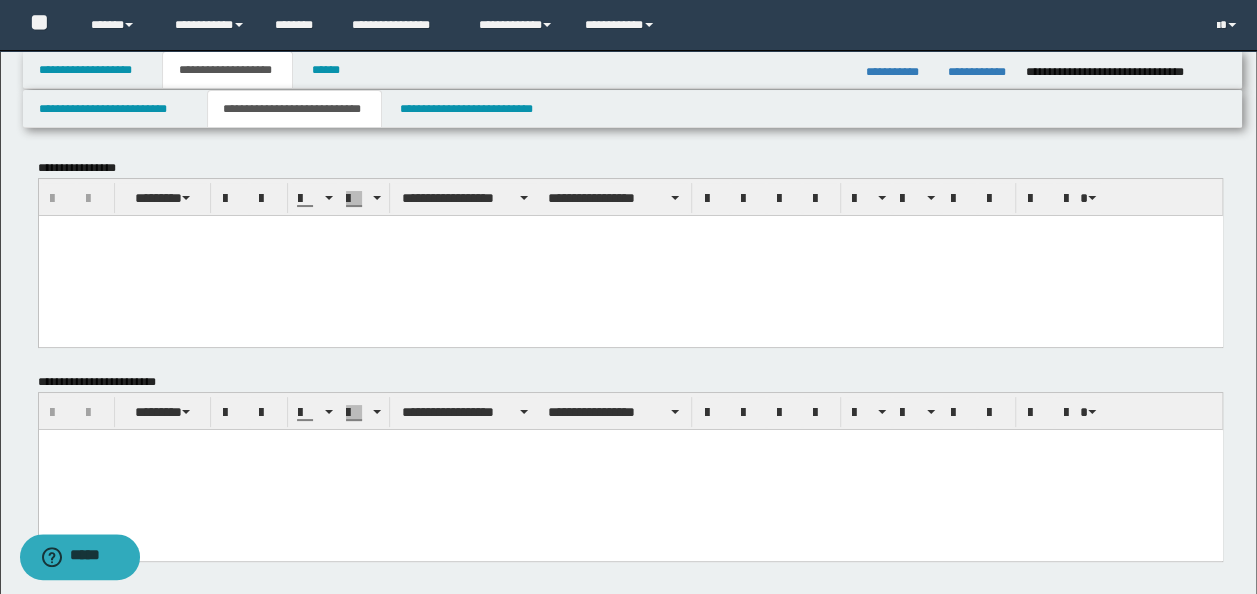 click at bounding box center [630, 255] 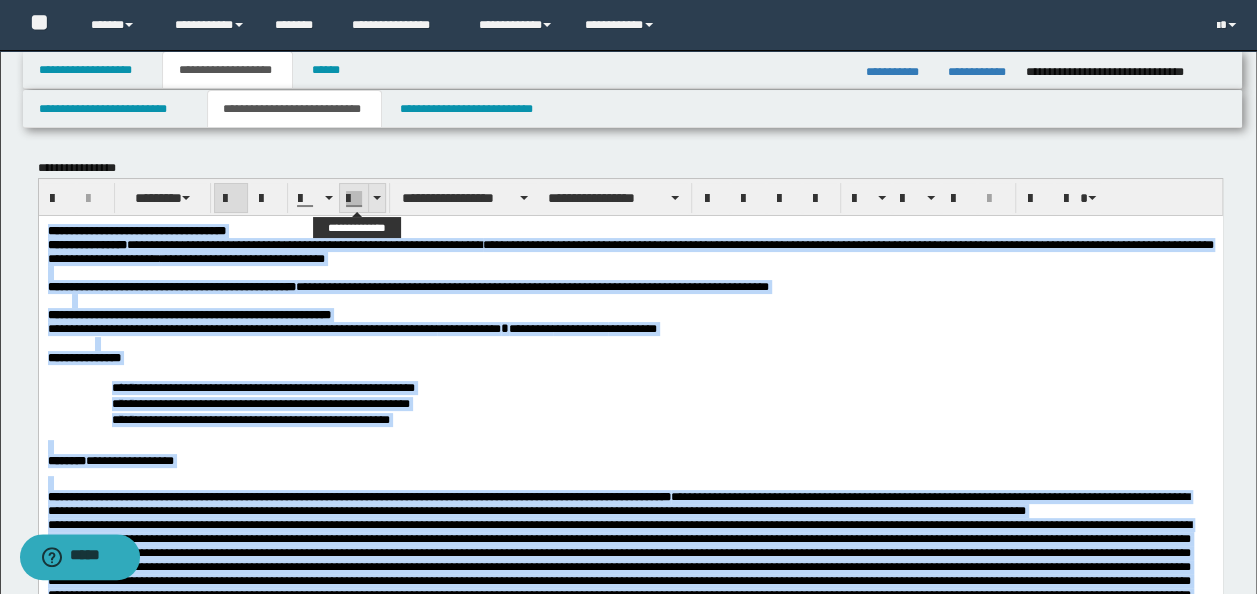 click at bounding box center [377, 198] 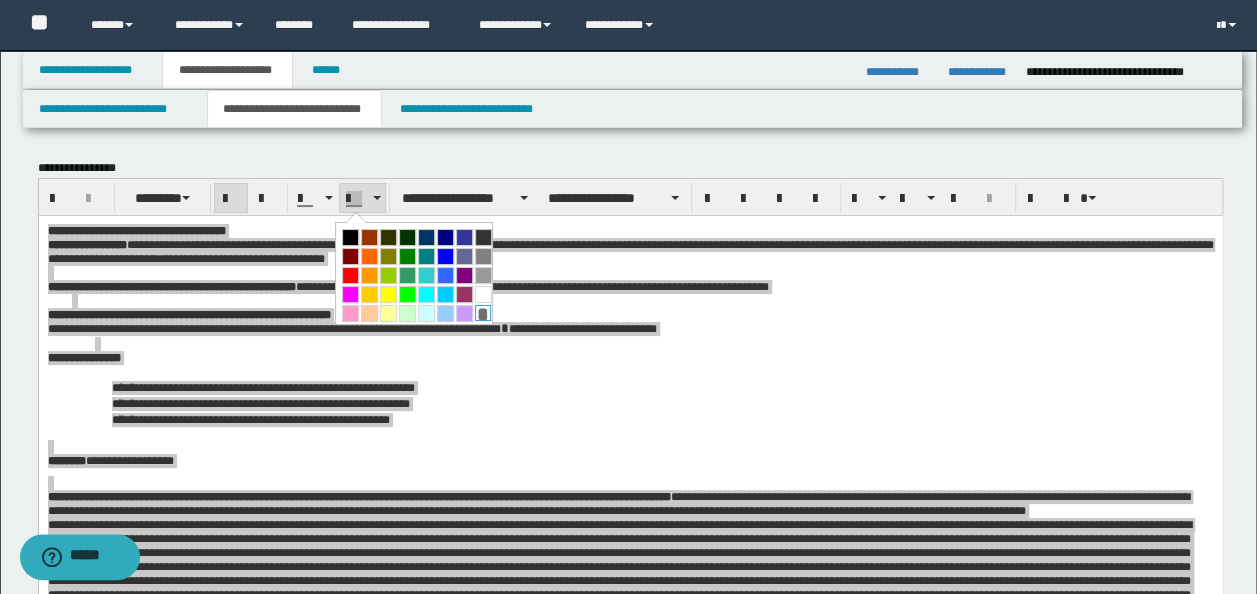 click on "*" at bounding box center [483, 313] 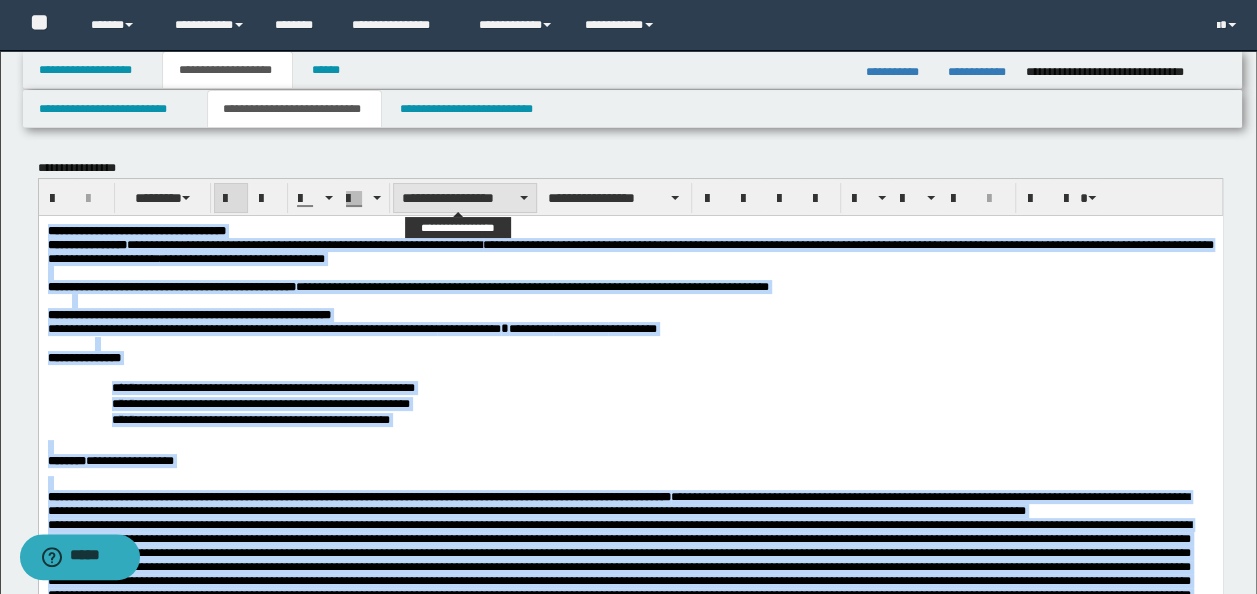 click on "**********" at bounding box center [465, 198] 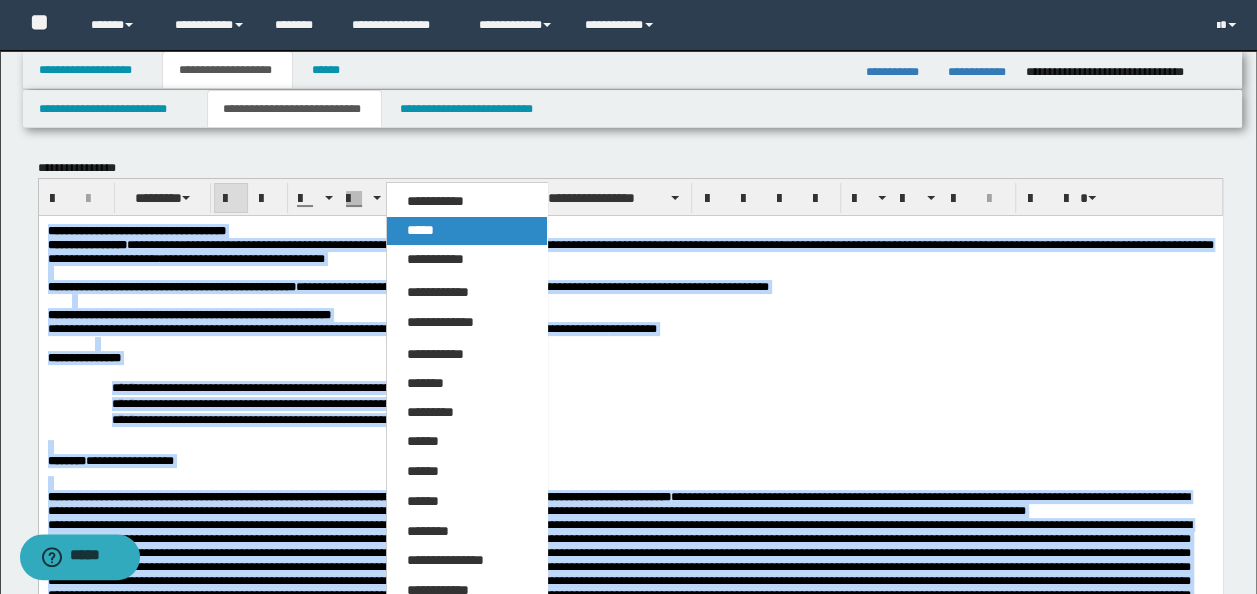 drag, startPoint x: 452, startPoint y: 232, endPoint x: 434, endPoint y: 17, distance: 215.75217 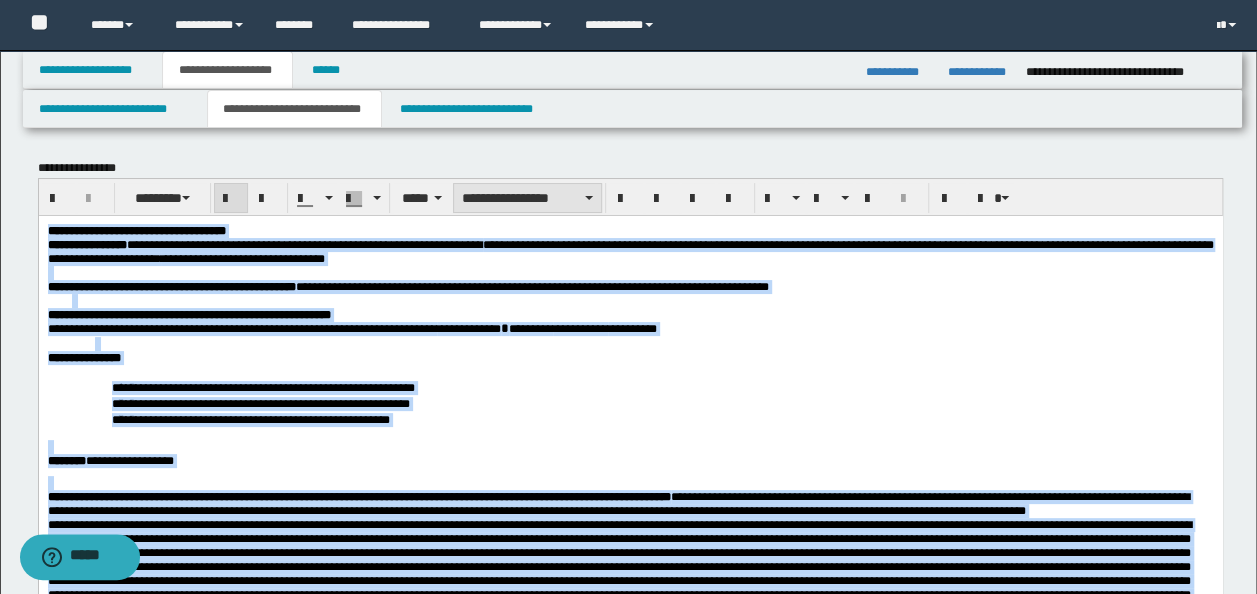 click on "**********" at bounding box center (527, 198) 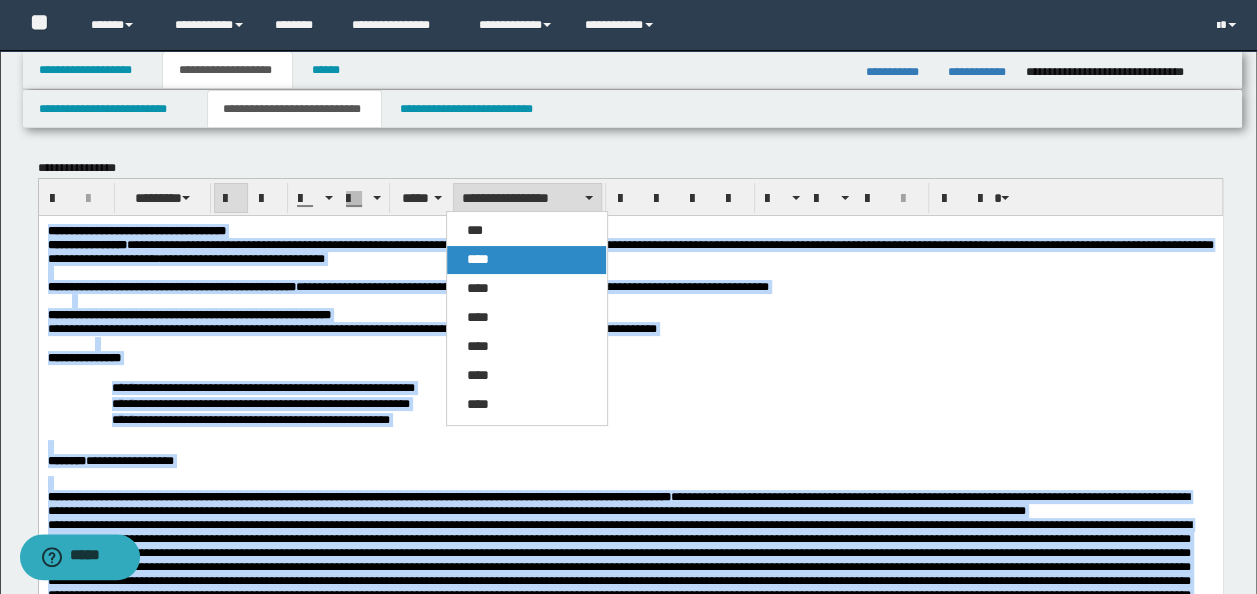 click on "****" at bounding box center [526, 260] 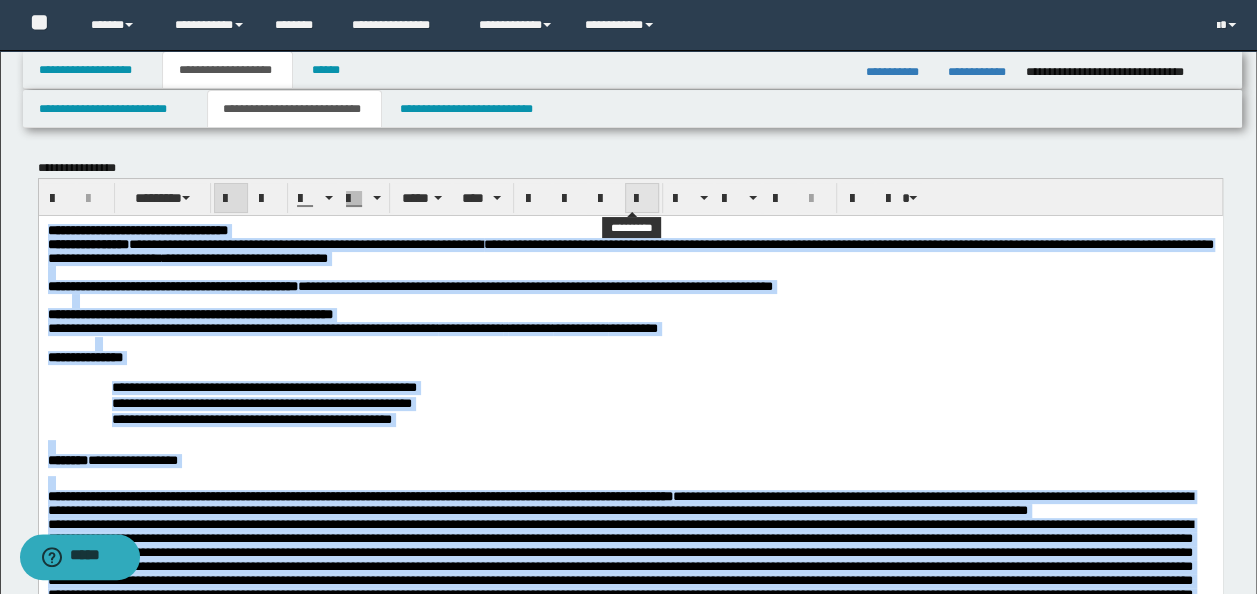 click at bounding box center (642, 199) 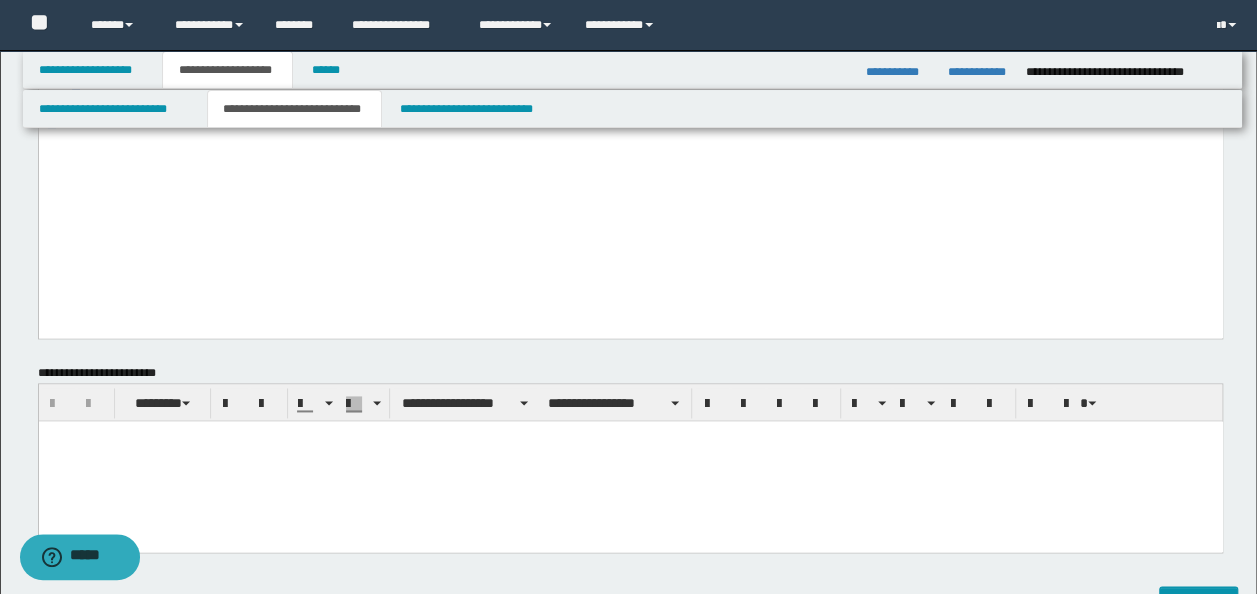 scroll, scrollTop: 1400, scrollLeft: 0, axis: vertical 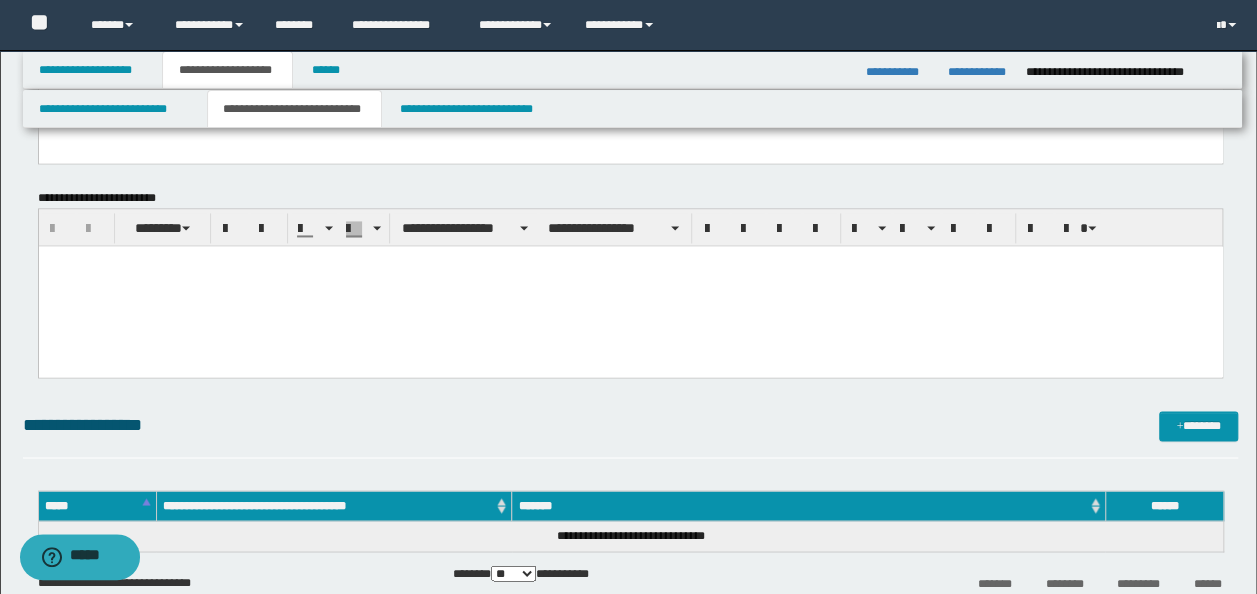 click at bounding box center [630, 286] 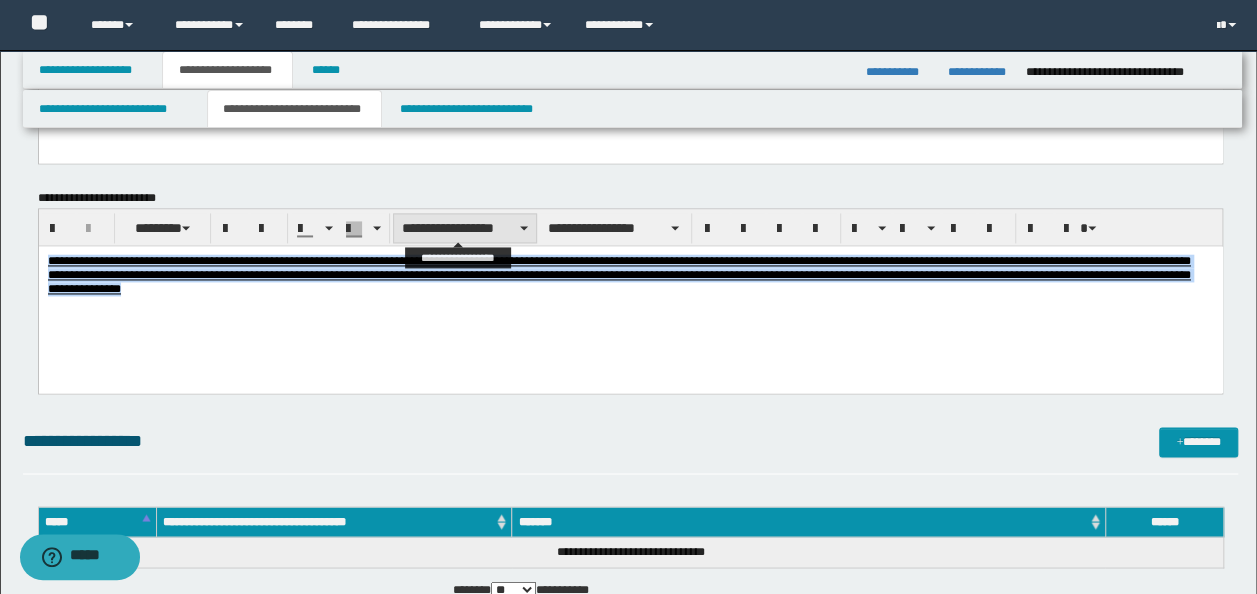 click on "**********" at bounding box center [465, 228] 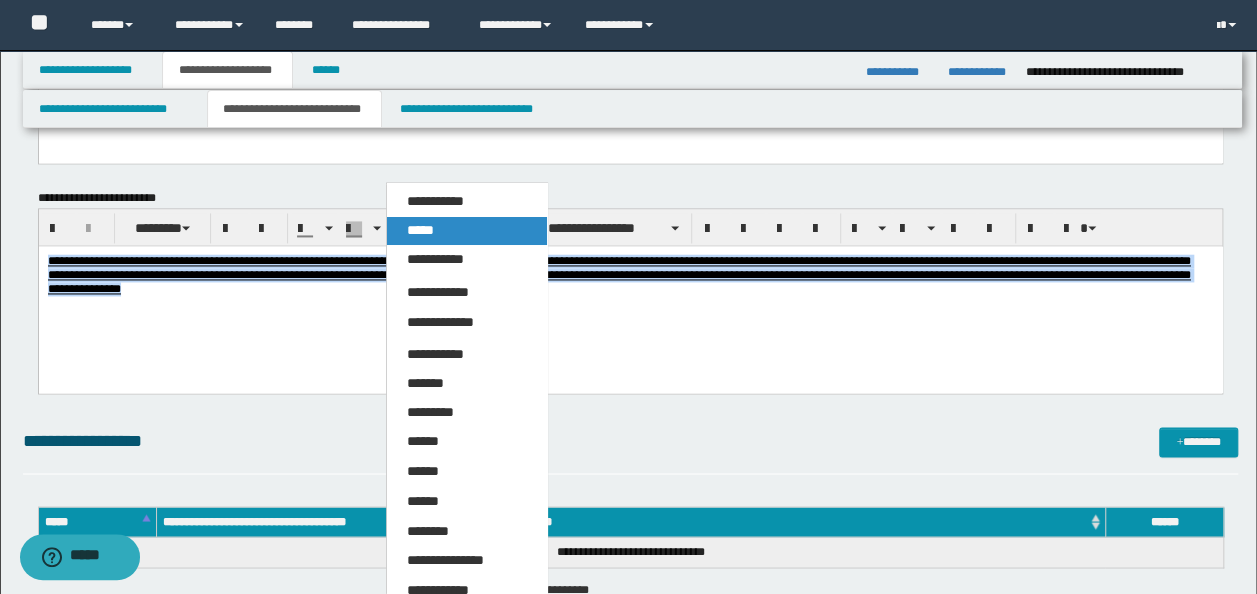 drag, startPoint x: 434, startPoint y: 234, endPoint x: 477, endPoint y: 242, distance: 43.737854 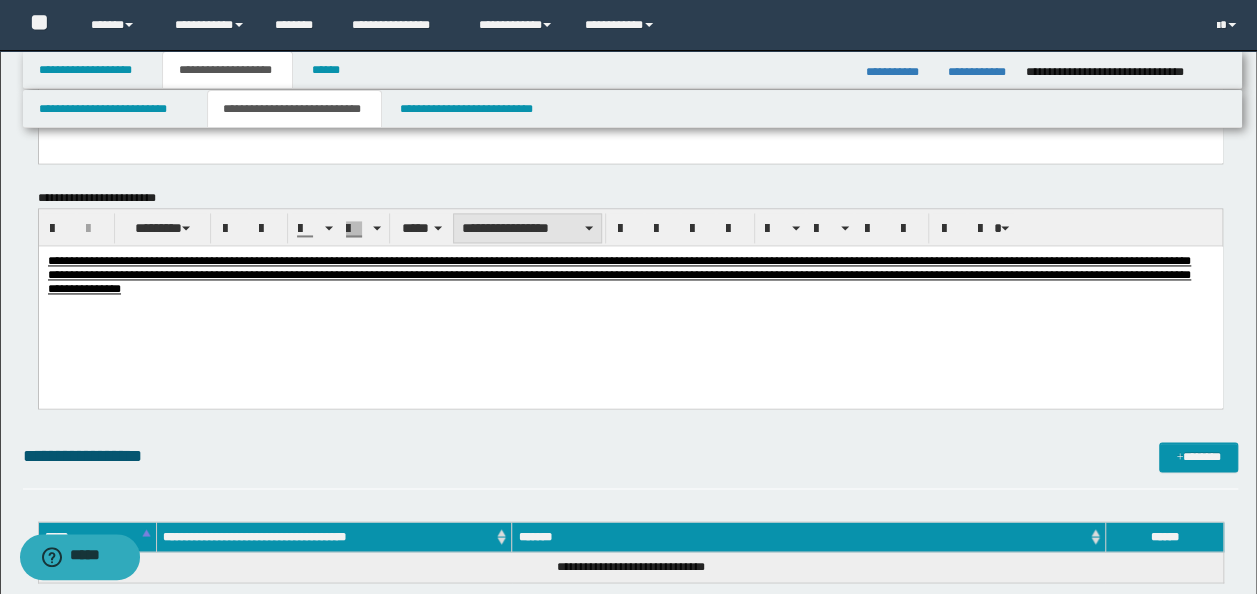 click on "**********" at bounding box center [527, 228] 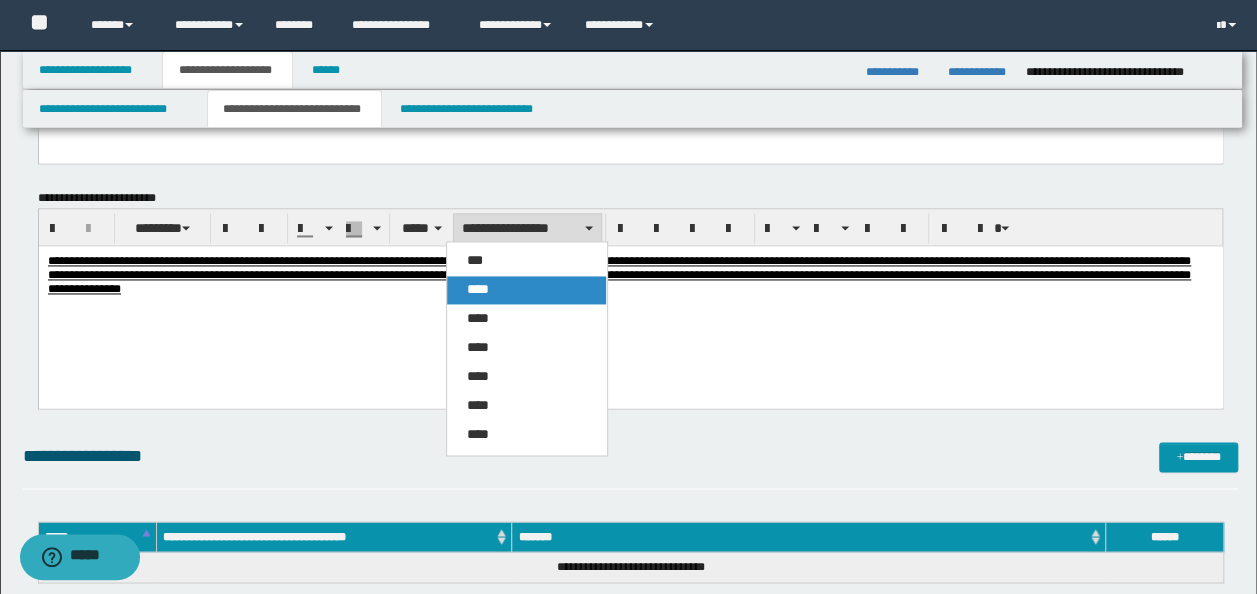 click on "****" at bounding box center [526, 290] 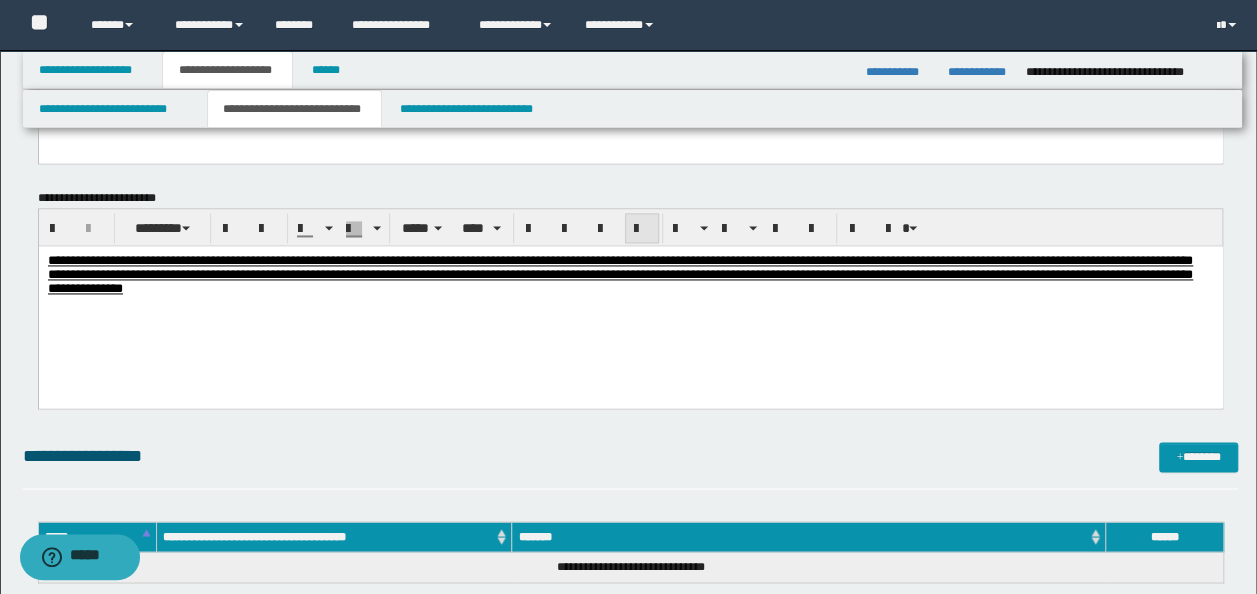 click at bounding box center [642, 229] 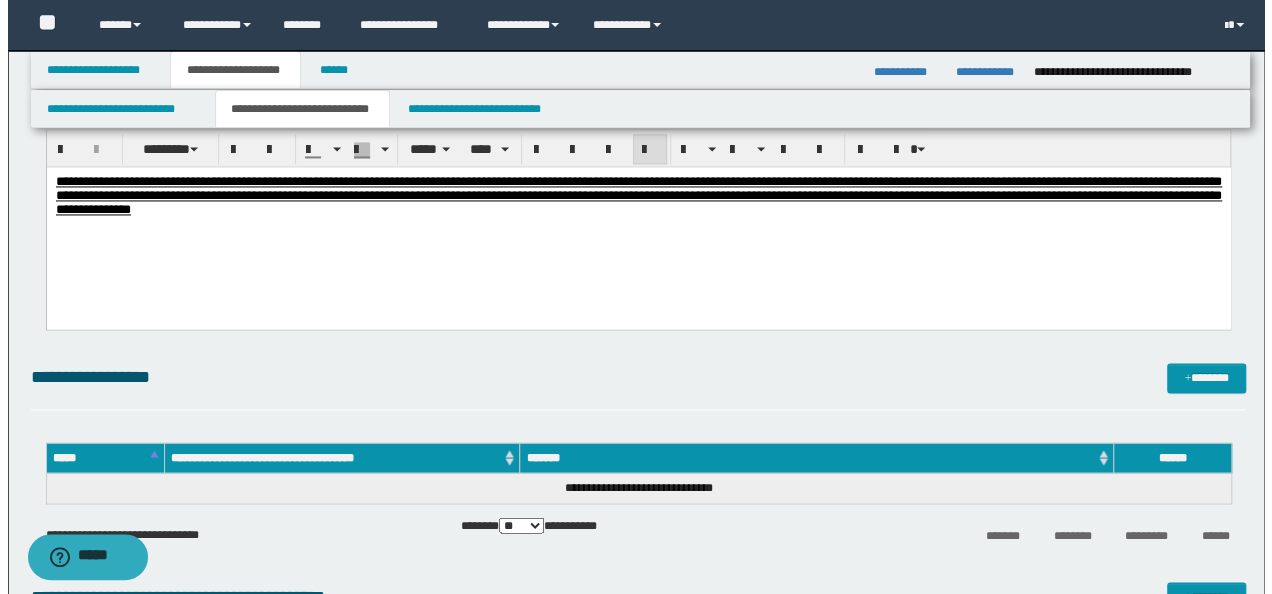 scroll, scrollTop: 1700, scrollLeft: 0, axis: vertical 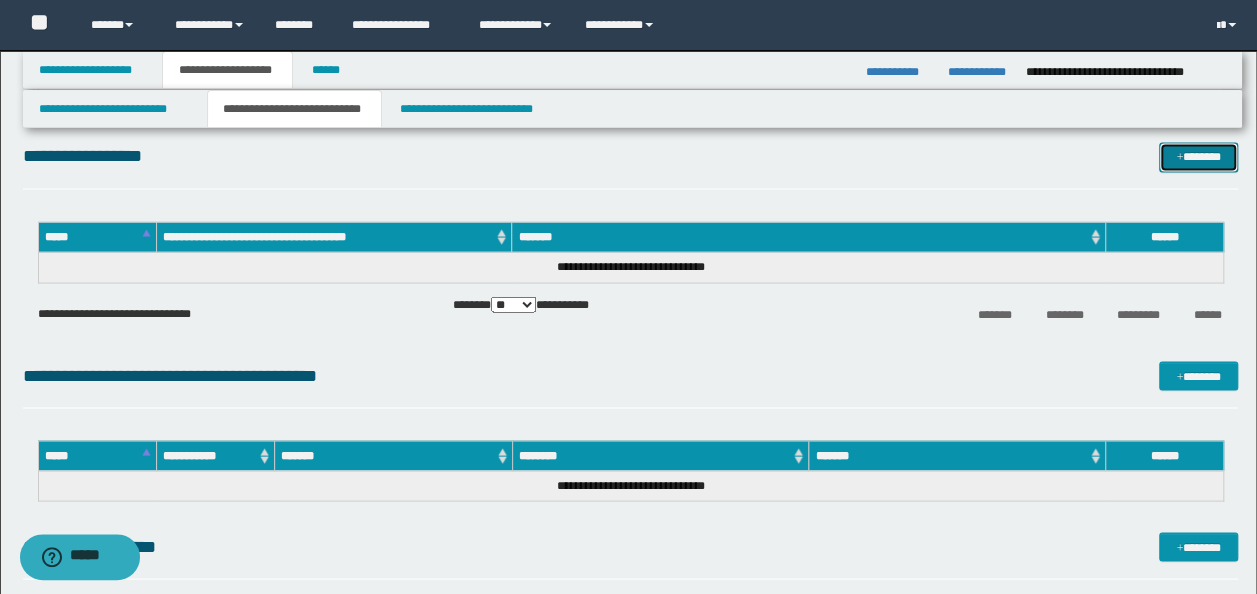 click at bounding box center (1179, 158) 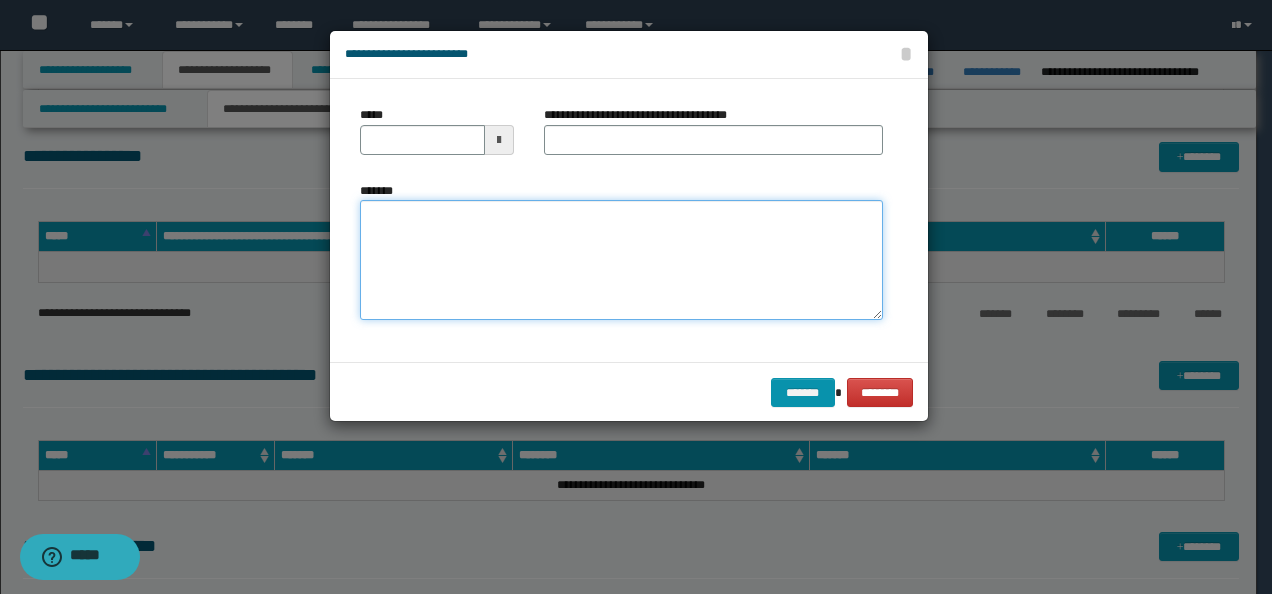 drag, startPoint x: 372, startPoint y: 216, endPoint x: 400, endPoint y: 228, distance: 30.463093 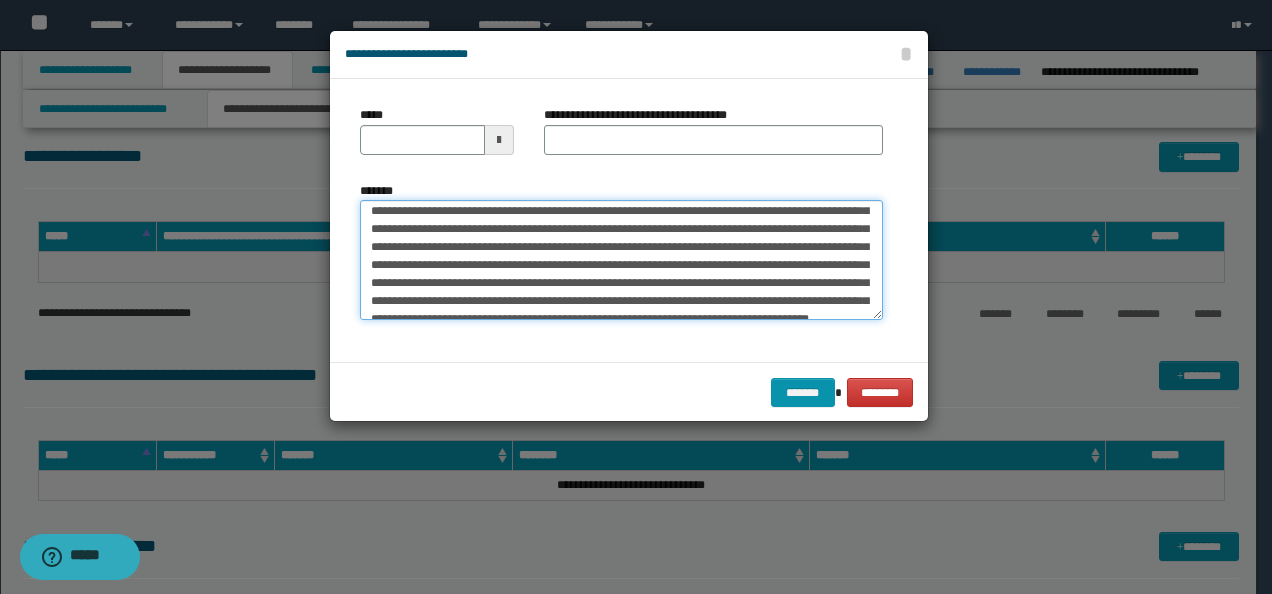 scroll, scrollTop: 0, scrollLeft: 0, axis: both 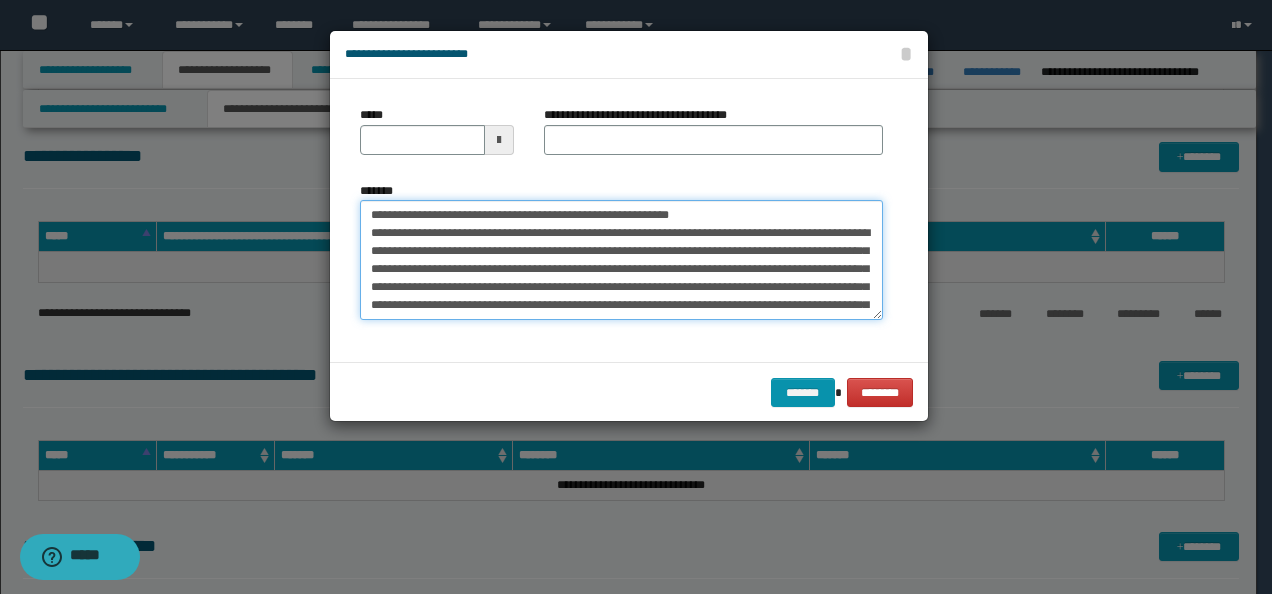 drag, startPoint x: 421, startPoint y: 213, endPoint x: 340, endPoint y: 188, distance: 84.77028 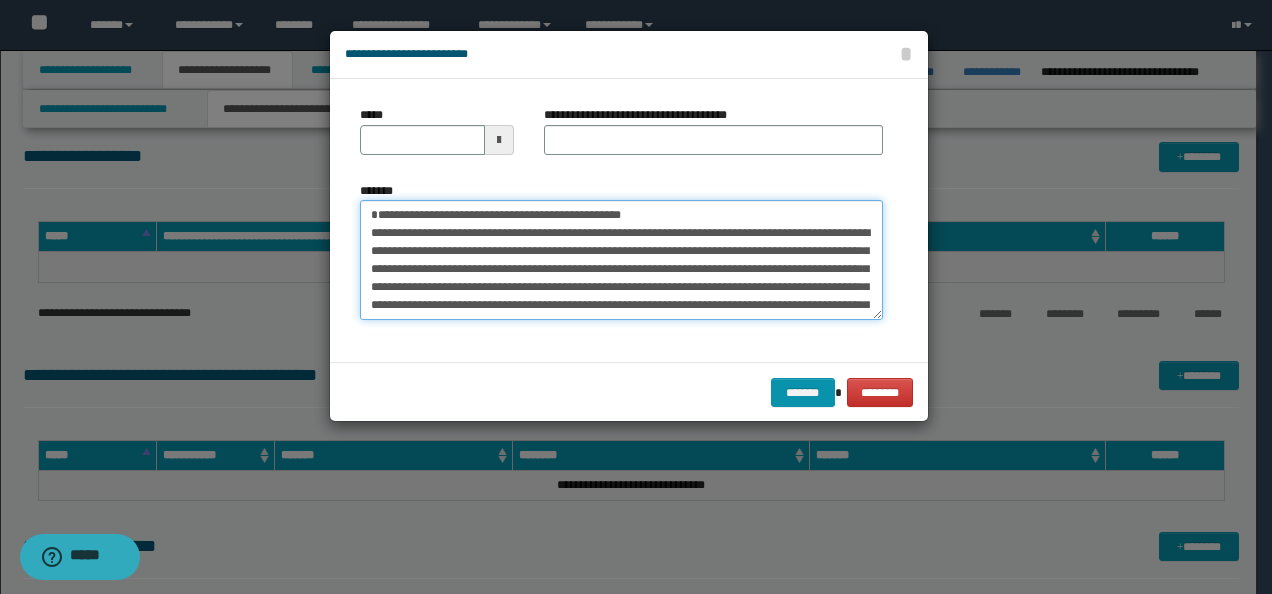type 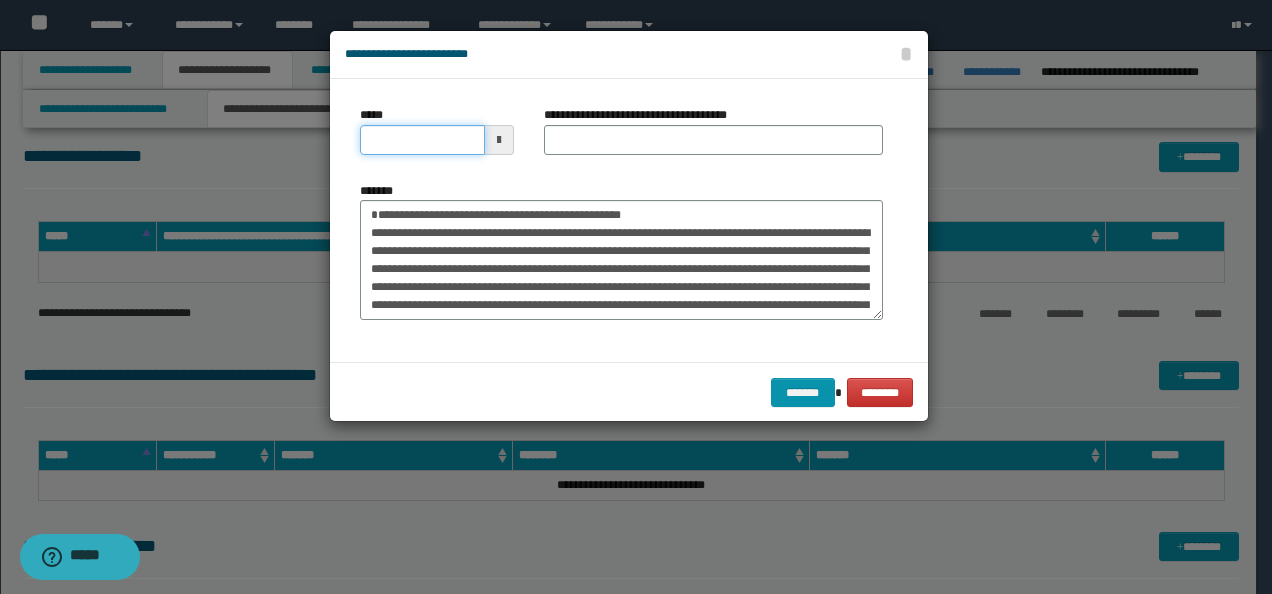 click on "*****" at bounding box center [422, 140] 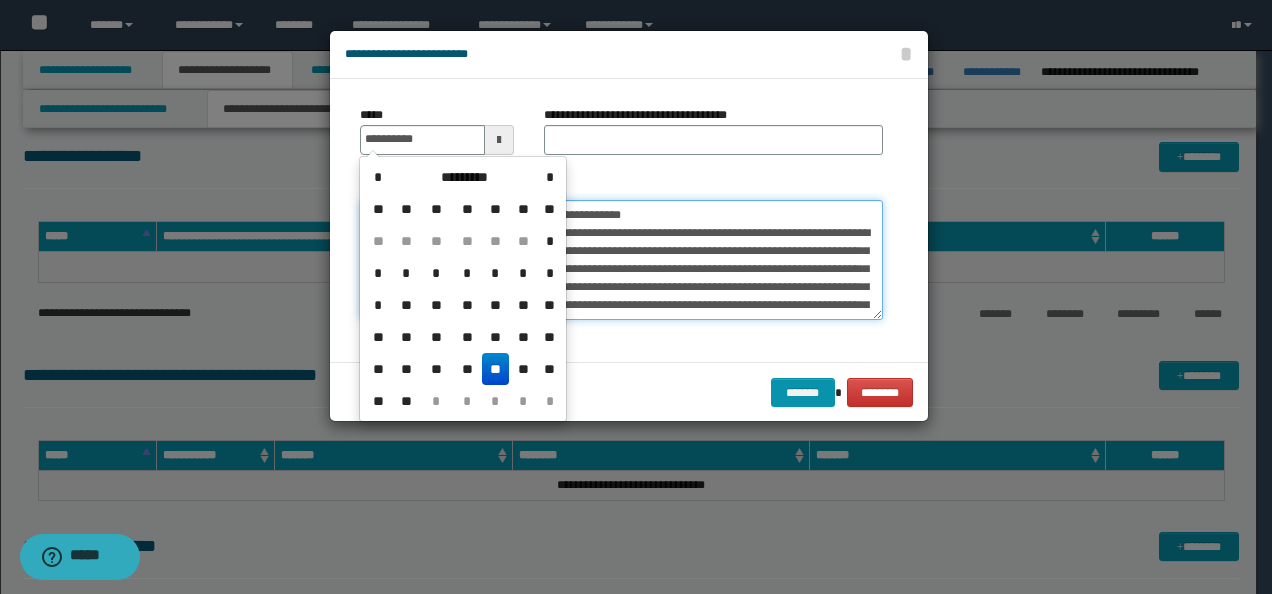 type on "**********" 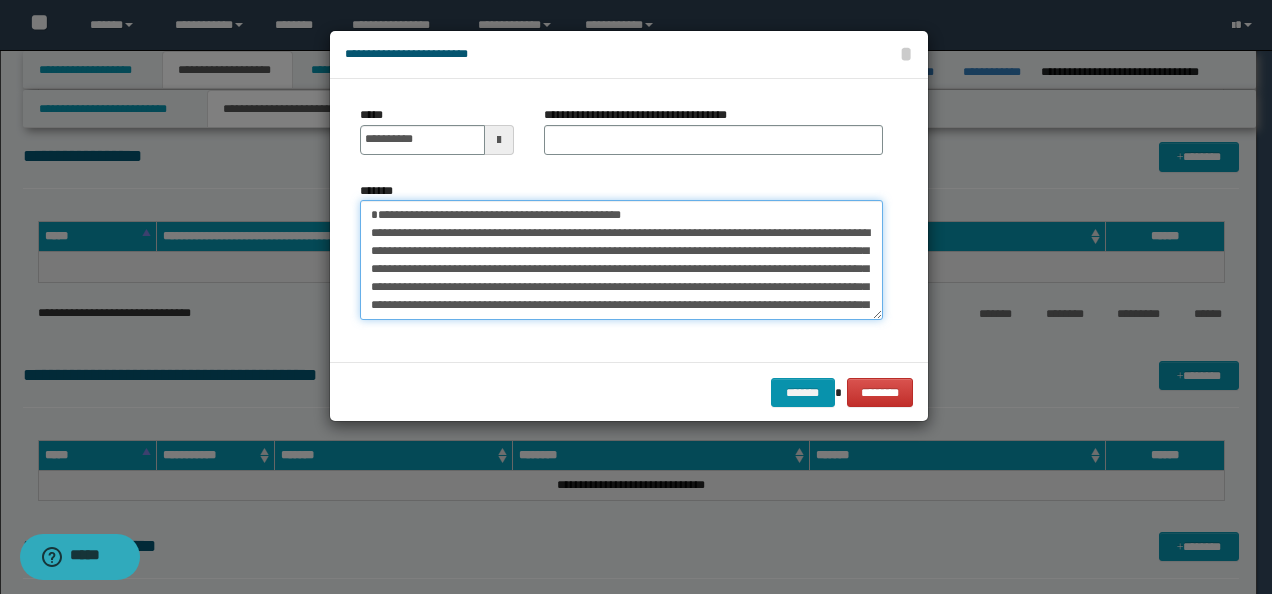 drag, startPoint x: 106, startPoint y: 210, endPoint x: 82, endPoint y: 208, distance: 24.083189 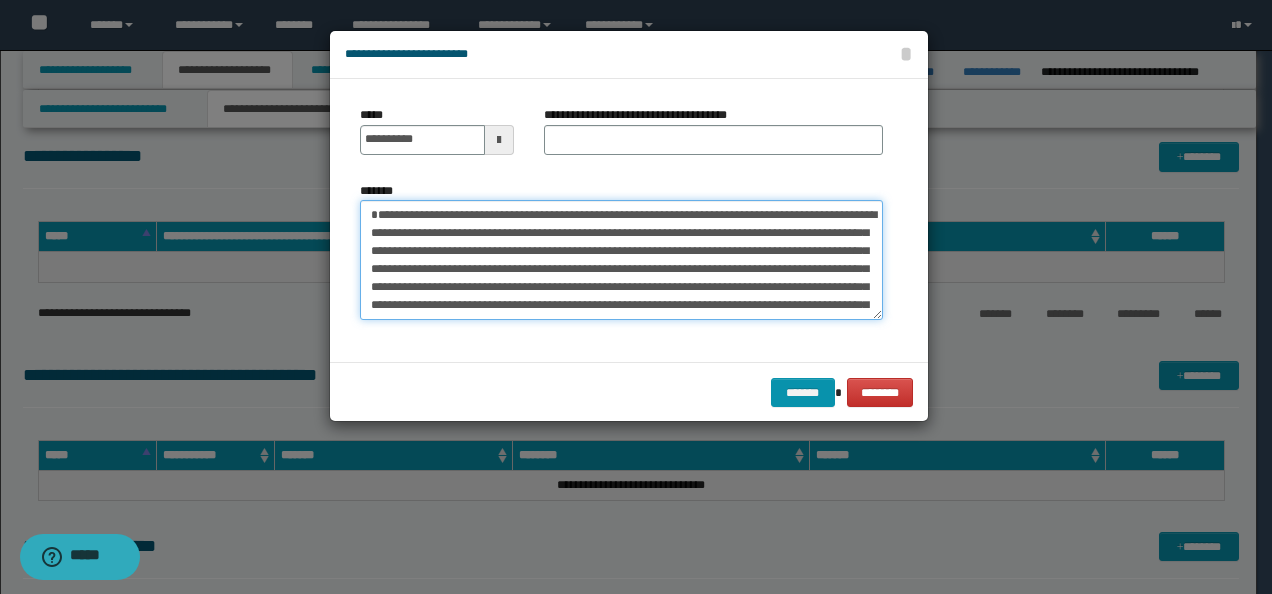 type on "**********" 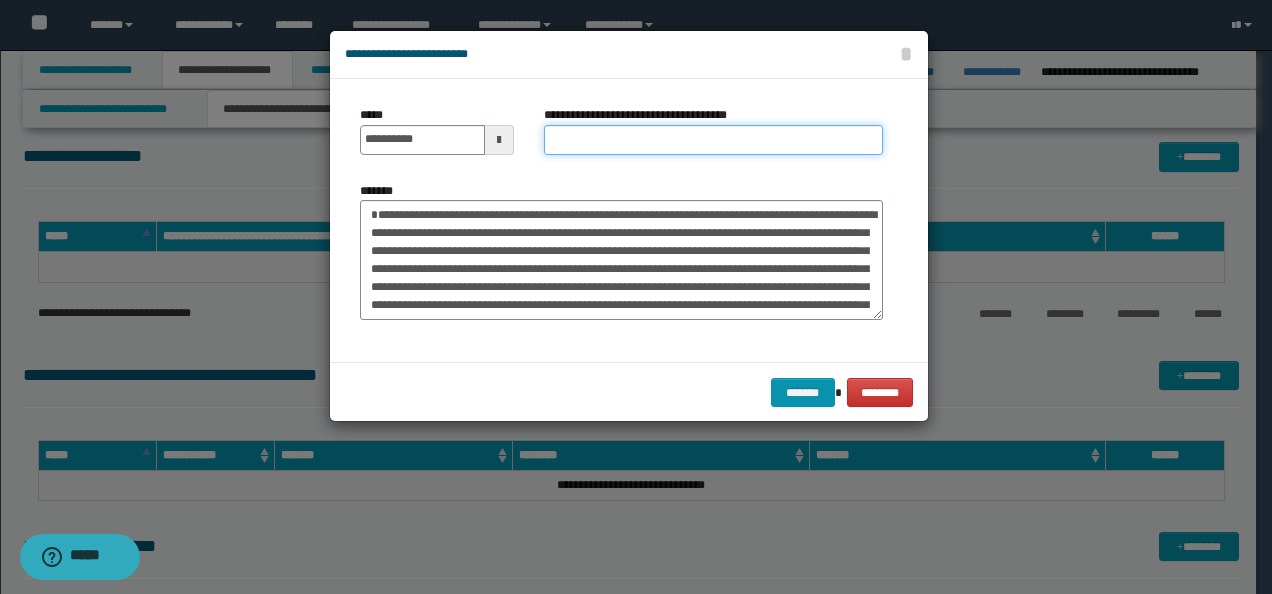 click on "**********" at bounding box center [713, 140] 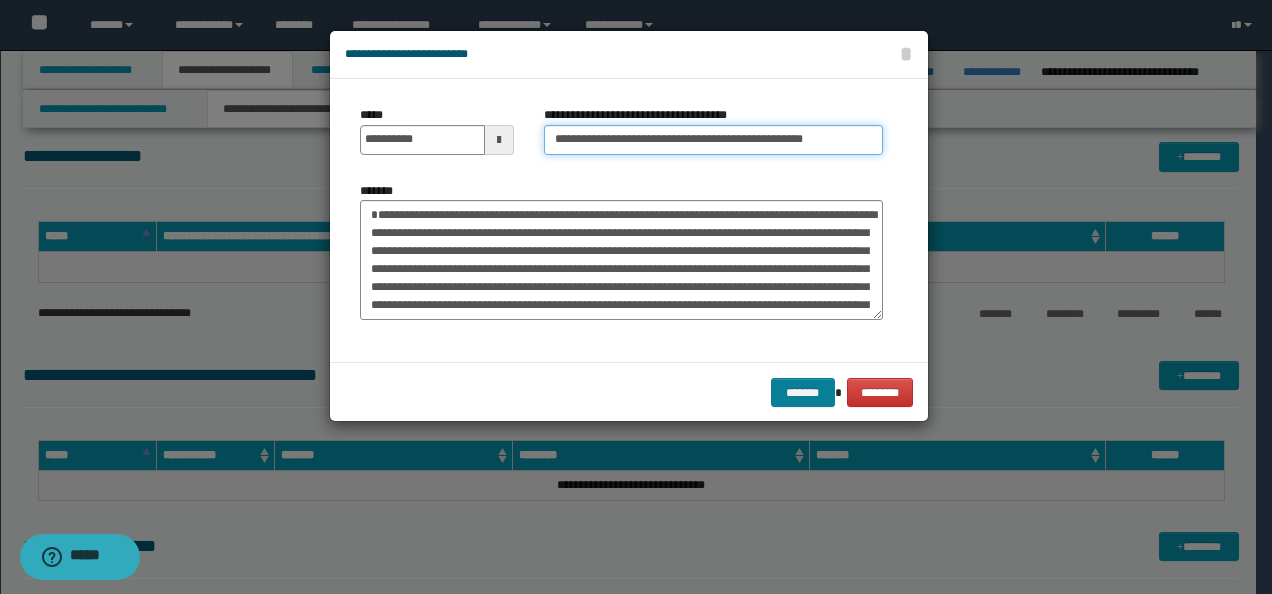 type on "**********" 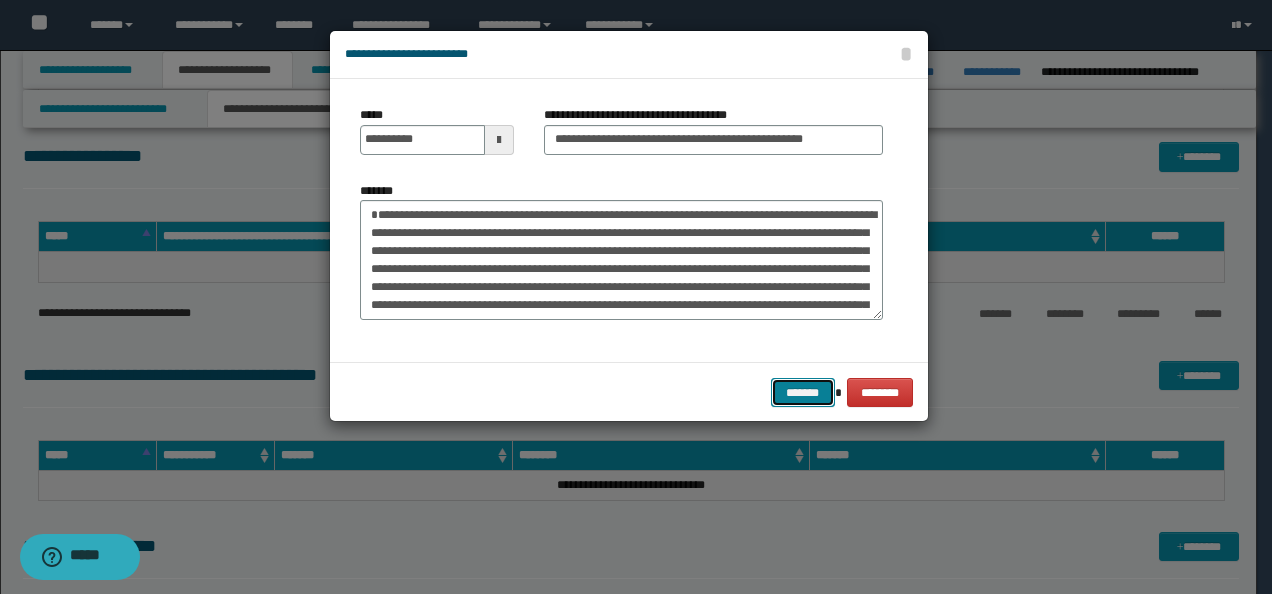 click on "*******" at bounding box center (803, 392) 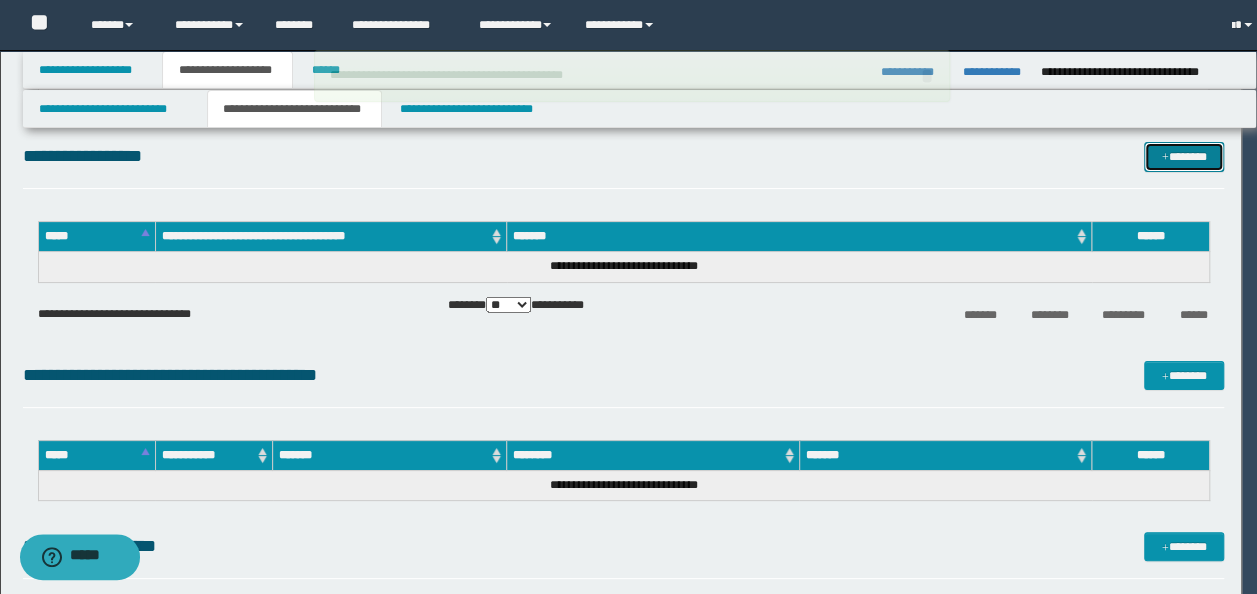 type 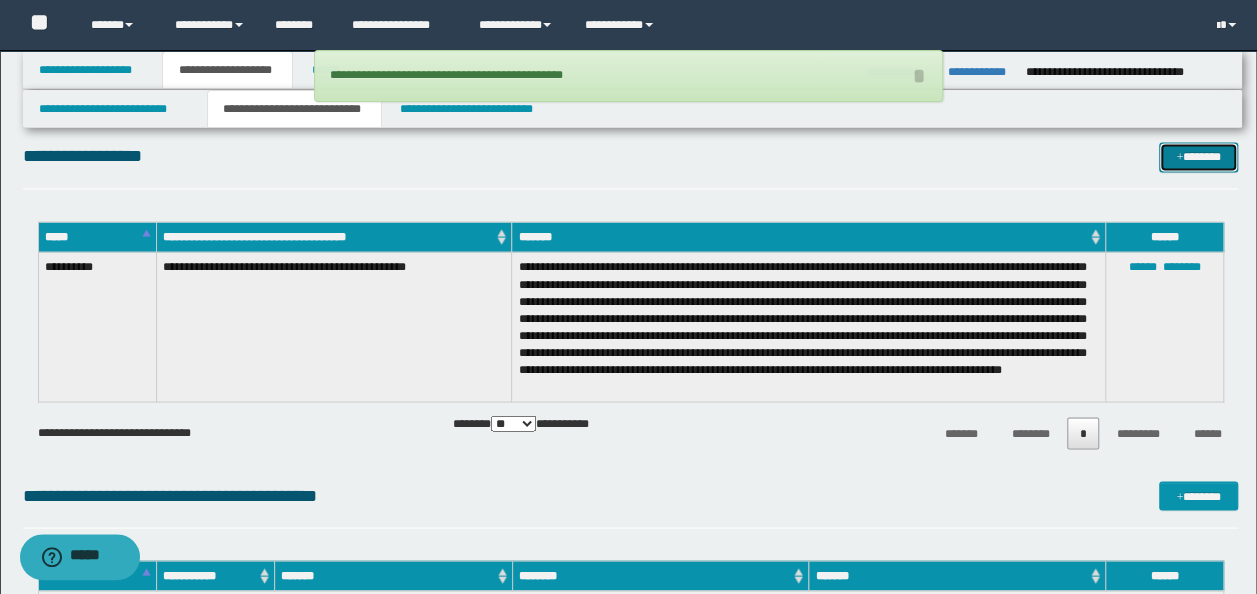 click on "*******" at bounding box center (1198, 156) 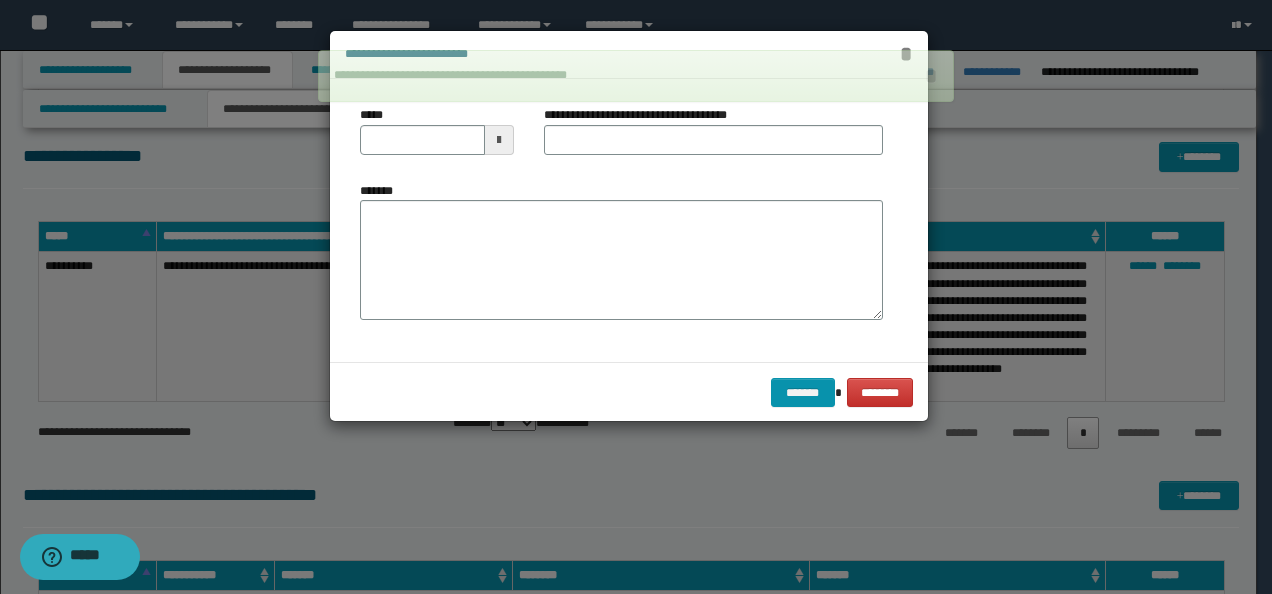 type 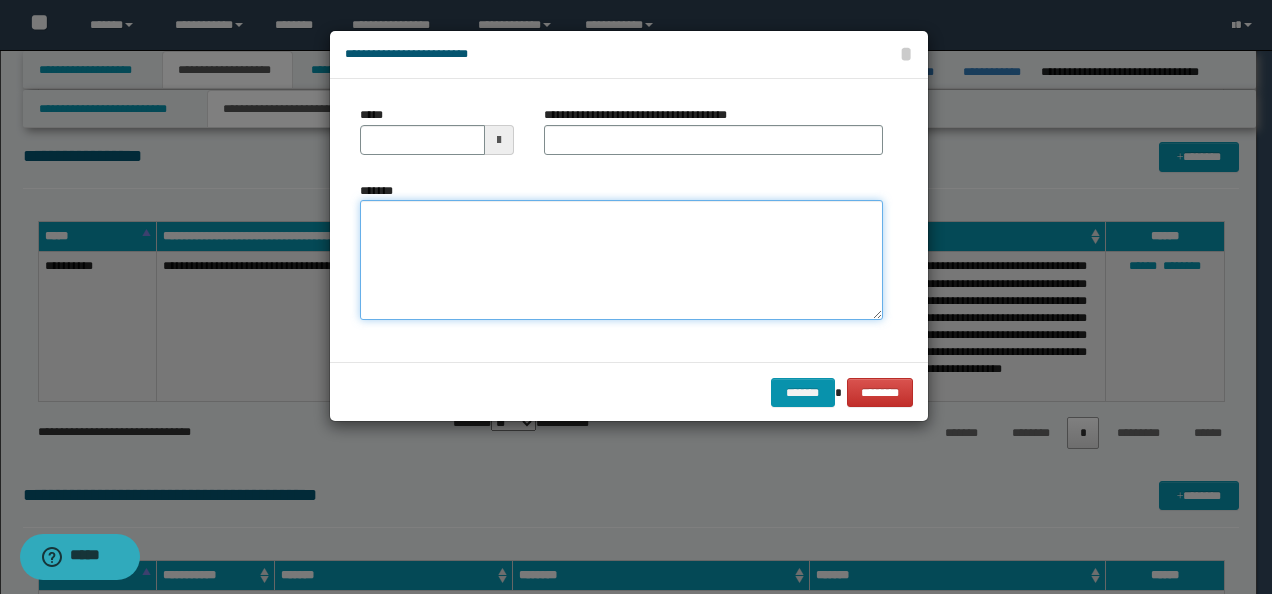 click on "*******" at bounding box center [621, 259] 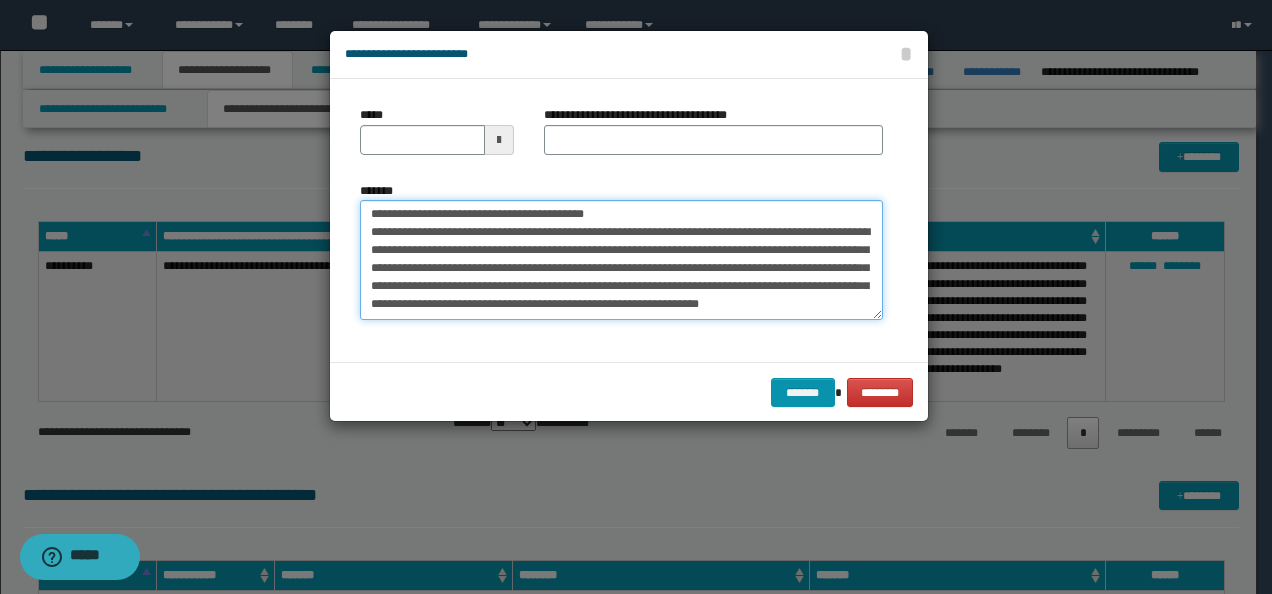 scroll, scrollTop: 0, scrollLeft: 0, axis: both 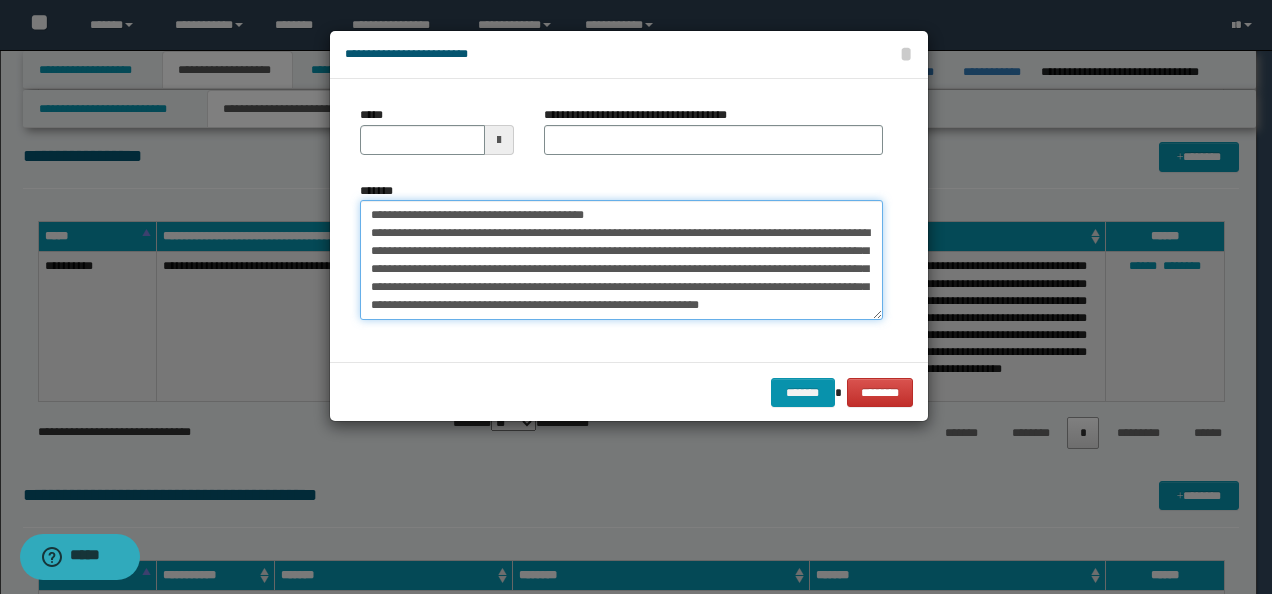 drag, startPoint x: 430, startPoint y: 211, endPoint x: 262, endPoint y: 207, distance: 168.0476 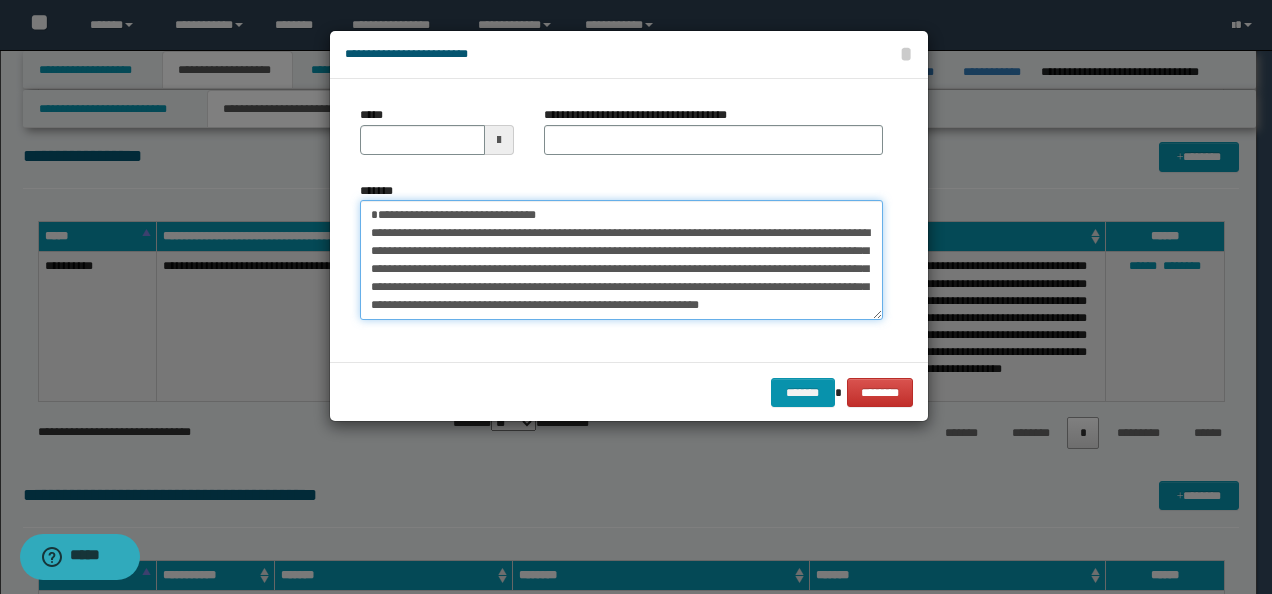 type 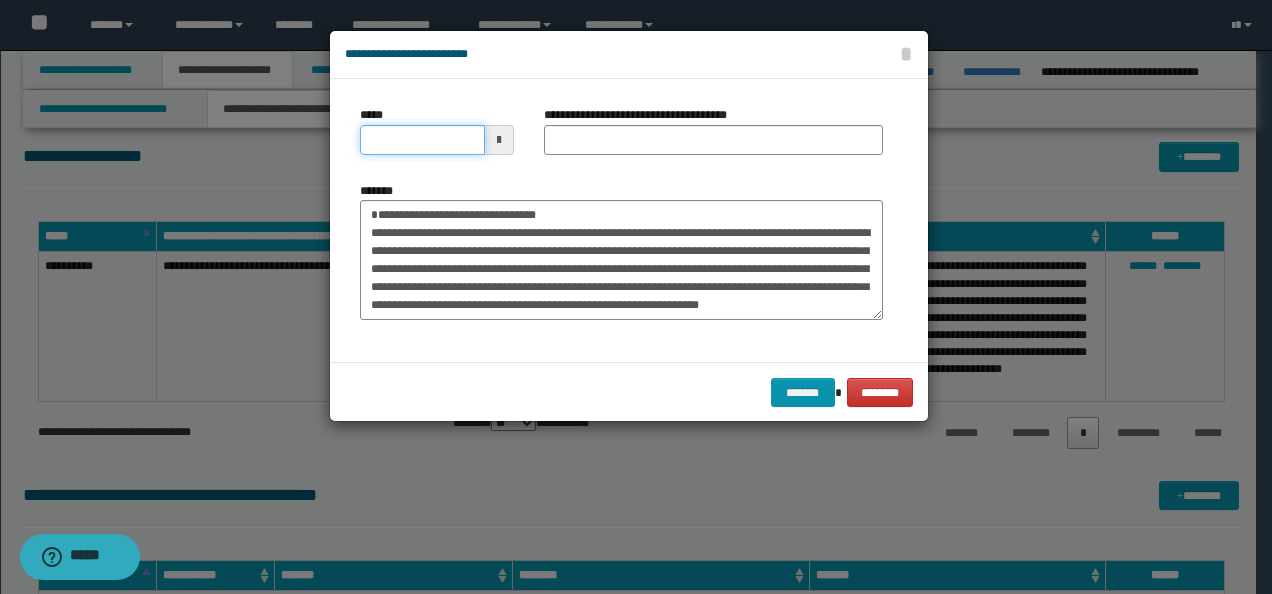 click on "*****" at bounding box center [422, 140] 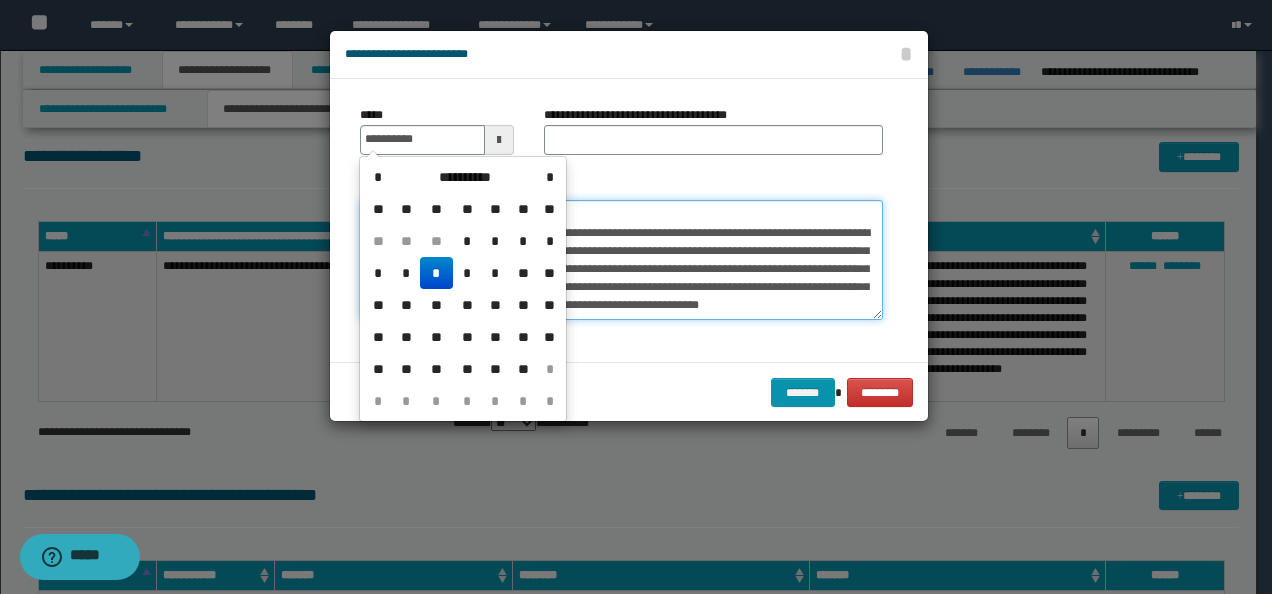 type on "**********" 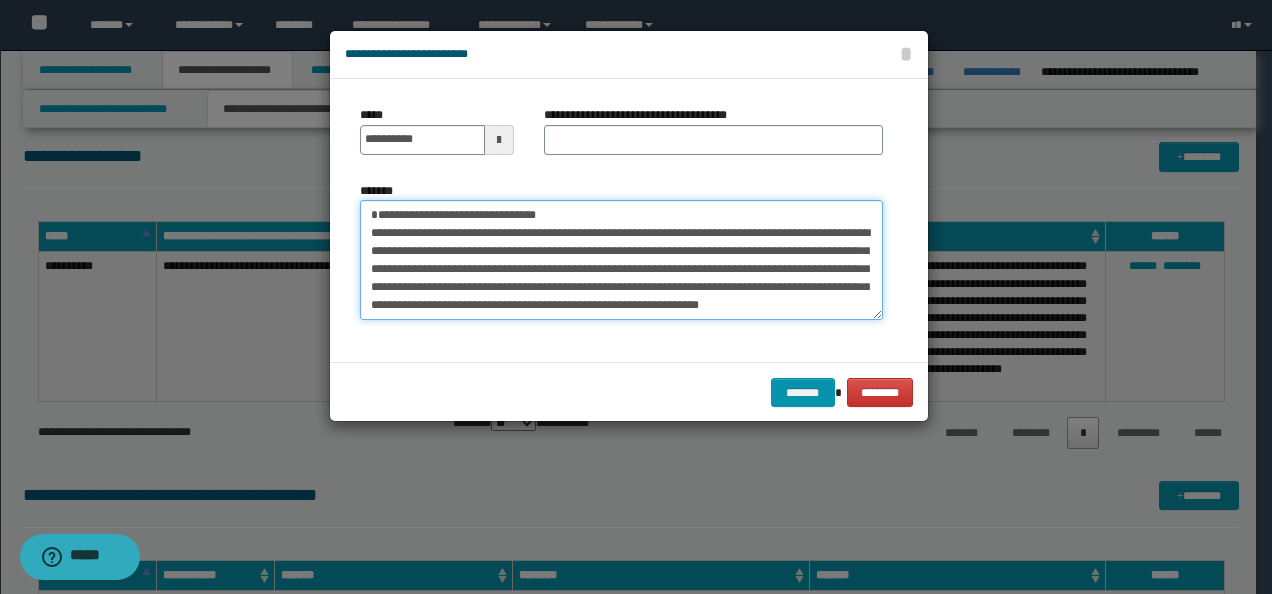 drag, startPoint x: 81, startPoint y: 208, endPoint x: 119, endPoint y: 208, distance: 38 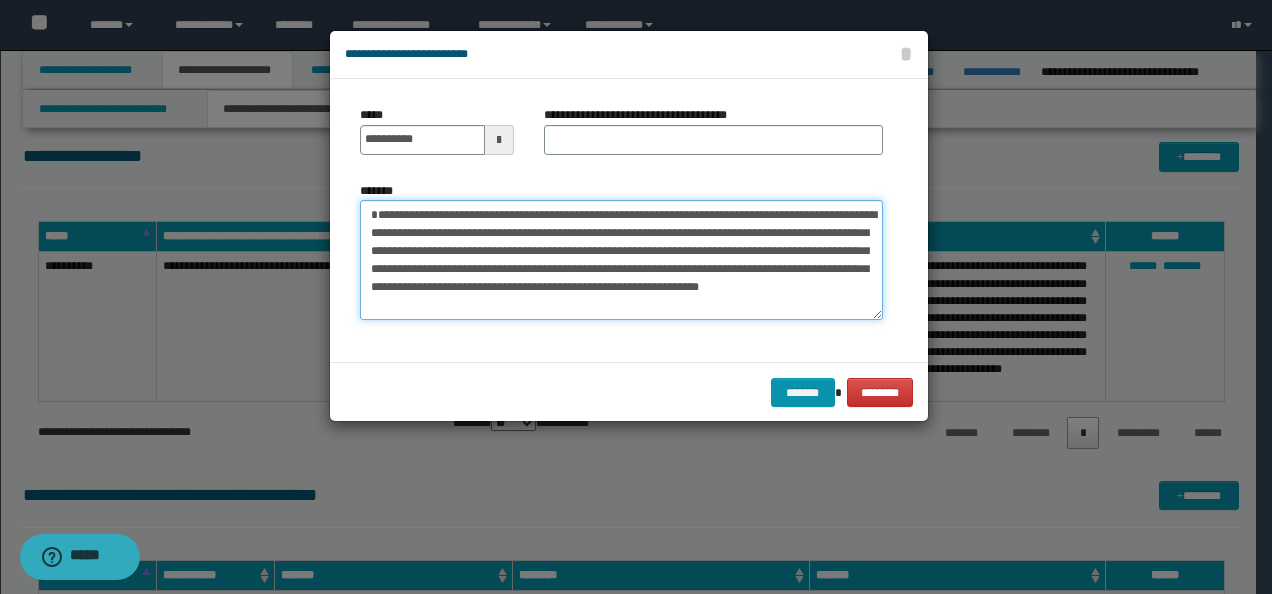 type on "**********" 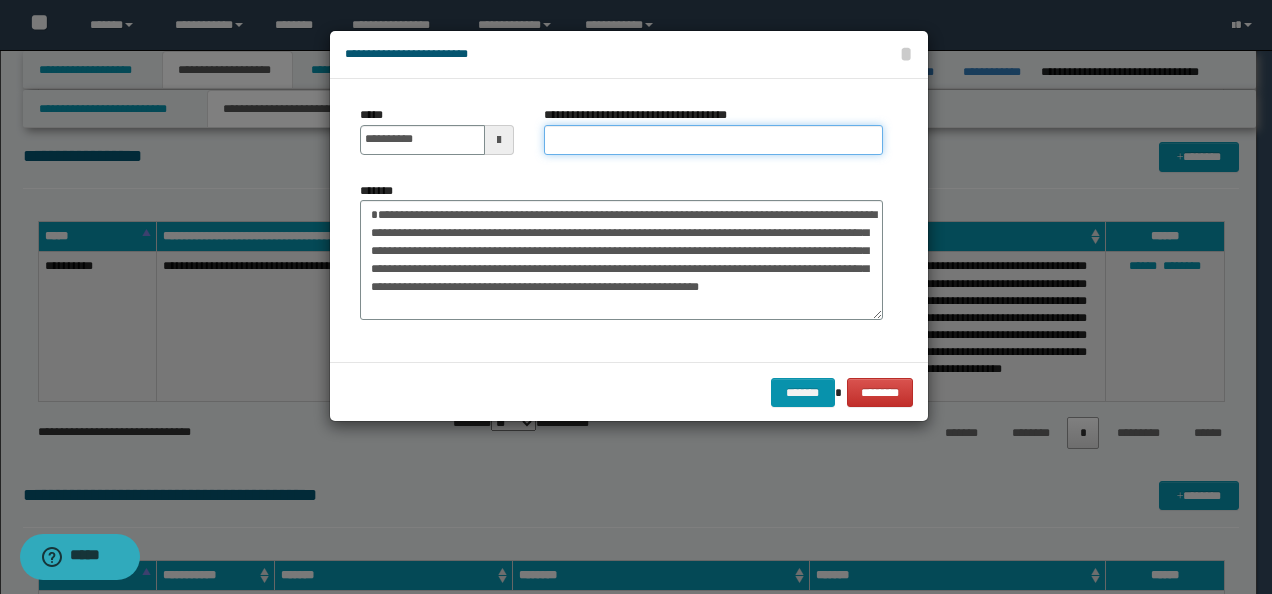 click on "**********" at bounding box center (713, 140) 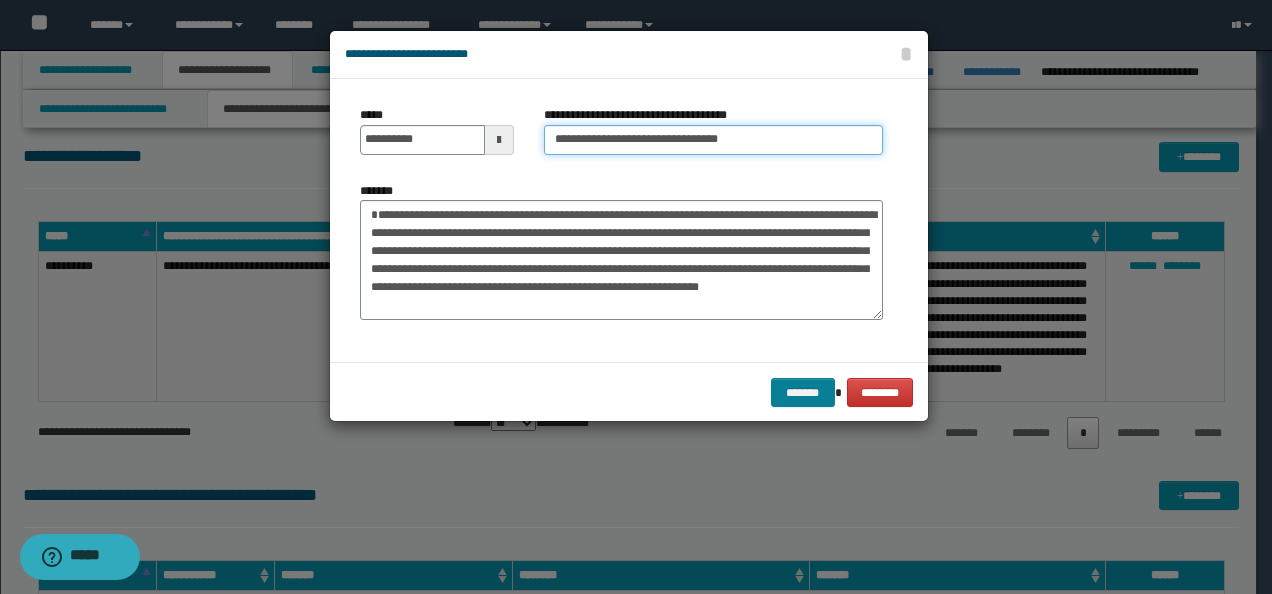 type on "**********" 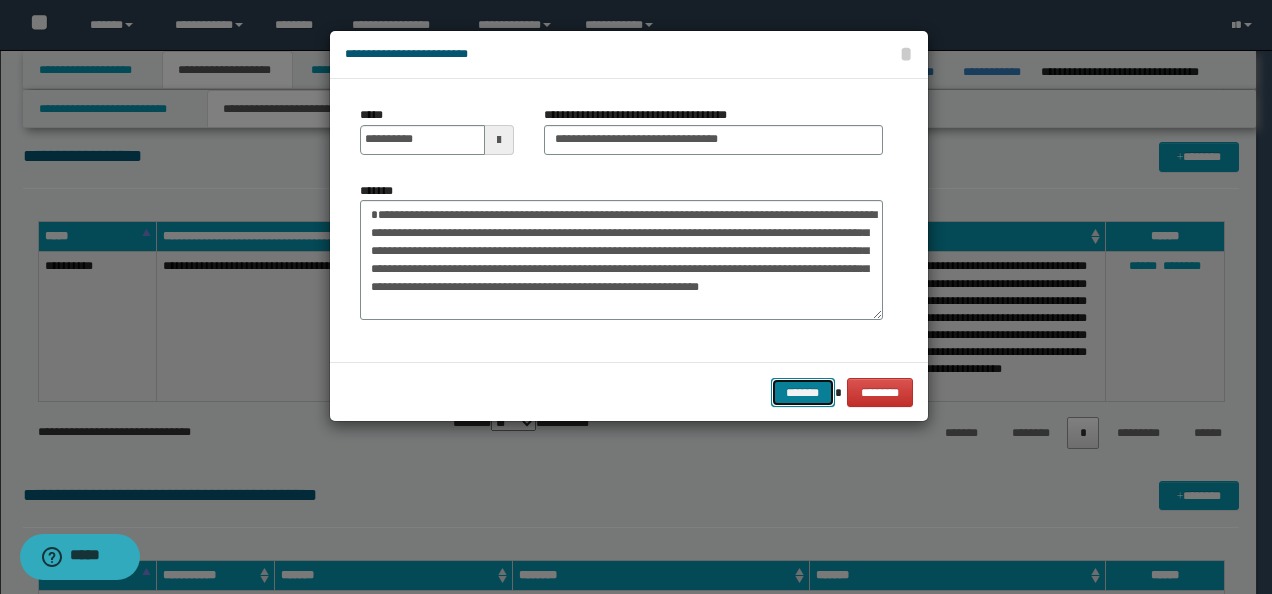 drag, startPoint x: 800, startPoint y: 385, endPoint x: 822, endPoint y: 374, distance: 24.596748 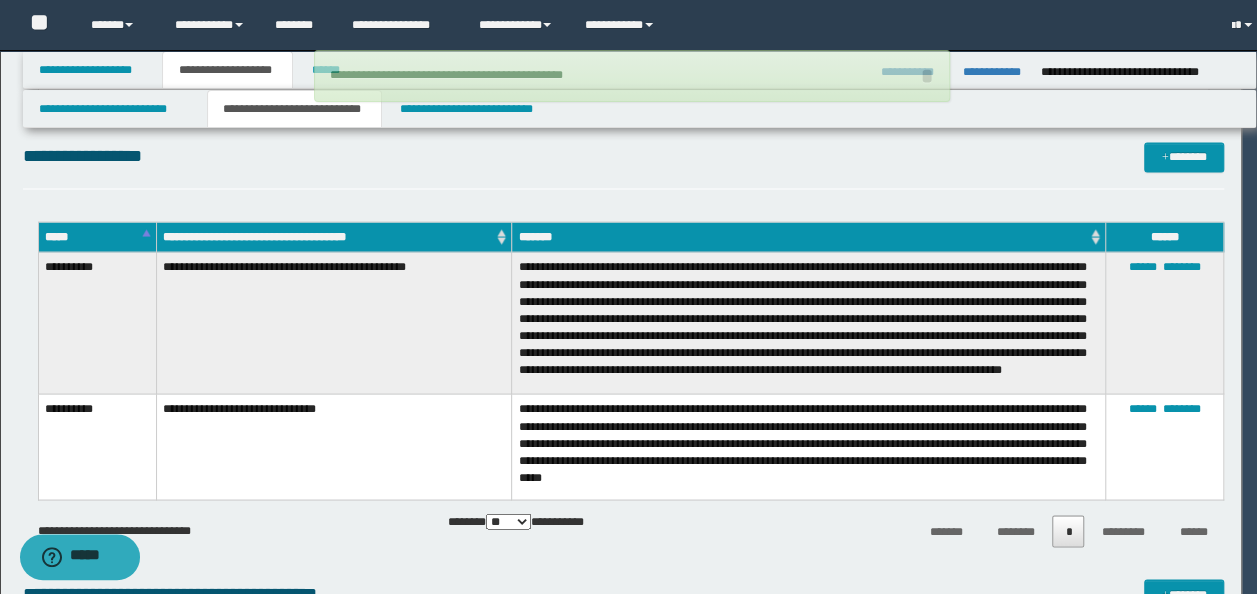 type 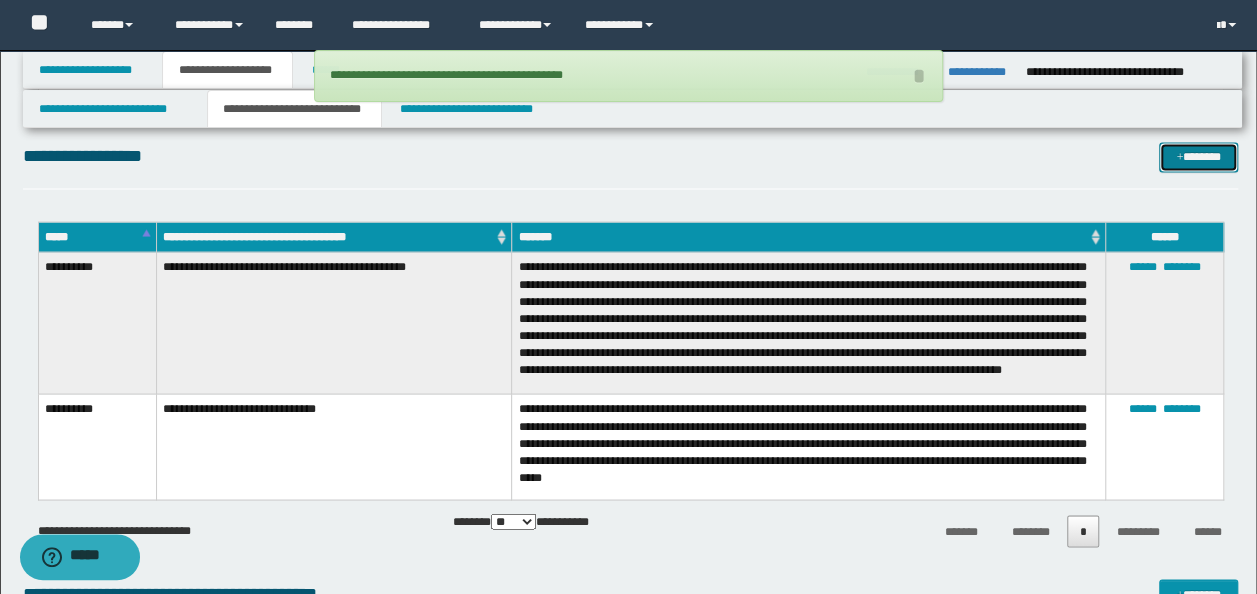 click on "*******" at bounding box center (1198, 156) 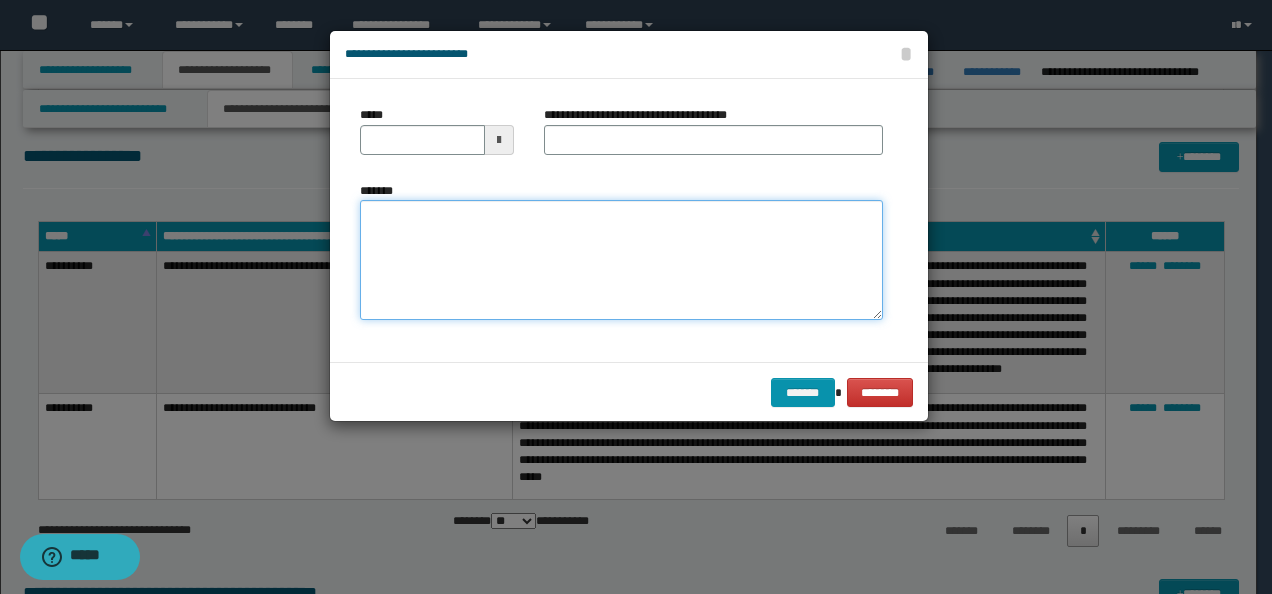 click on "*******" at bounding box center (621, 259) 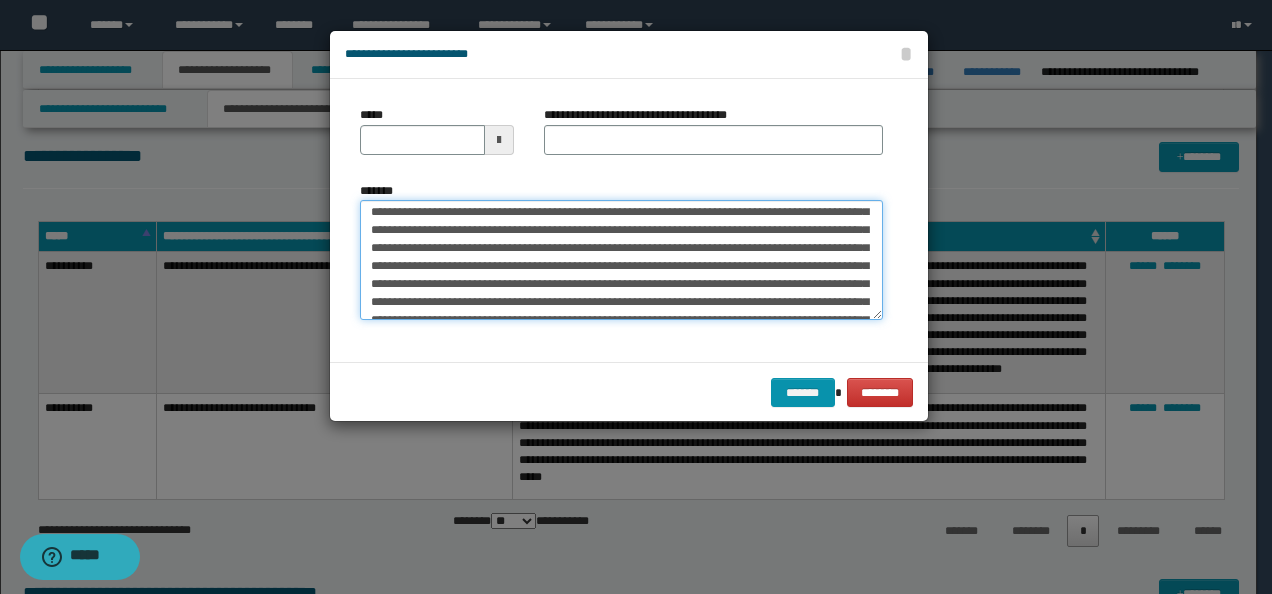 scroll, scrollTop: 0, scrollLeft: 0, axis: both 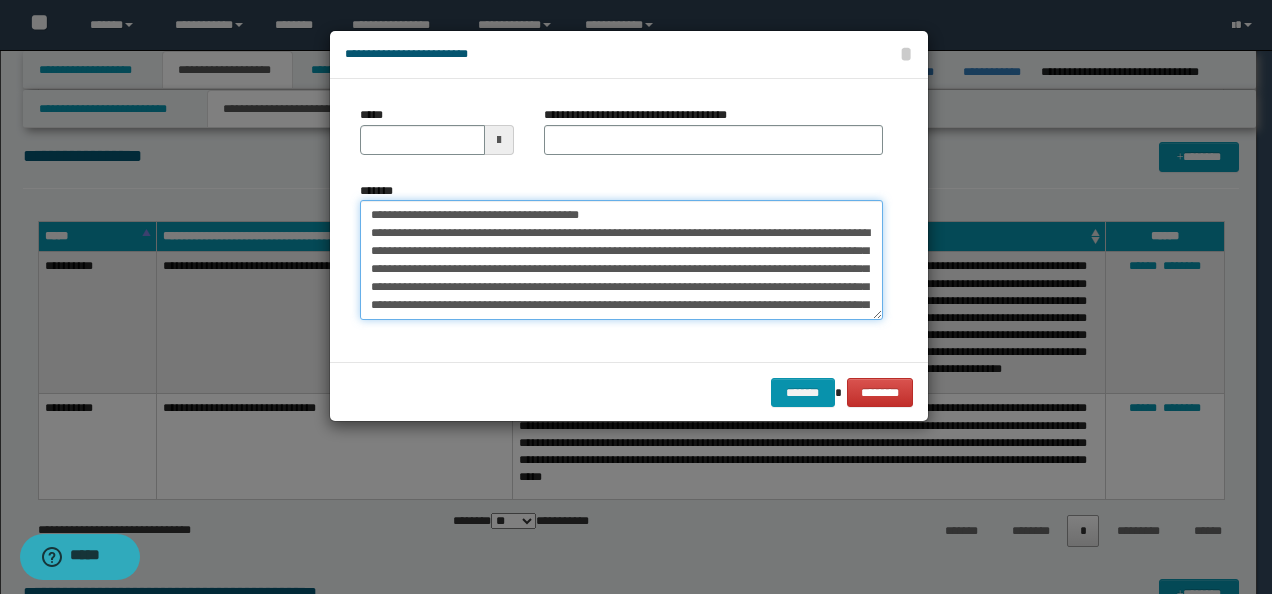 drag, startPoint x: 432, startPoint y: 216, endPoint x: 283, endPoint y: 194, distance: 150.6154 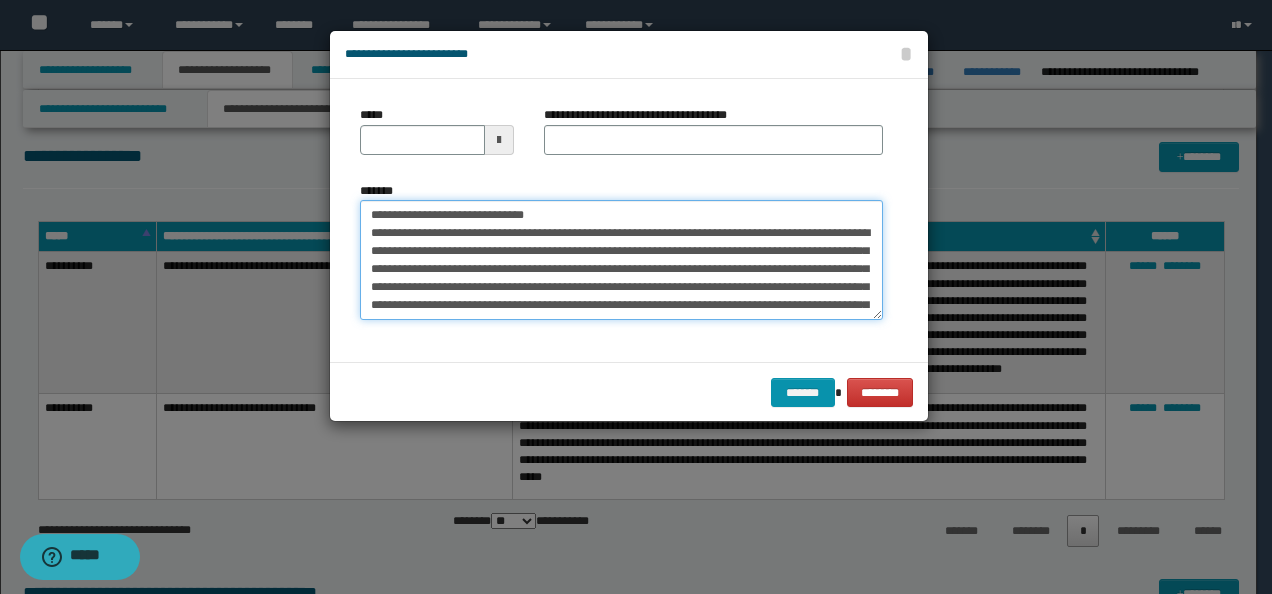 type 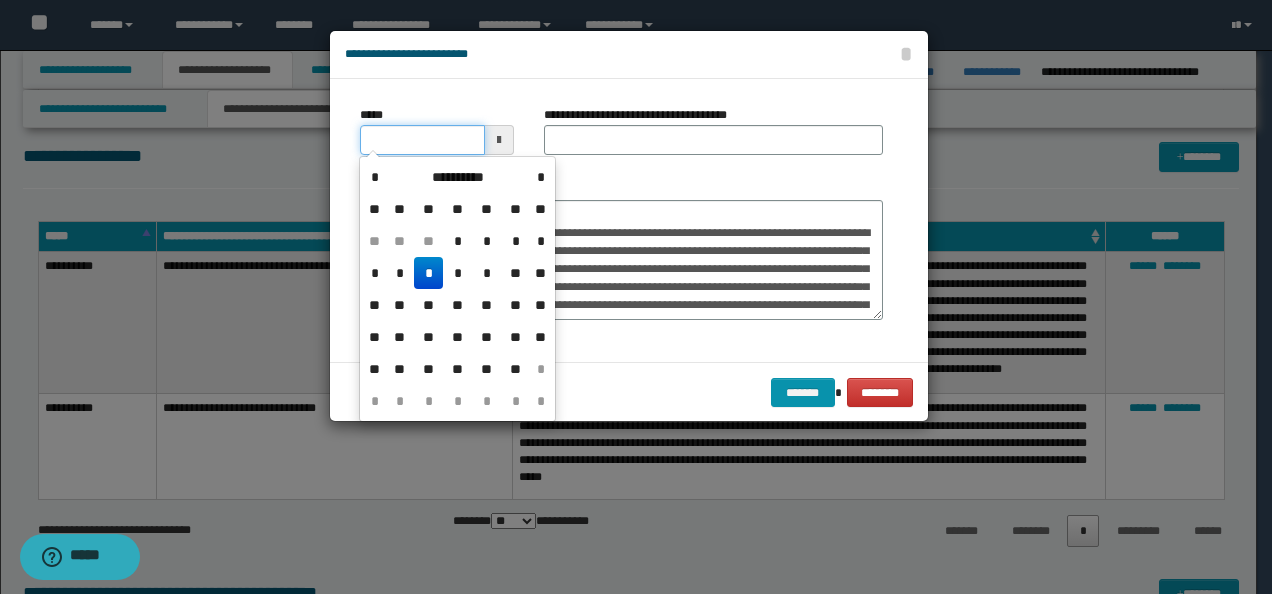 click on "*****" at bounding box center (422, 140) 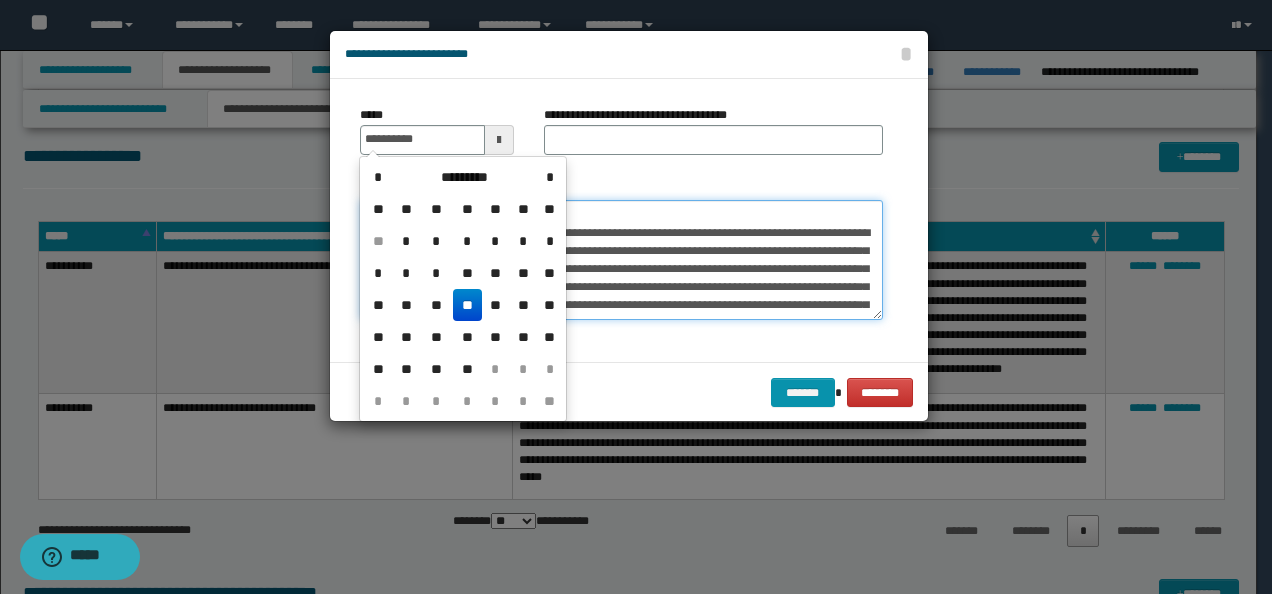 type on "**********" 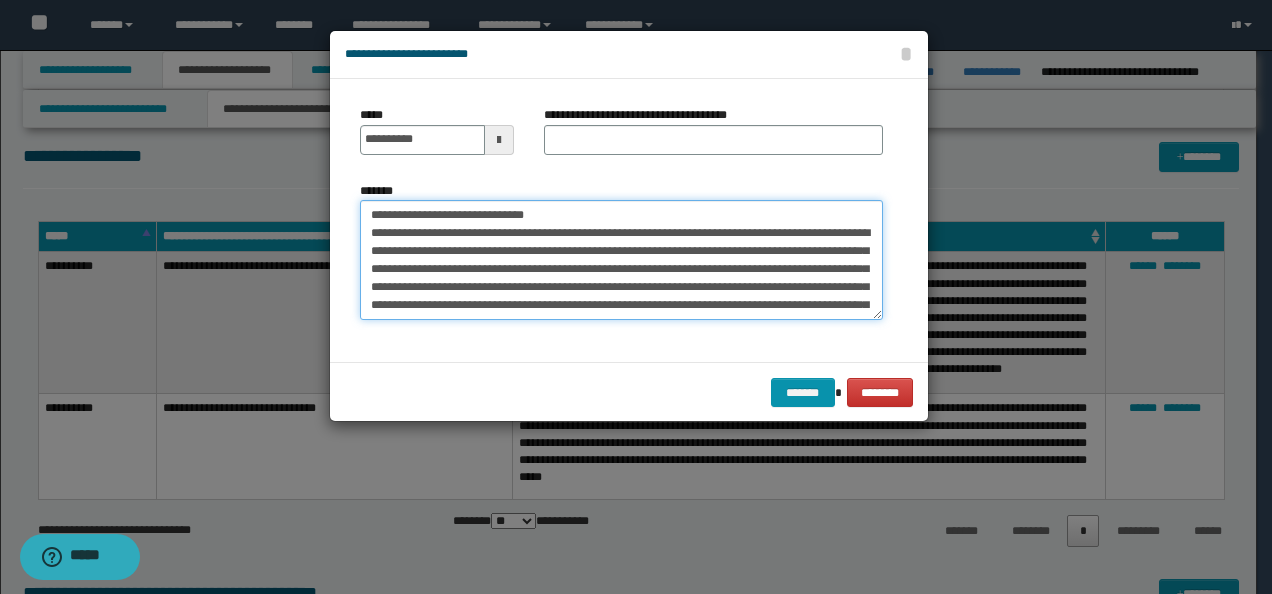 drag, startPoint x: 609, startPoint y: 206, endPoint x: 0, endPoint y: 202, distance: 609.0131 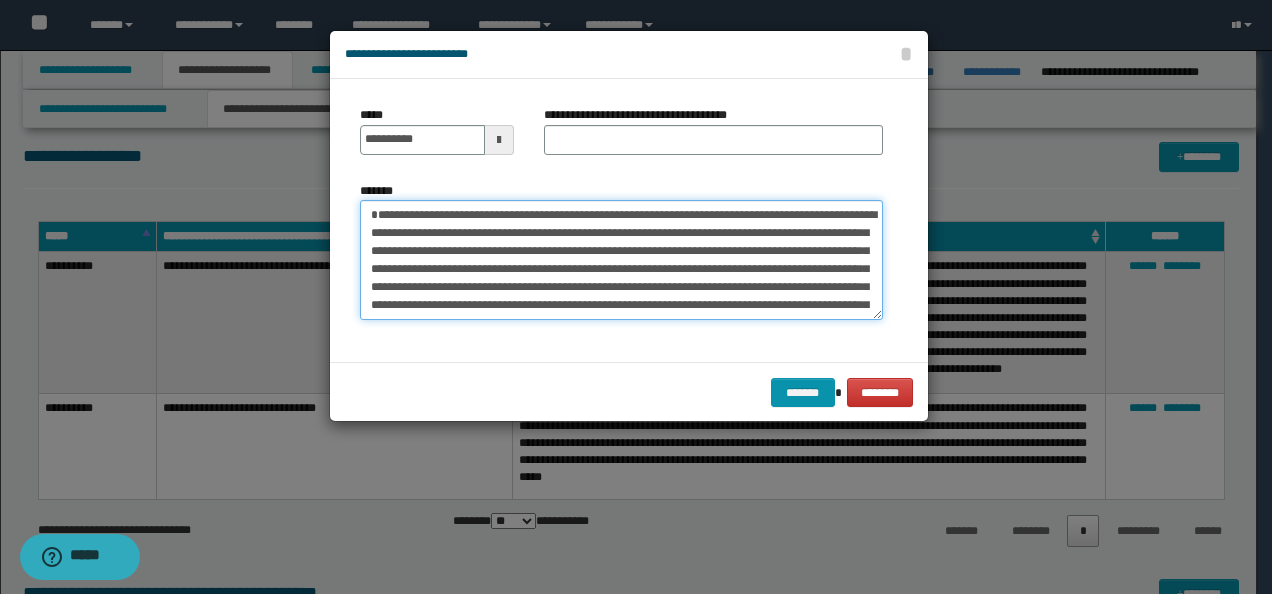type on "**********" 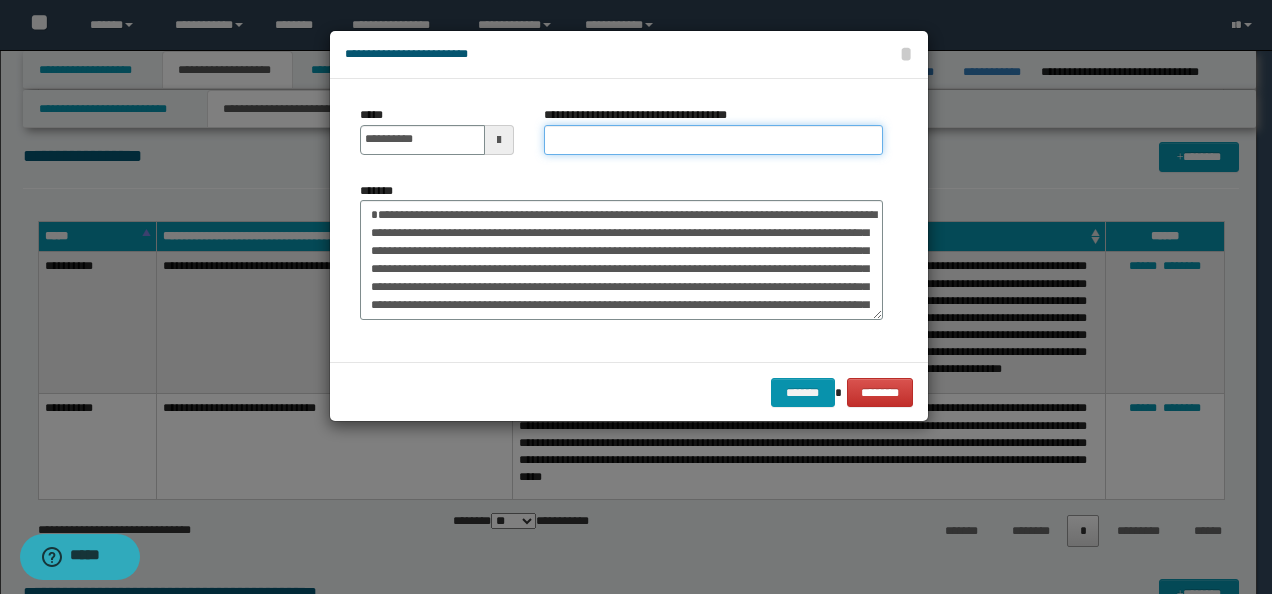 drag, startPoint x: 585, startPoint y: 128, endPoint x: 598, endPoint y: 134, distance: 14.3178215 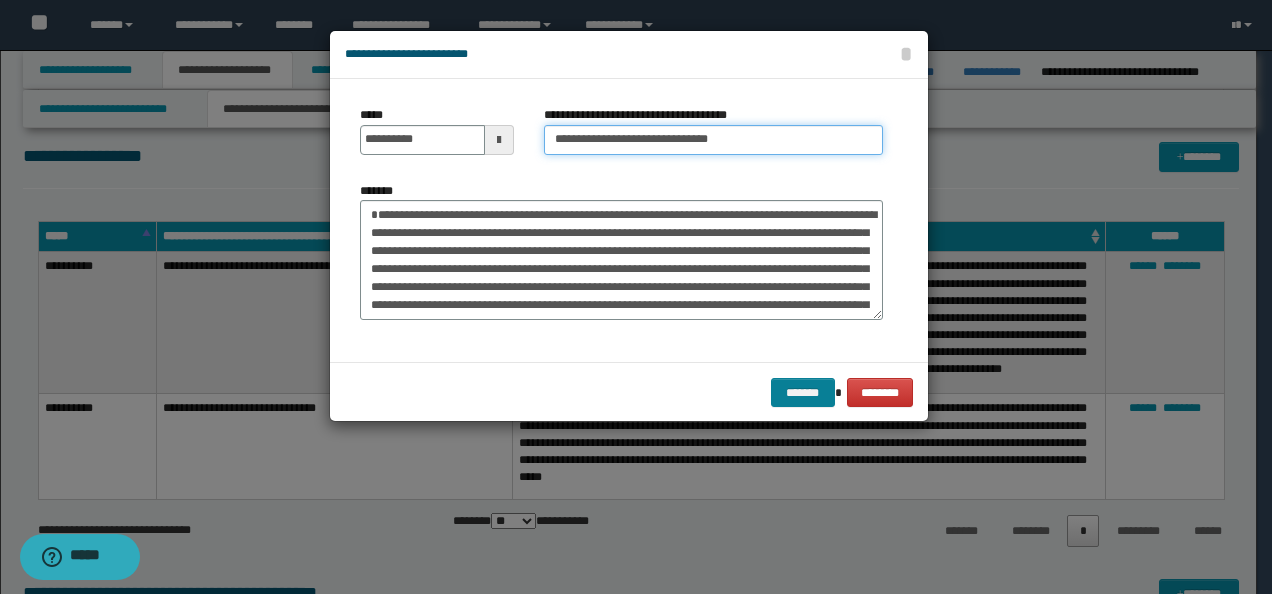 type on "**********" 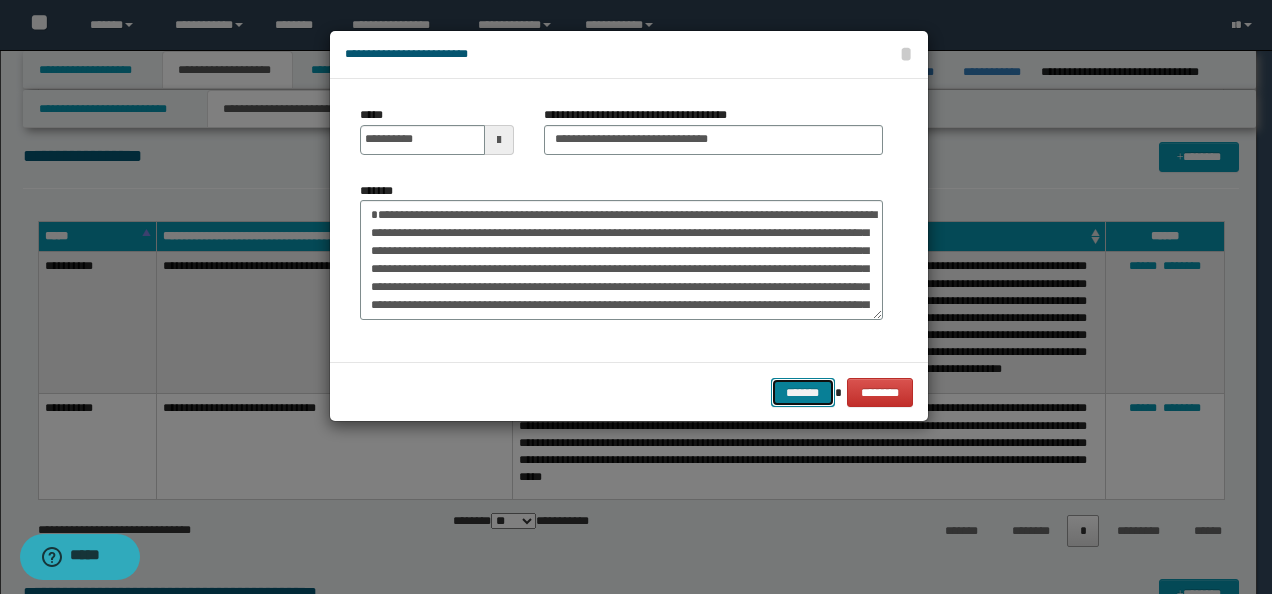 click on "*******" at bounding box center (803, 392) 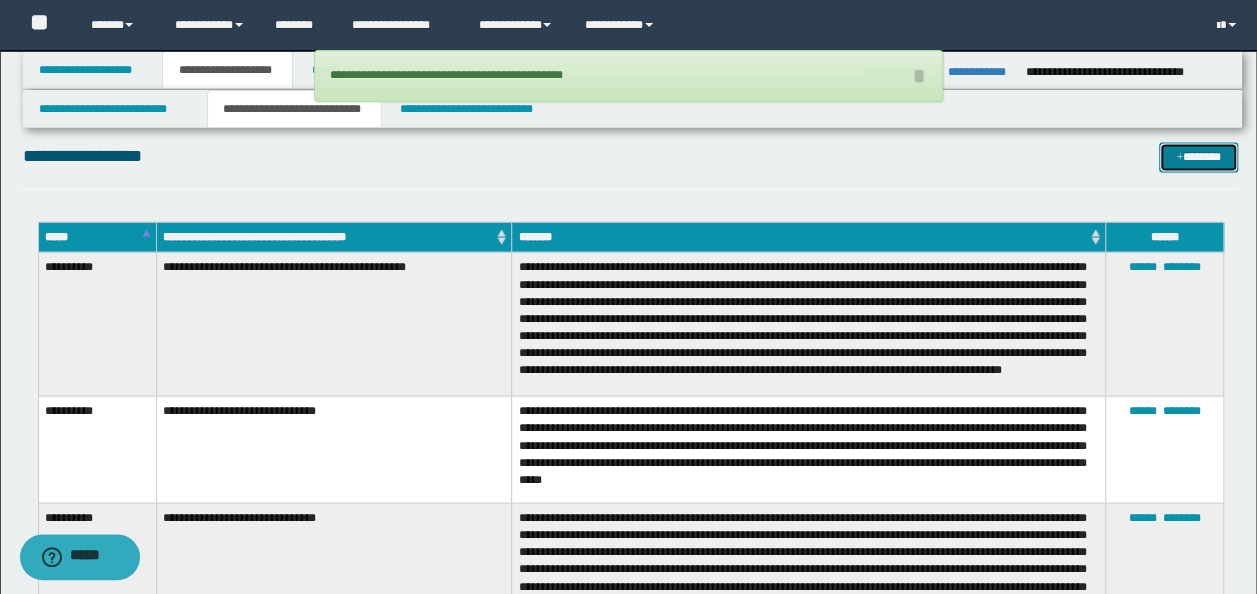 click on "*******" at bounding box center (1198, 156) 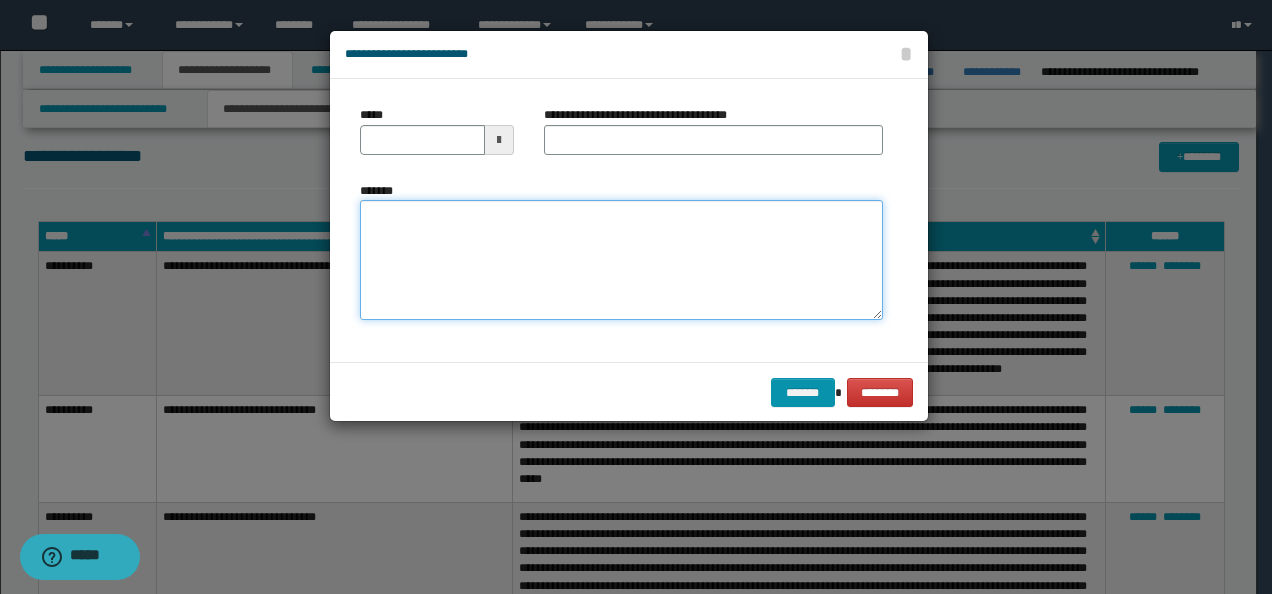 click on "*******" at bounding box center (621, 259) 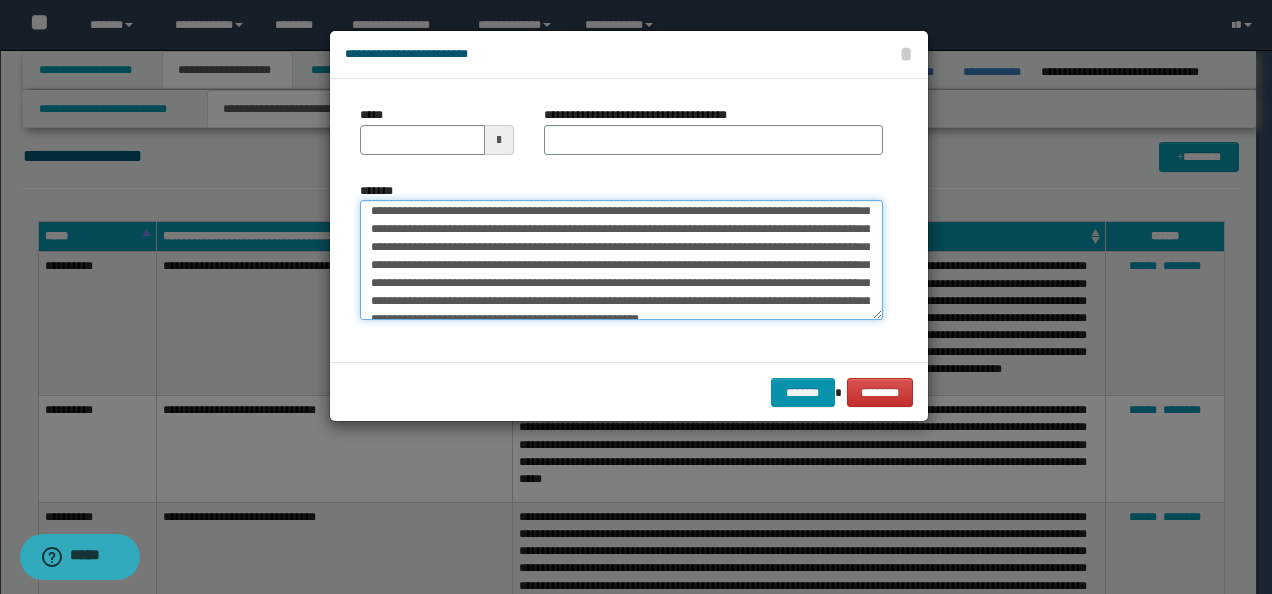 scroll, scrollTop: 0, scrollLeft: 0, axis: both 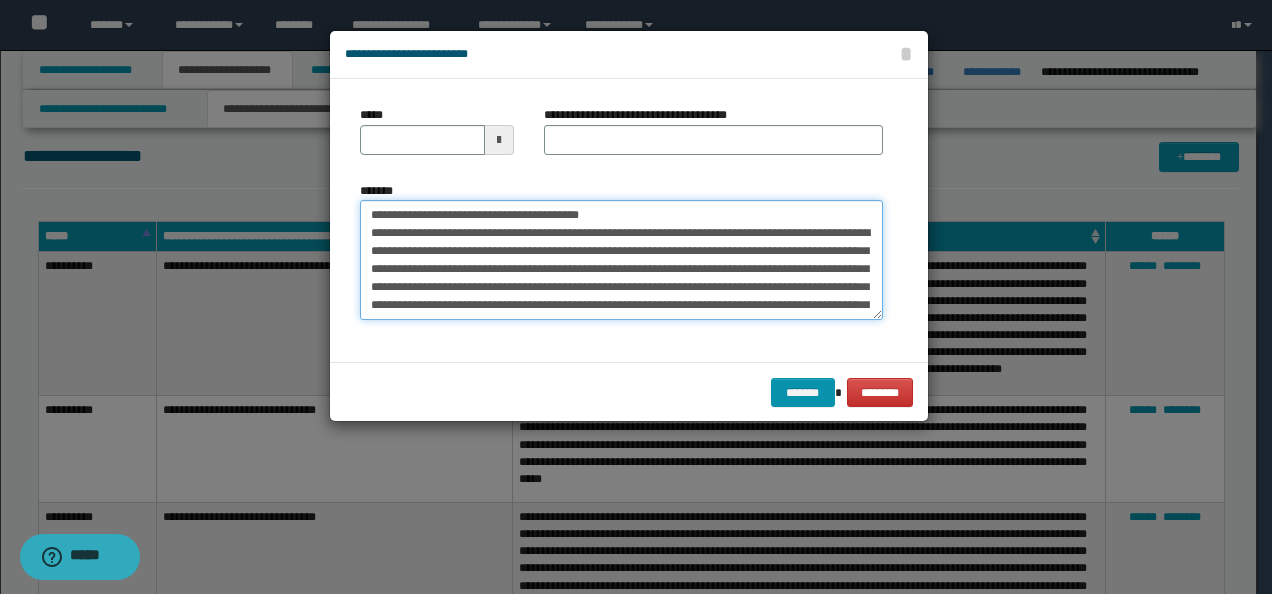 drag, startPoint x: 427, startPoint y: 214, endPoint x: 122, endPoint y: 214, distance: 305 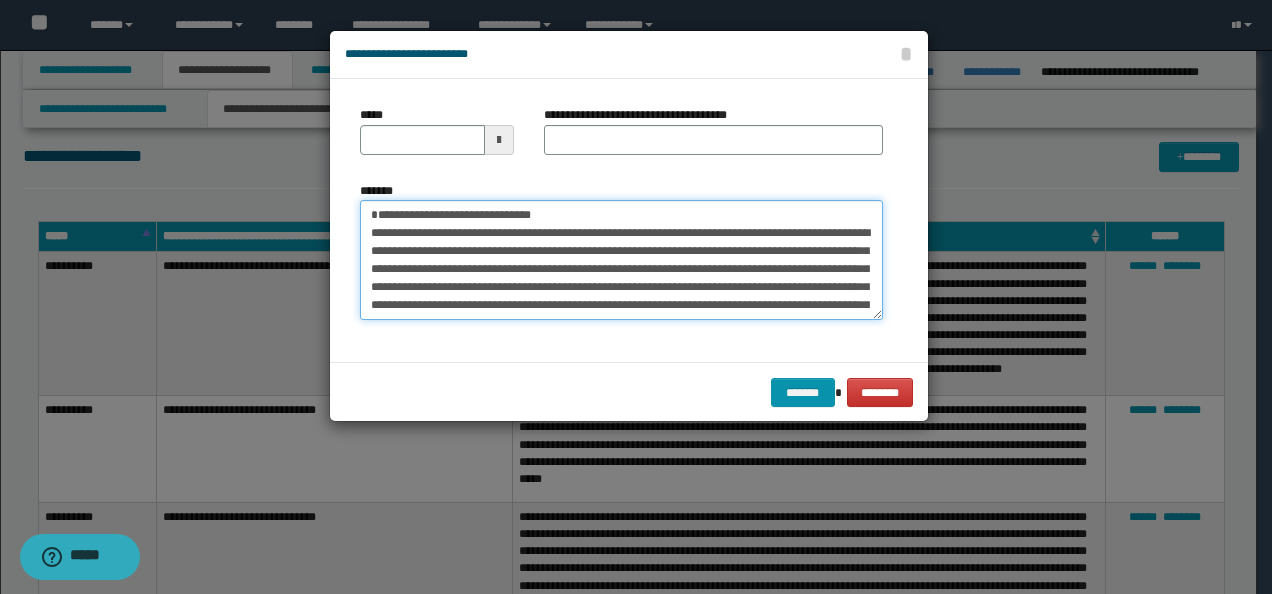 type 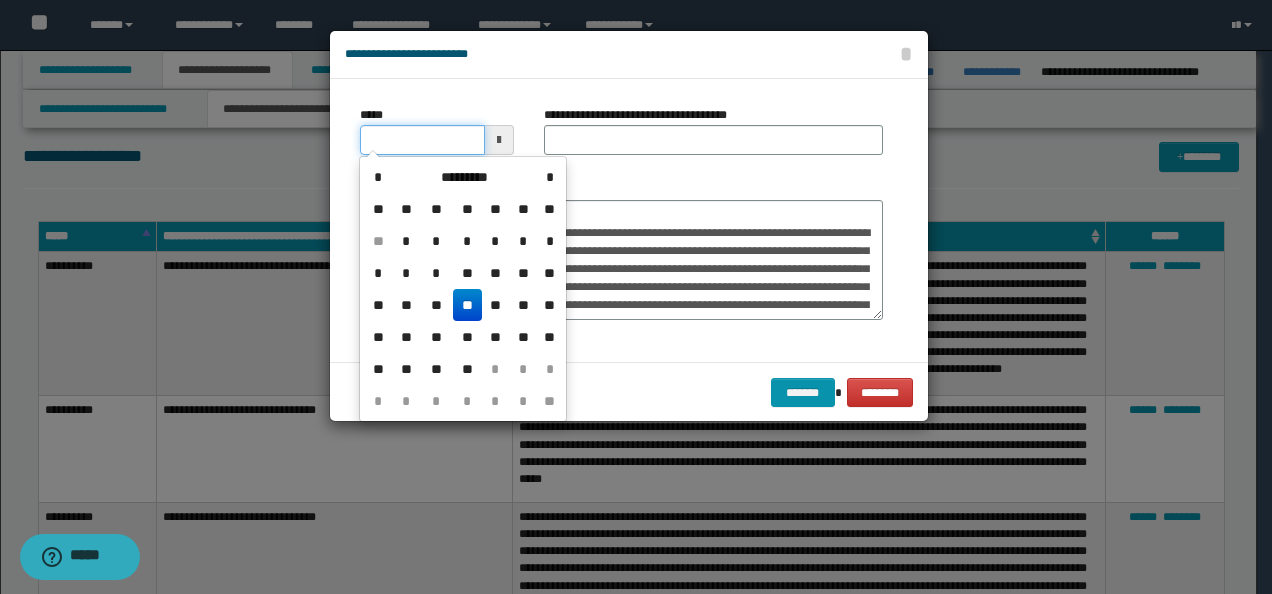 click on "*****" at bounding box center [422, 140] 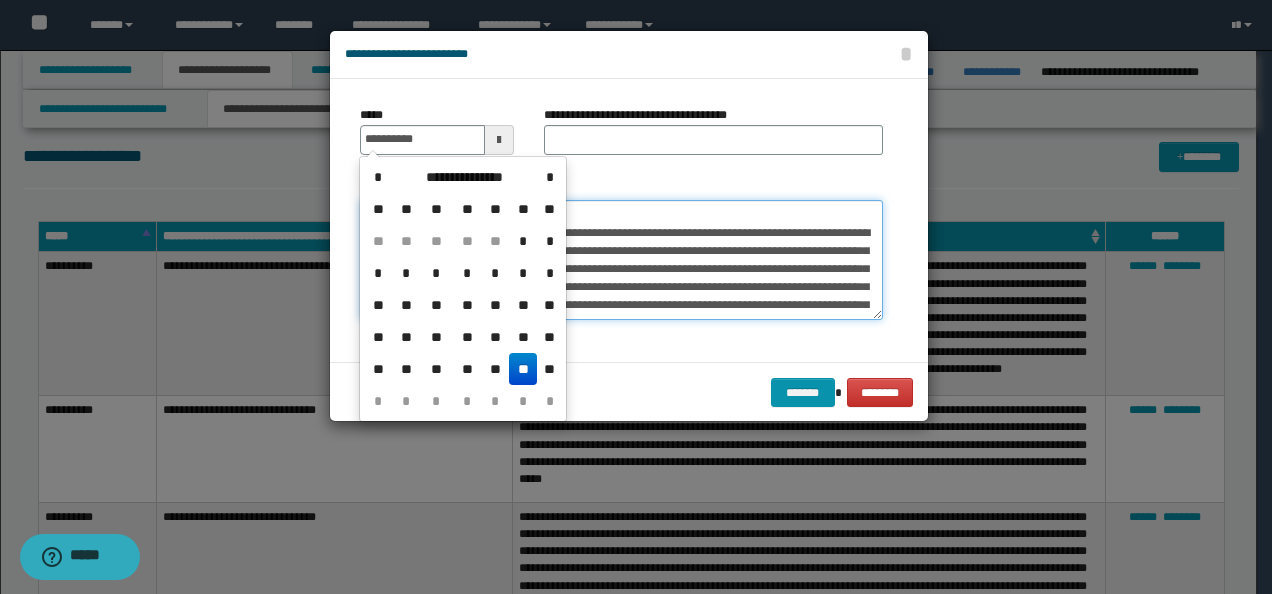 type on "**********" 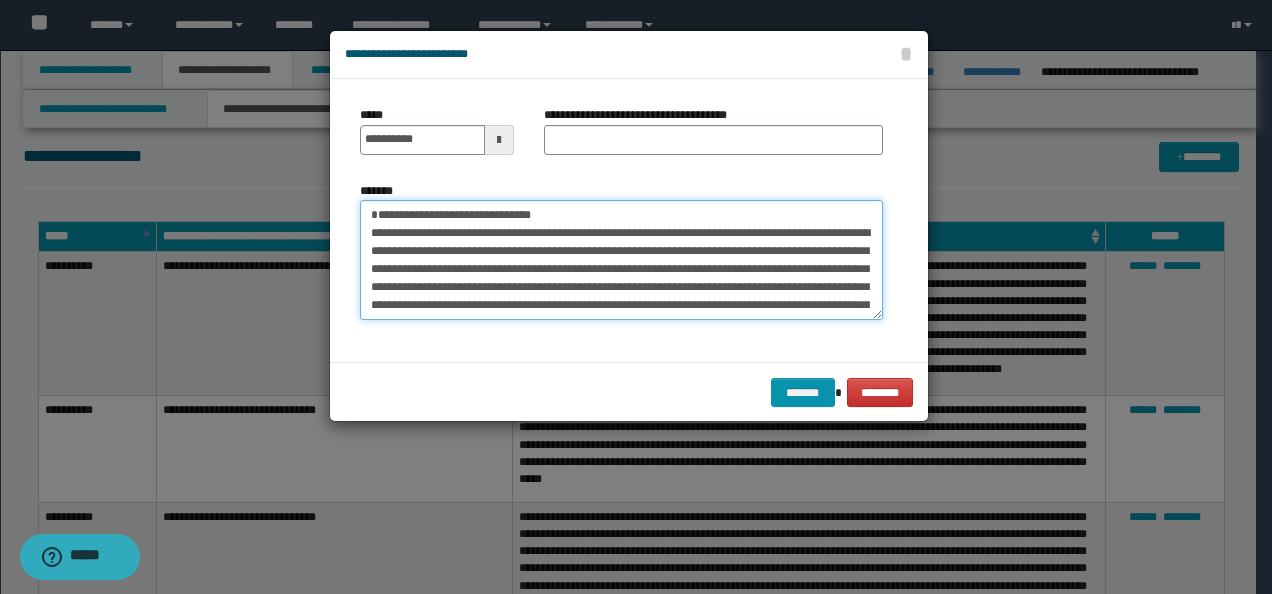 drag, startPoint x: 580, startPoint y: 214, endPoint x: -4, endPoint y: 211, distance: 584.0077 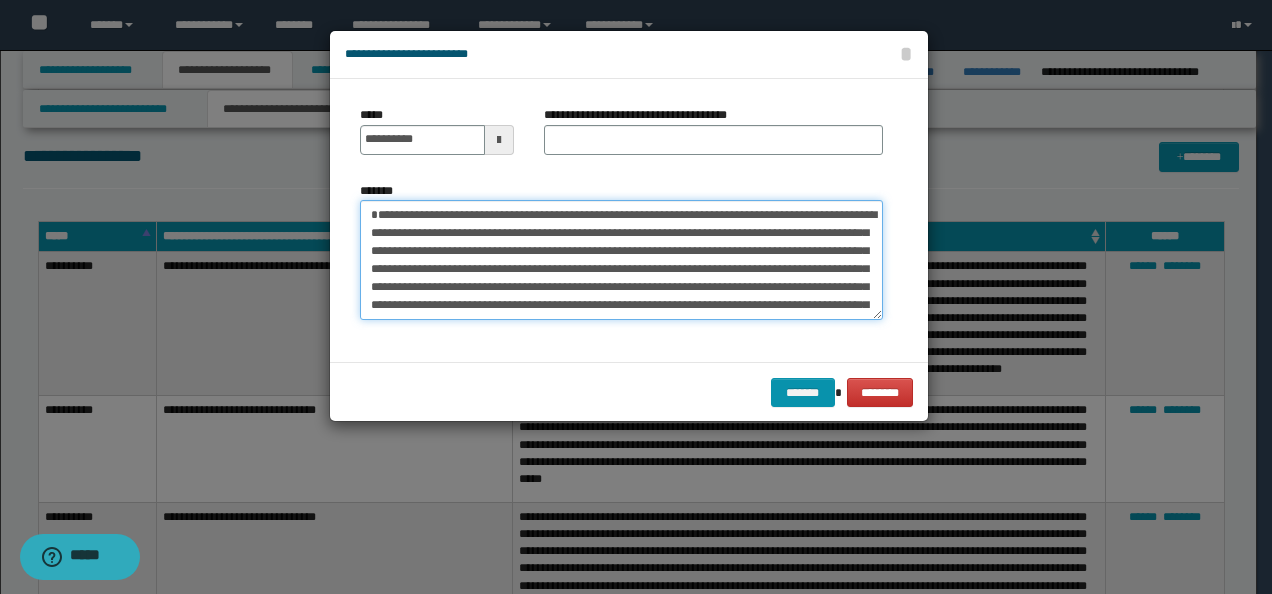type on "**********" 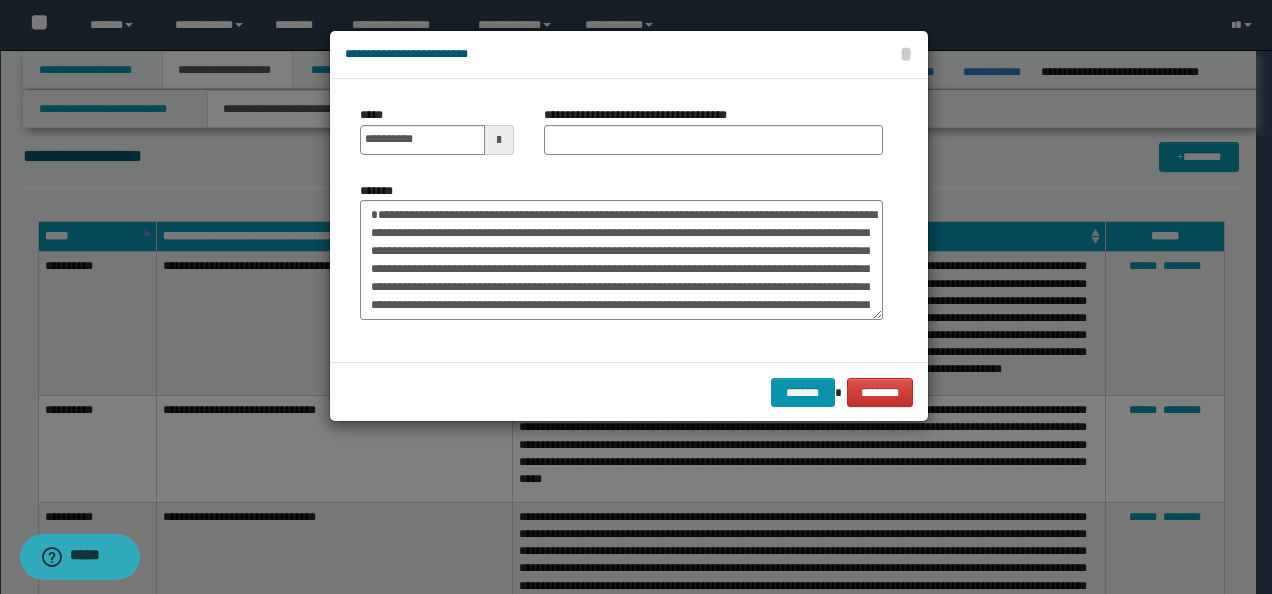 click on "**********" at bounding box center (643, 115) 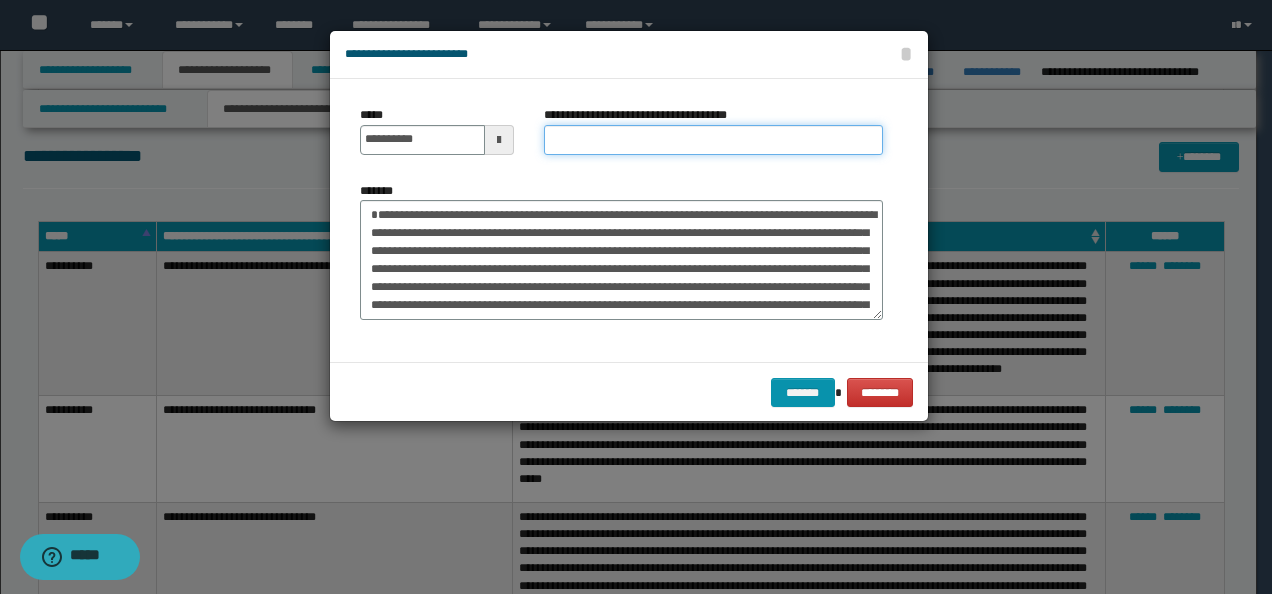 click on "**********" at bounding box center [713, 140] 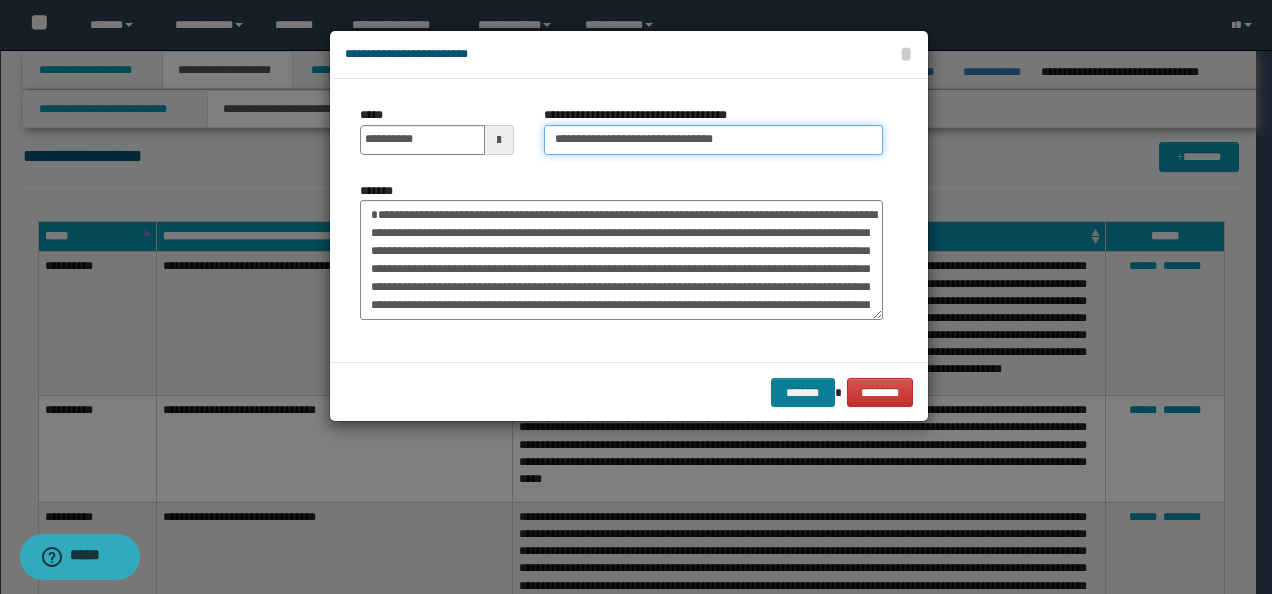 type on "**********" 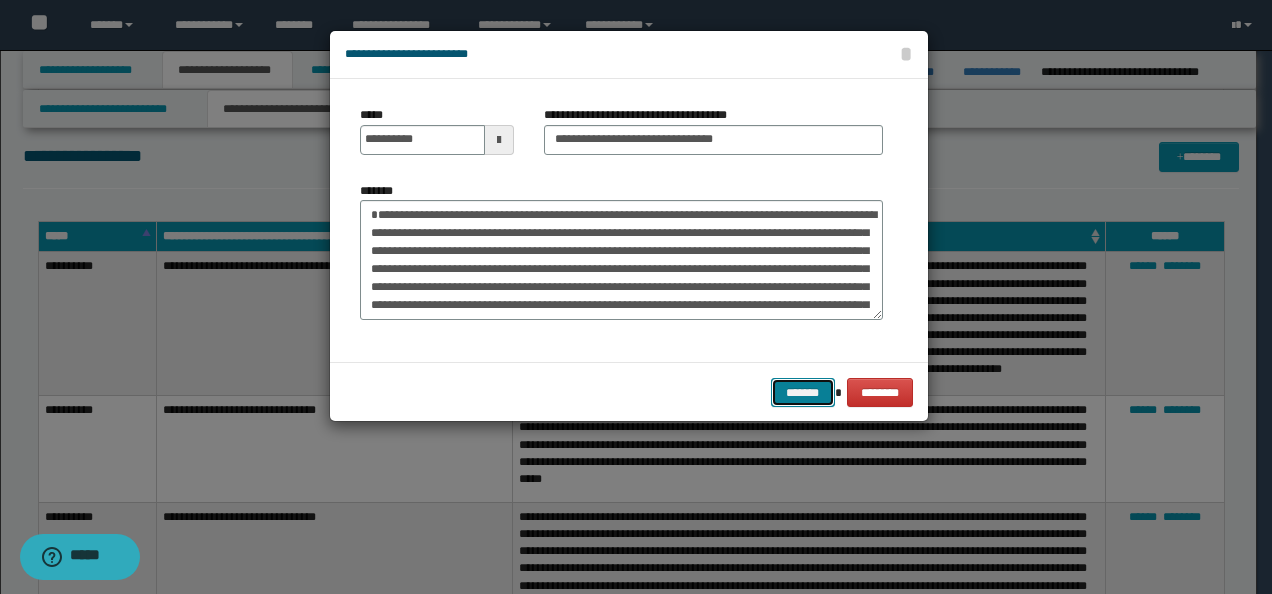 click on "*******" at bounding box center [803, 392] 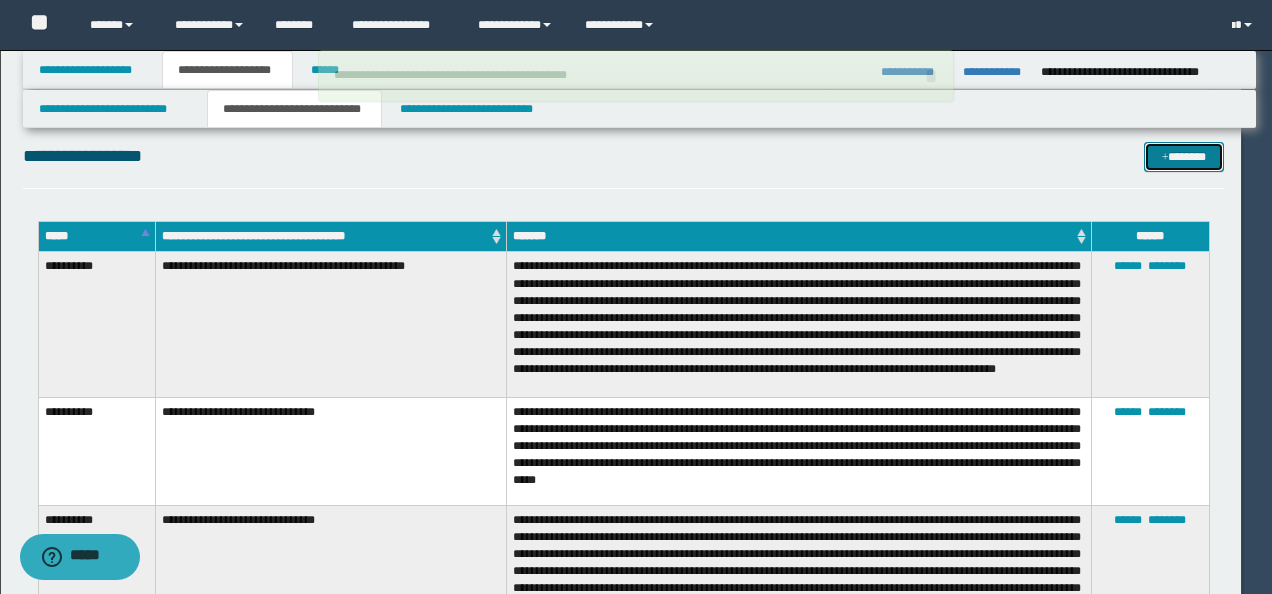 type 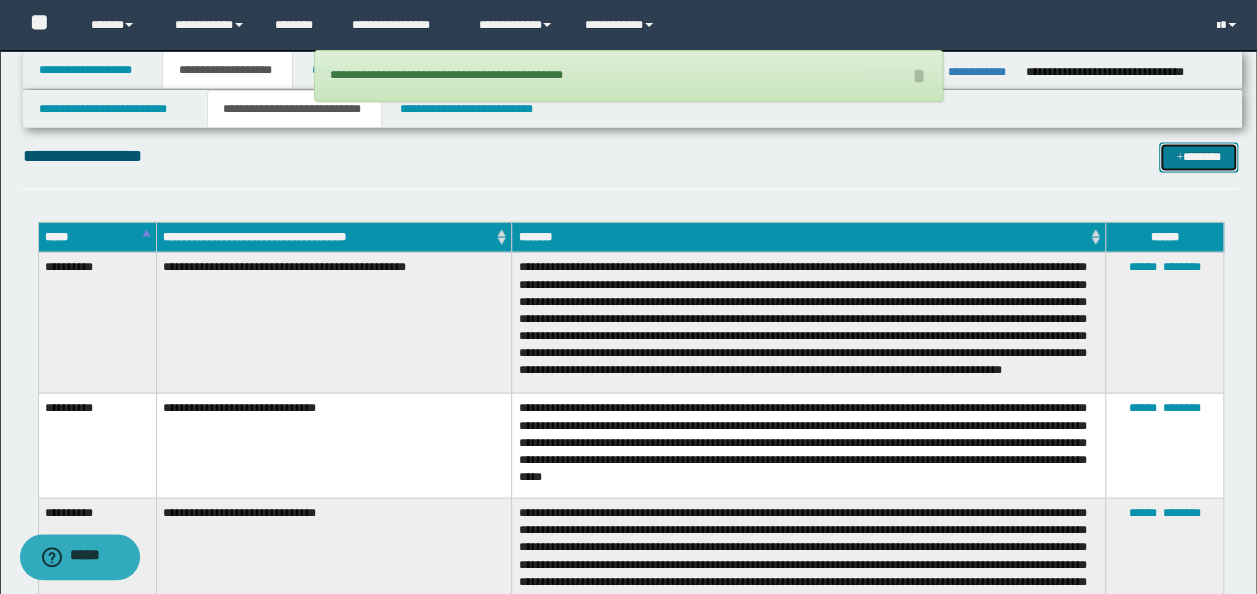 click on "*******" at bounding box center [1198, 156] 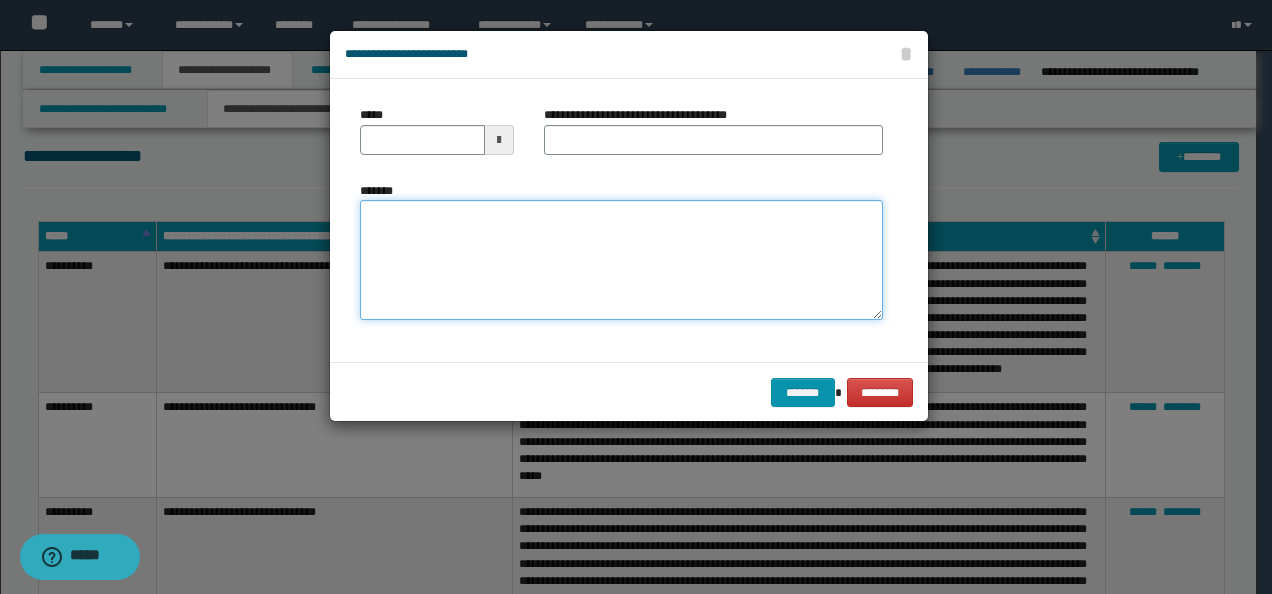 click on "*******" at bounding box center [621, 259] 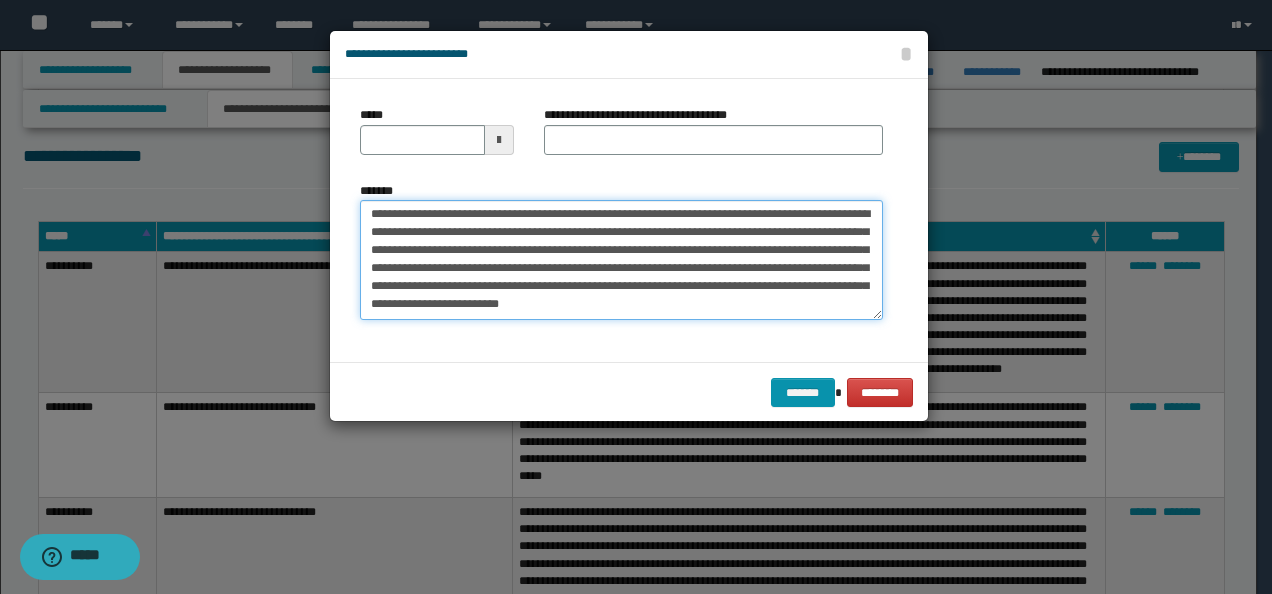 scroll, scrollTop: 0, scrollLeft: 0, axis: both 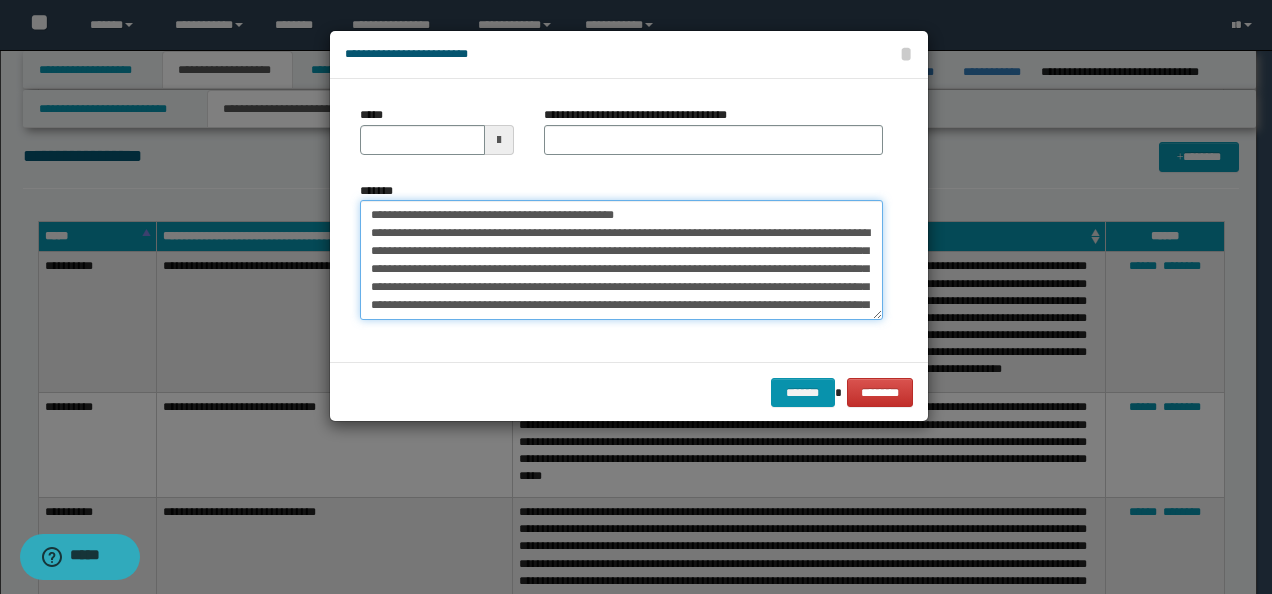 drag, startPoint x: 431, startPoint y: 211, endPoint x: 125, endPoint y: 198, distance: 306.27603 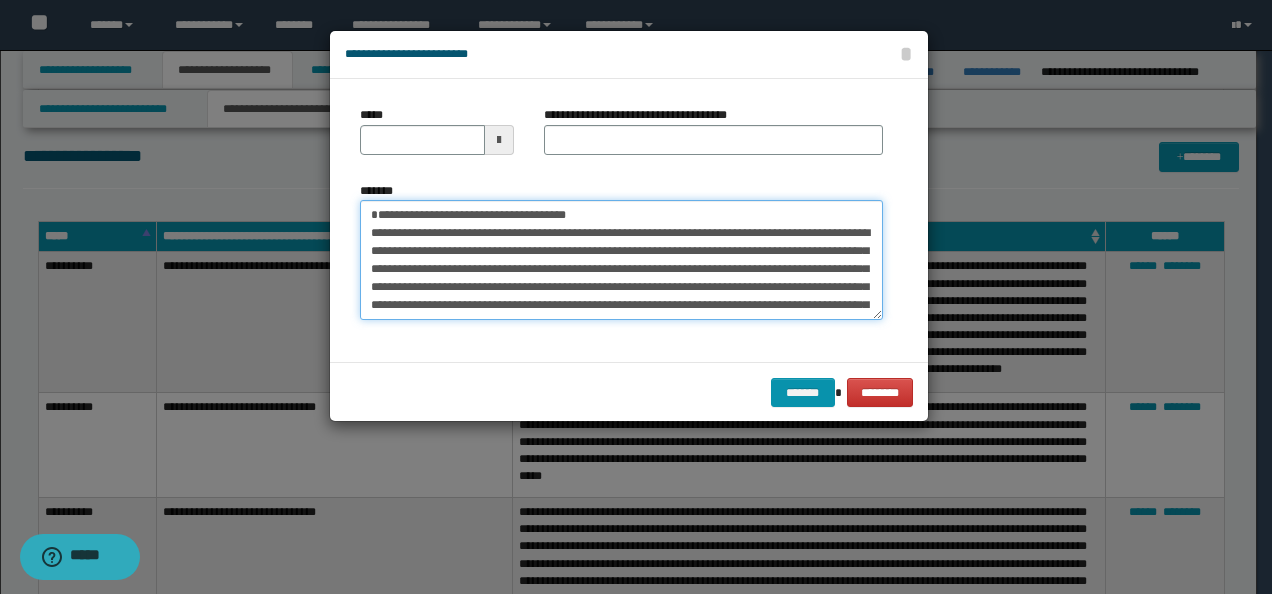 type 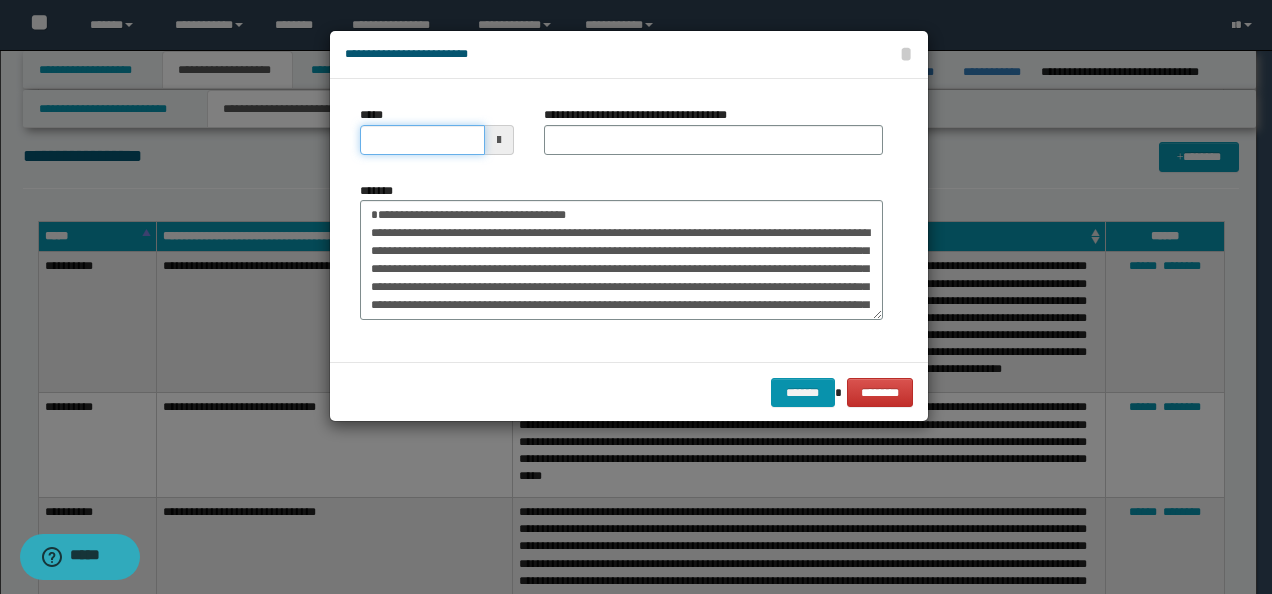 click on "*****" at bounding box center [422, 140] 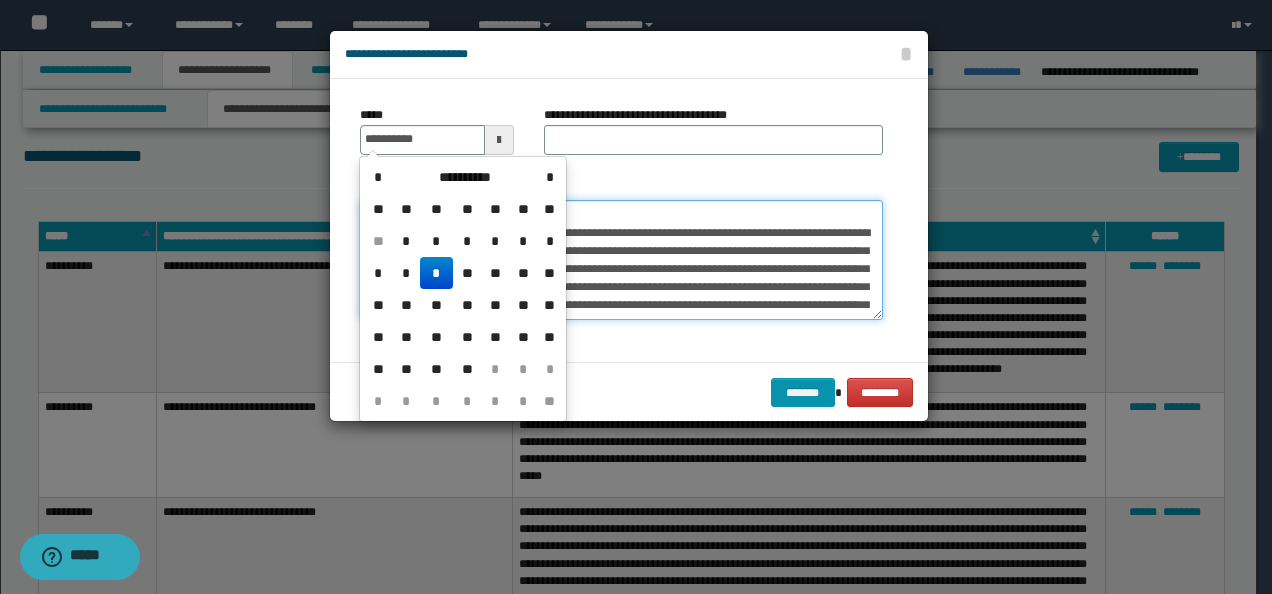 type on "**********" 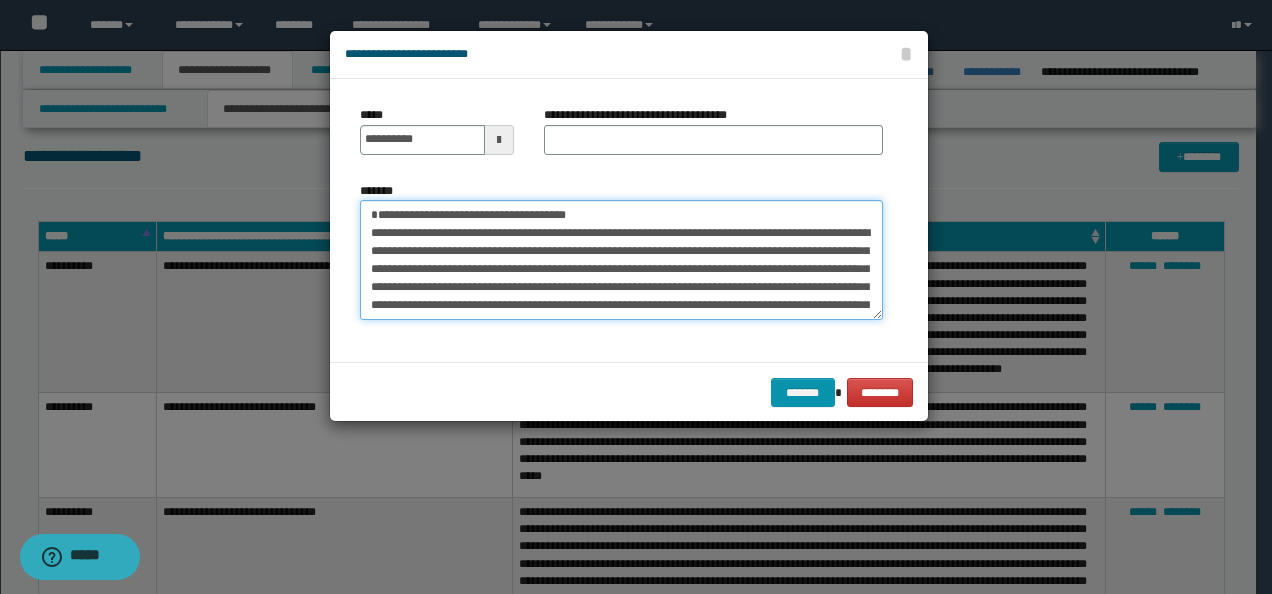 drag, startPoint x: 611, startPoint y: 208, endPoint x: 122, endPoint y: 208, distance: 489 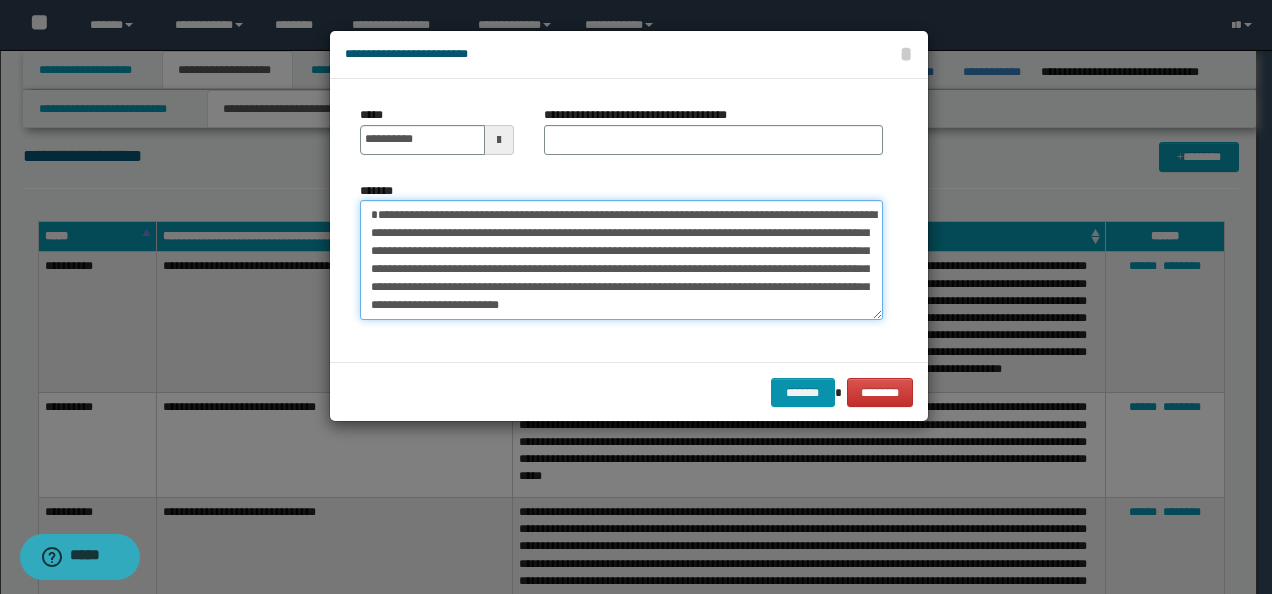 type on "**********" 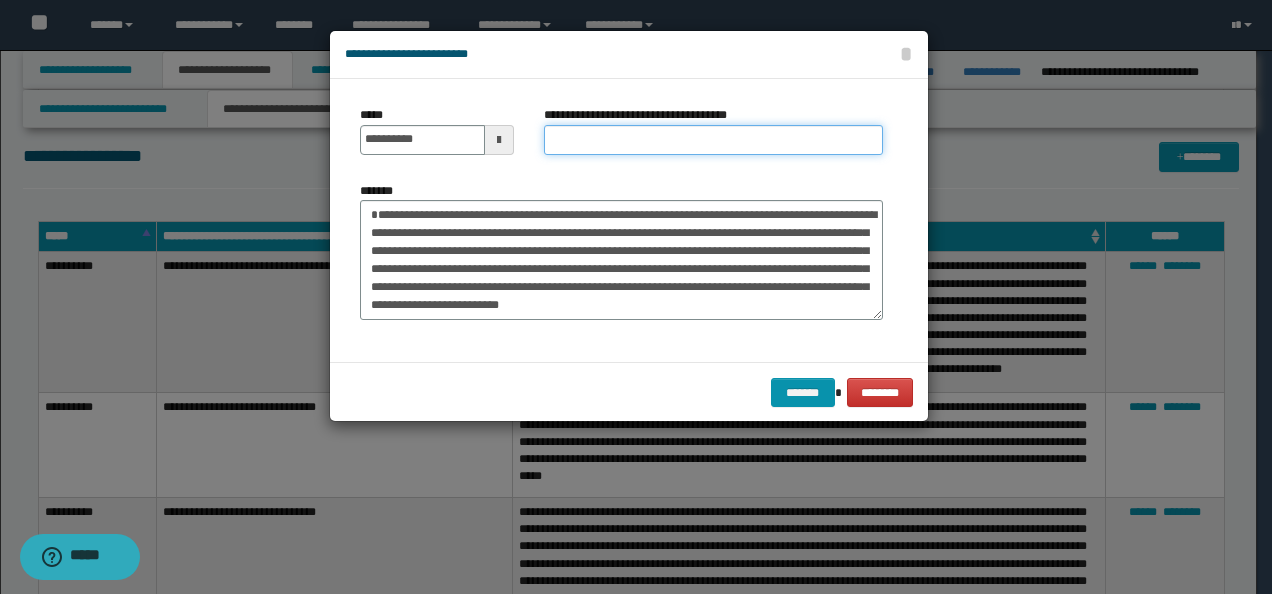 click on "**********" at bounding box center [713, 140] 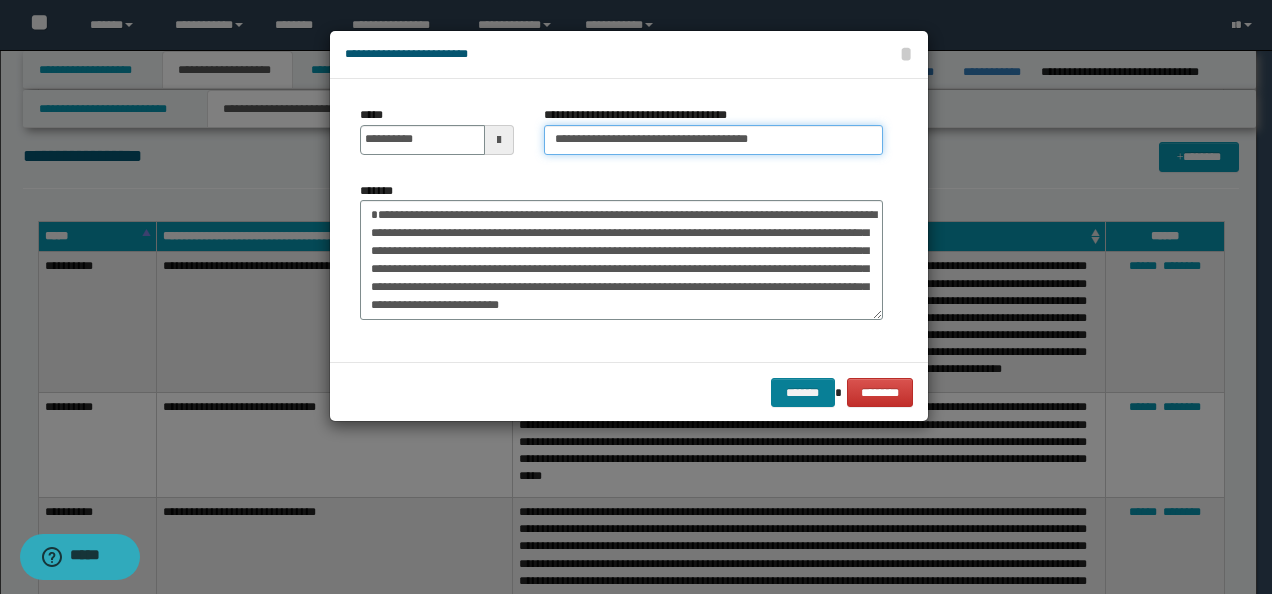 type on "**********" 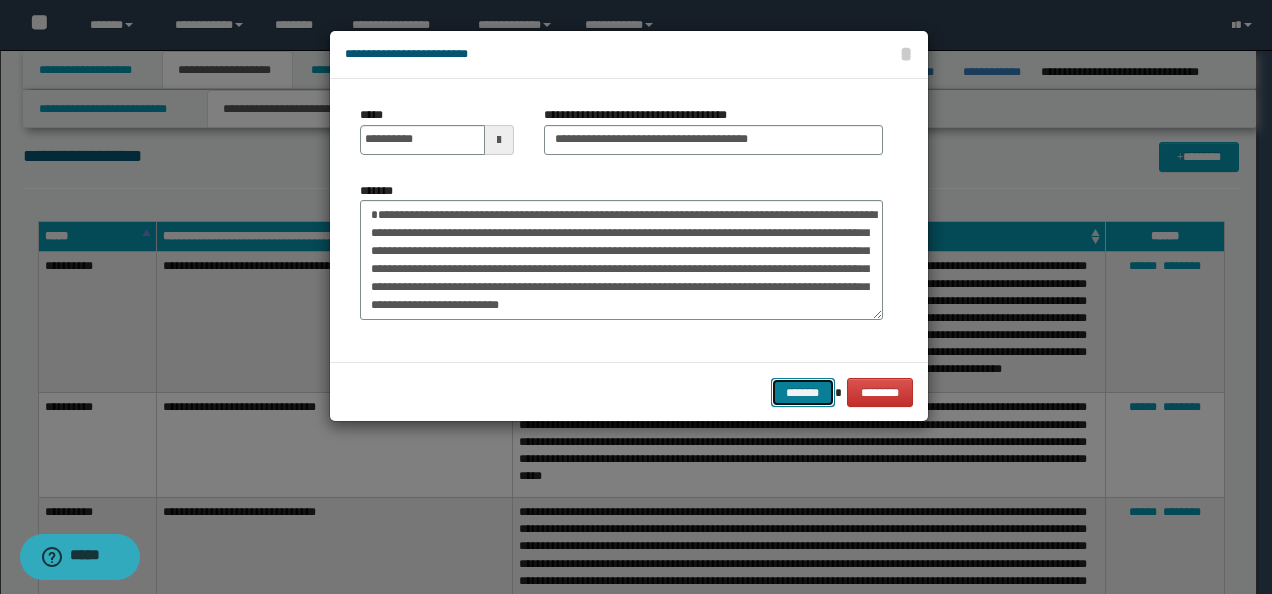 click on "*******" at bounding box center (803, 392) 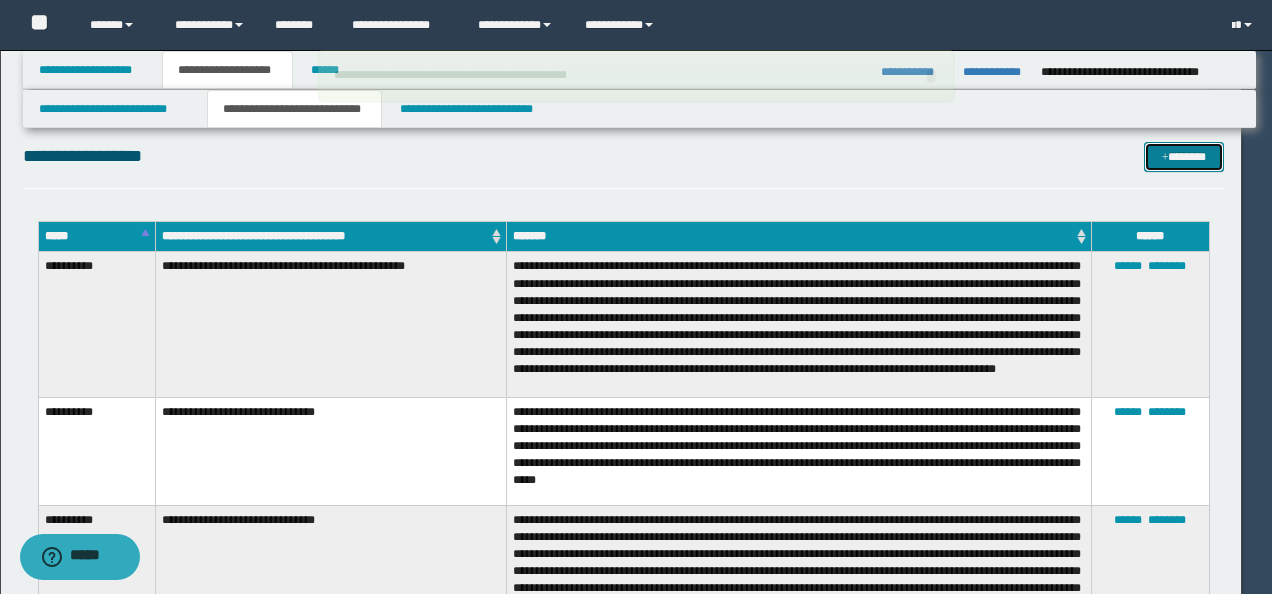 type 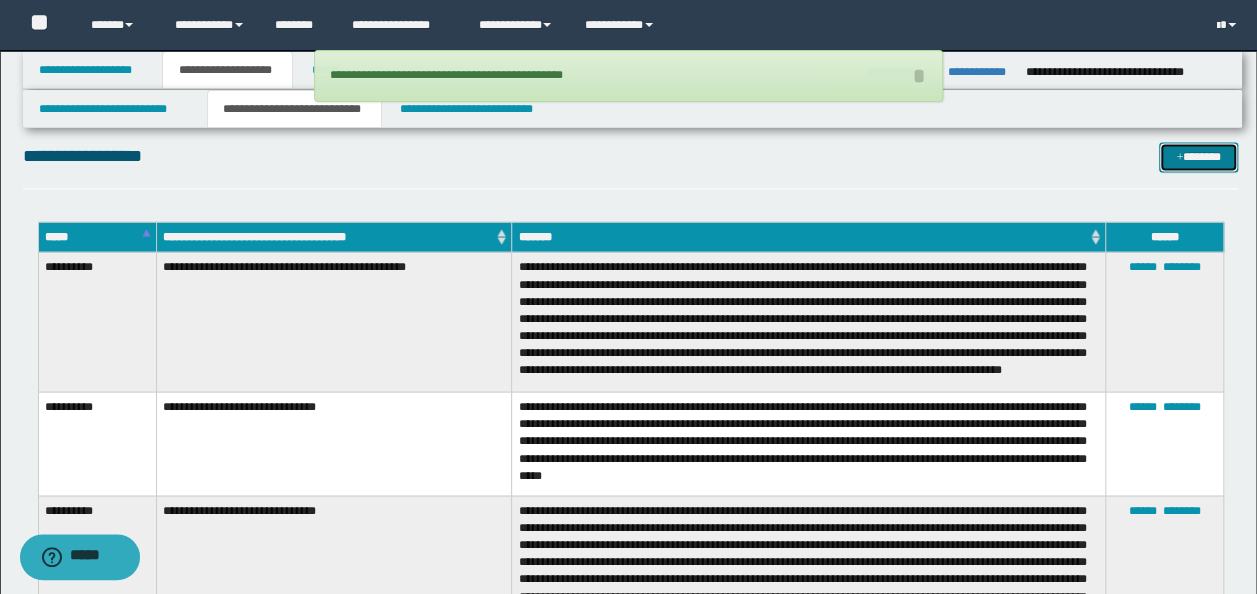 click on "*******" at bounding box center [1198, 156] 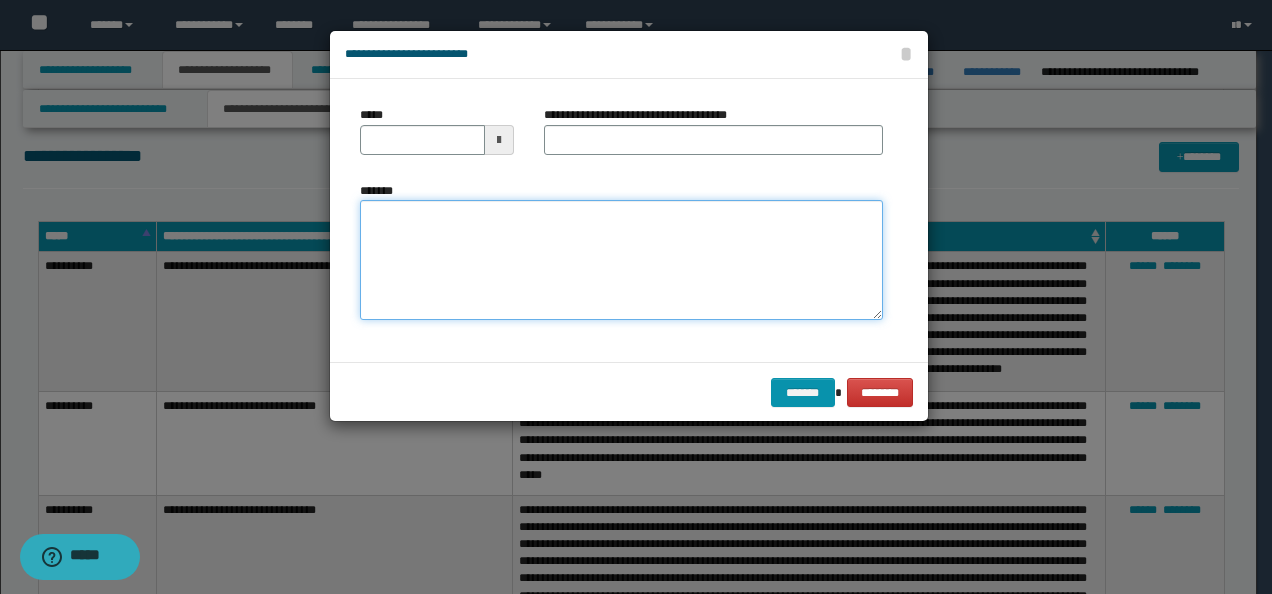 click on "*******" at bounding box center (621, 259) 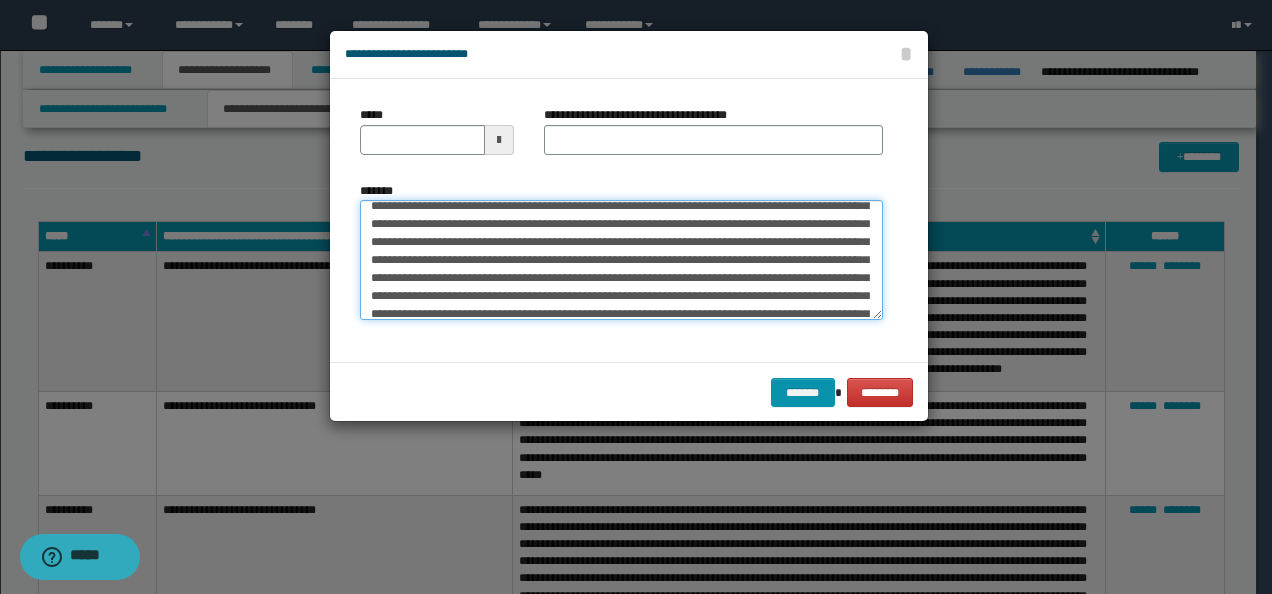 scroll, scrollTop: 0, scrollLeft: 0, axis: both 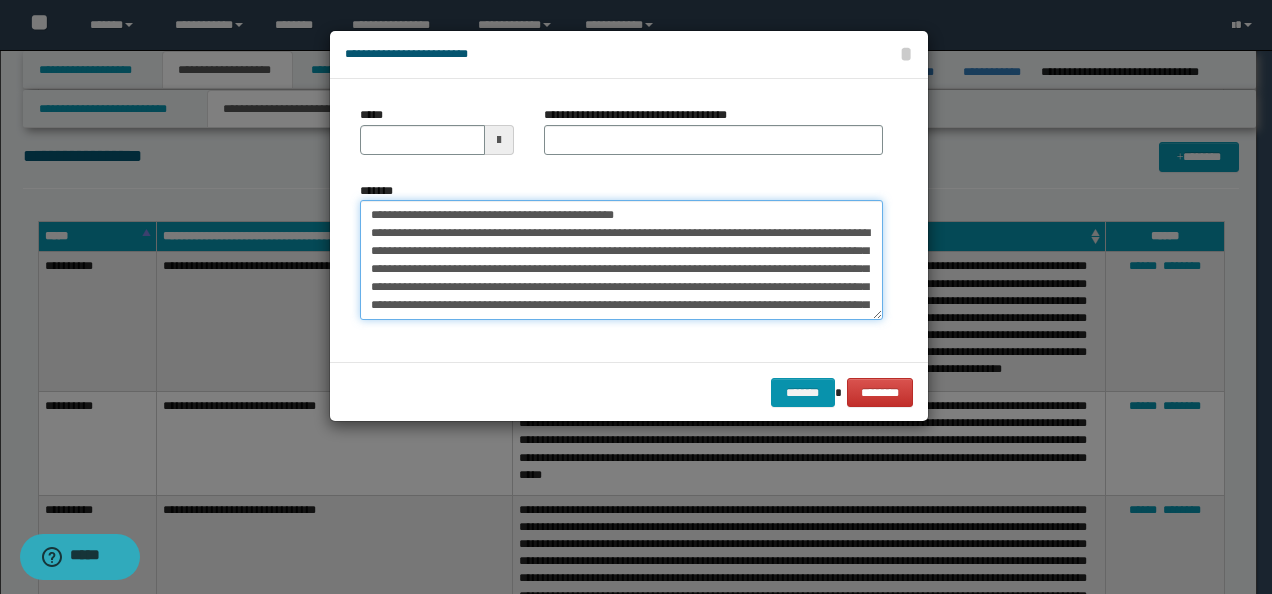 drag, startPoint x: 433, startPoint y: 214, endPoint x: 228, endPoint y: 195, distance: 205.8786 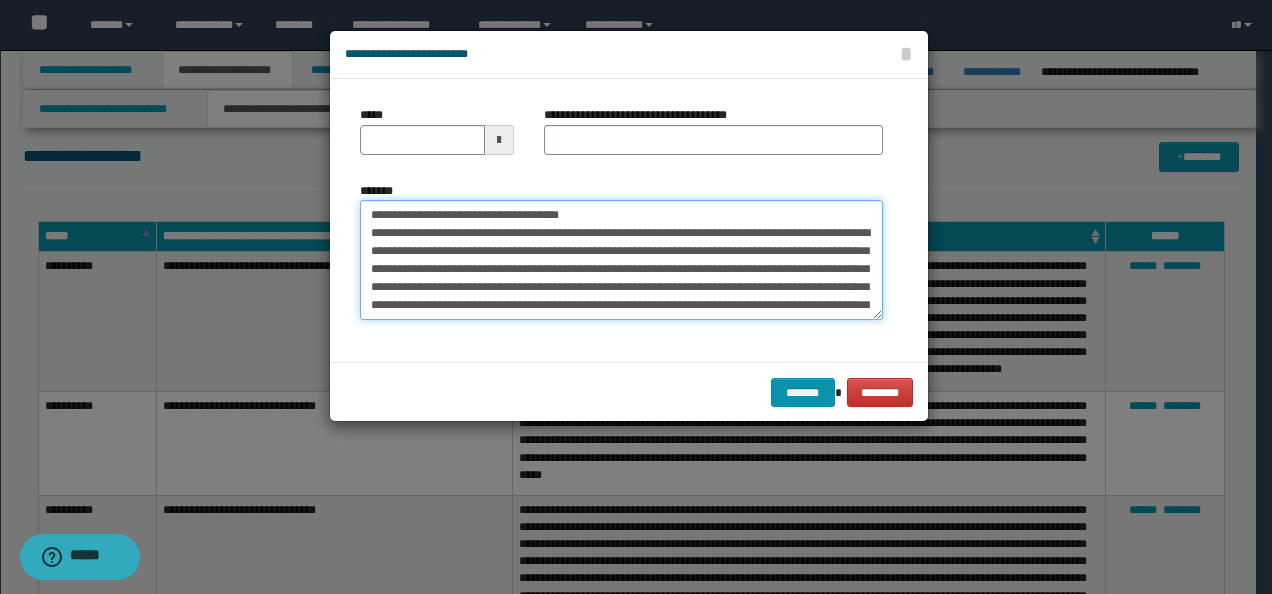 type 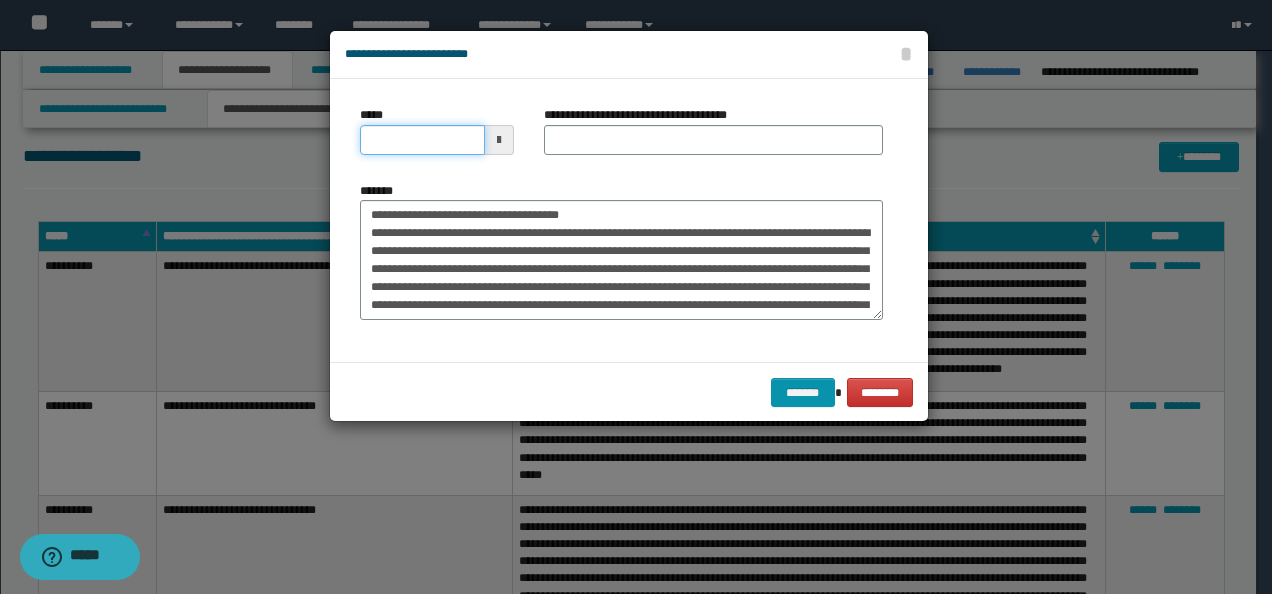 click on "*****" at bounding box center (422, 140) 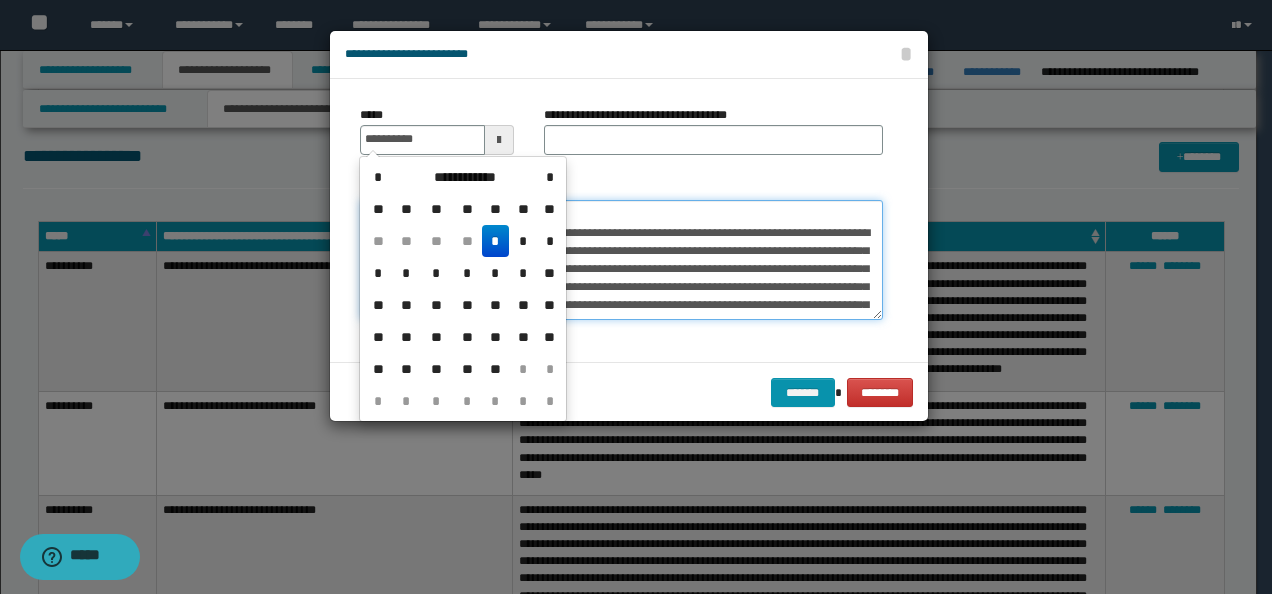 type on "**********" 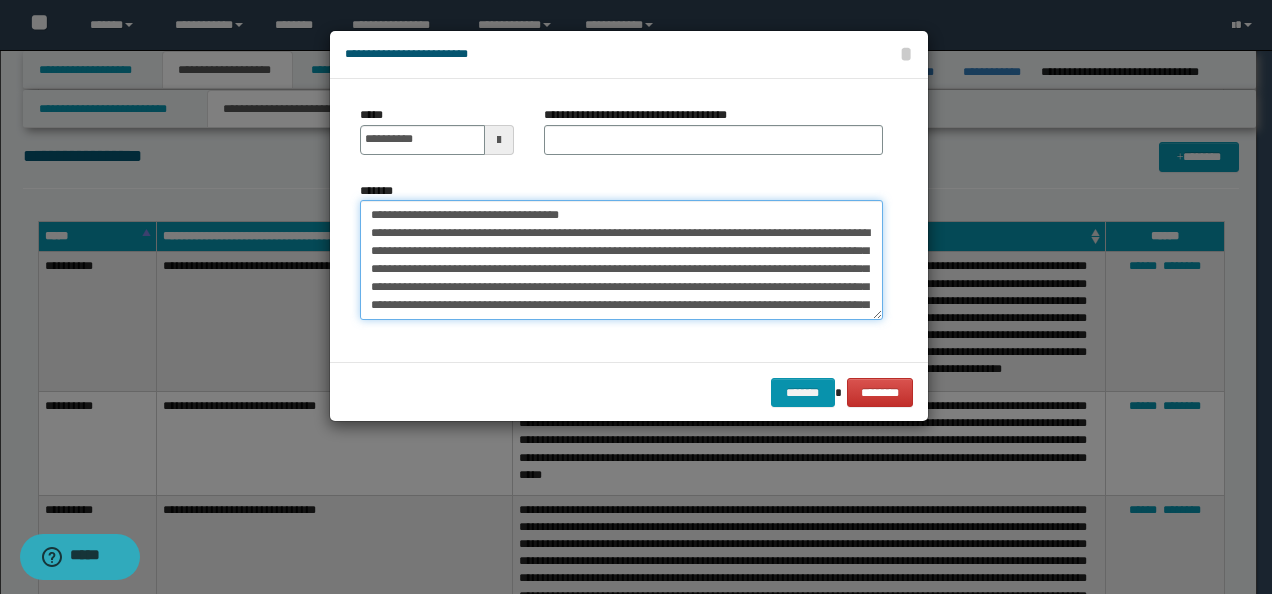 drag, startPoint x: 606, startPoint y: 212, endPoint x: 190, endPoint y: 188, distance: 416.69174 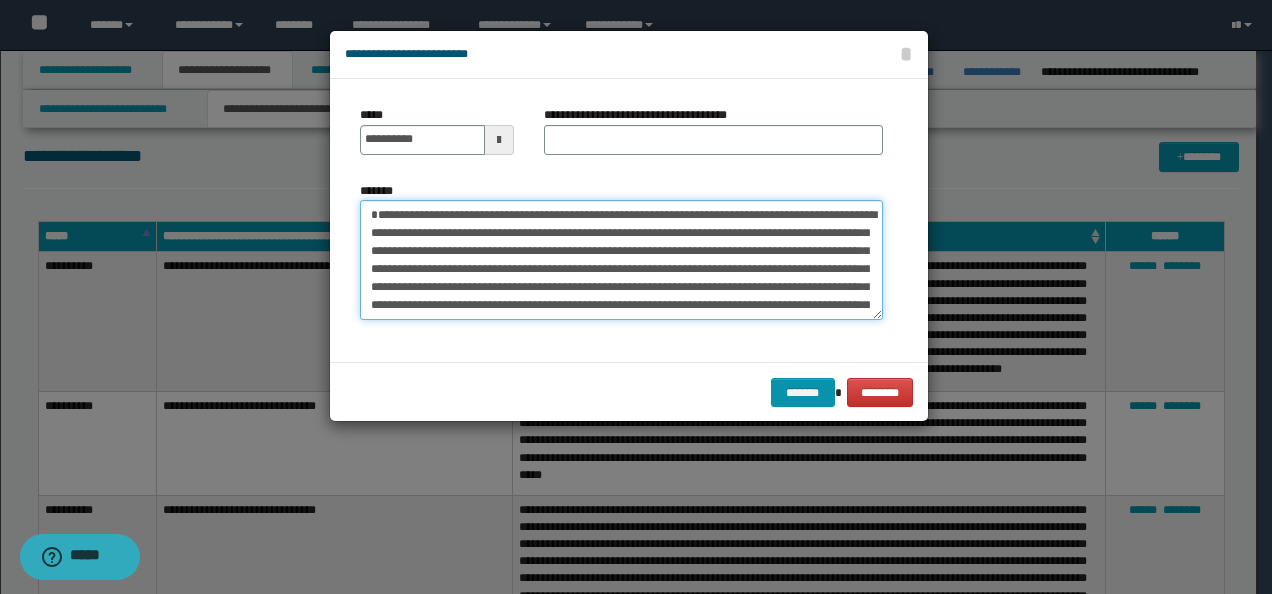 type on "**********" 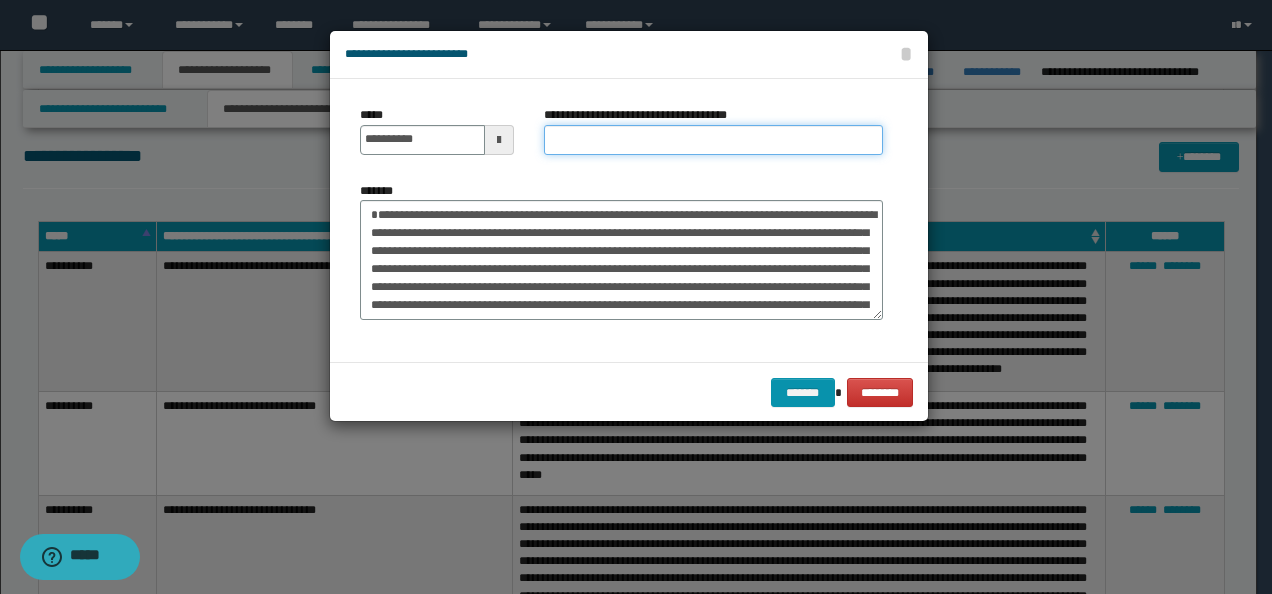 click on "**********" at bounding box center [713, 140] 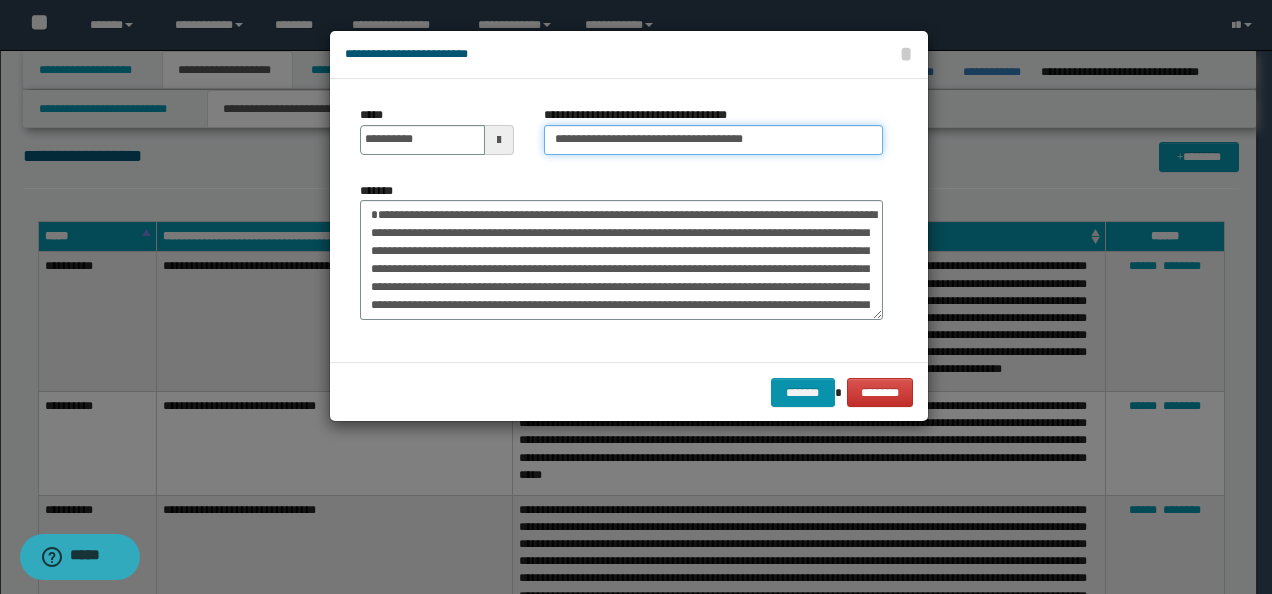 type on "**********" 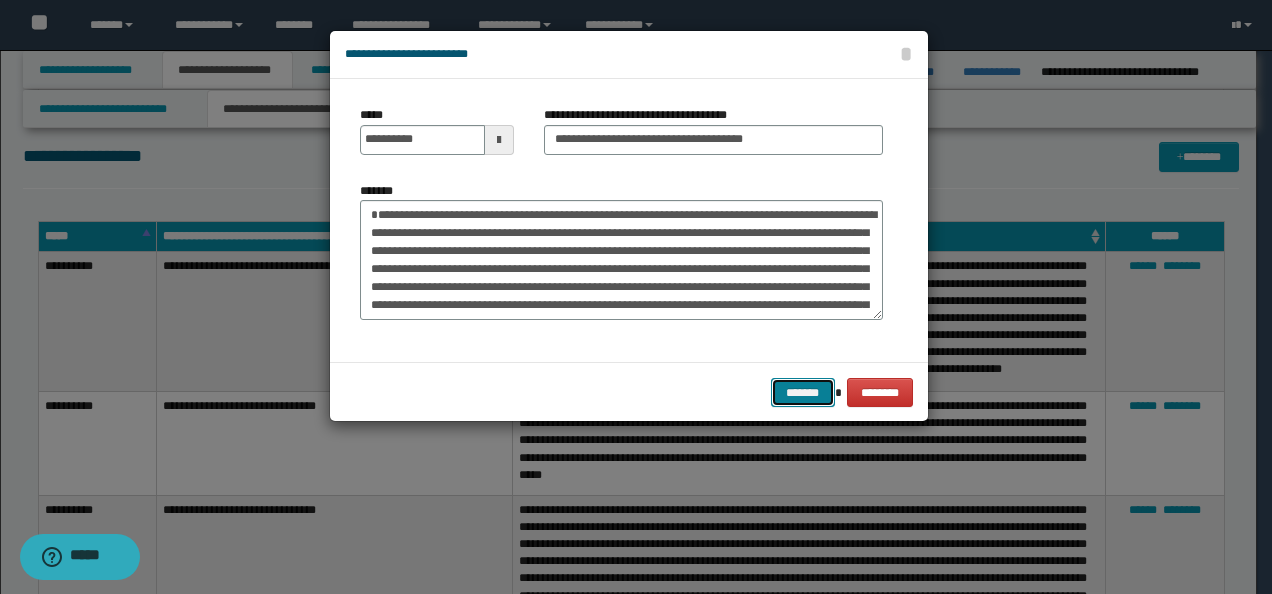 click on "*******" at bounding box center [803, 392] 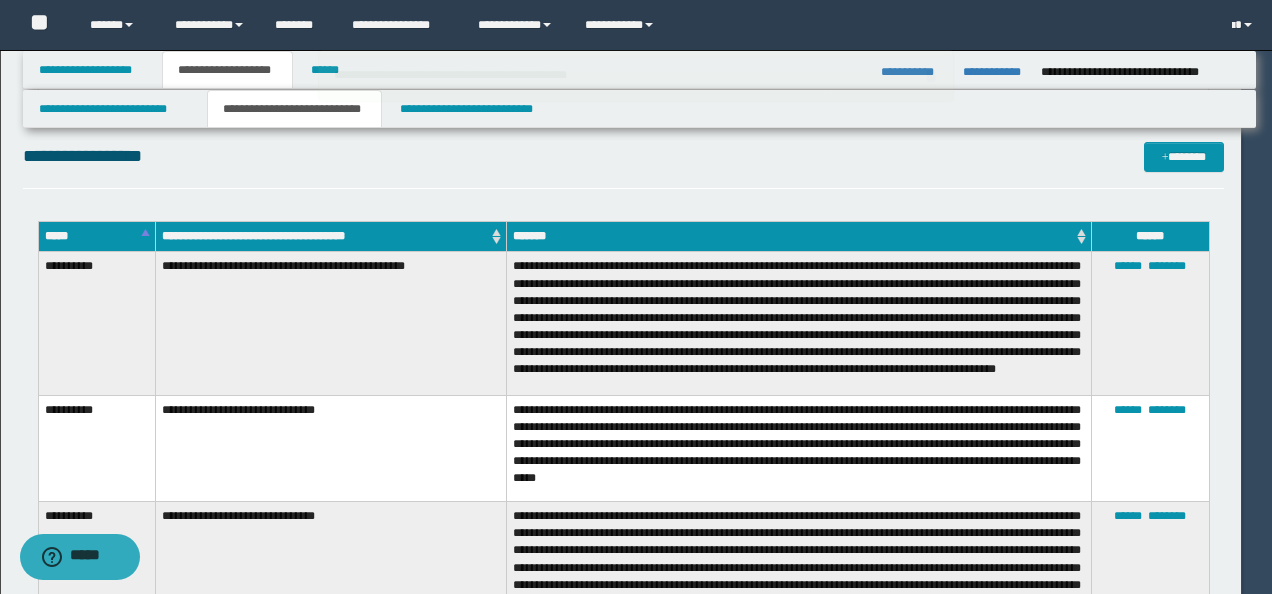 type 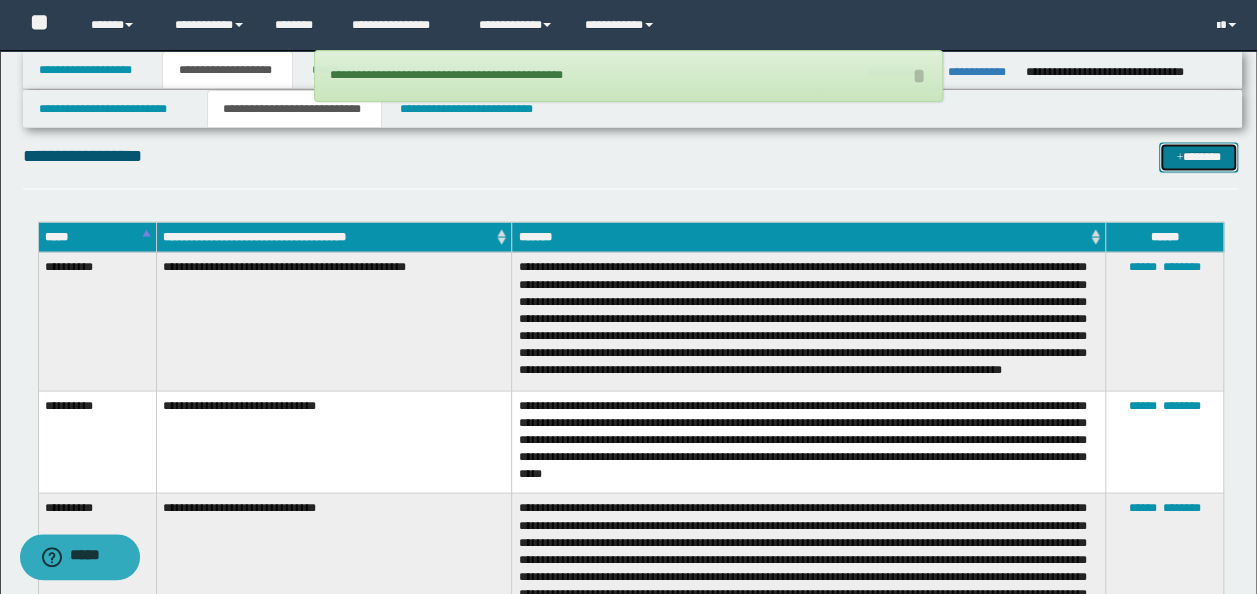 click at bounding box center [1179, 158] 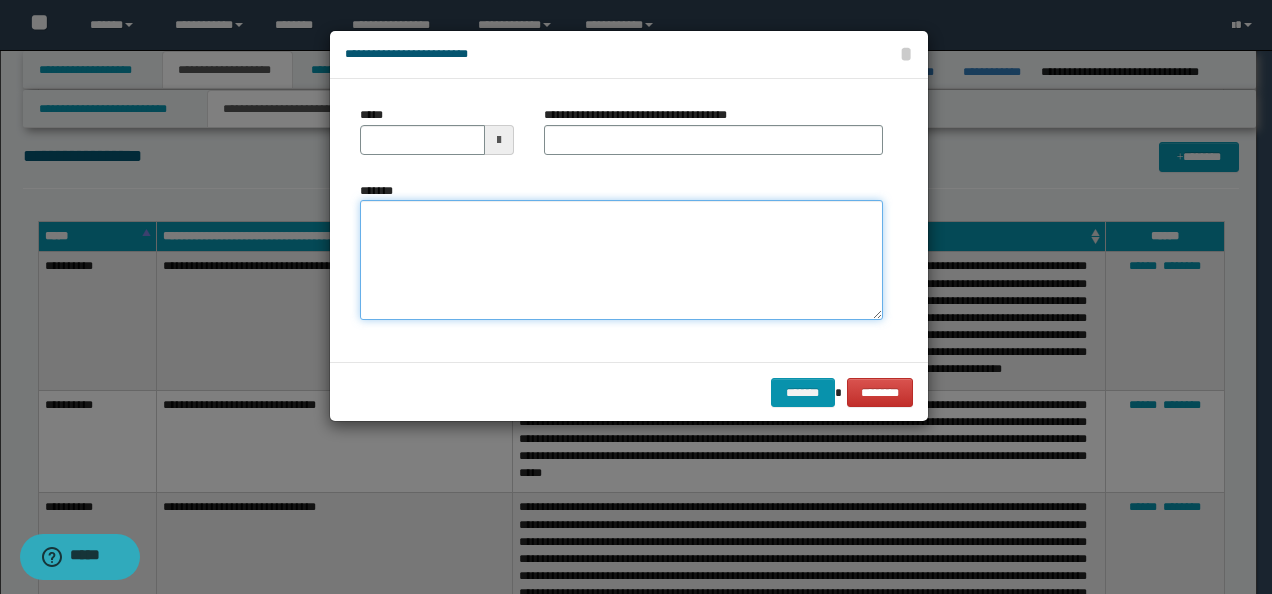 click on "*******" at bounding box center [621, 259] 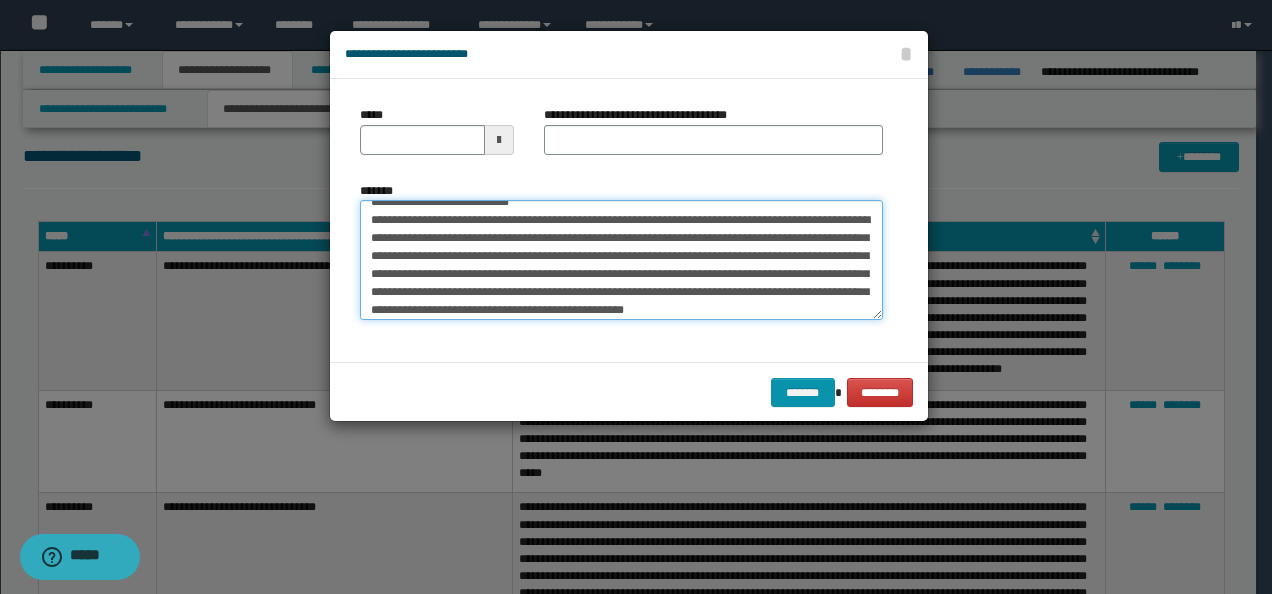 scroll, scrollTop: 0, scrollLeft: 0, axis: both 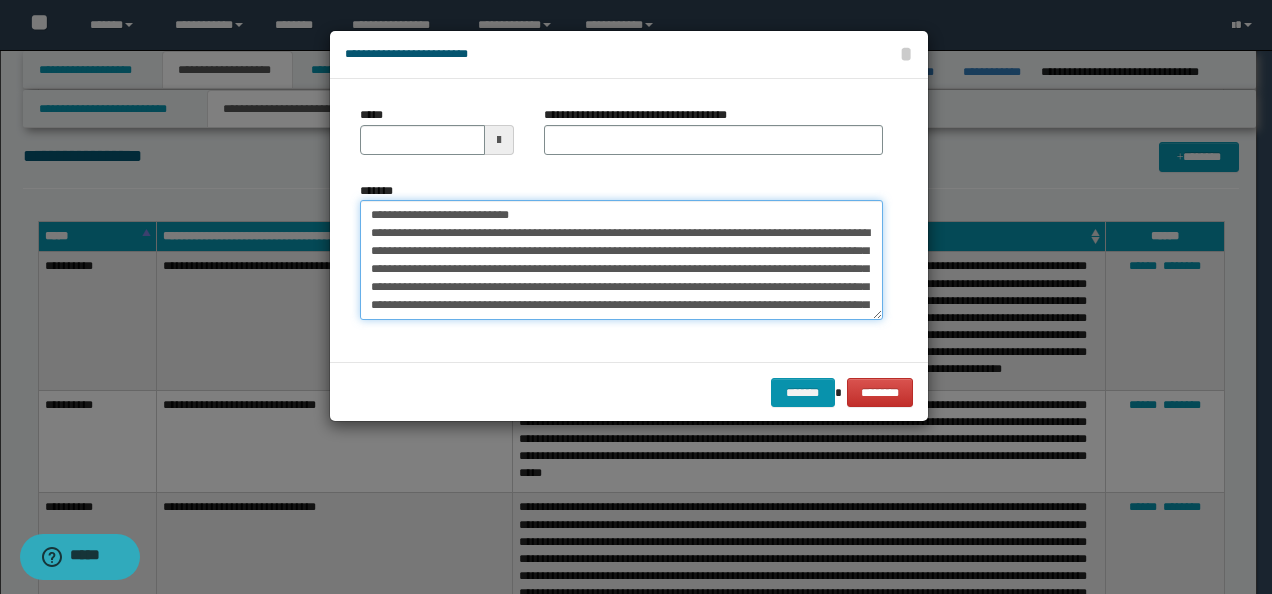 drag, startPoint x: 402, startPoint y: 213, endPoint x: 154, endPoint y: 207, distance: 248.07257 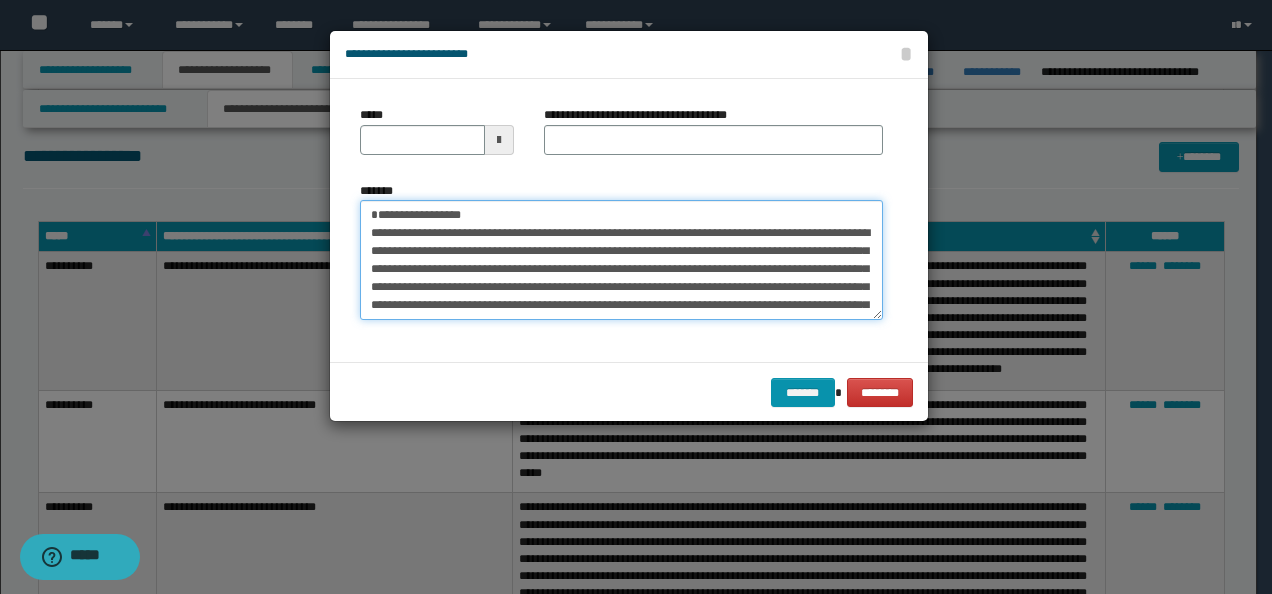 type 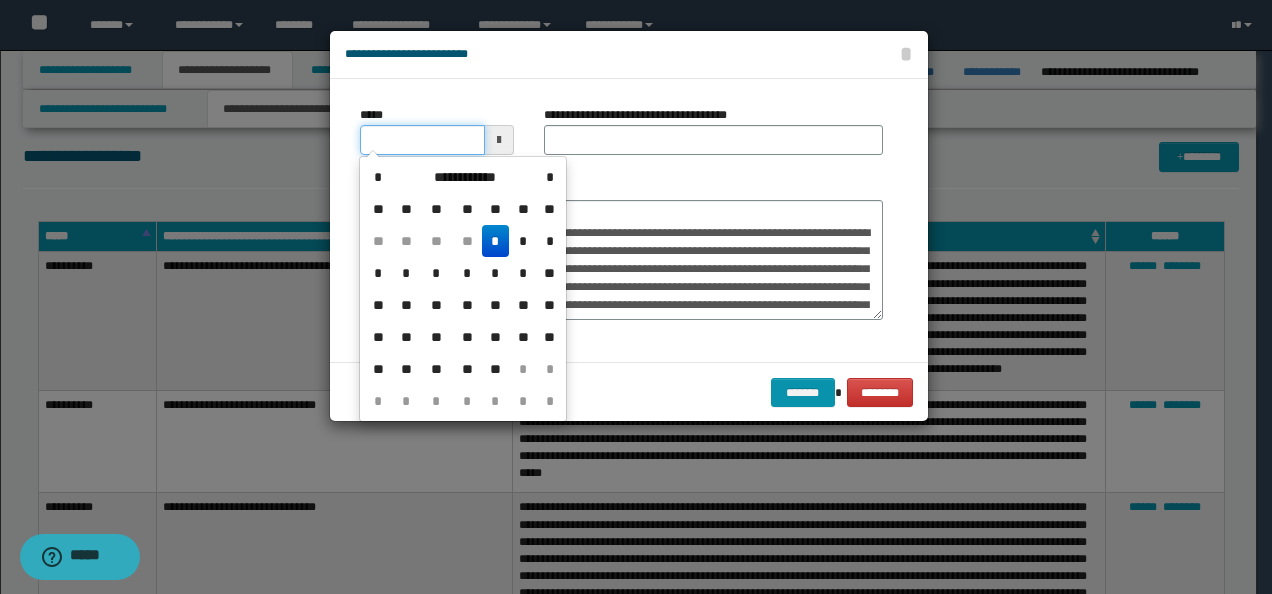 click on "*****" at bounding box center (422, 140) 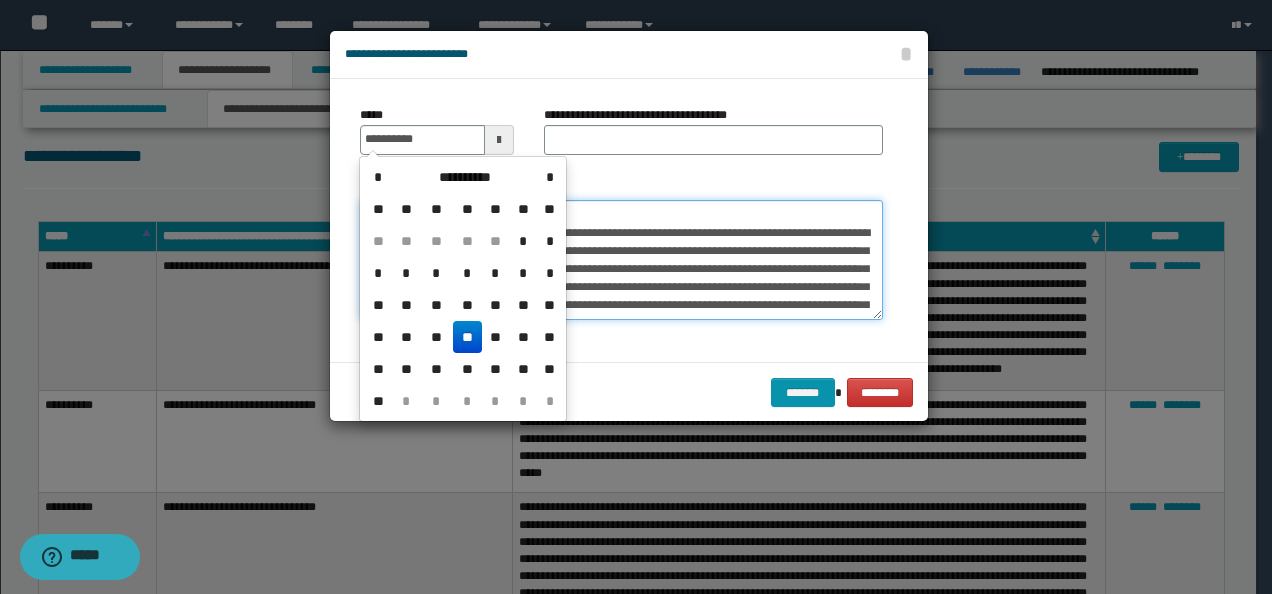 type on "**********" 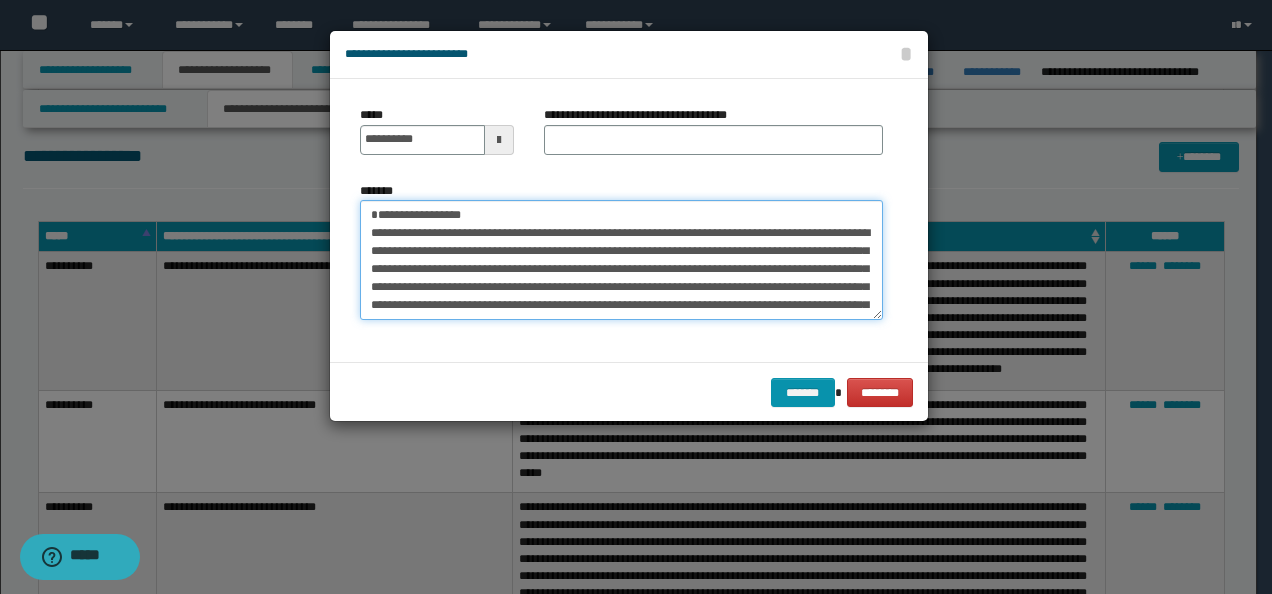 drag, startPoint x: 611, startPoint y: 204, endPoint x: 80, endPoint y: 207, distance: 531.0085 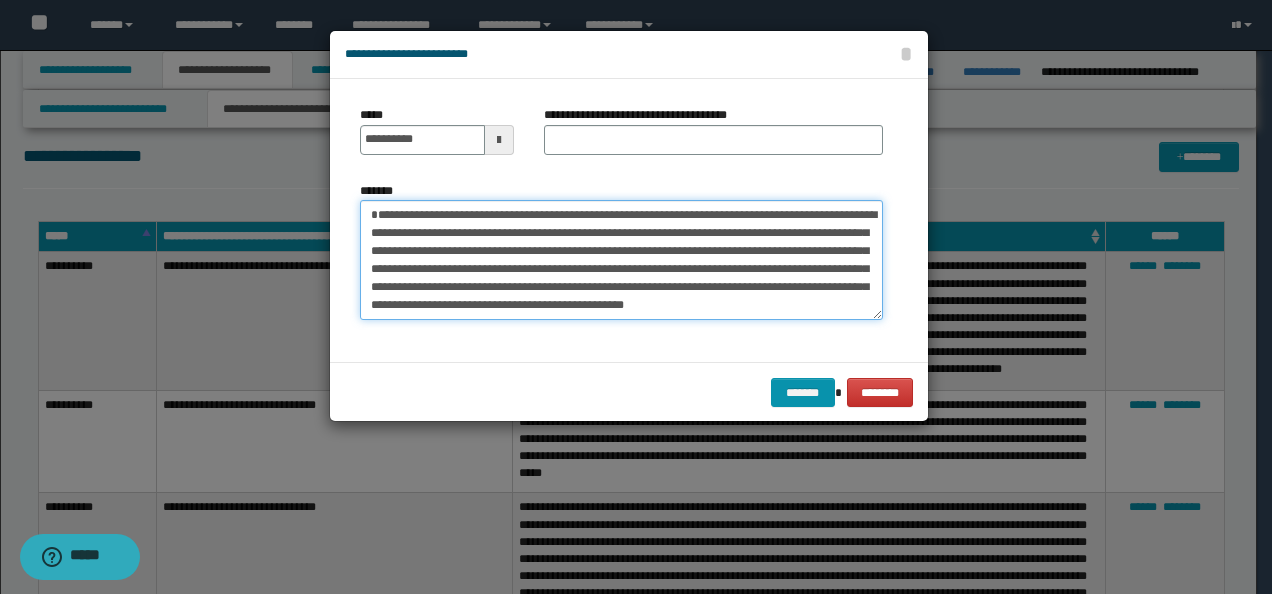 type on "**********" 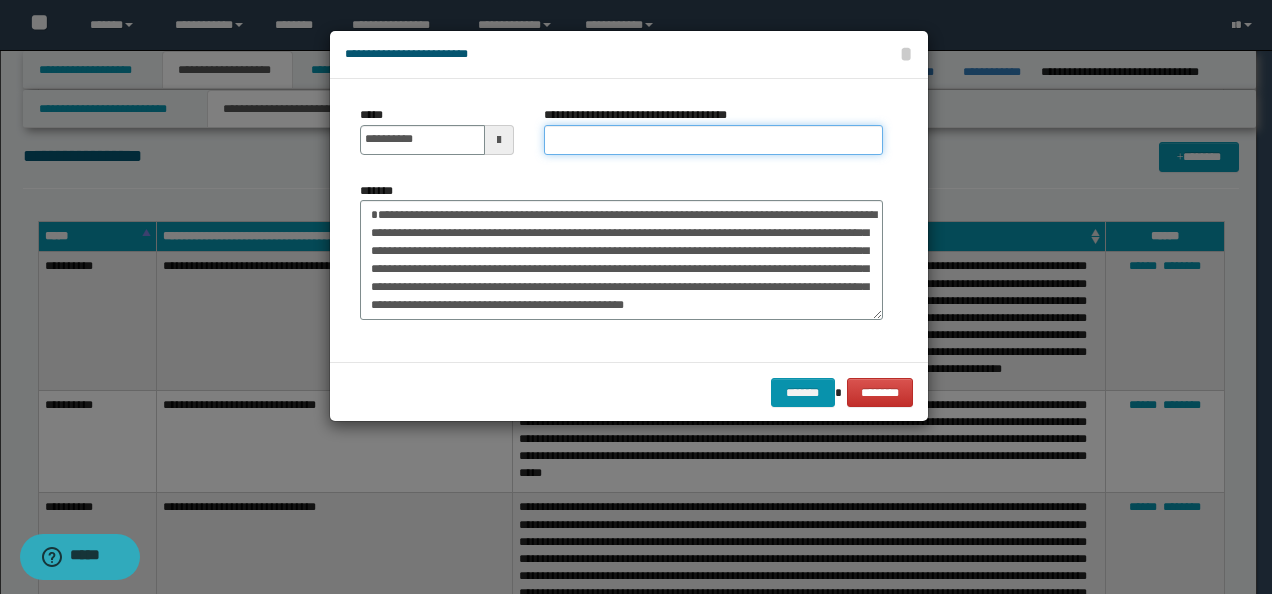click on "**********" at bounding box center [713, 140] 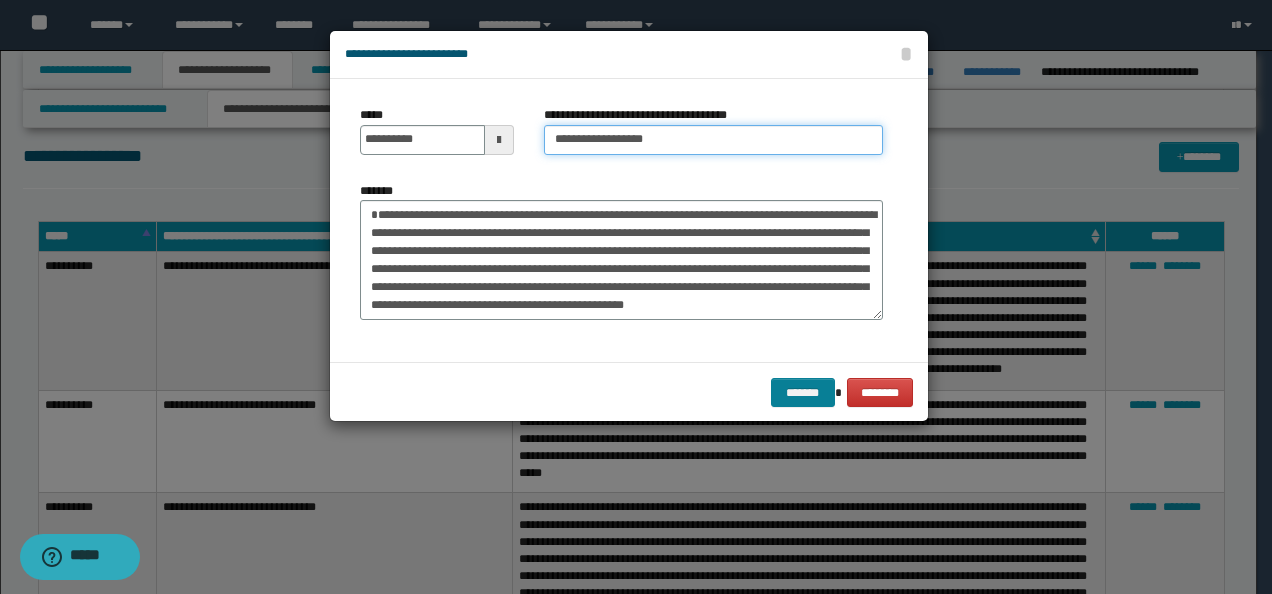 type on "**********" 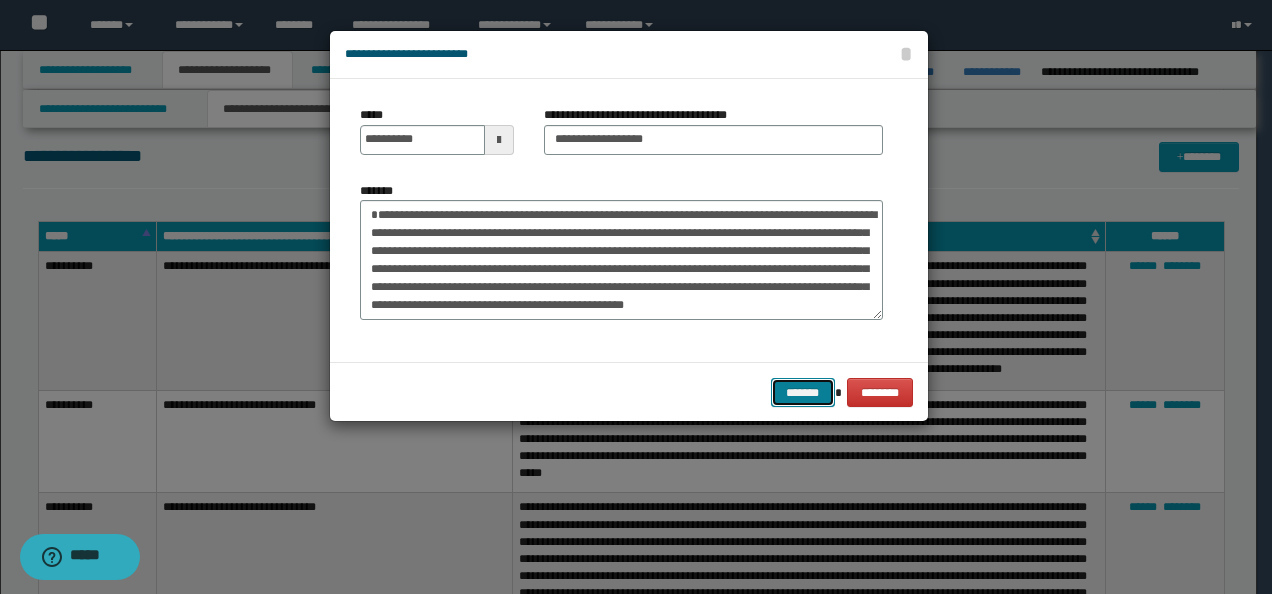 click on "*******" at bounding box center (803, 392) 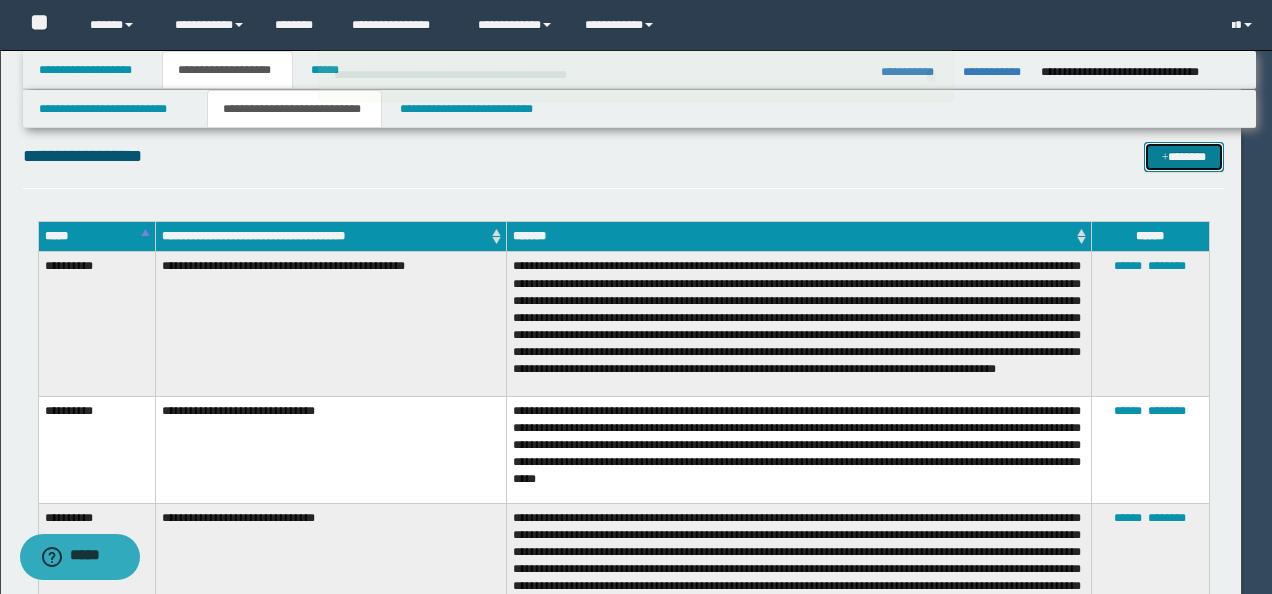 type 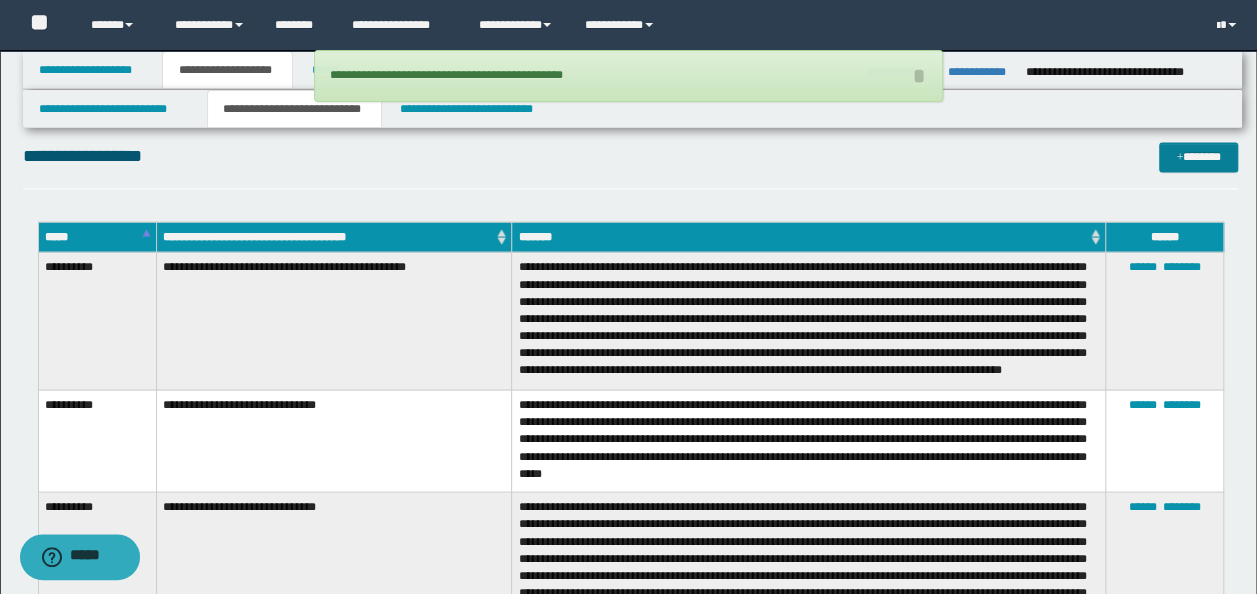drag, startPoint x: 1189, startPoint y: 136, endPoint x: 1190, endPoint y: 146, distance: 10.049875 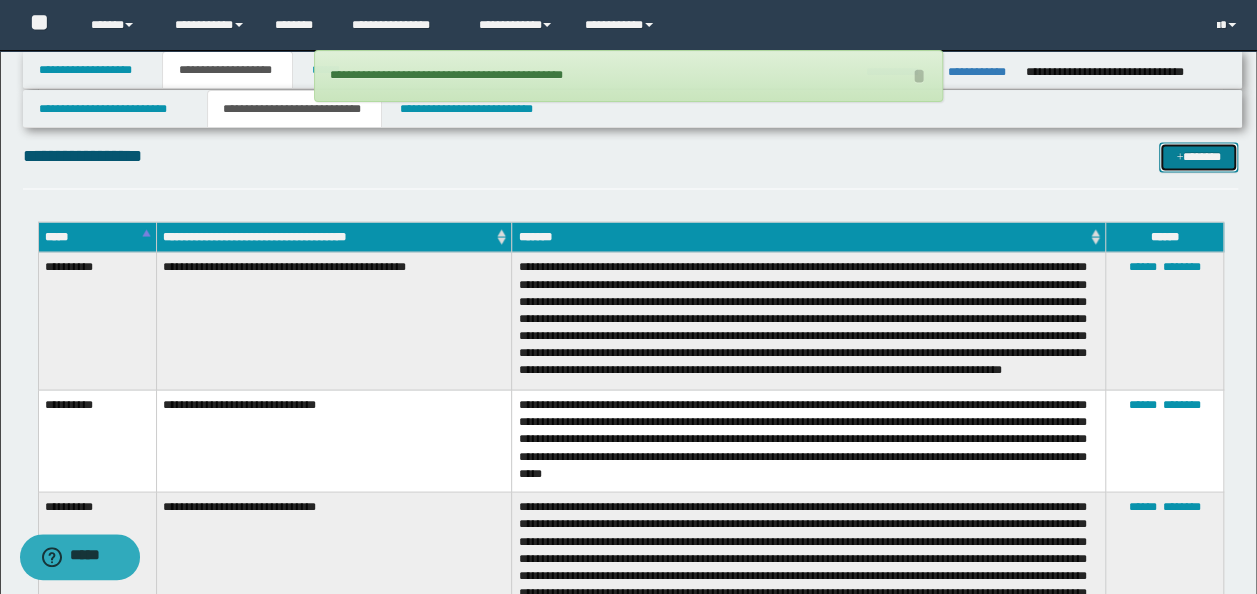 click on "*******" at bounding box center (1198, 156) 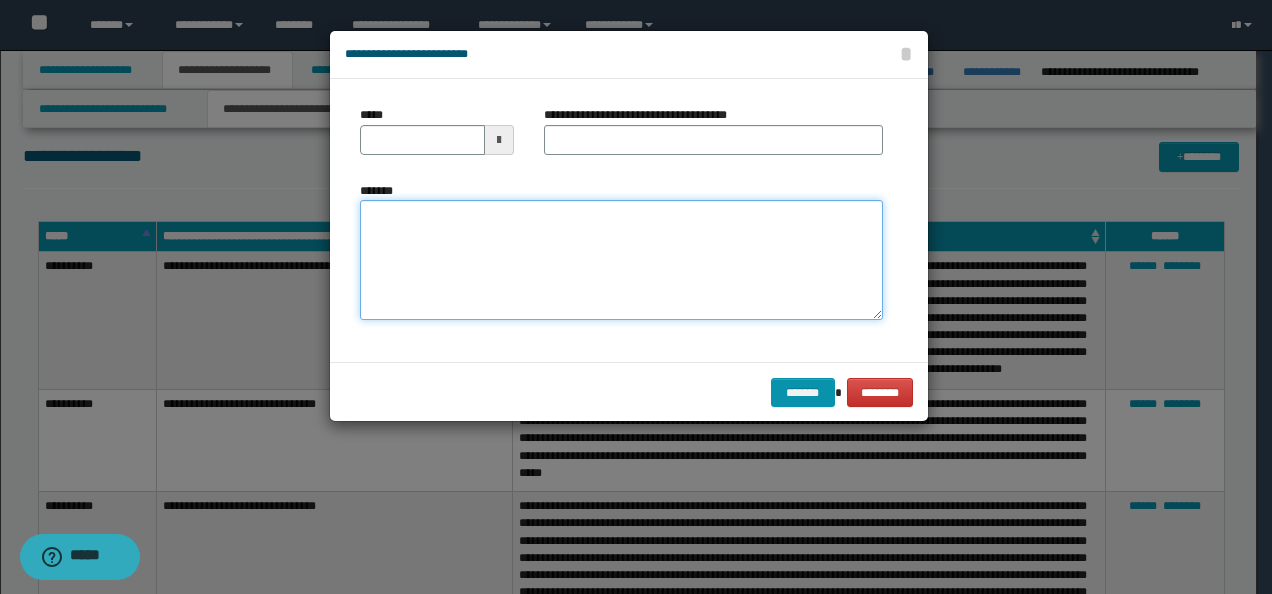 click on "*******" at bounding box center [621, 259] 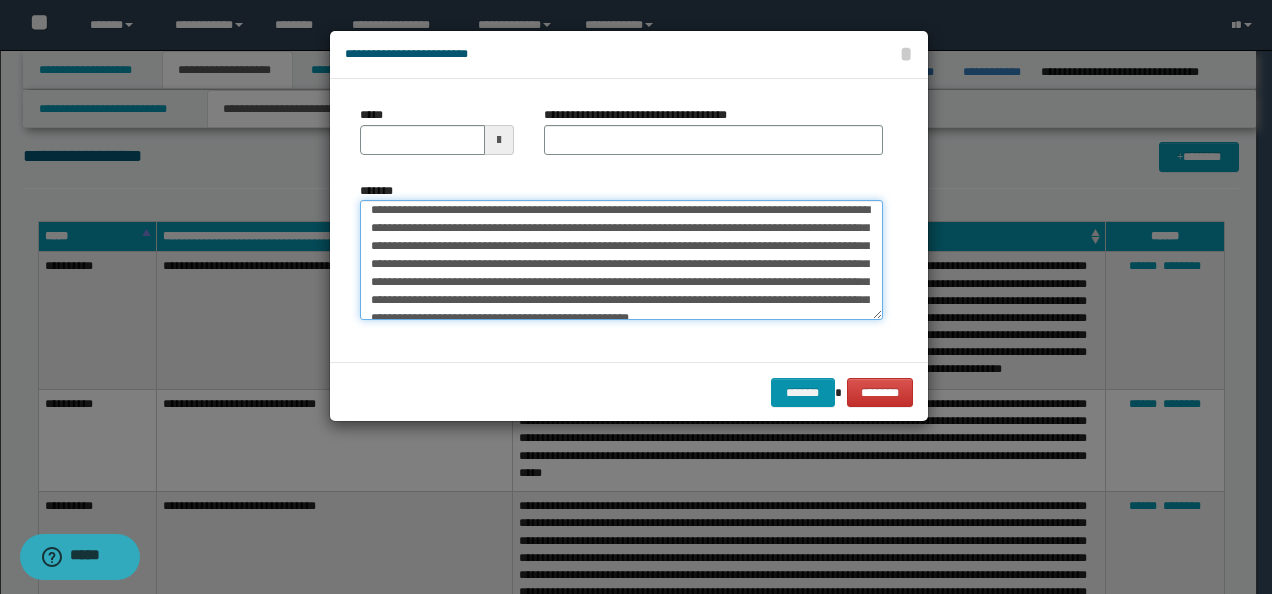 scroll, scrollTop: 0, scrollLeft: 0, axis: both 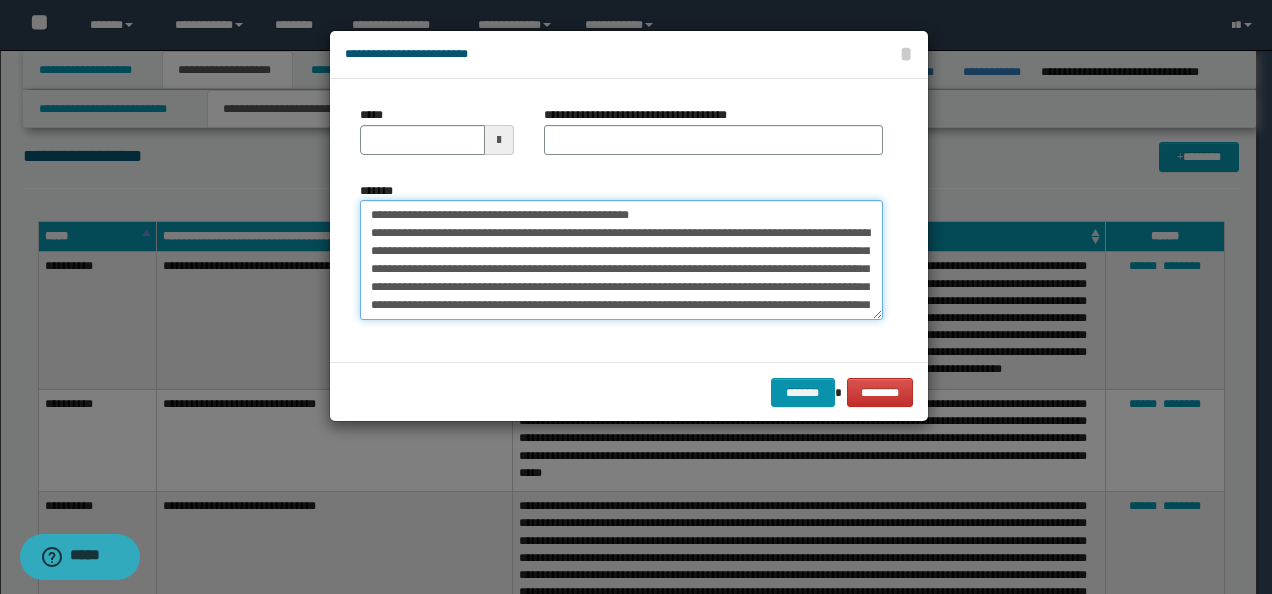 drag, startPoint x: 432, startPoint y: 218, endPoint x: 213, endPoint y: 180, distance: 222.27235 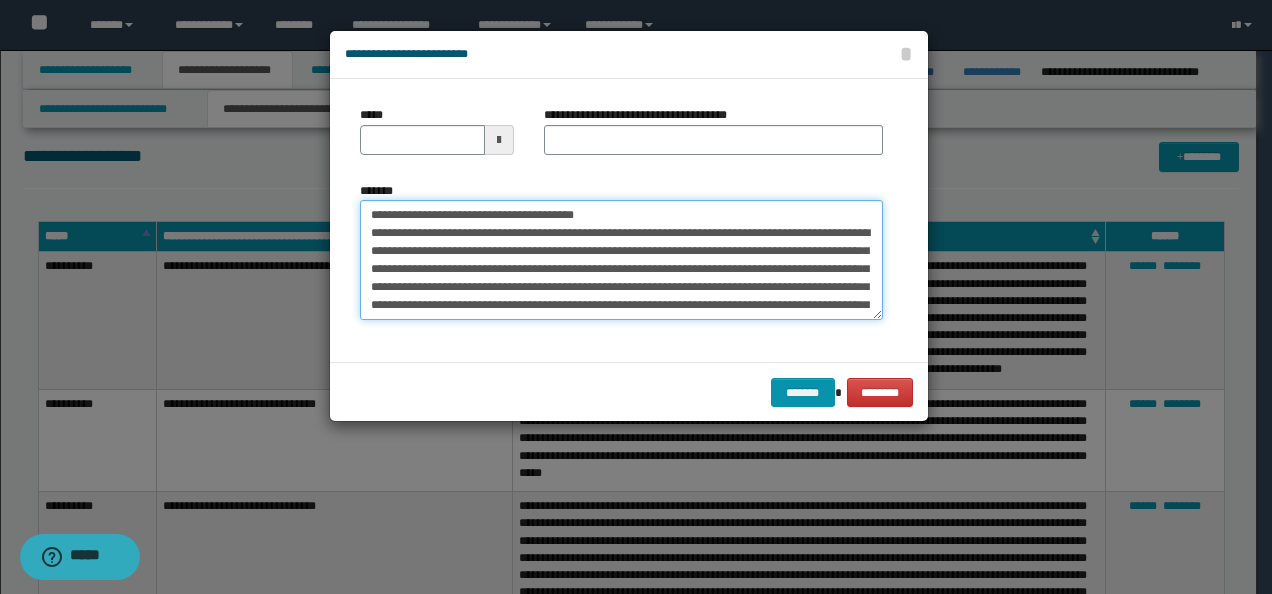 type 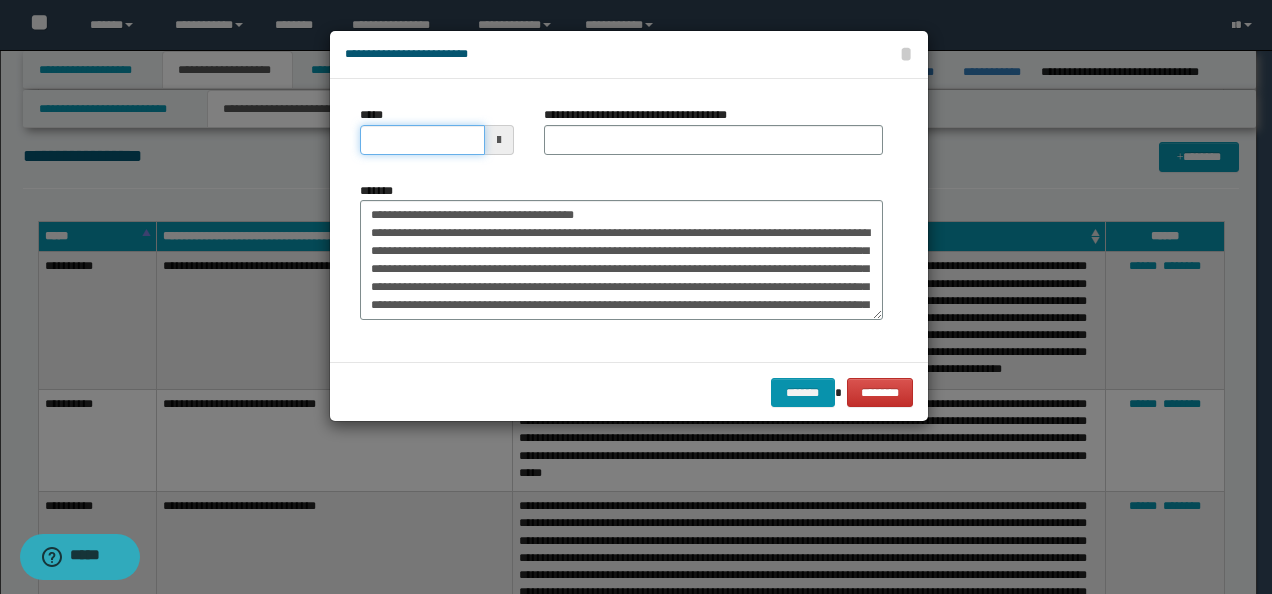 click on "*****" at bounding box center (422, 140) 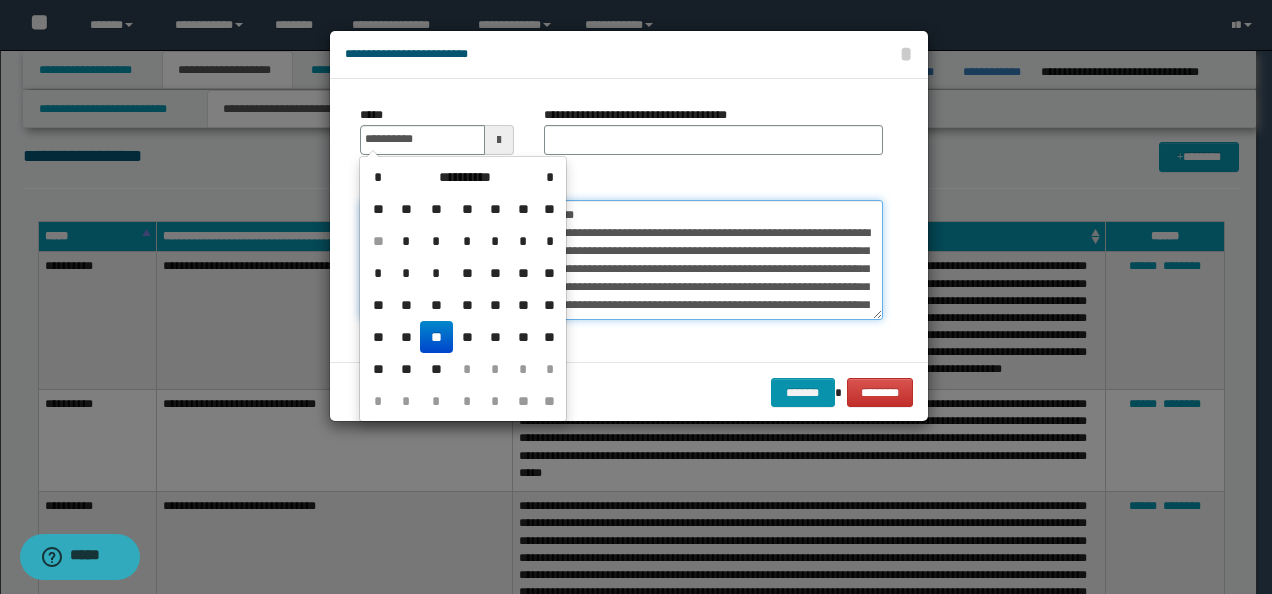 type on "**********" 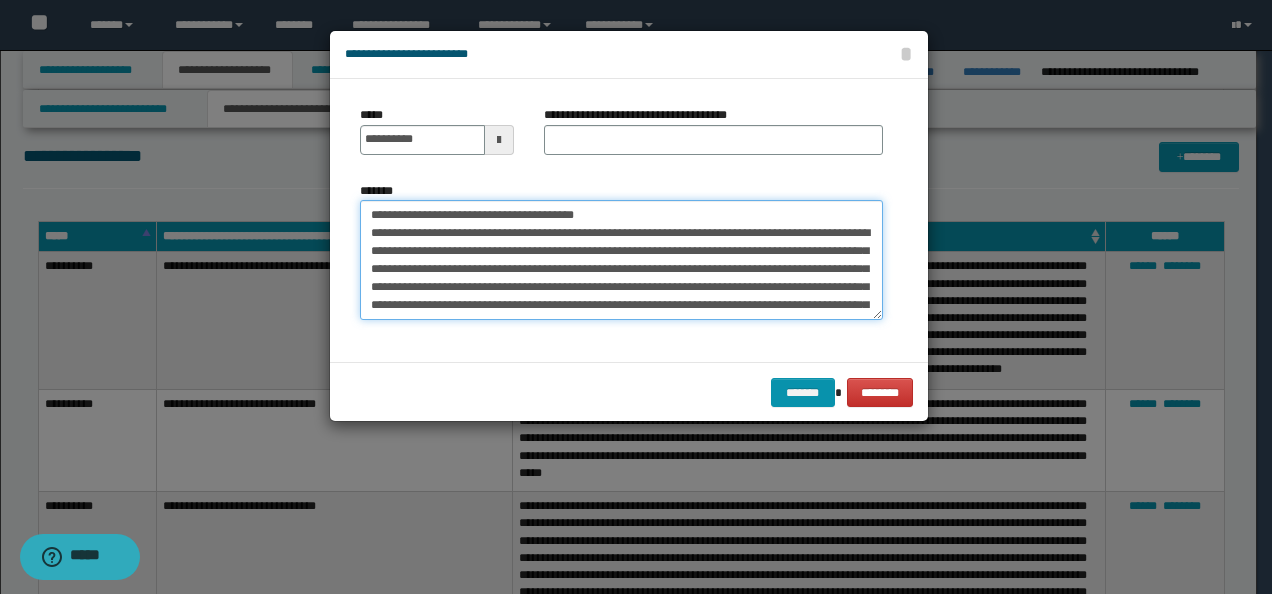 drag, startPoint x: 626, startPoint y: 209, endPoint x: 144, endPoint y: 202, distance: 482.05084 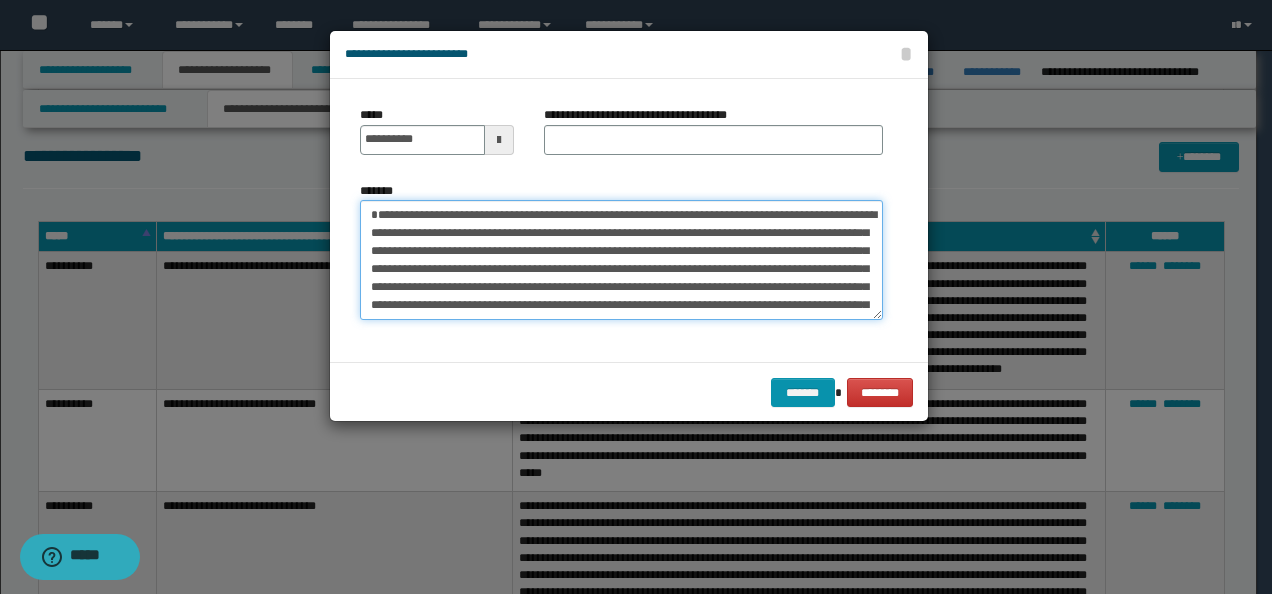 type on "**********" 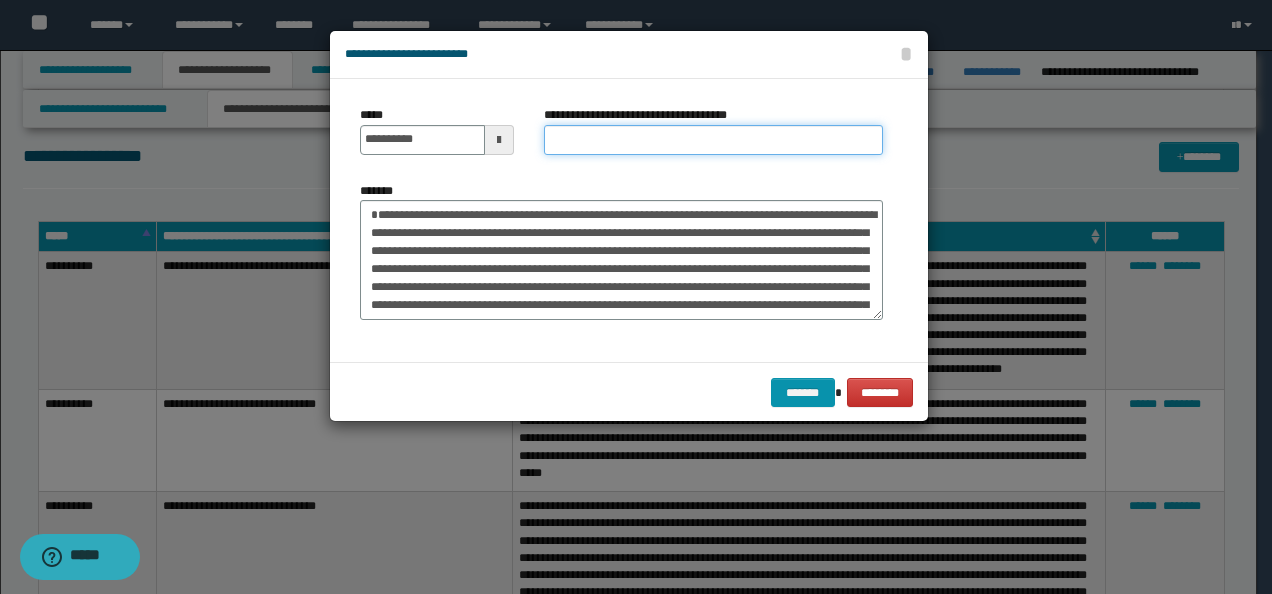 click on "**********" at bounding box center [713, 140] 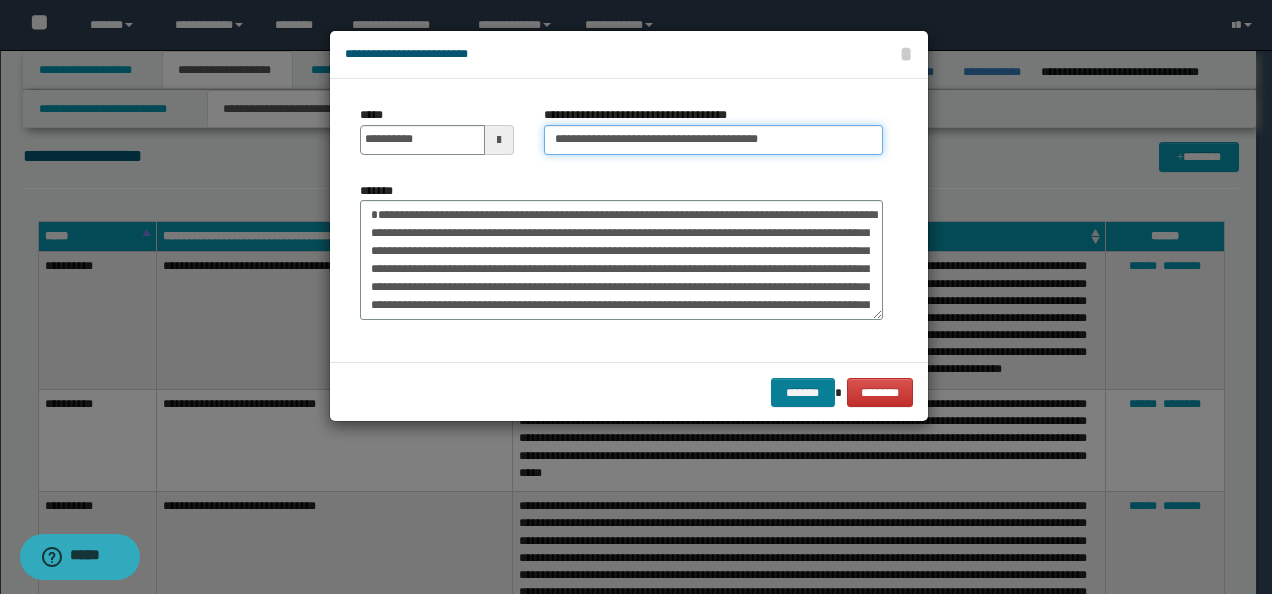 type on "**********" 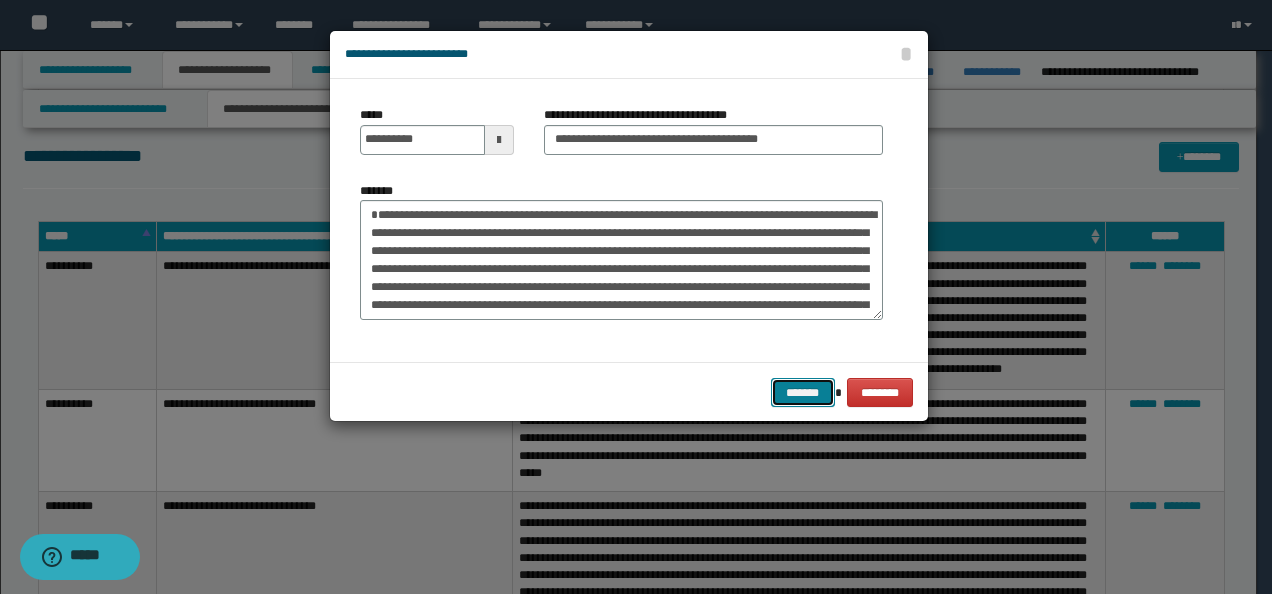 drag, startPoint x: 804, startPoint y: 387, endPoint x: 826, endPoint y: 376, distance: 24.596748 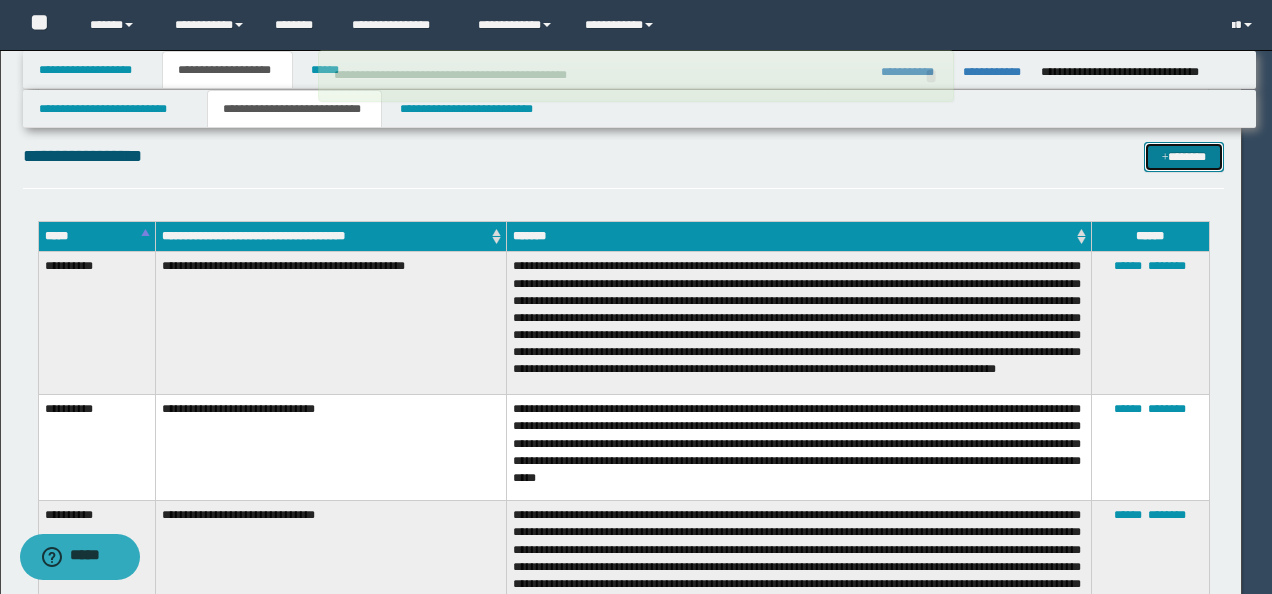 type 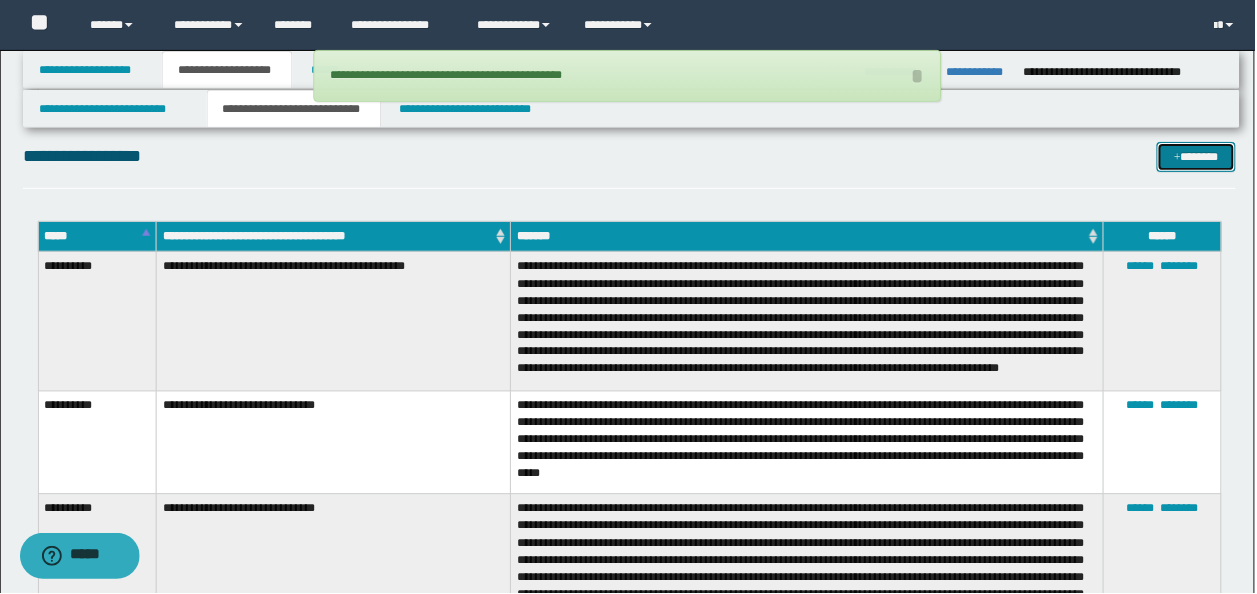 click on "*******" at bounding box center [1198, 156] 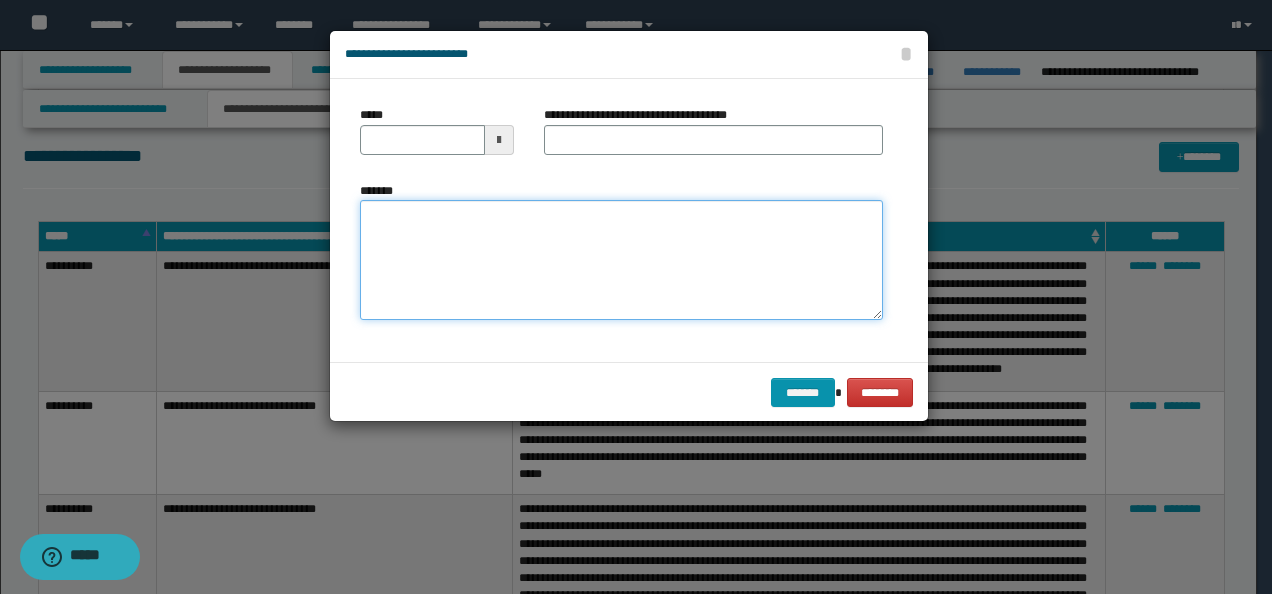 click on "*******" at bounding box center (621, 259) 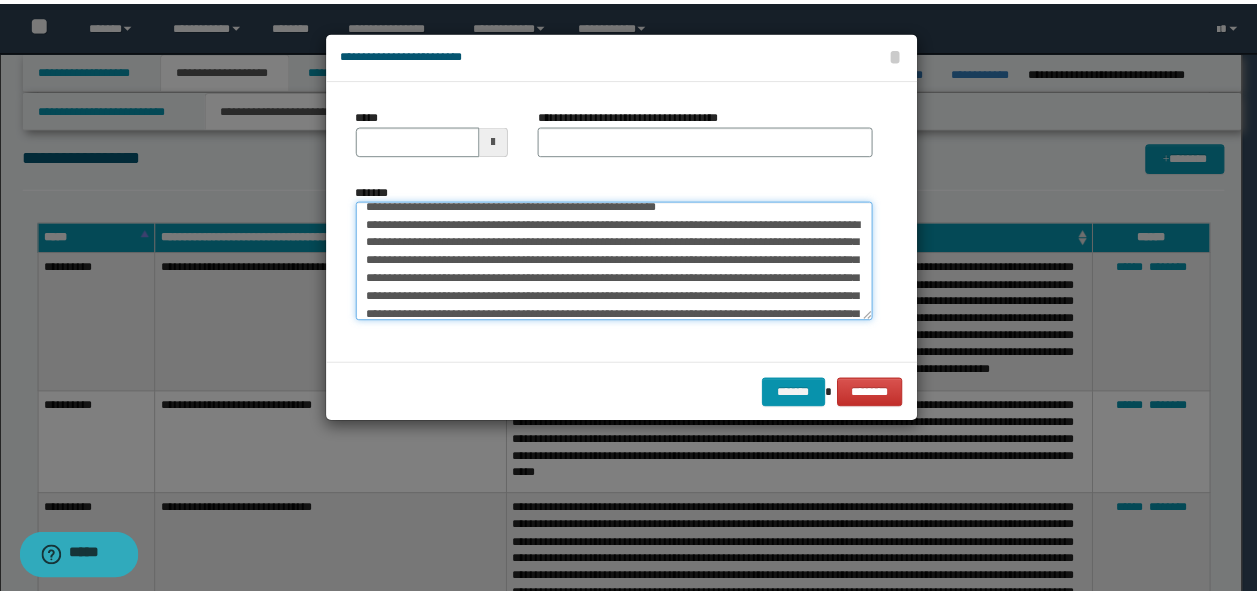 scroll, scrollTop: 0, scrollLeft: 0, axis: both 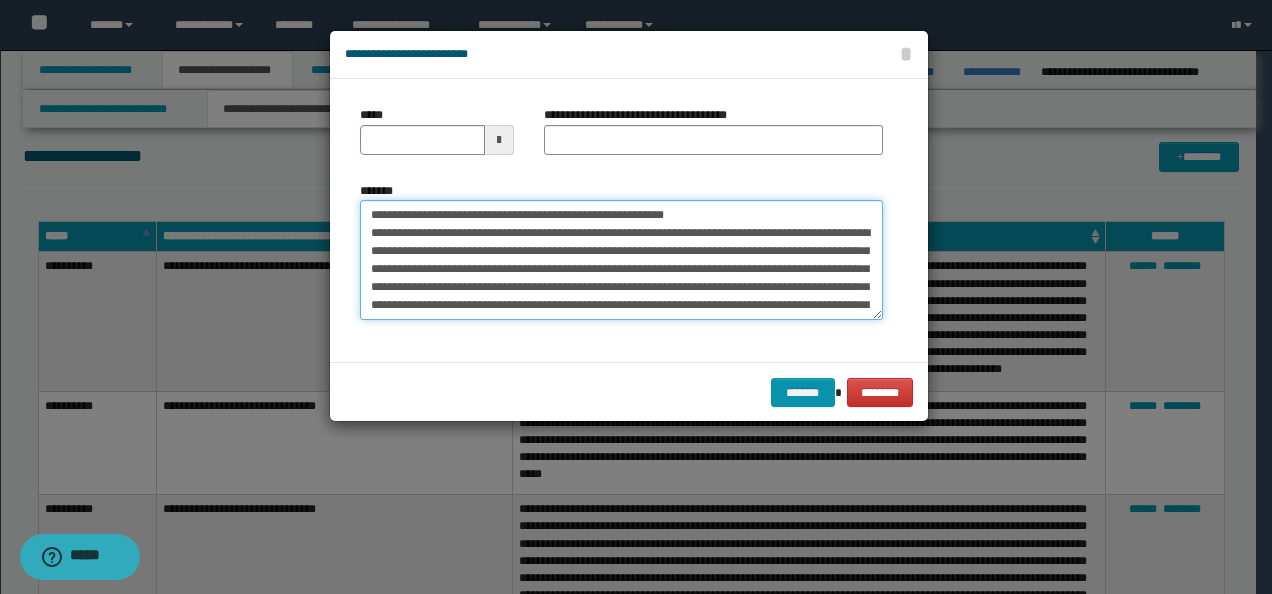 drag, startPoint x: 431, startPoint y: 212, endPoint x: 164, endPoint y: 196, distance: 267.47897 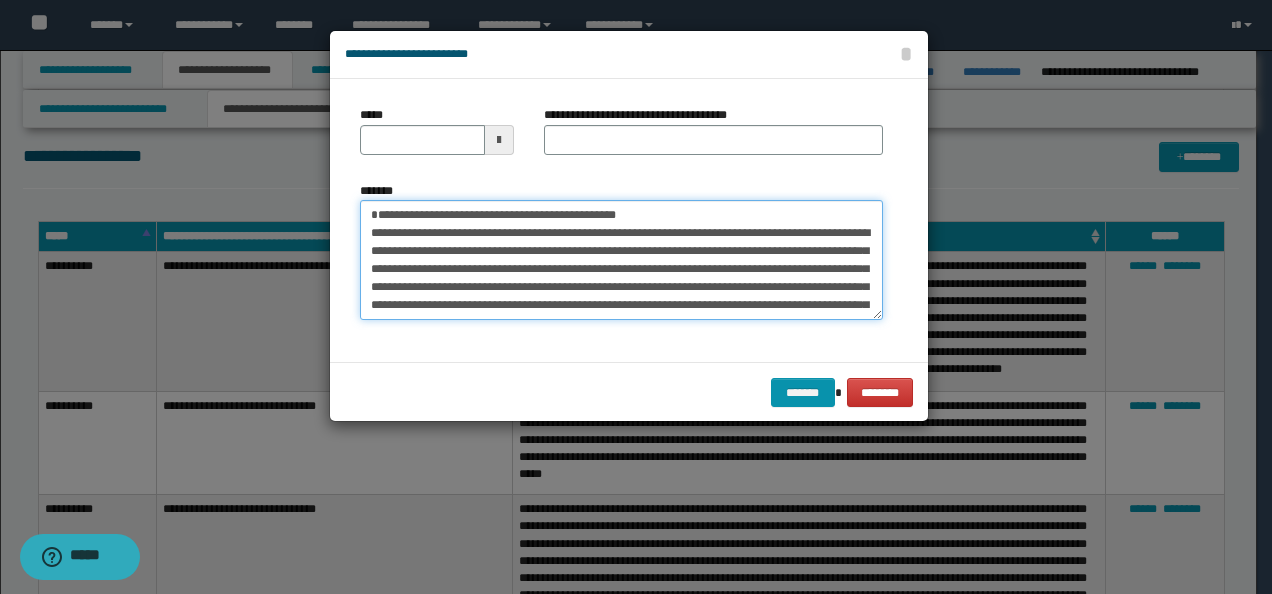 type 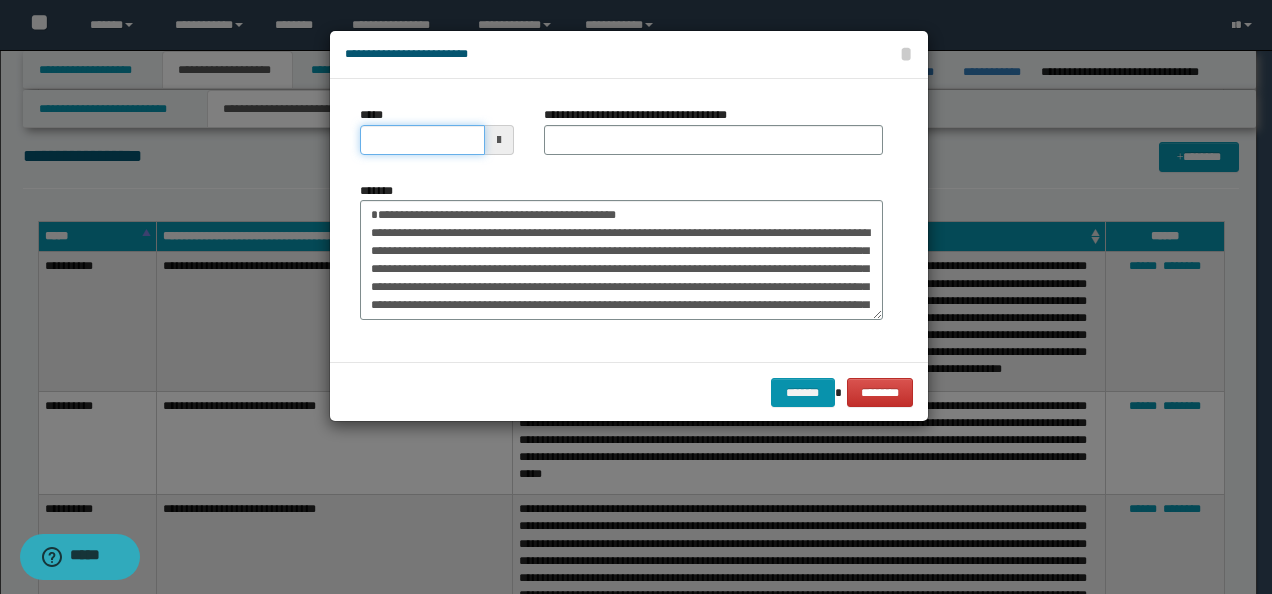 click on "*****" at bounding box center (422, 140) 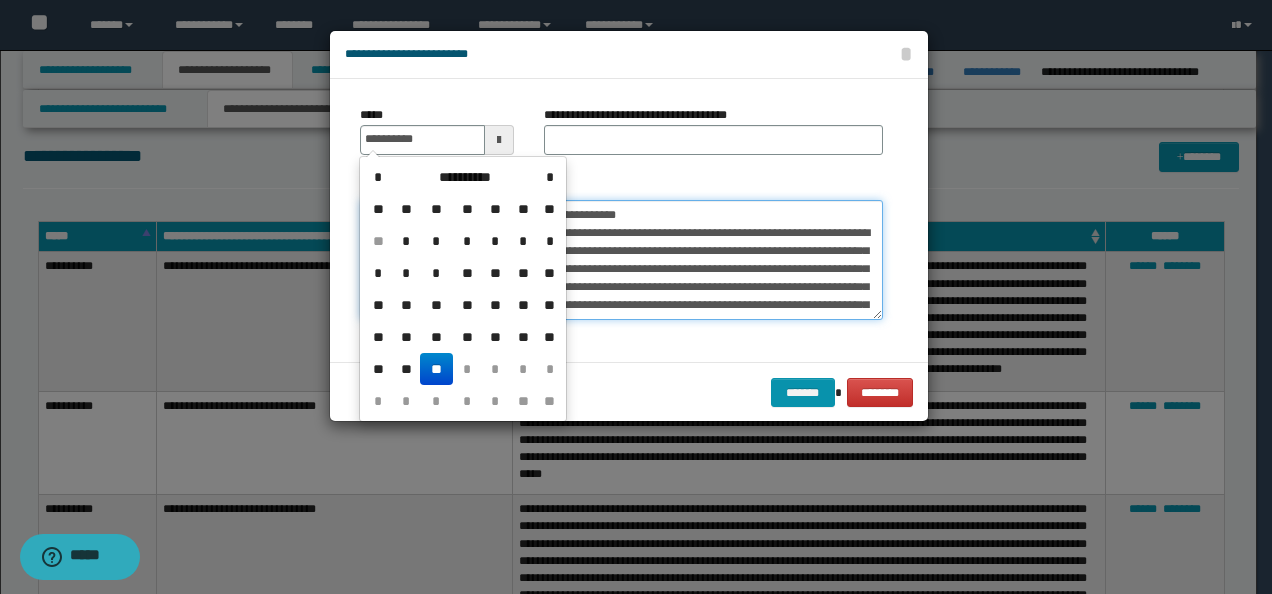 type on "**********" 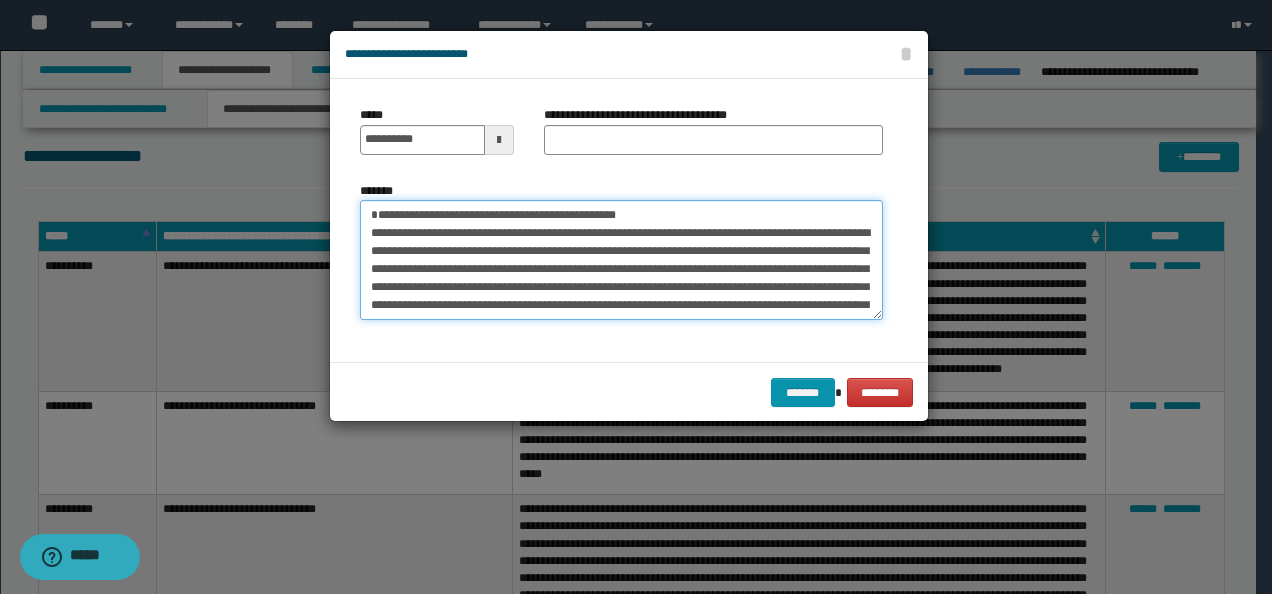 click on "**********" at bounding box center (636, 297) 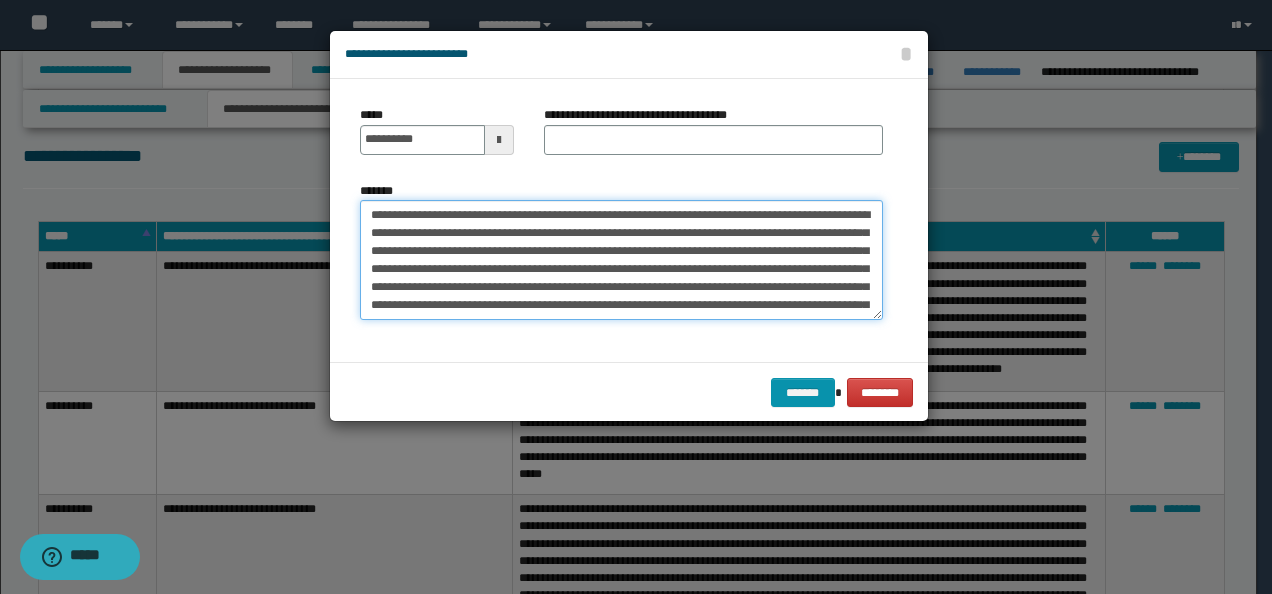 type on "**********" 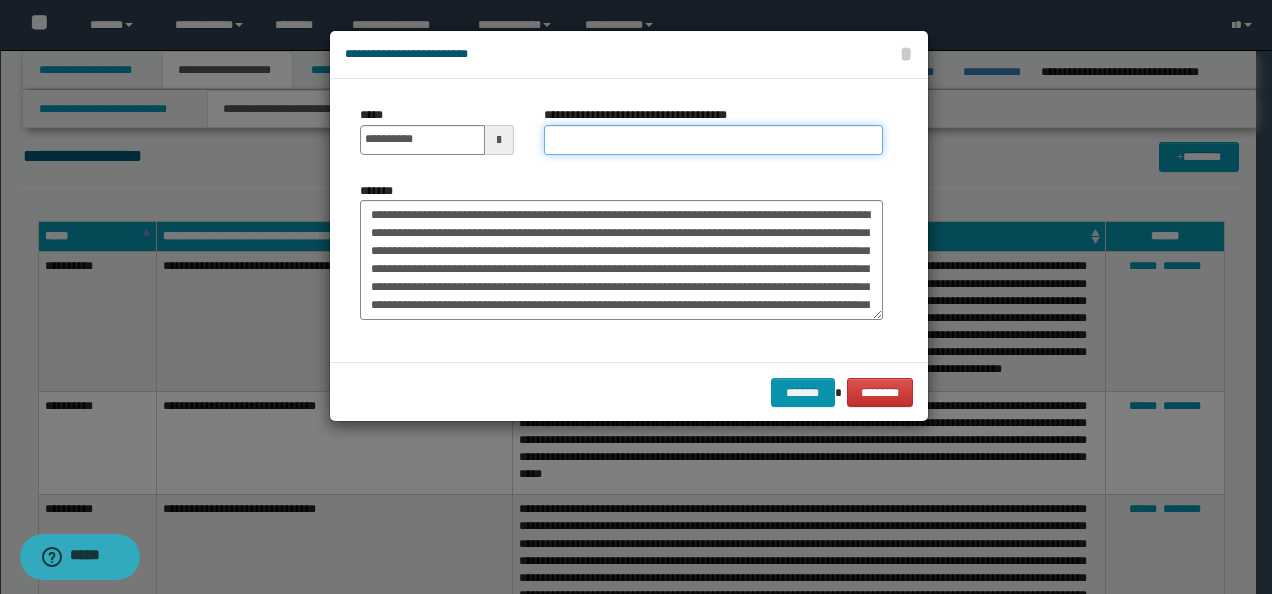 click on "**********" at bounding box center [713, 140] 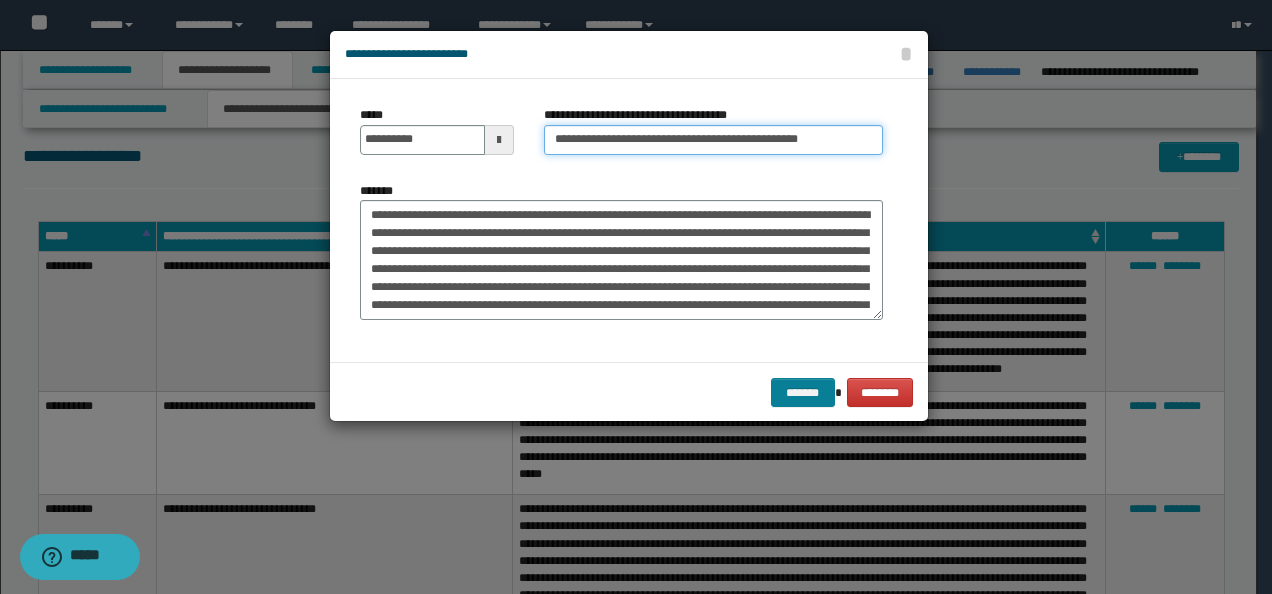 type on "**********" 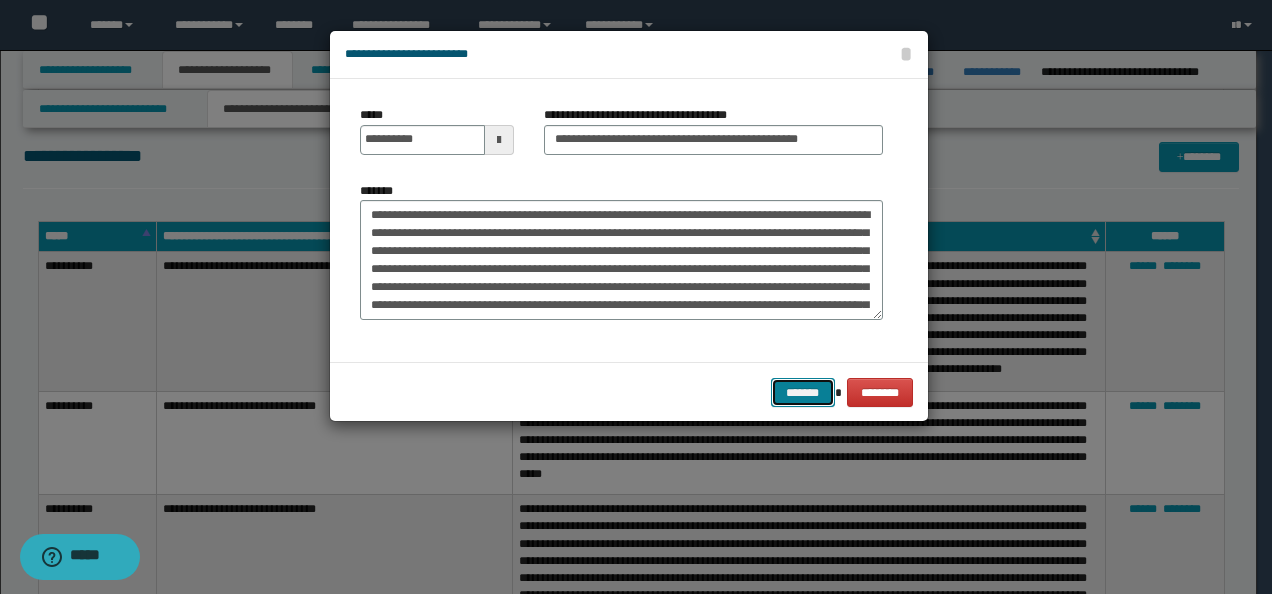 click on "*******" at bounding box center (803, 392) 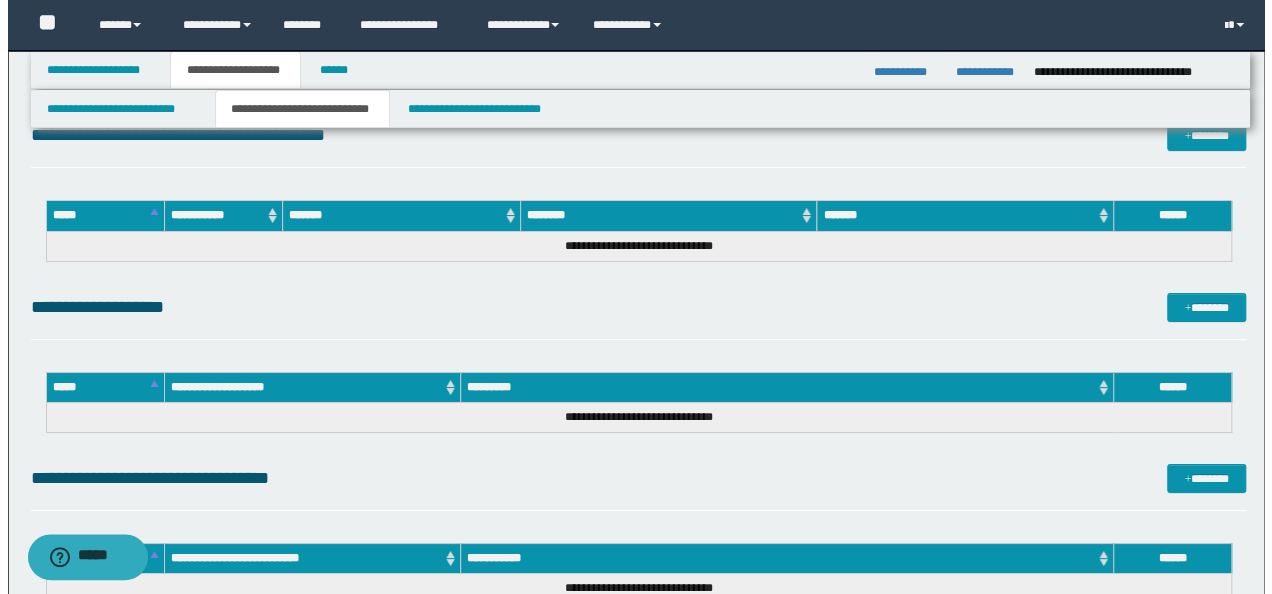 scroll, scrollTop: 3700, scrollLeft: 0, axis: vertical 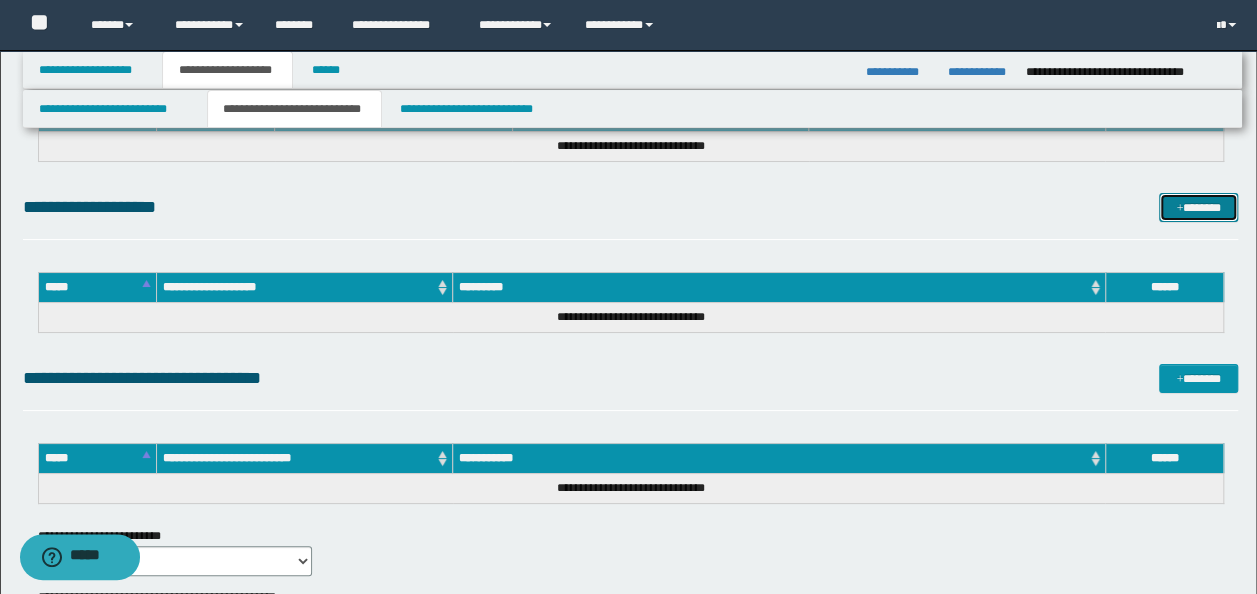click on "*******" at bounding box center (1198, 207) 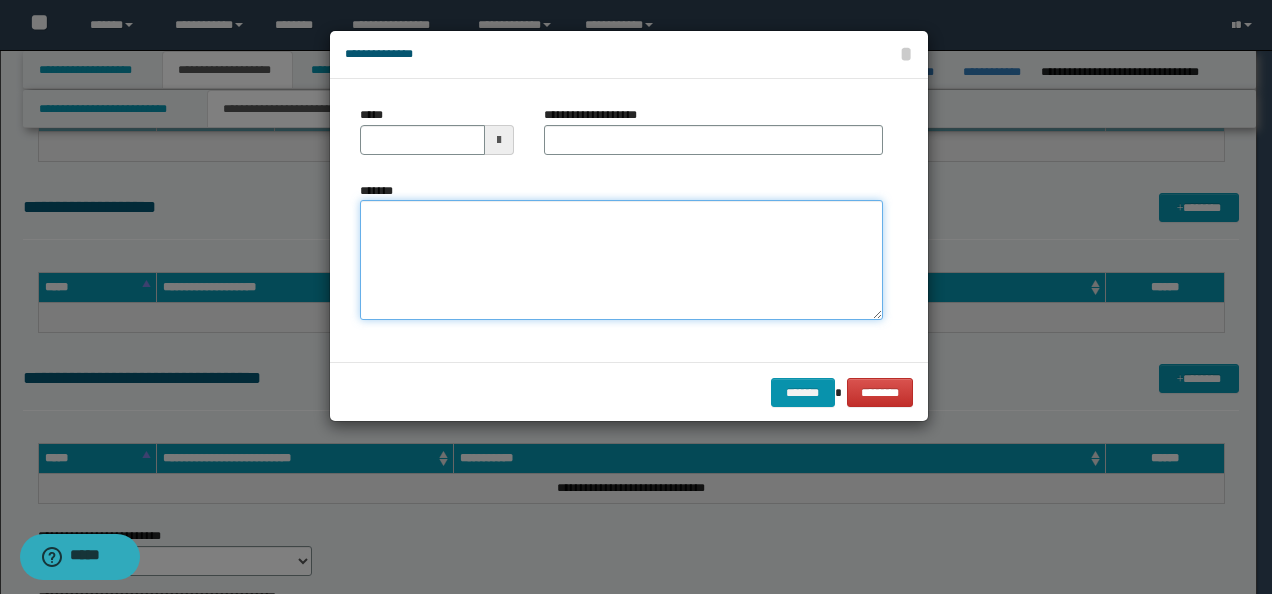 click on "*******" at bounding box center (621, 260) 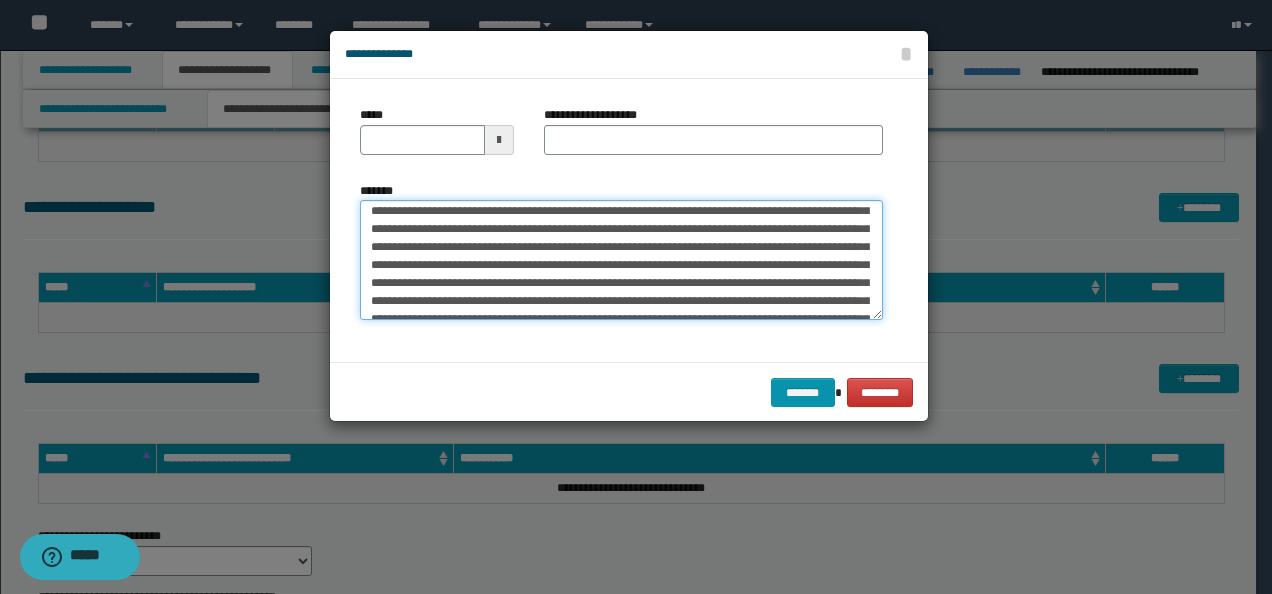 scroll, scrollTop: 0, scrollLeft: 0, axis: both 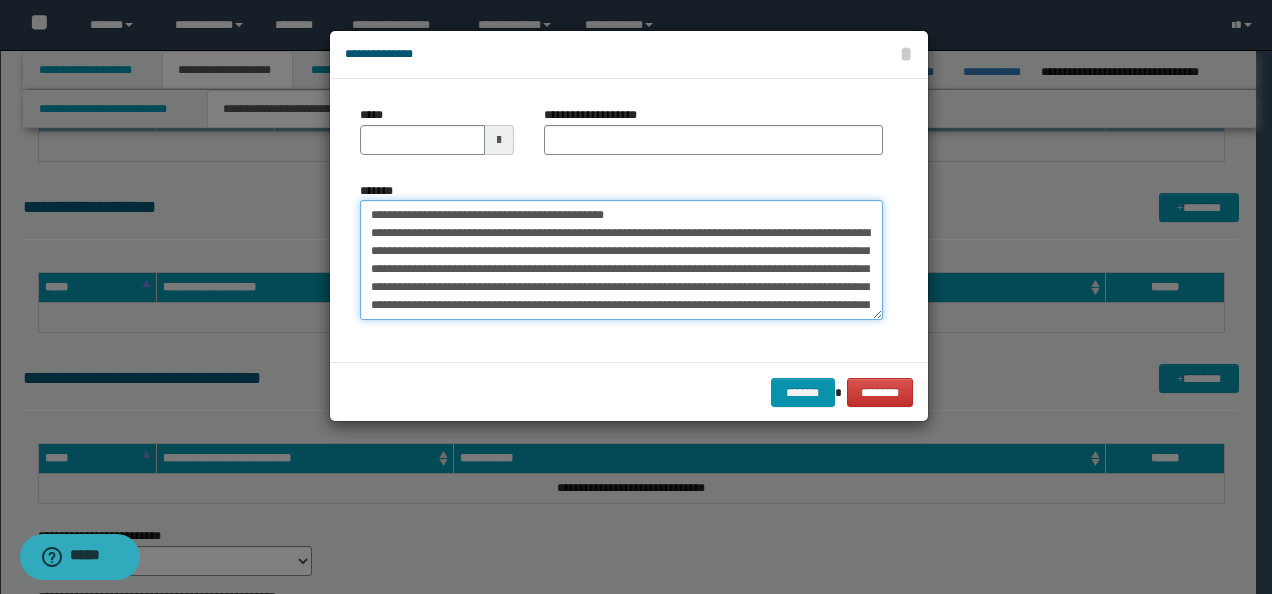 drag, startPoint x: 203, startPoint y: 206, endPoint x: 224, endPoint y: 190, distance: 26.400757 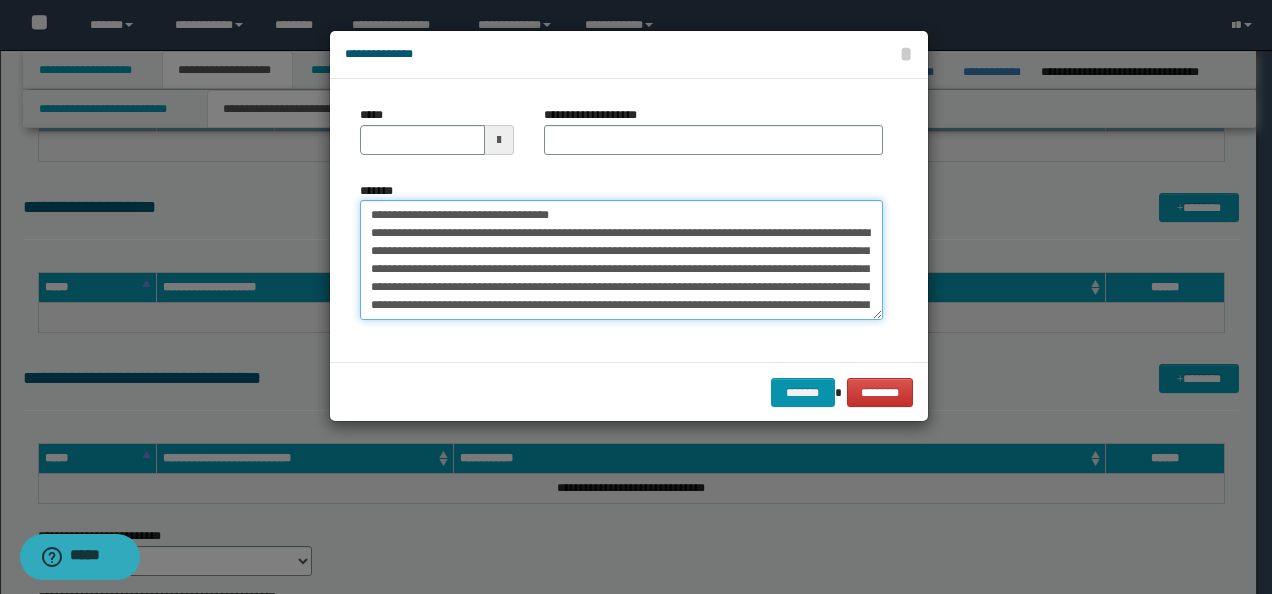 type 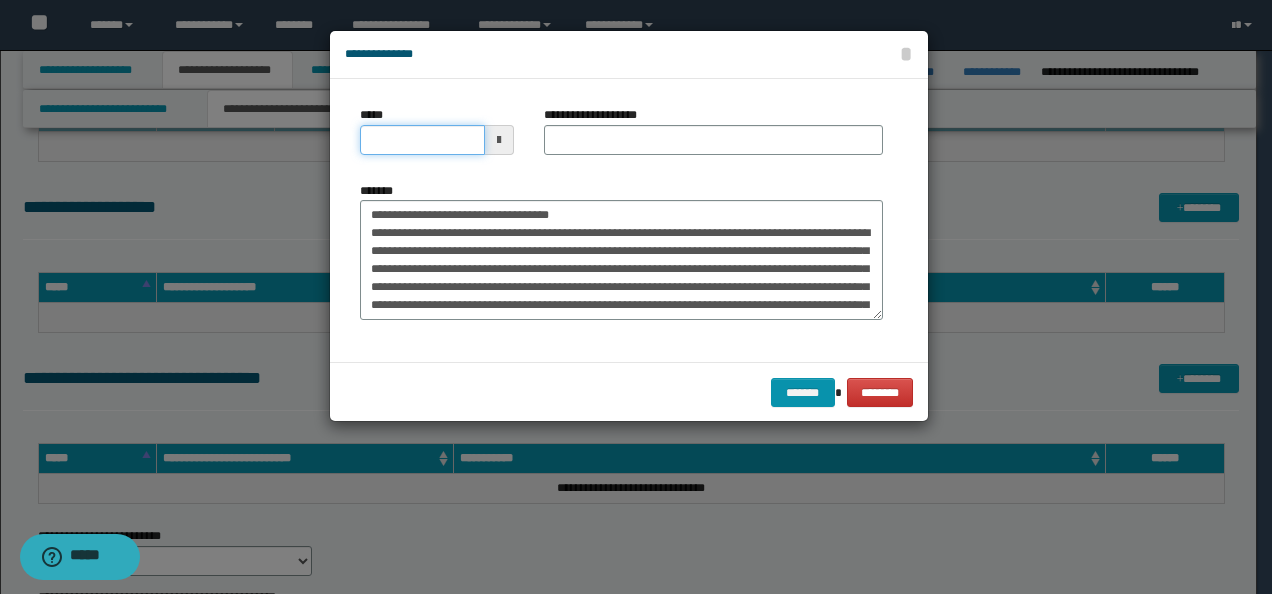 click on "*****" at bounding box center [422, 140] 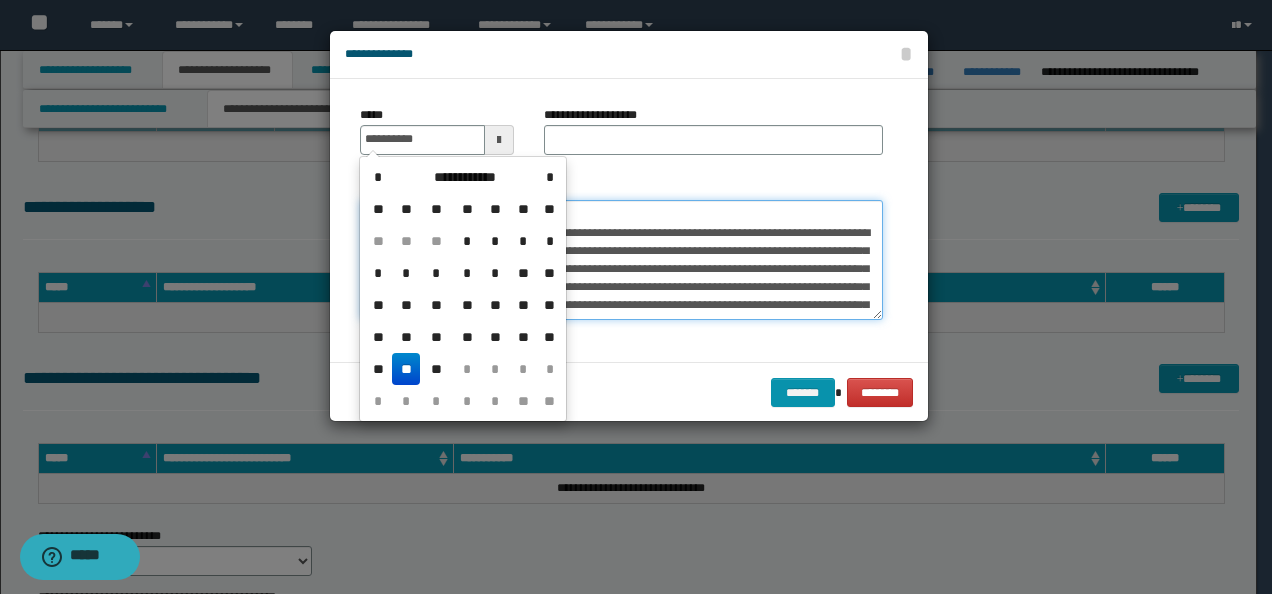 type on "**********" 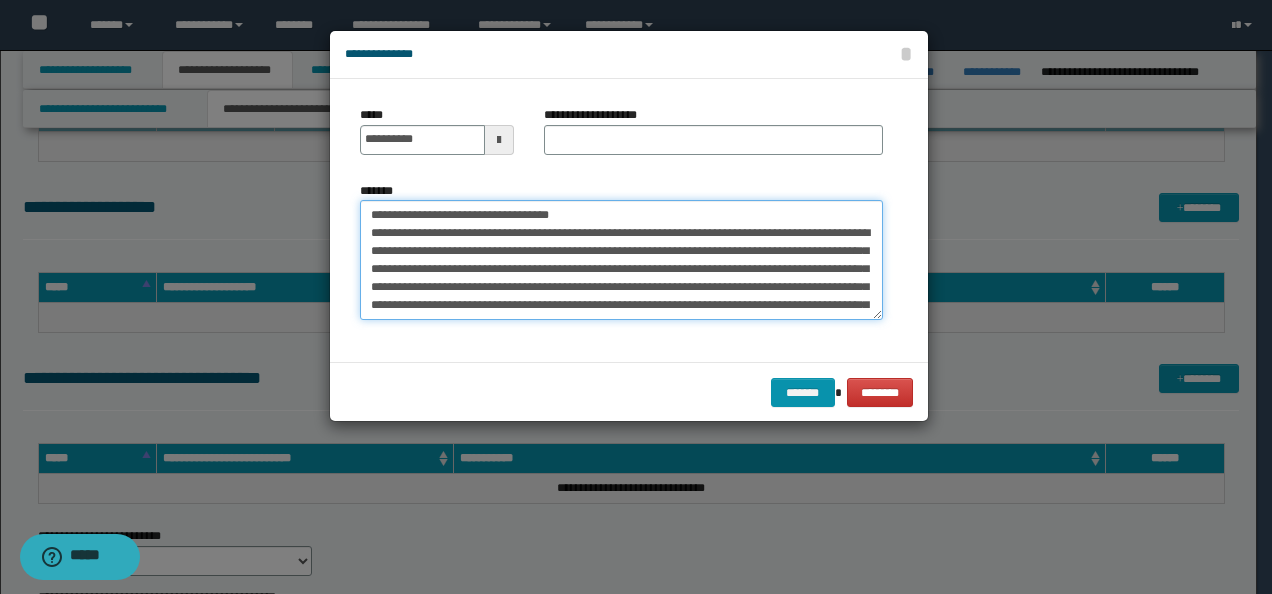 drag, startPoint x: 599, startPoint y: 214, endPoint x: 37, endPoint y: 202, distance: 562.1281 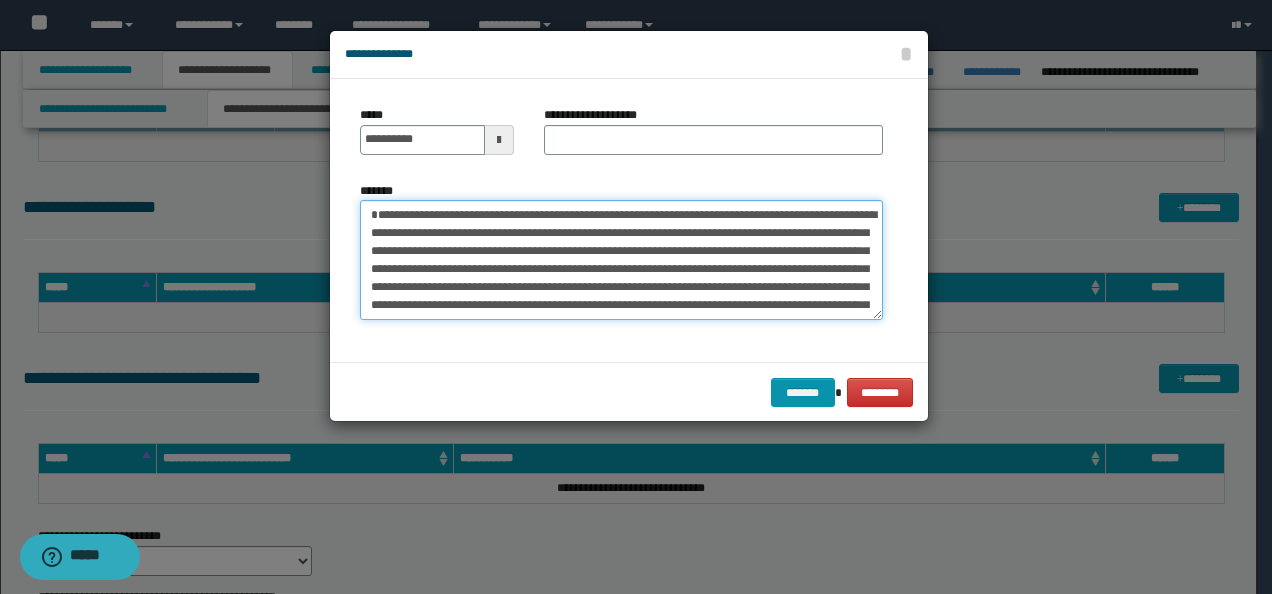 type on "**********" 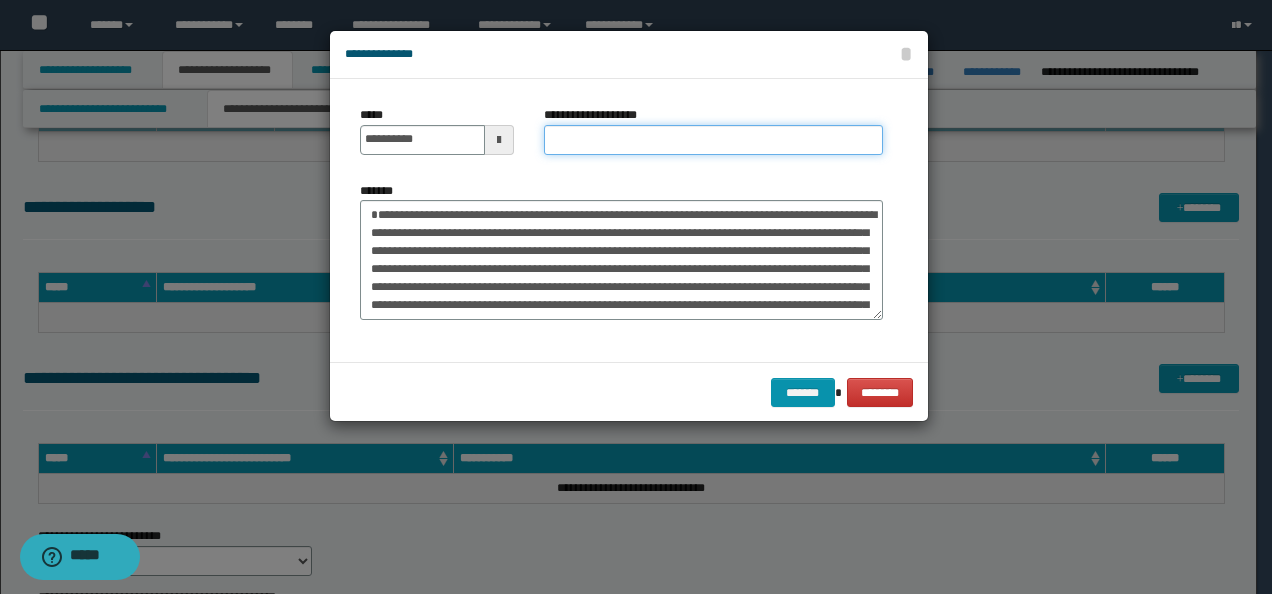 click on "**********" at bounding box center (713, 140) 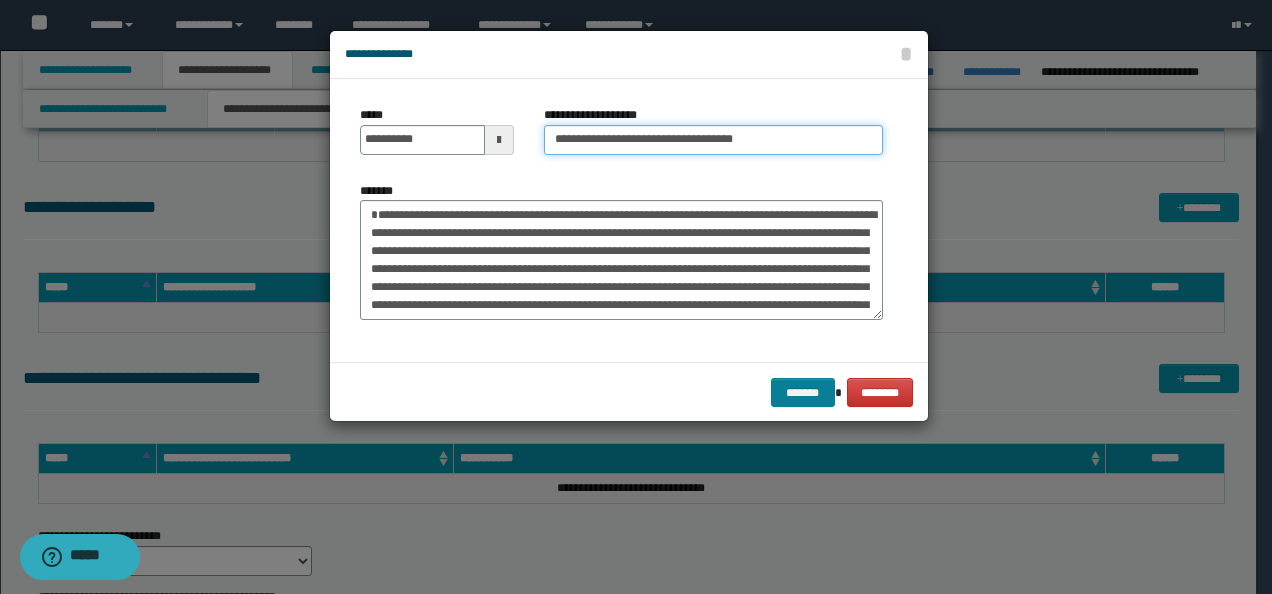 type on "**********" 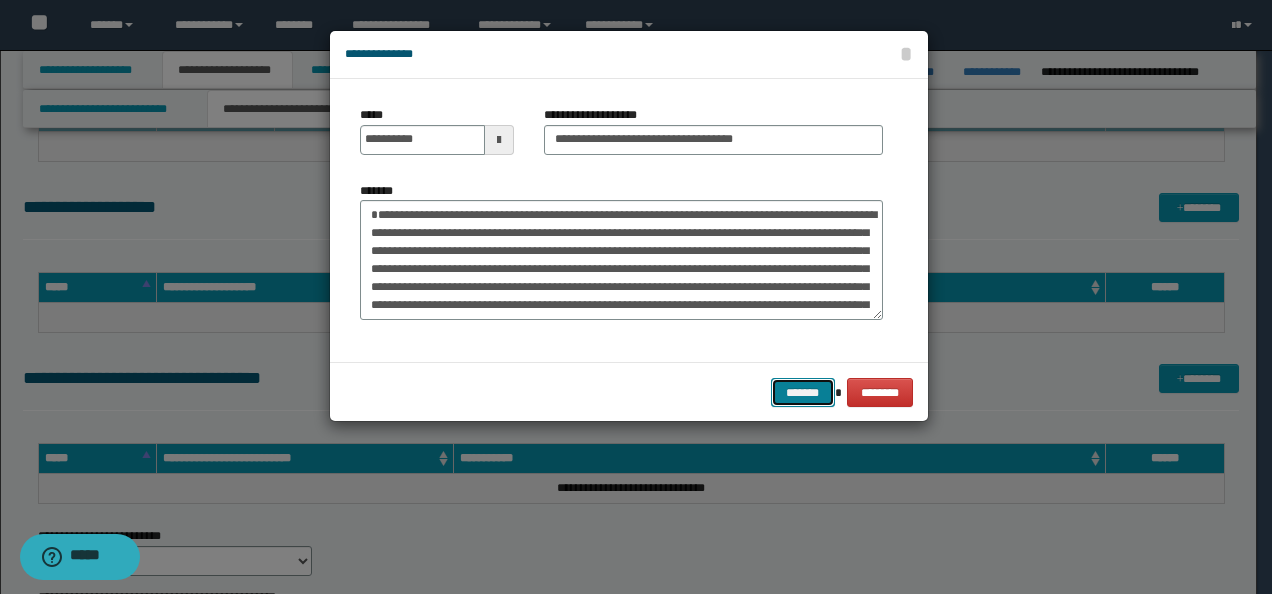 click on "*******" at bounding box center [803, 392] 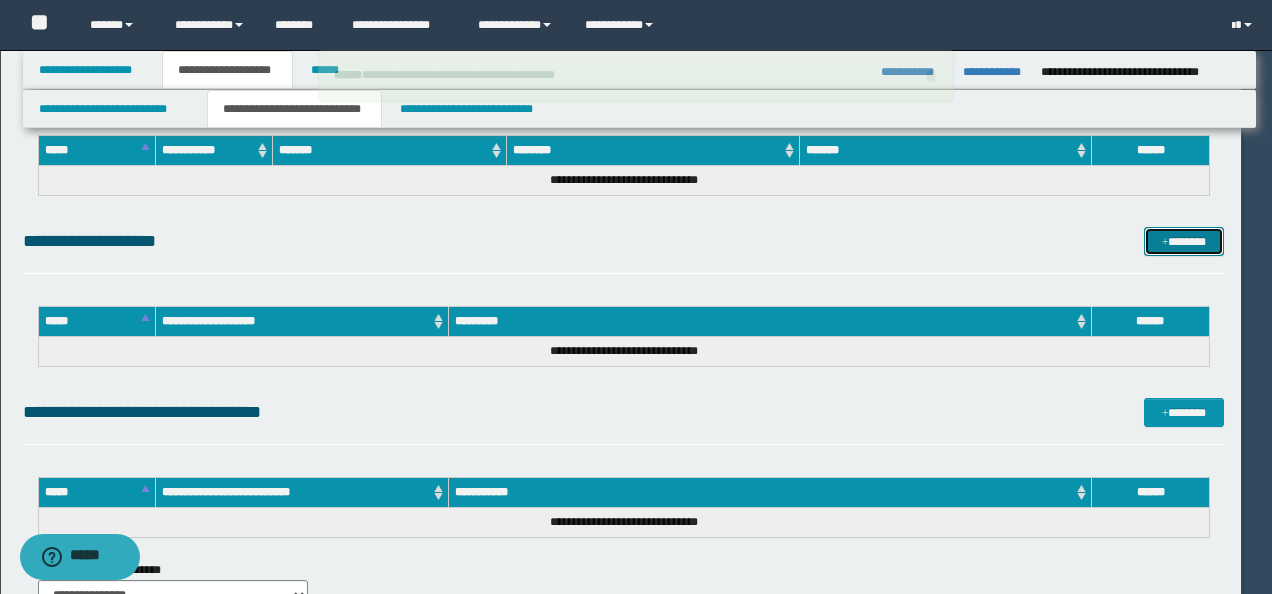 type 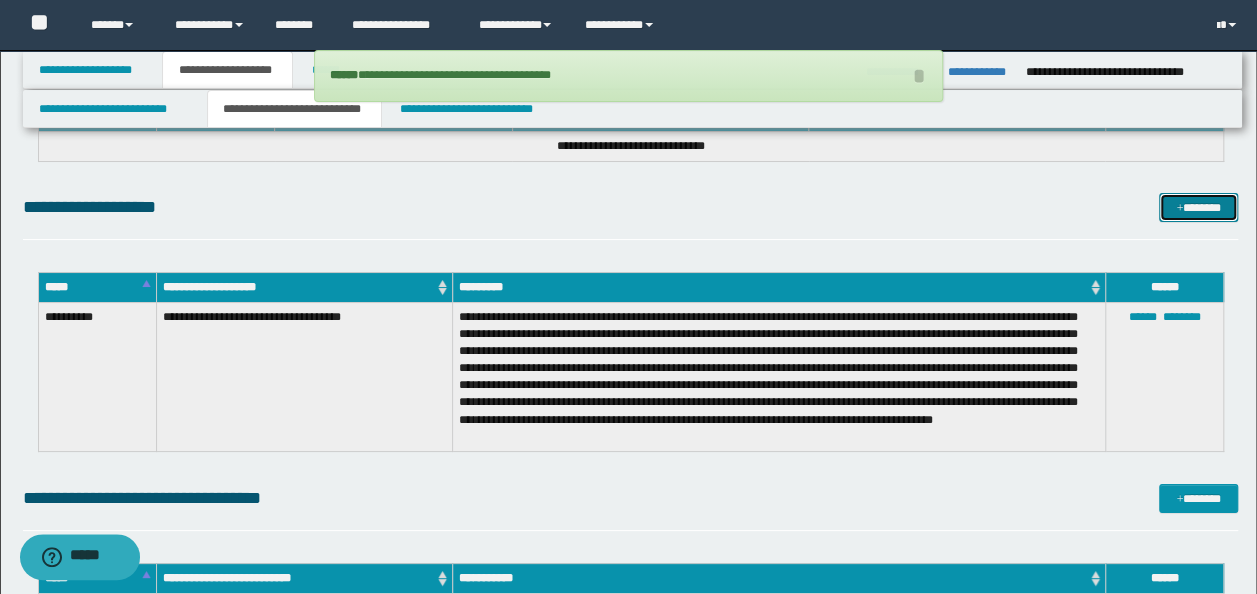 click on "*******" at bounding box center (1198, 207) 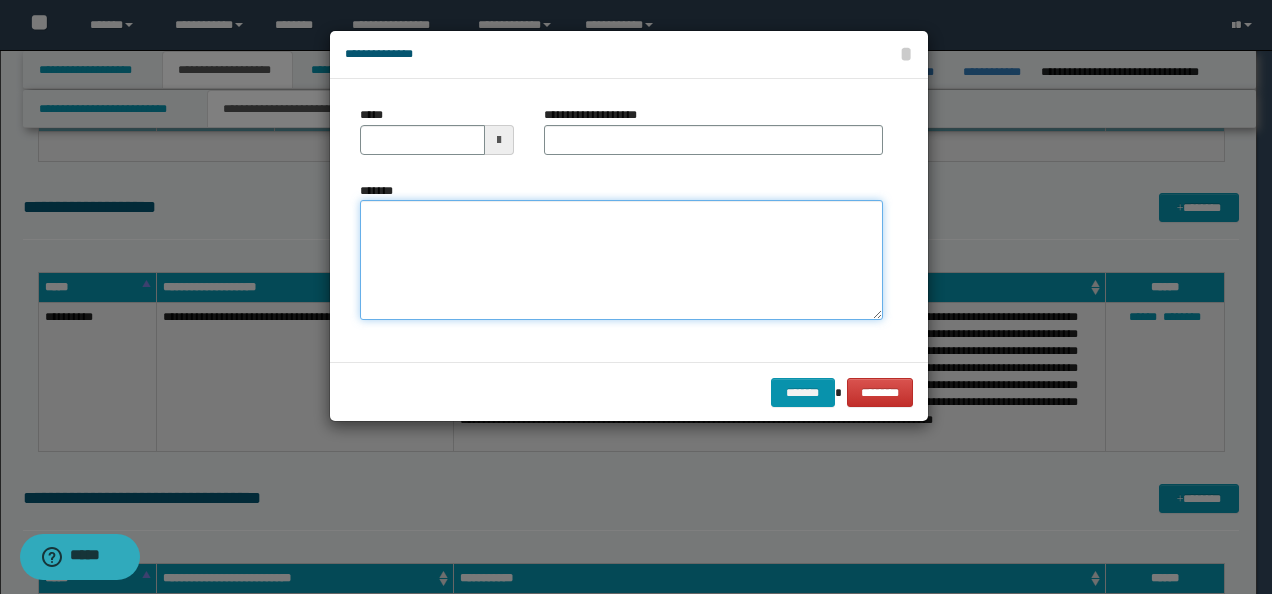 click on "*******" at bounding box center (621, 259) 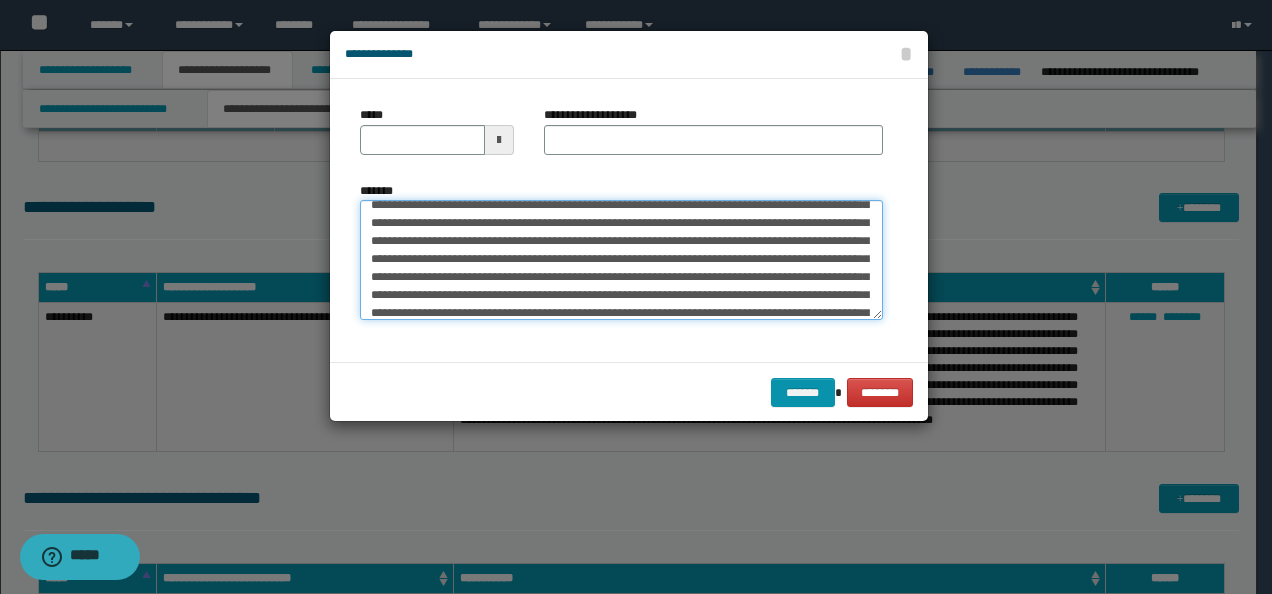 scroll, scrollTop: 0, scrollLeft: 0, axis: both 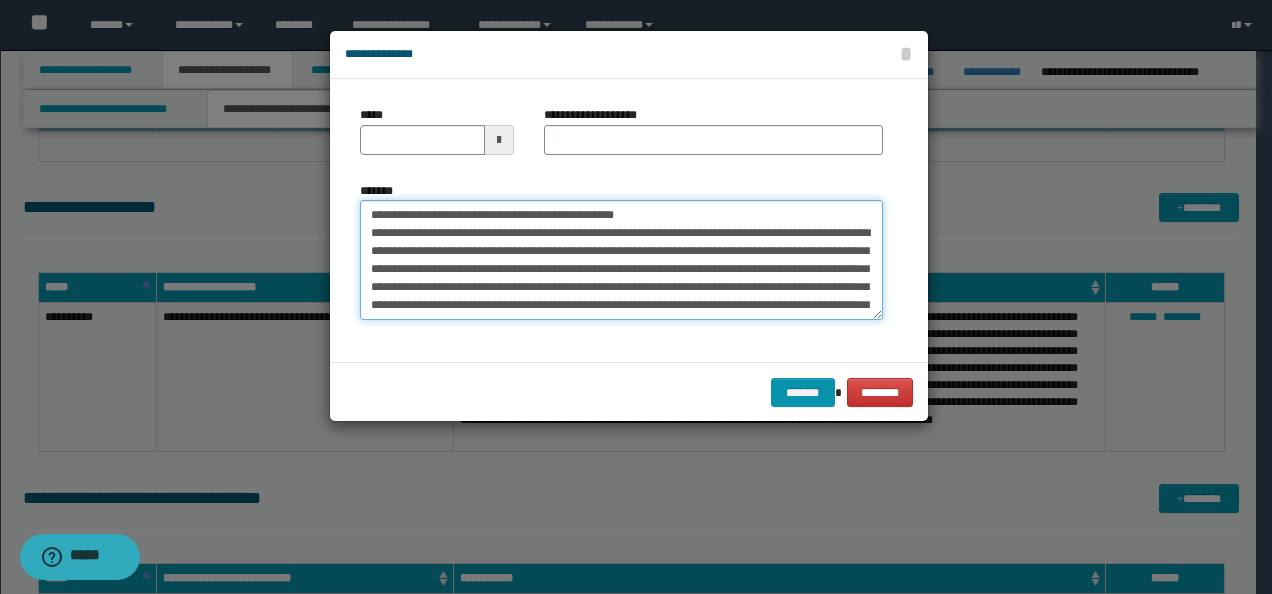 drag, startPoint x: 199, startPoint y: 218, endPoint x: 214, endPoint y: 216, distance: 15.132746 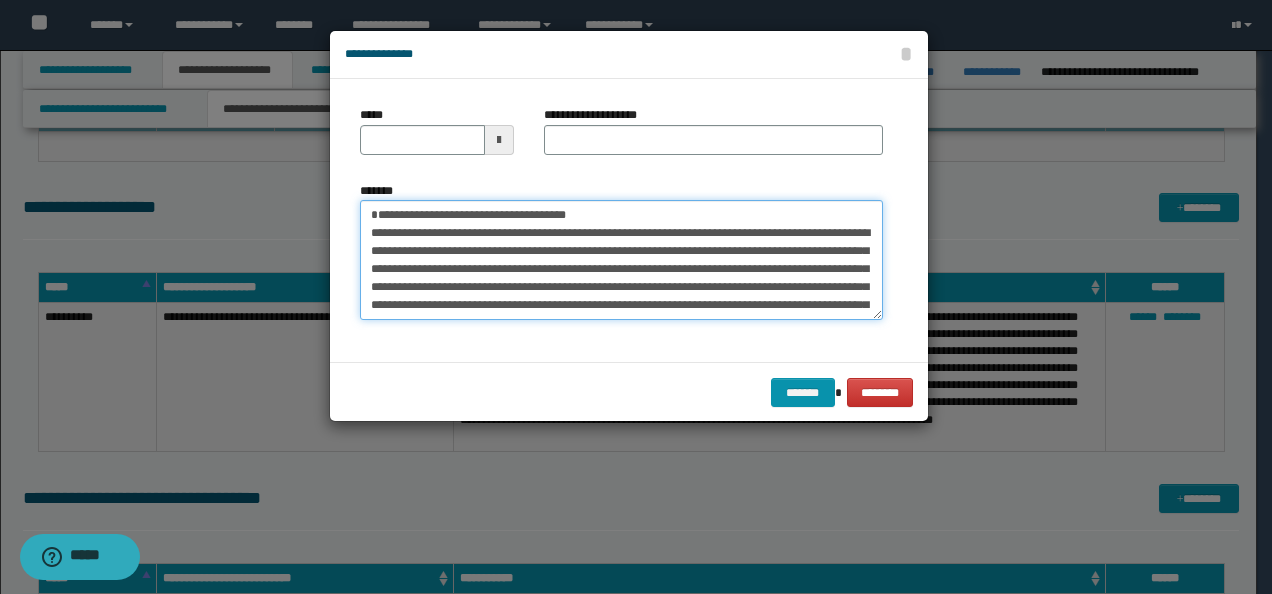 type 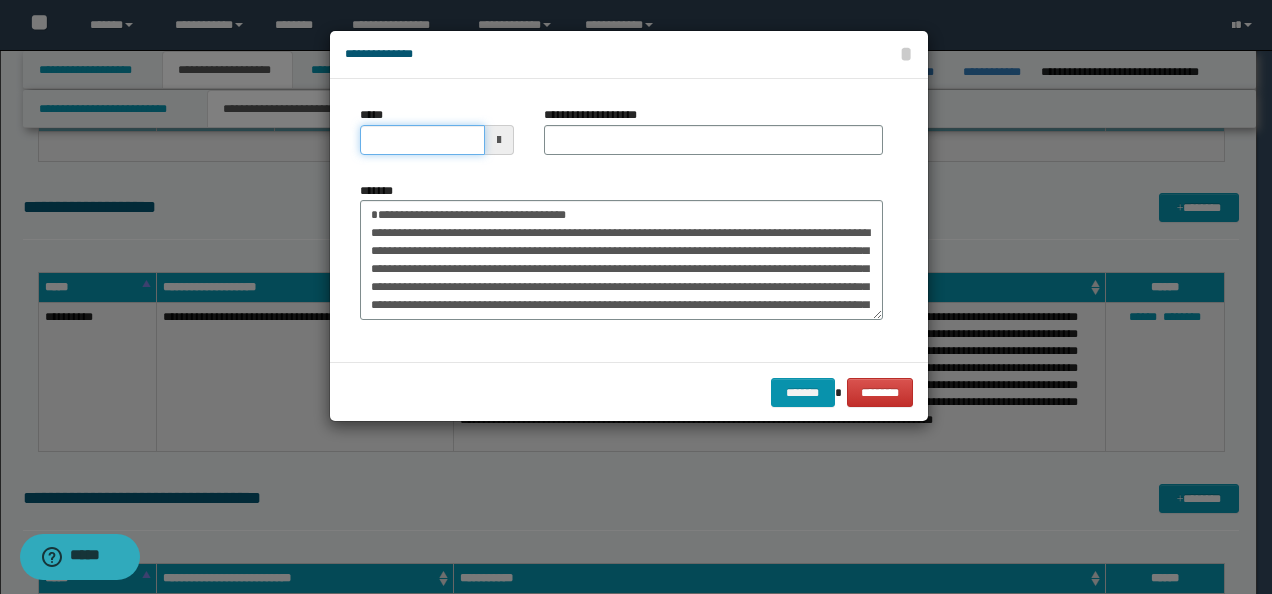 click on "*****" at bounding box center (422, 140) 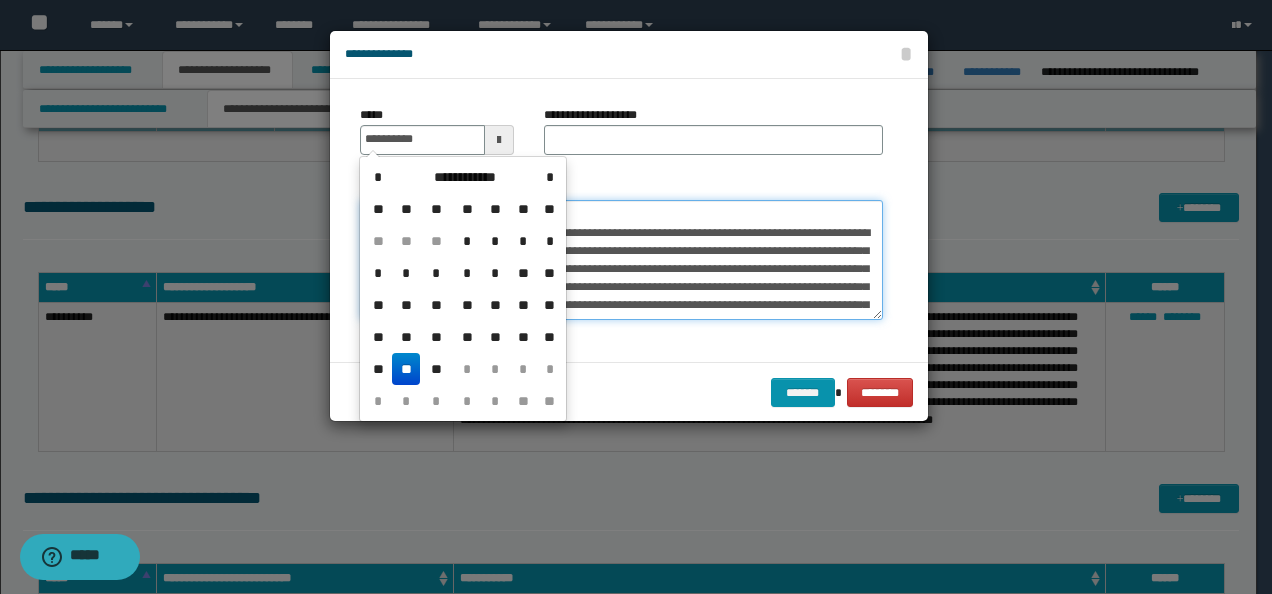 type on "**********" 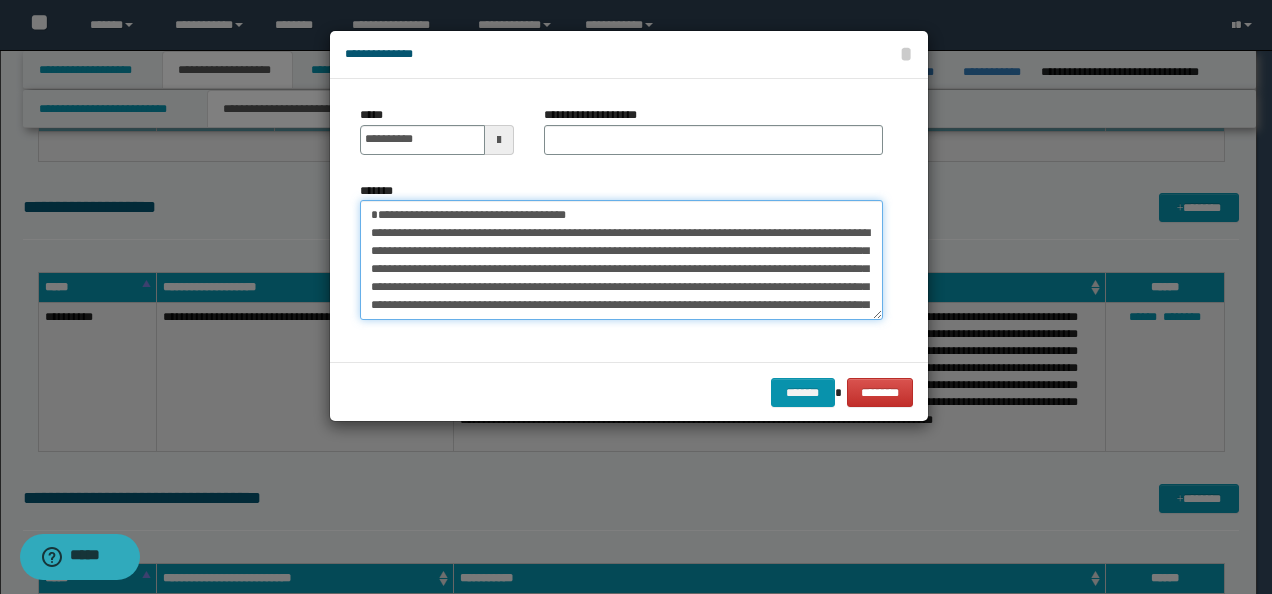 drag, startPoint x: 580, startPoint y: 216, endPoint x: 32, endPoint y: 210, distance: 548.03284 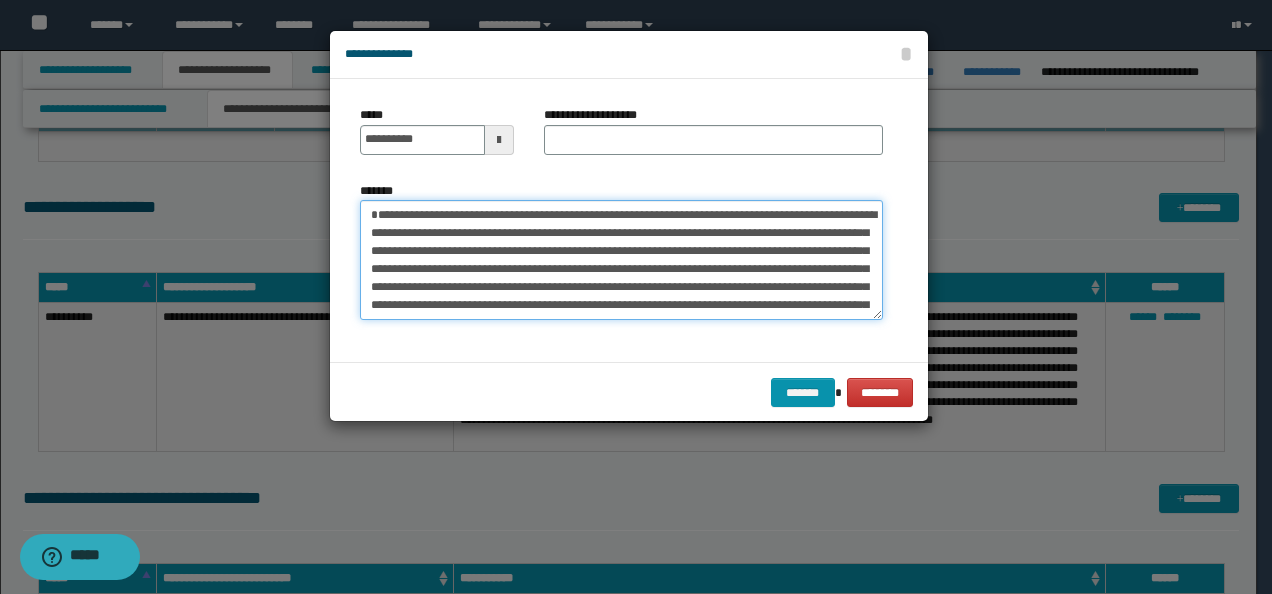 type on "**********" 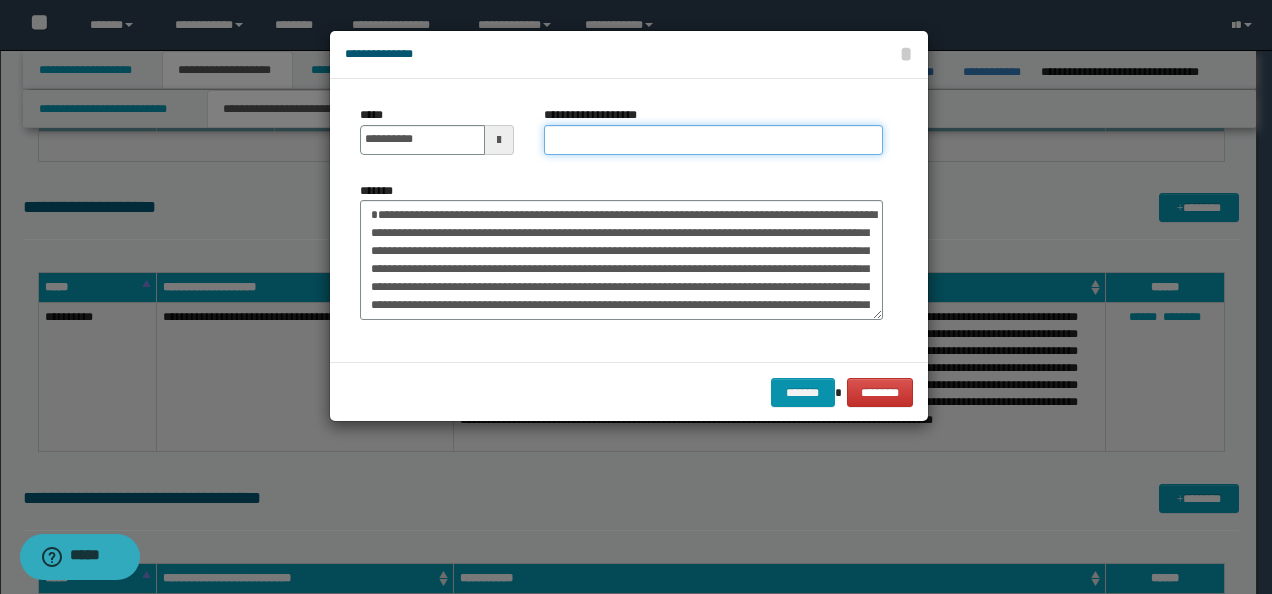 click on "**********" at bounding box center [713, 140] 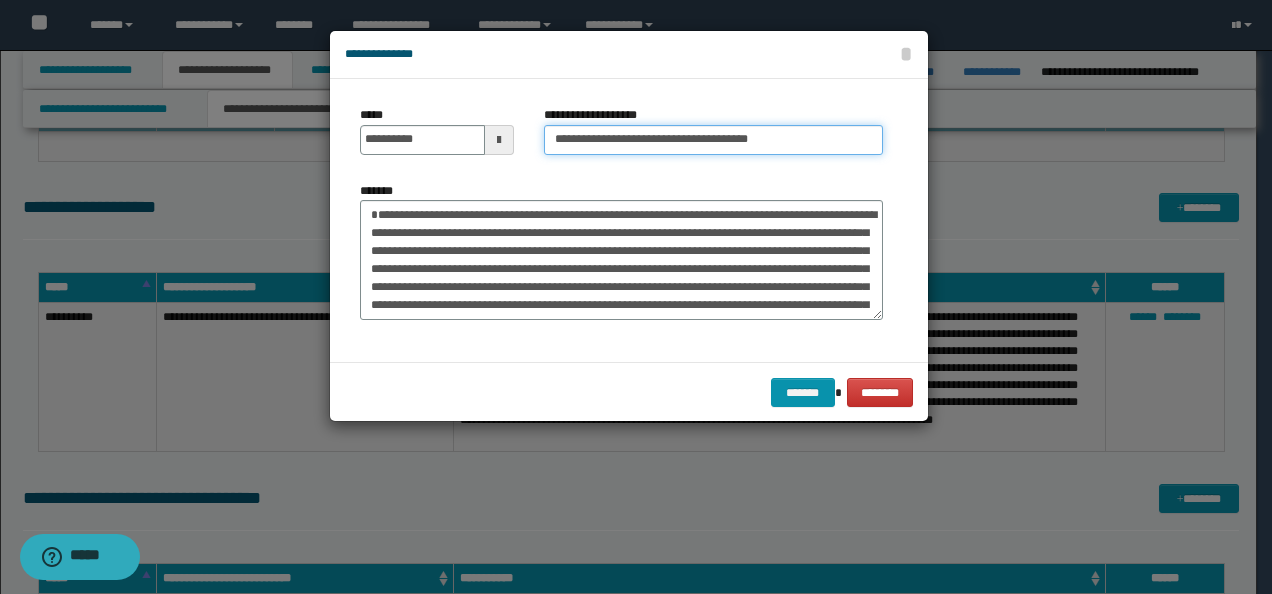 type on "**********" 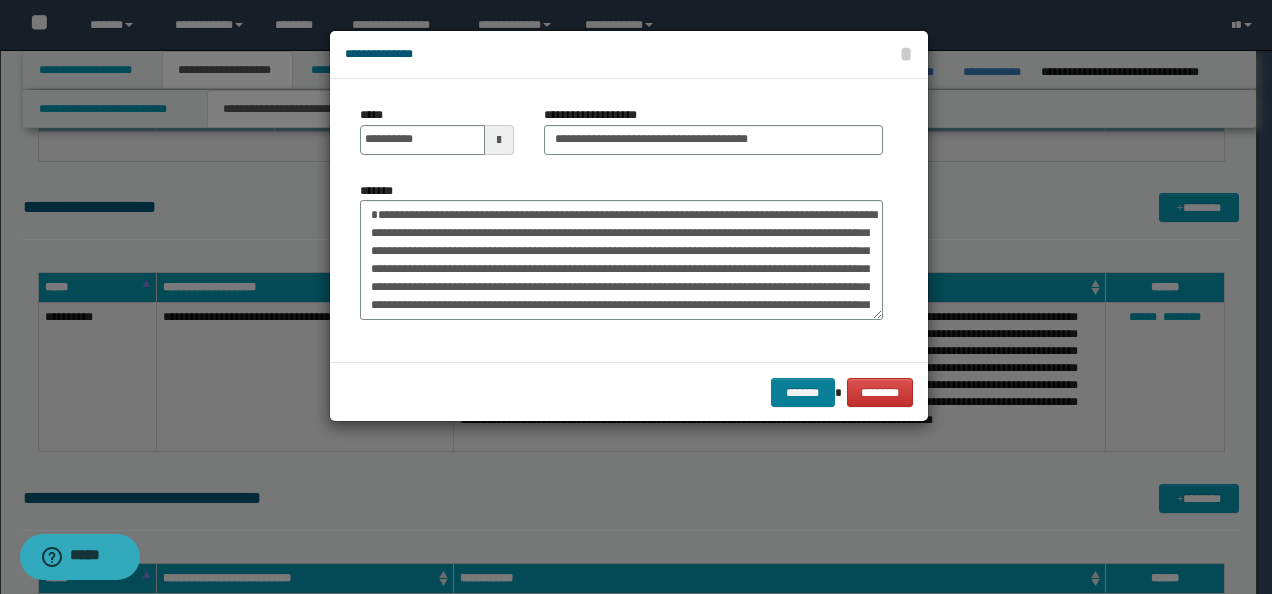 click on "*******
********" at bounding box center (629, 392) 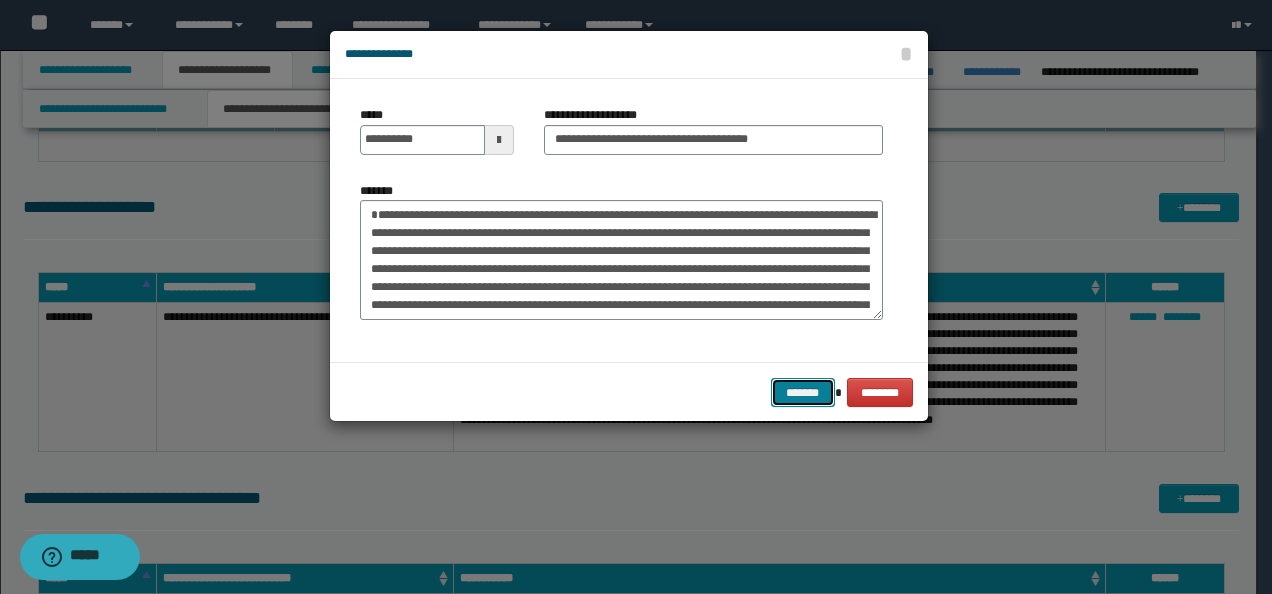 click on "*******" at bounding box center [803, 392] 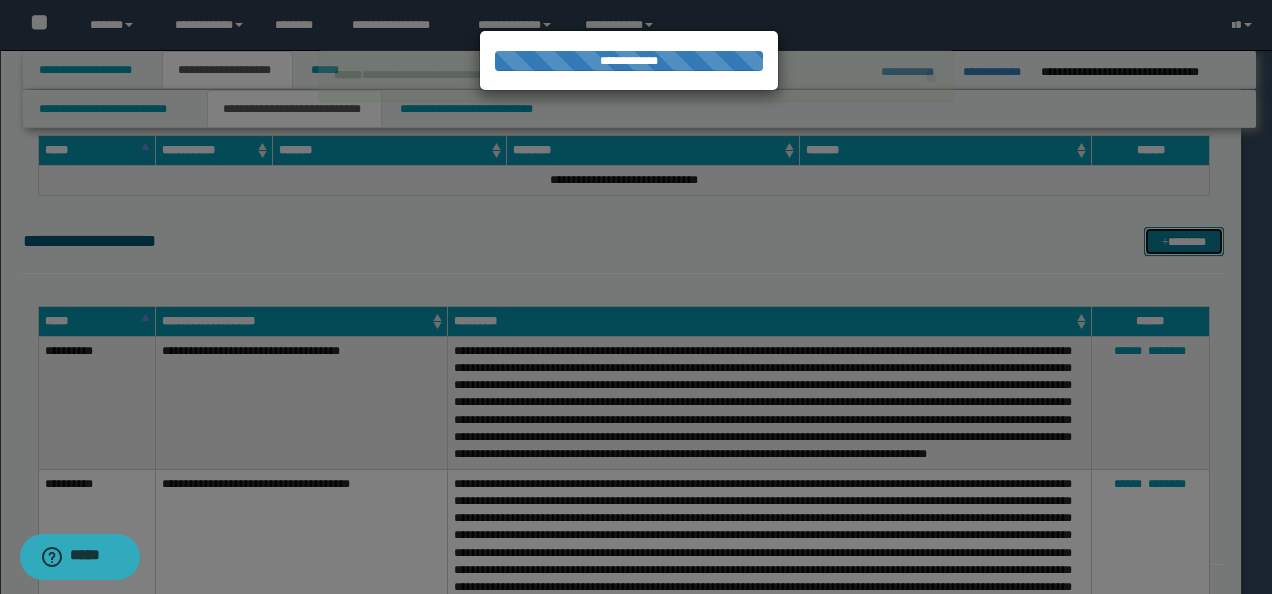 type 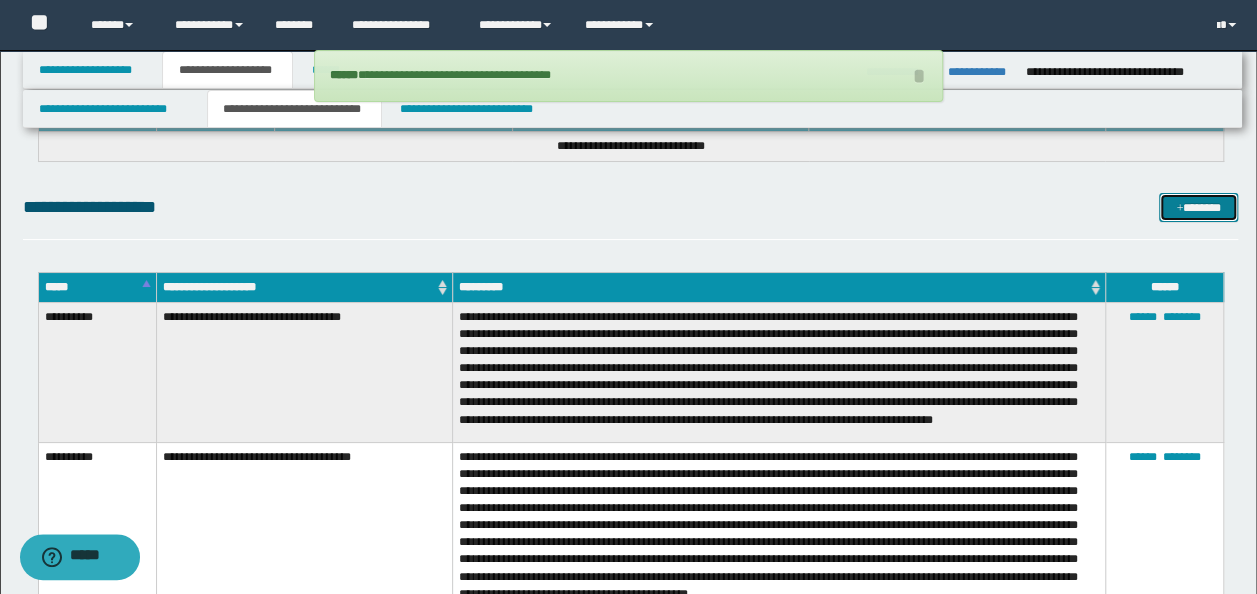 click on "*******" at bounding box center (1198, 207) 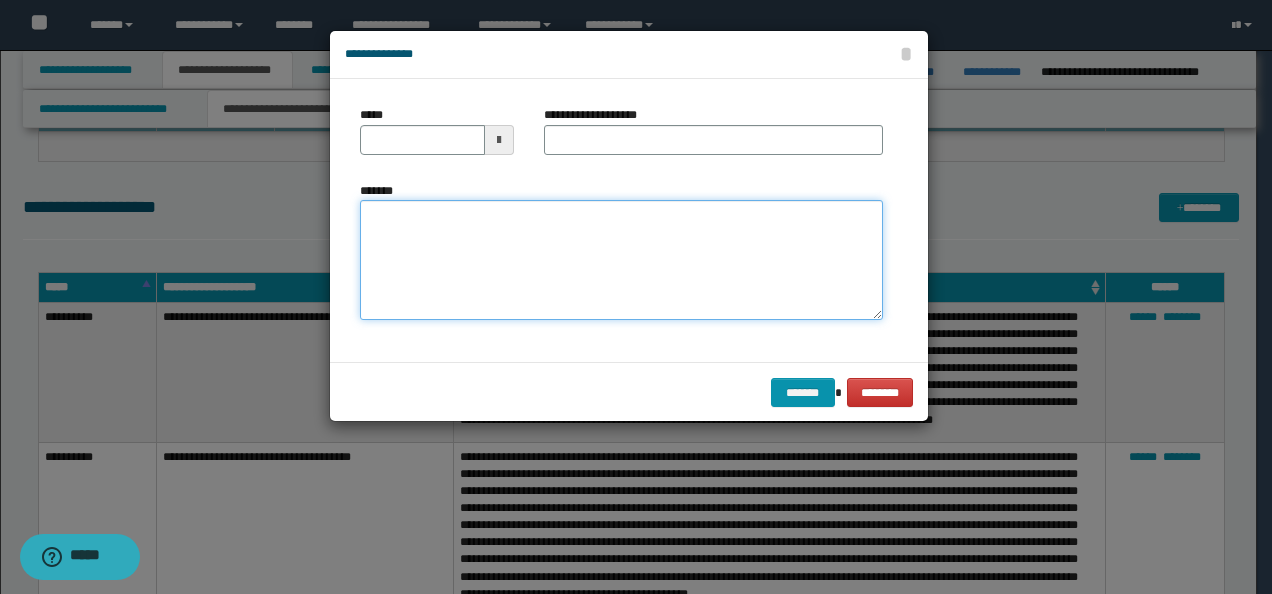 click on "*******" at bounding box center [621, 259] 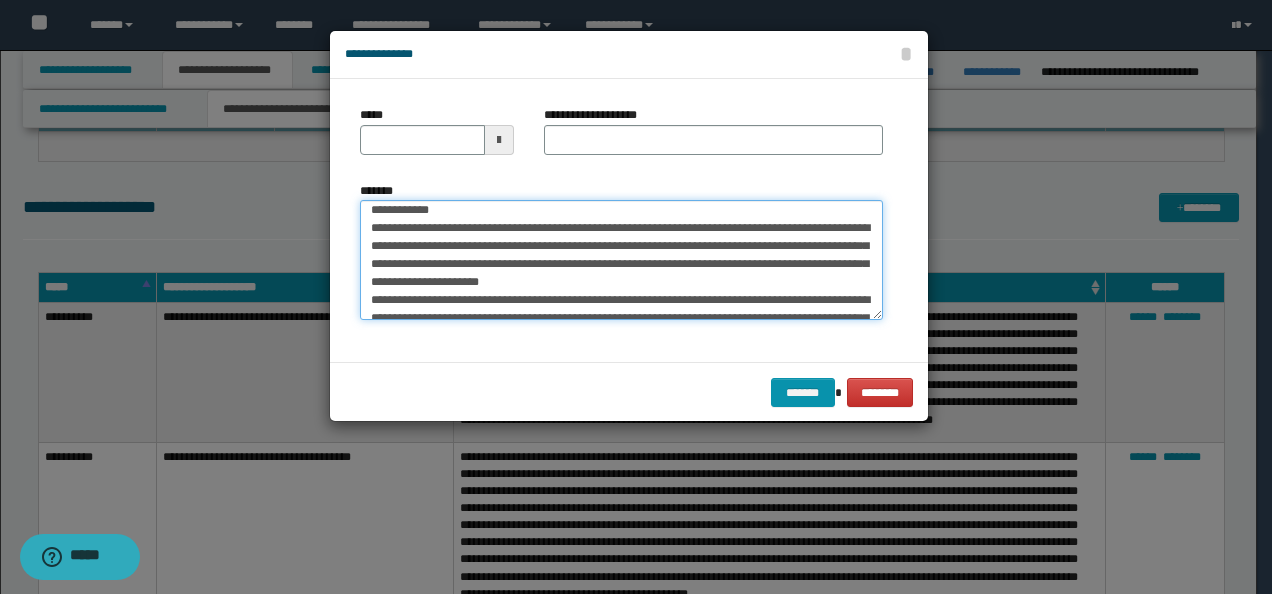 scroll, scrollTop: 0, scrollLeft: 0, axis: both 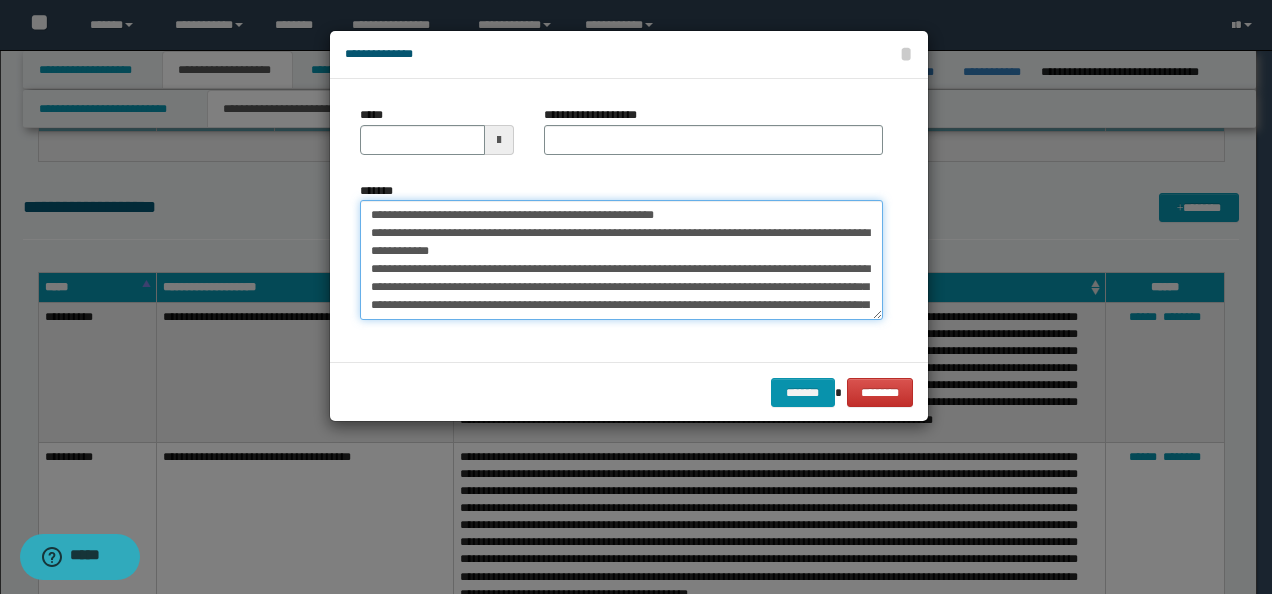 drag, startPoint x: 432, startPoint y: 218, endPoint x: 242, endPoint y: 216, distance: 190.01053 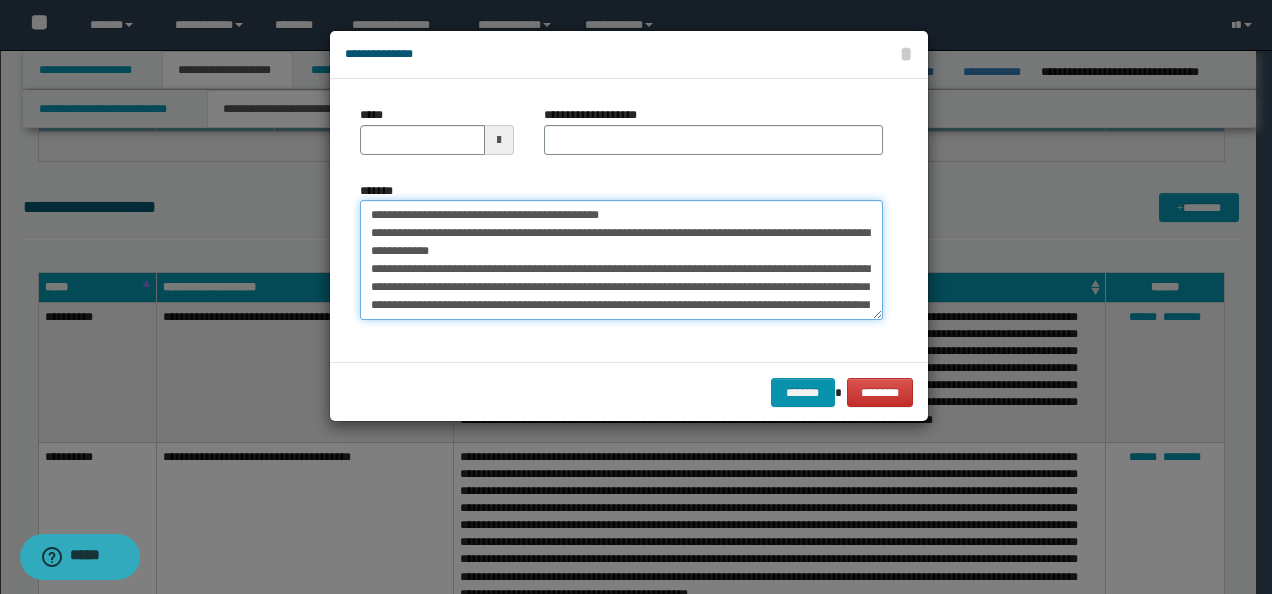 type 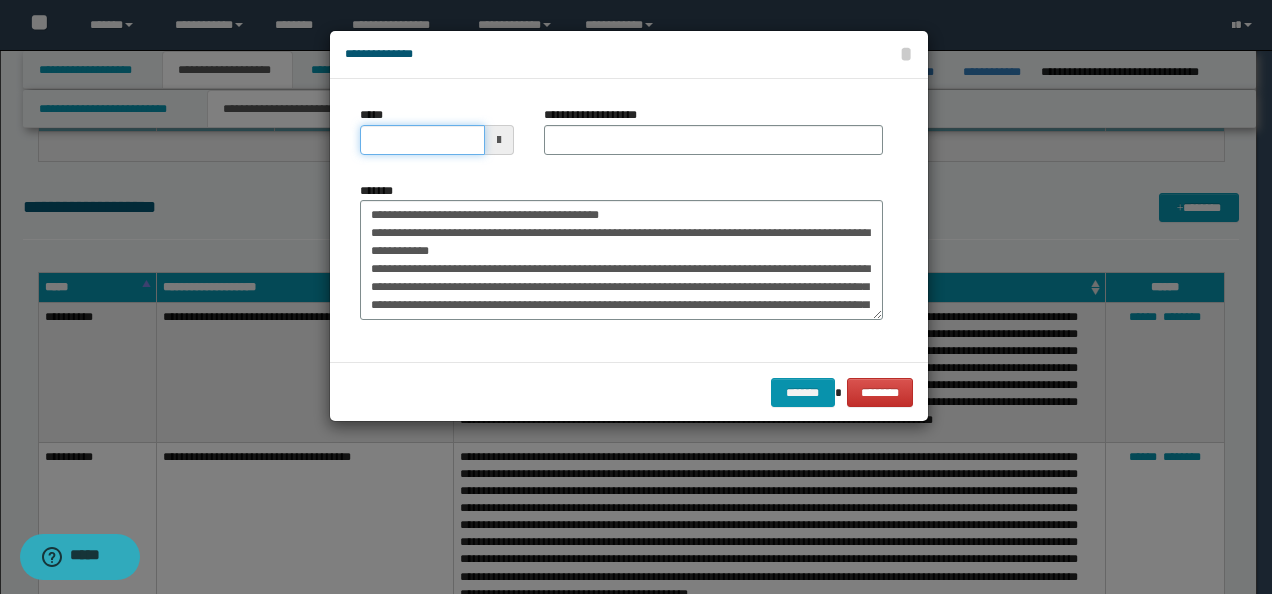 click on "*****" at bounding box center [422, 140] 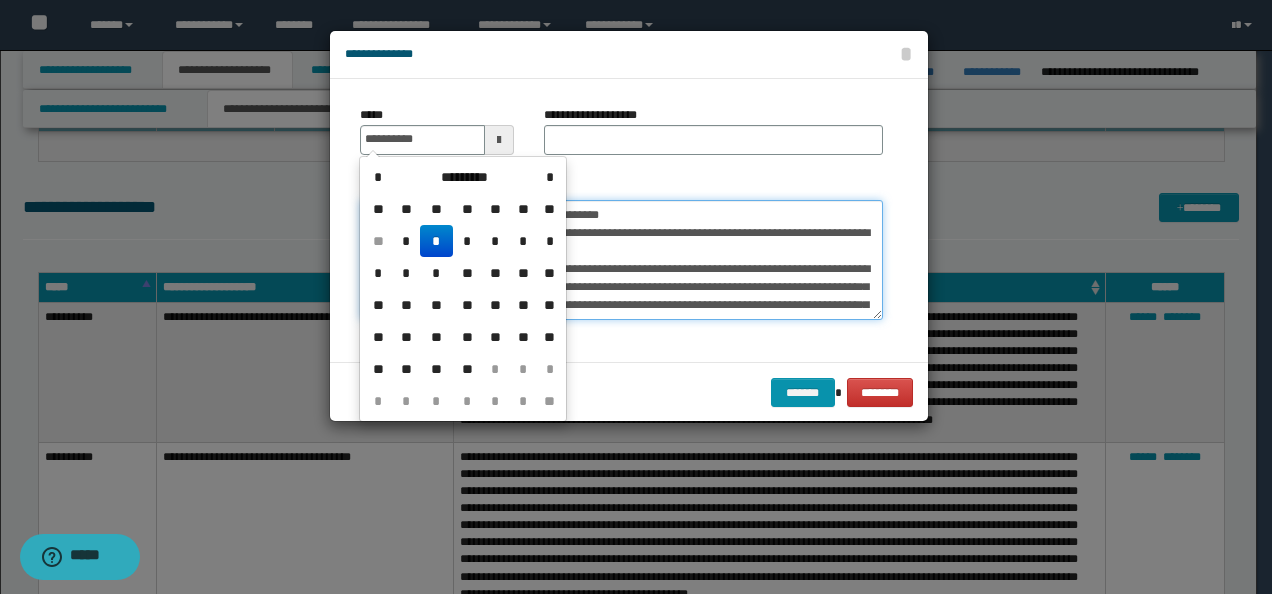 type on "**********" 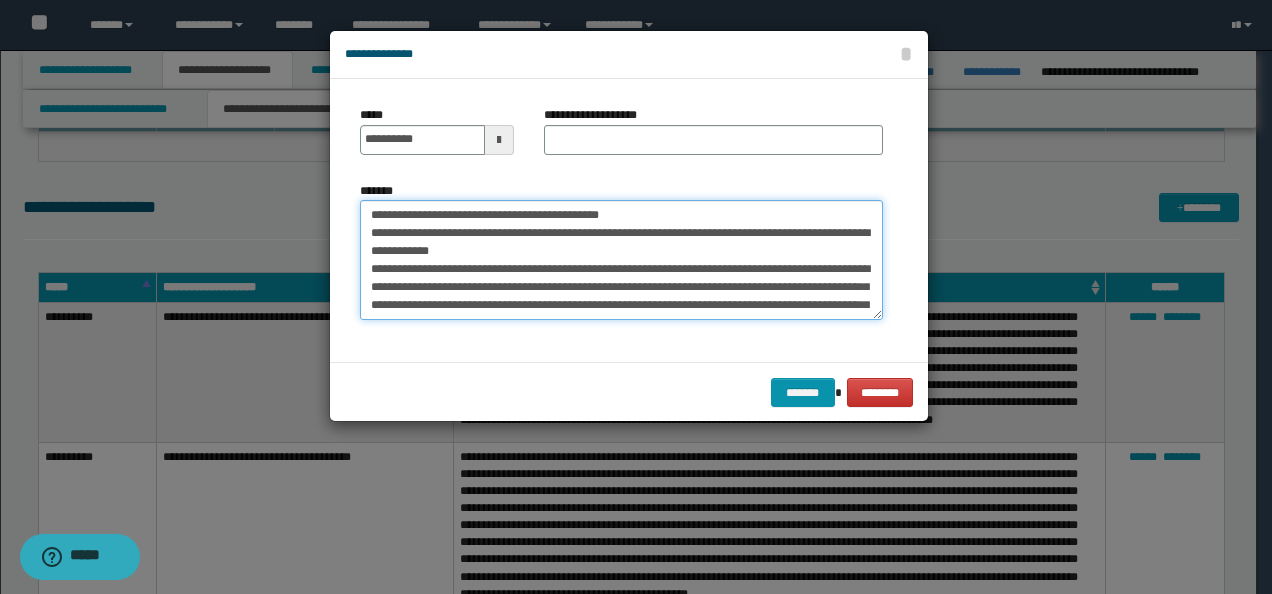 drag, startPoint x: 548, startPoint y: 216, endPoint x: 113, endPoint y: 219, distance: 435.01035 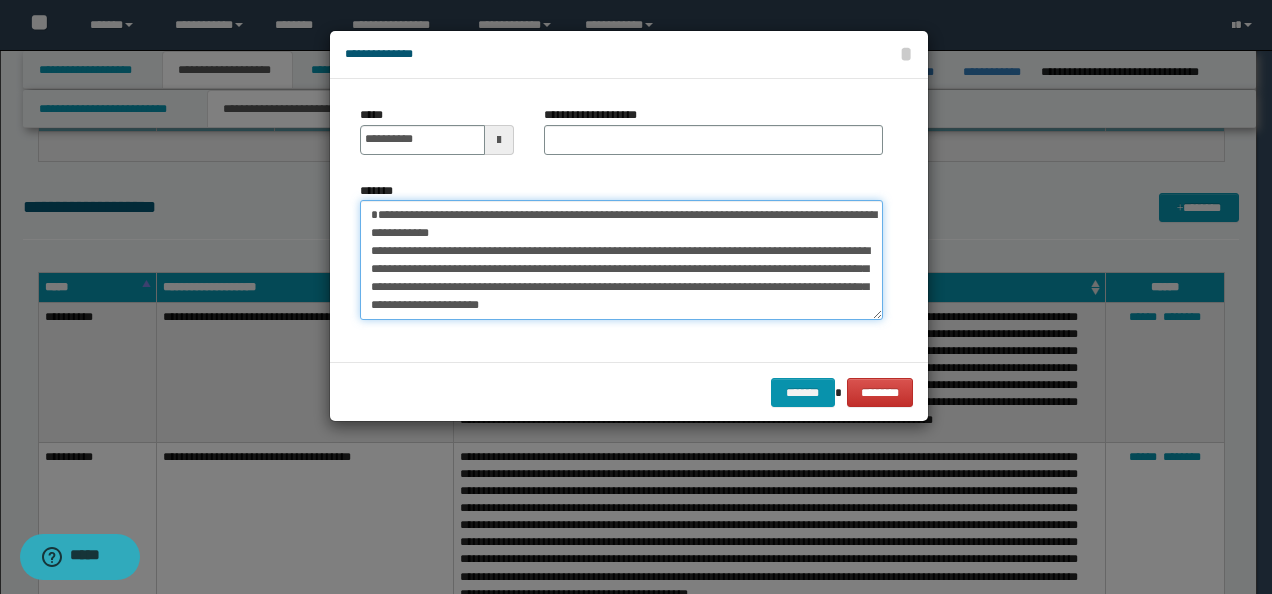 type on "**********" 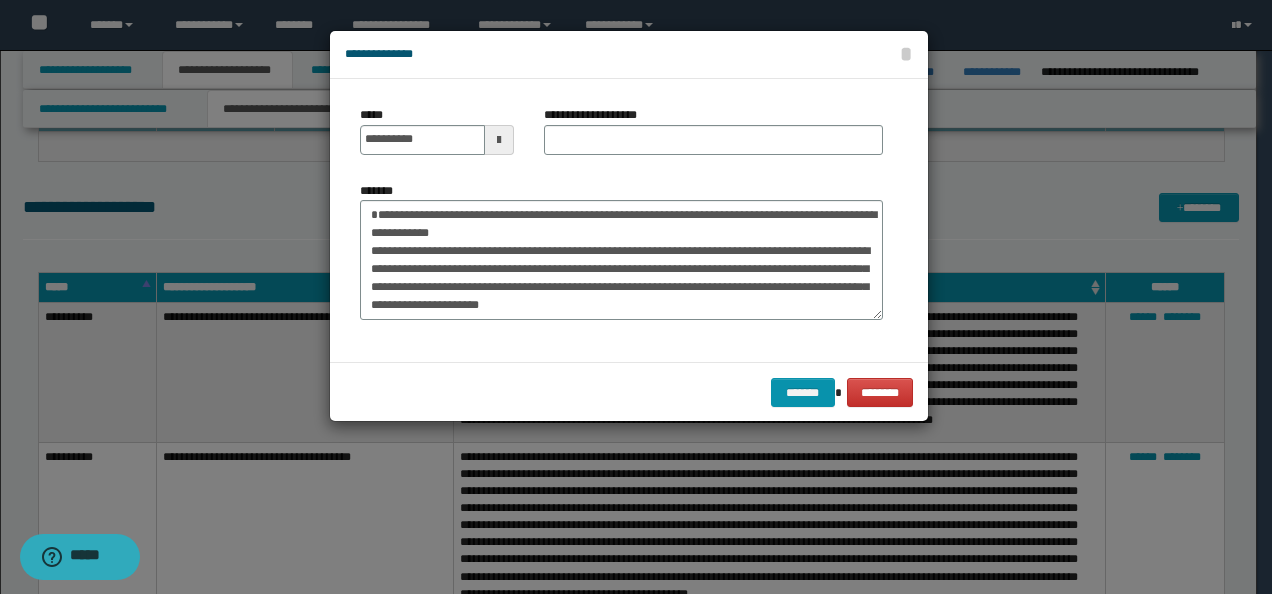 click on "**********" at bounding box center (713, 138) 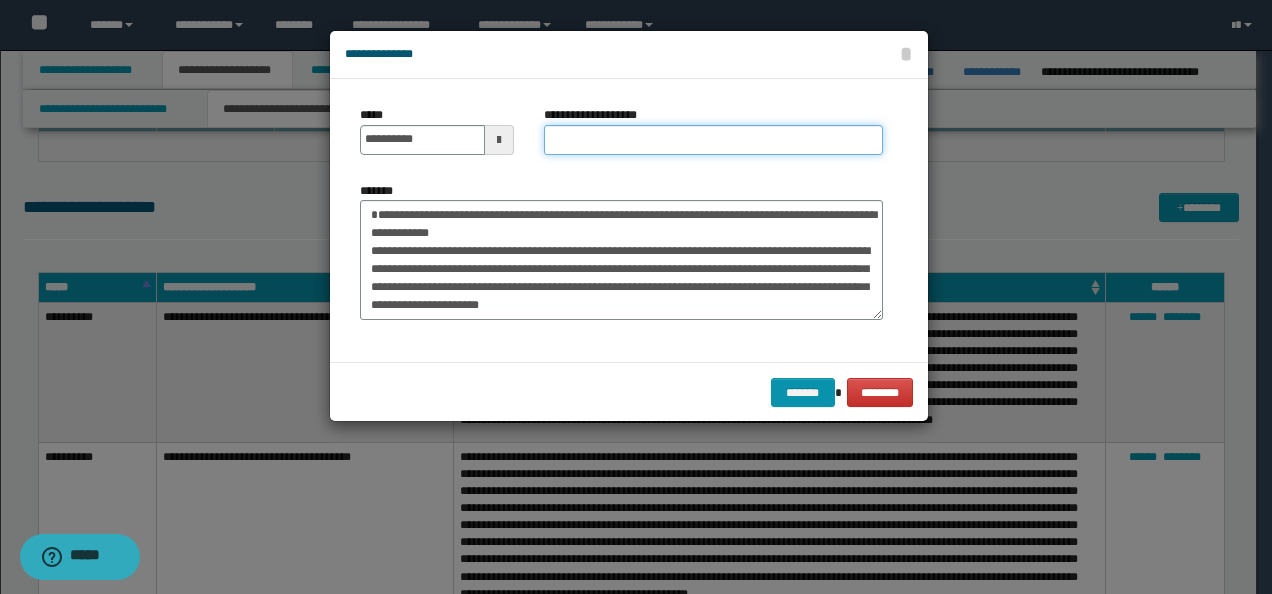 click on "**********" at bounding box center (713, 140) 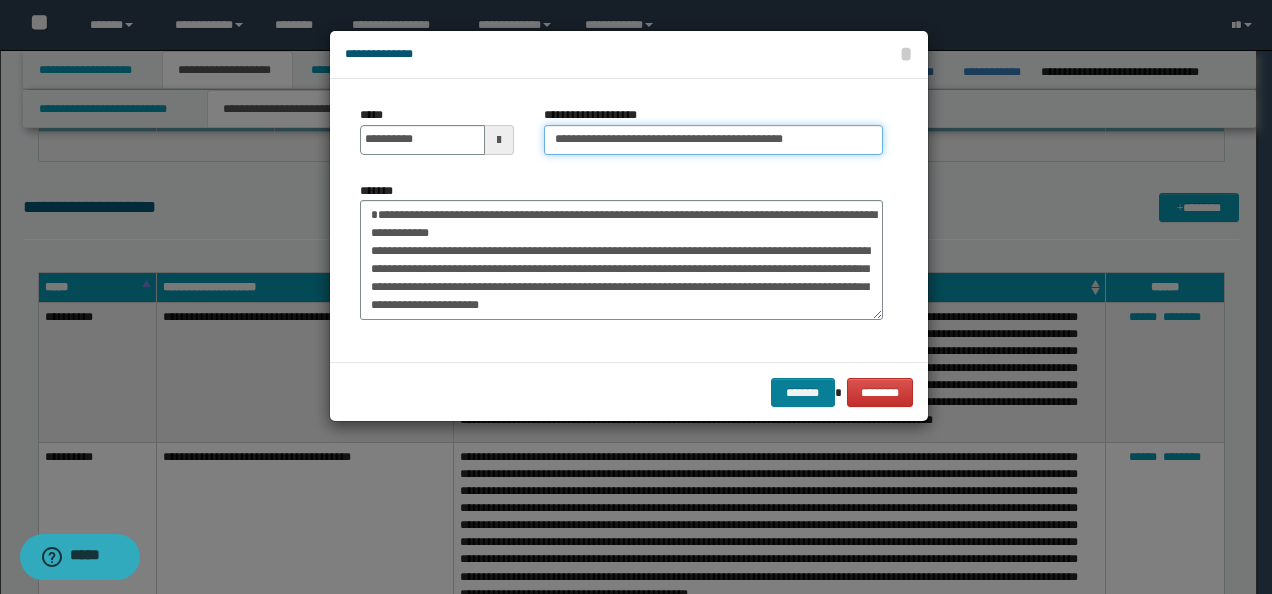 type on "**********" 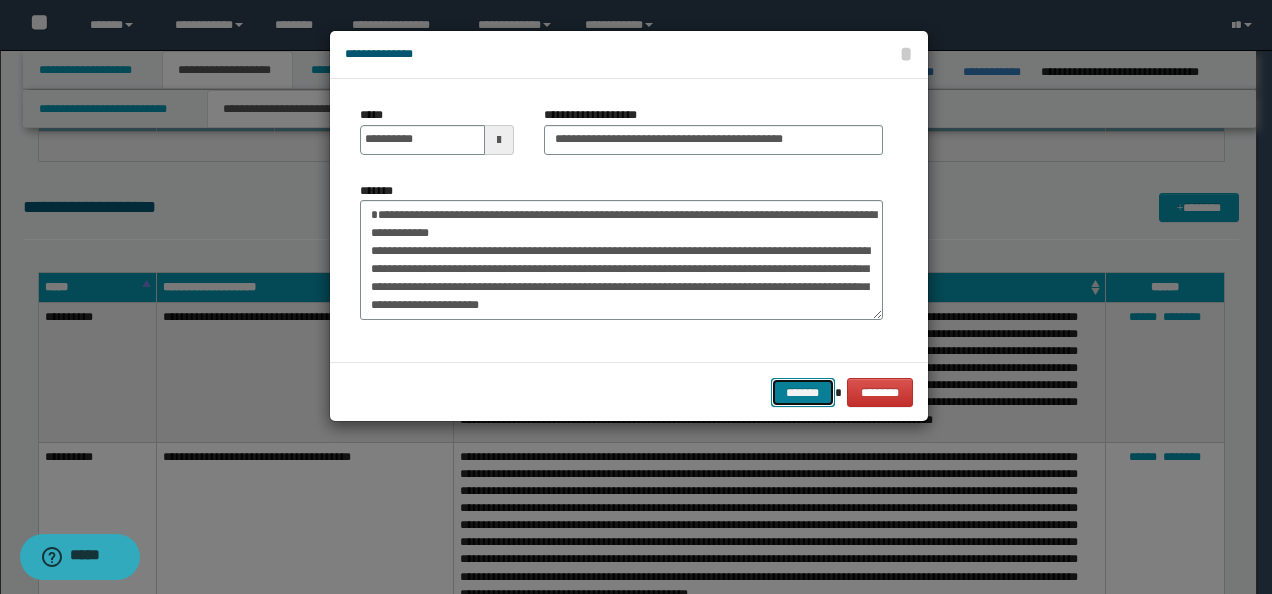 click on "*******" at bounding box center [803, 392] 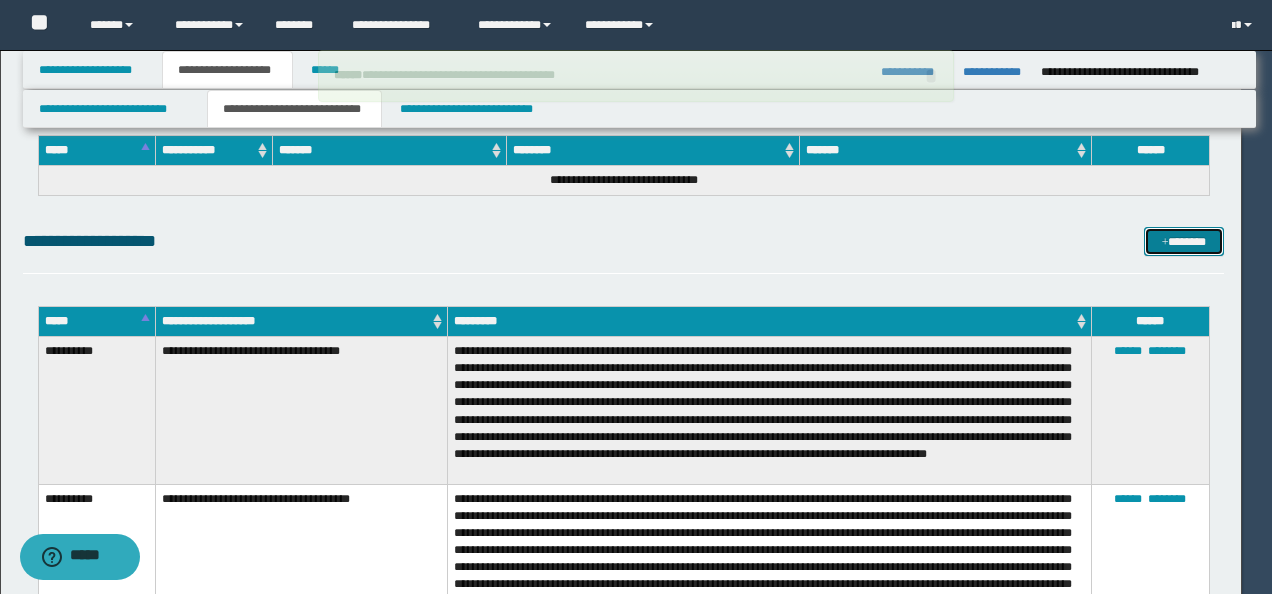 type 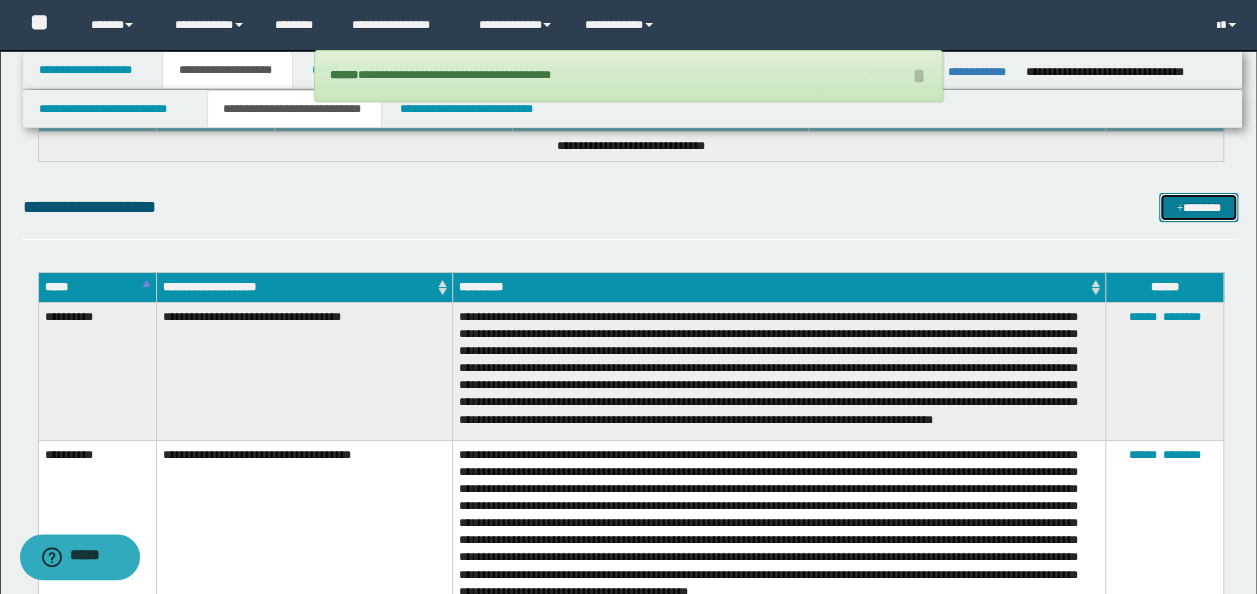 click on "*******" at bounding box center [1198, 207] 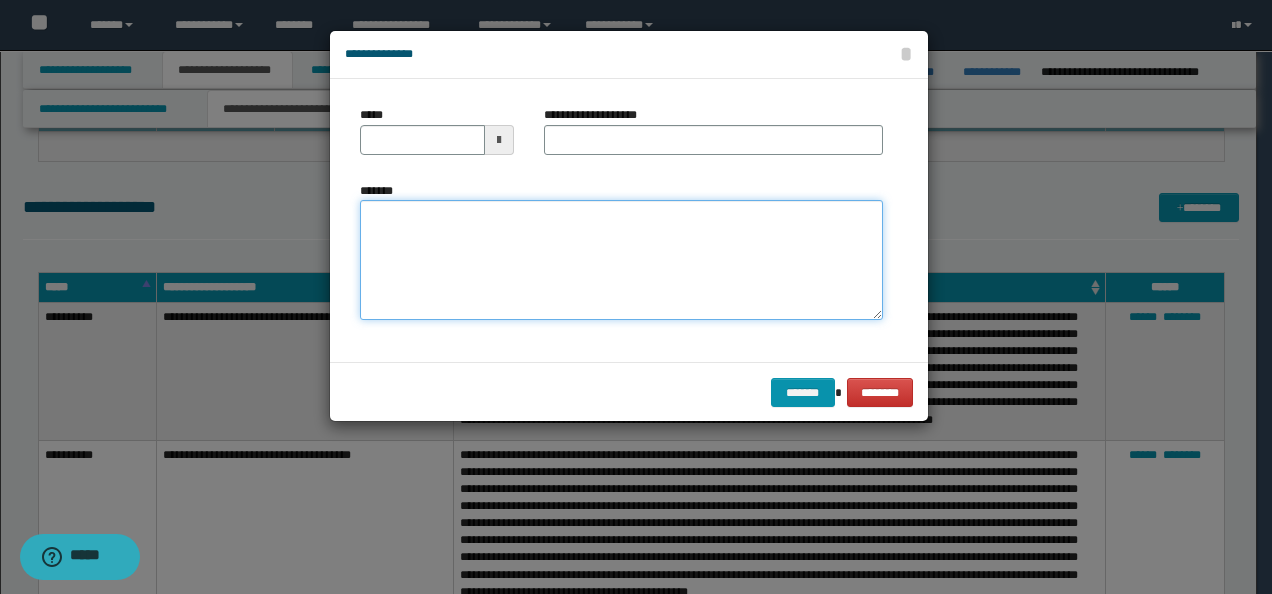 click on "*******" at bounding box center [621, 259] 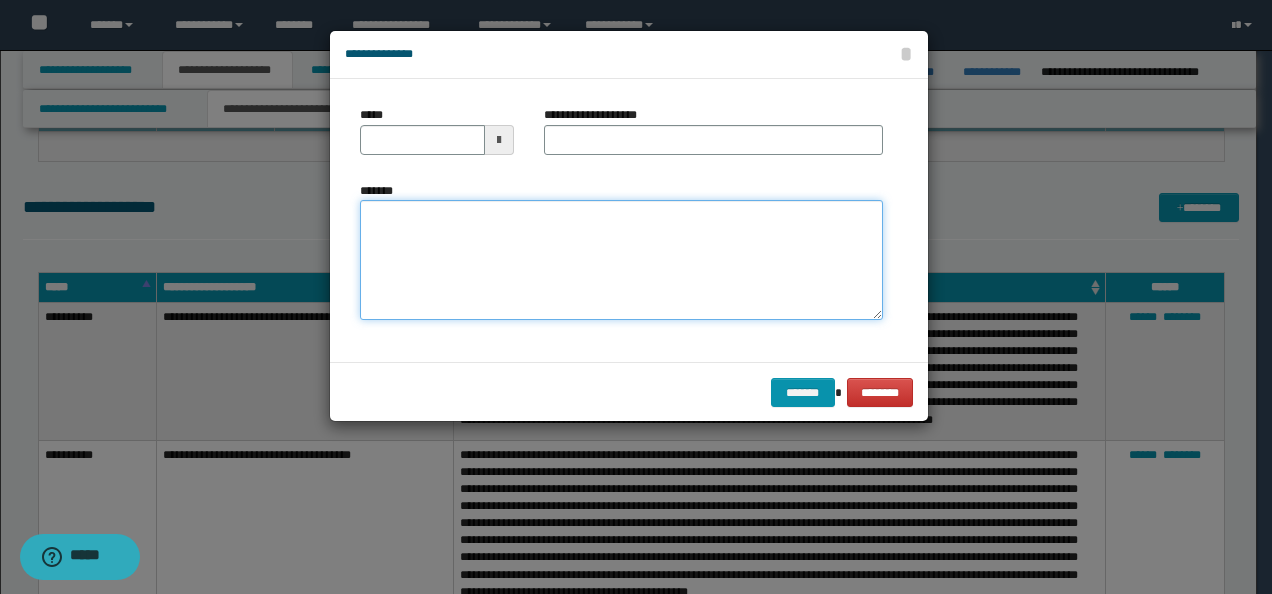 paste on "**********" 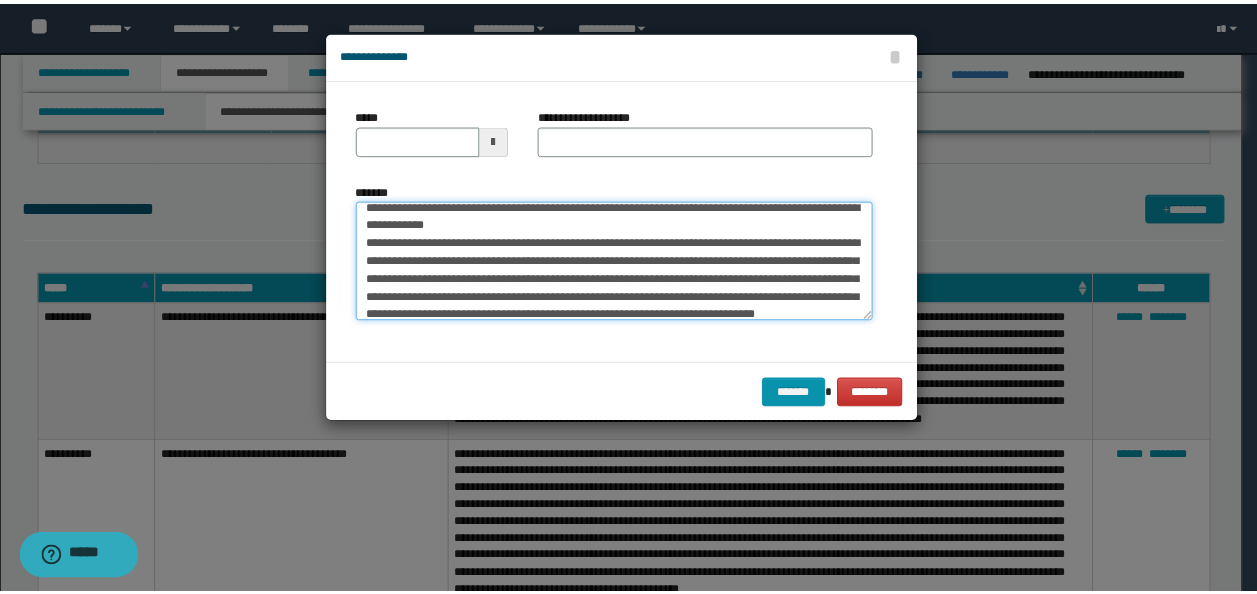 scroll, scrollTop: 0, scrollLeft: 0, axis: both 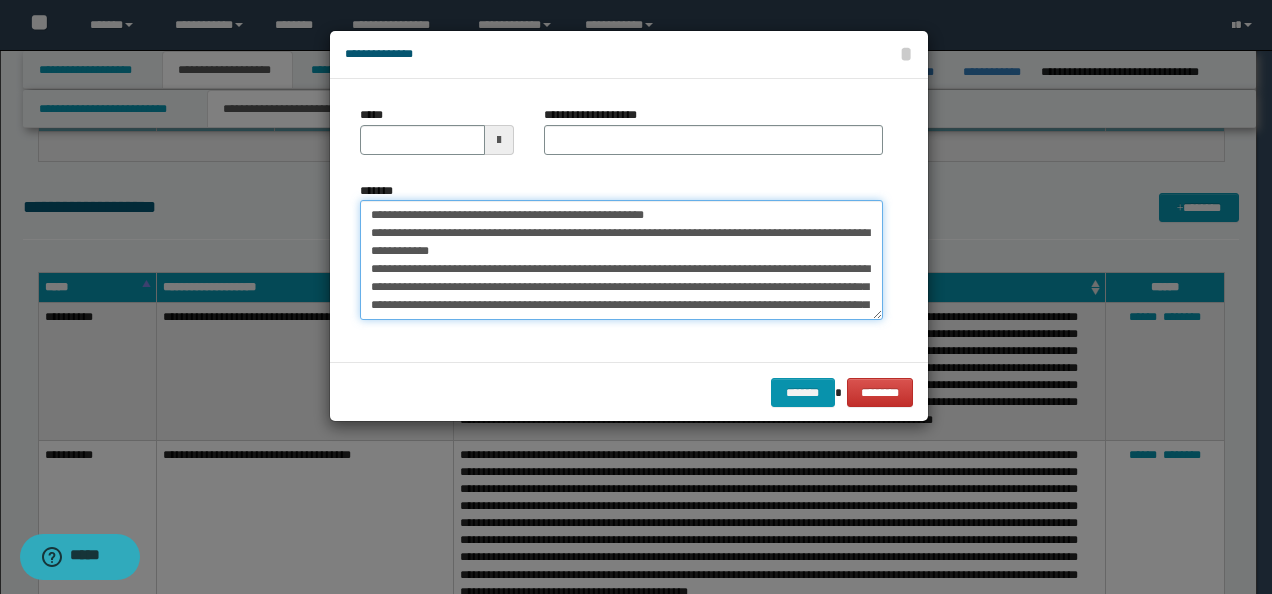 drag, startPoint x: 431, startPoint y: 212, endPoint x: 140, endPoint y: 214, distance: 291.00687 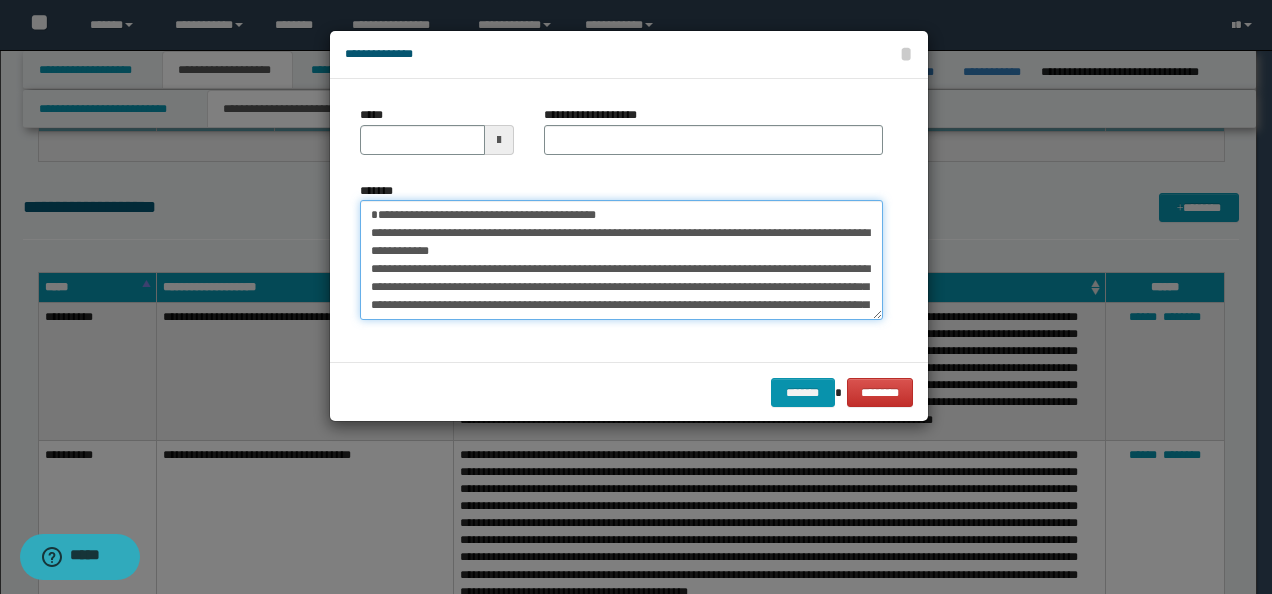 type 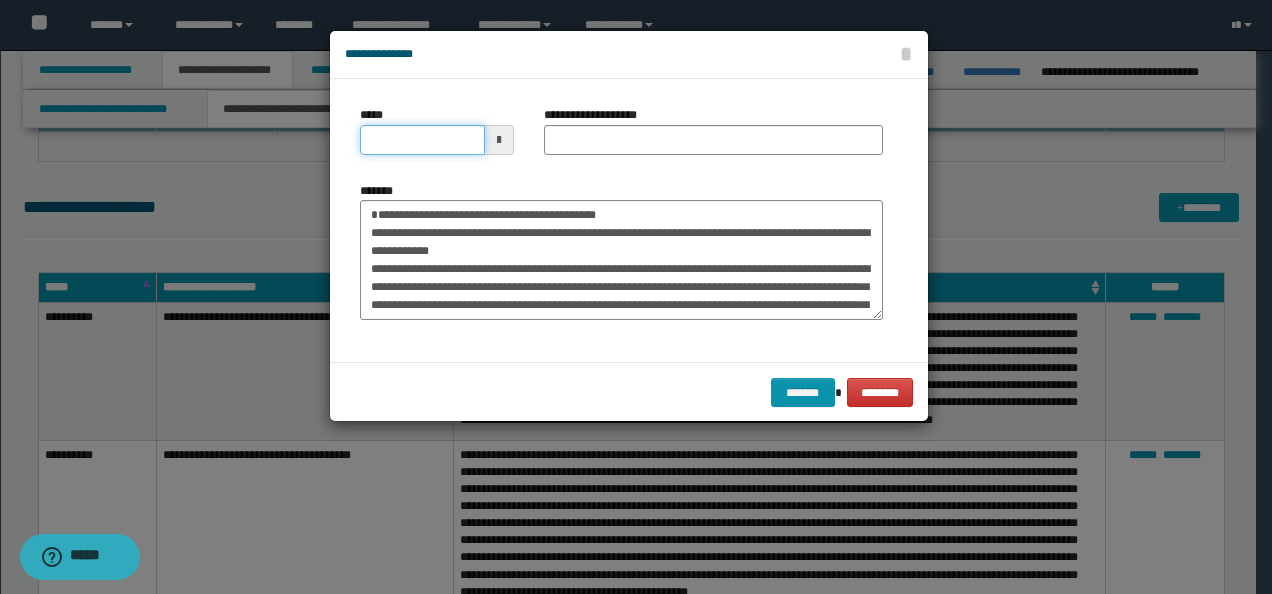 click on "*****" at bounding box center [422, 140] 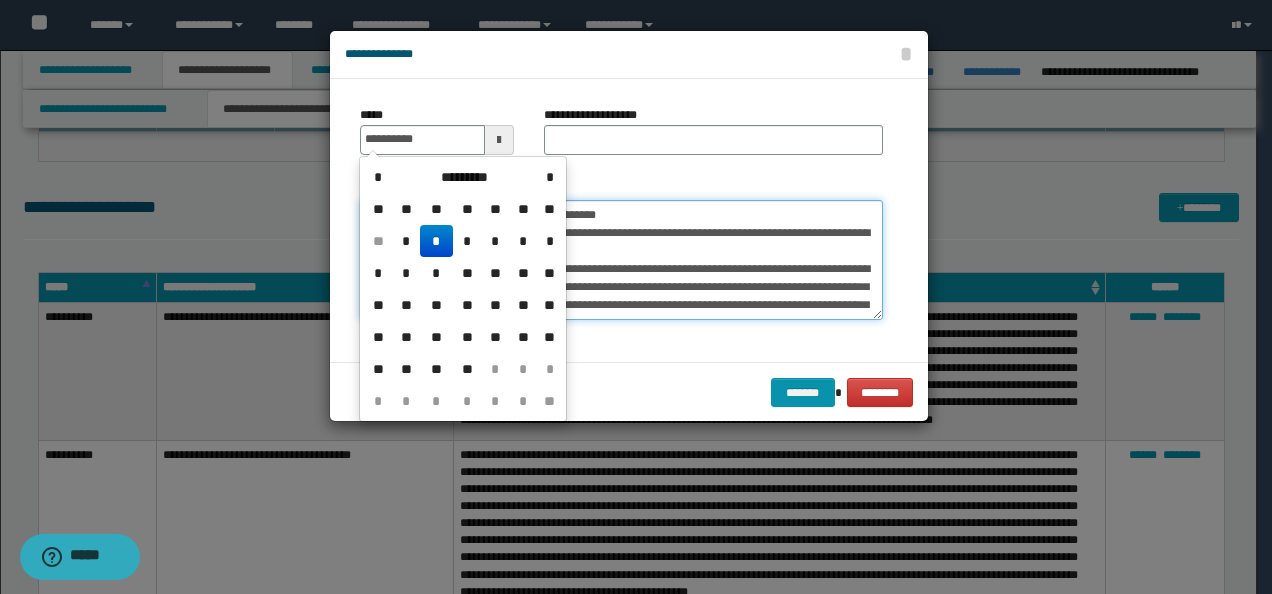 type on "**********" 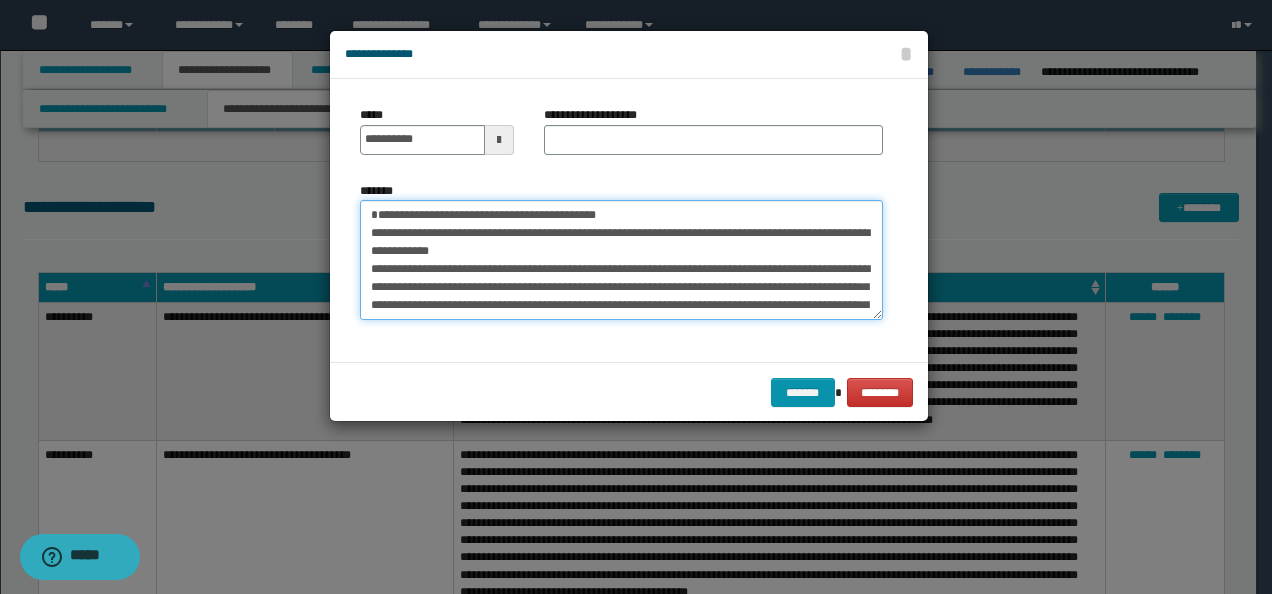 drag, startPoint x: 610, startPoint y: 210, endPoint x: 269, endPoint y: 216, distance: 341.0528 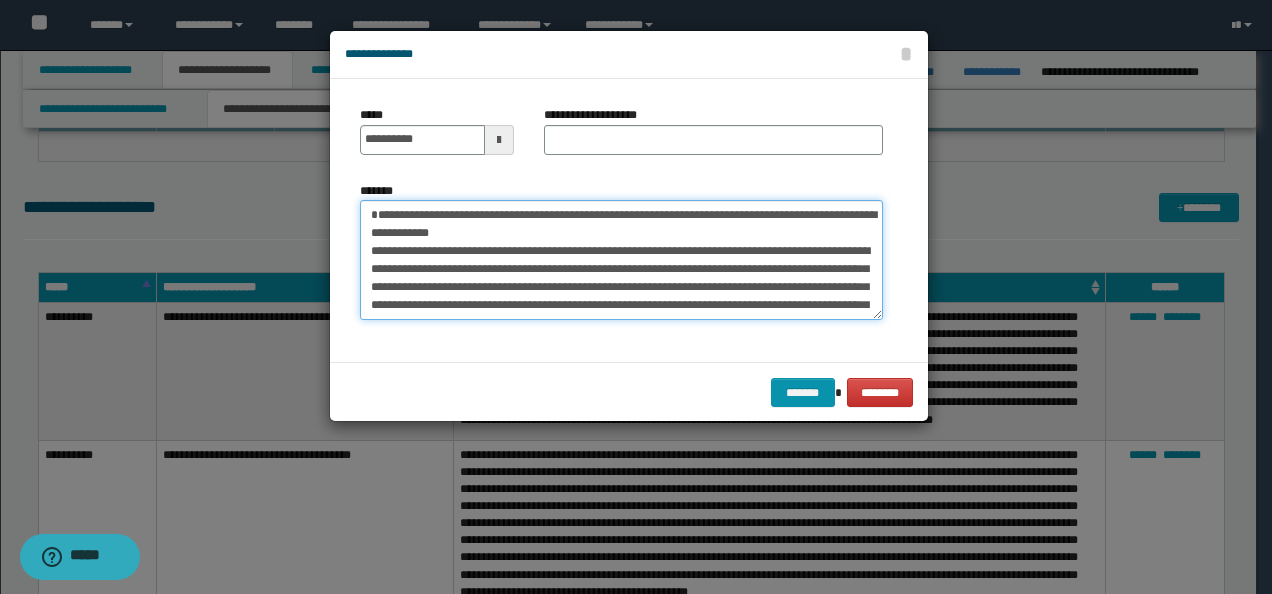 type on "**********" 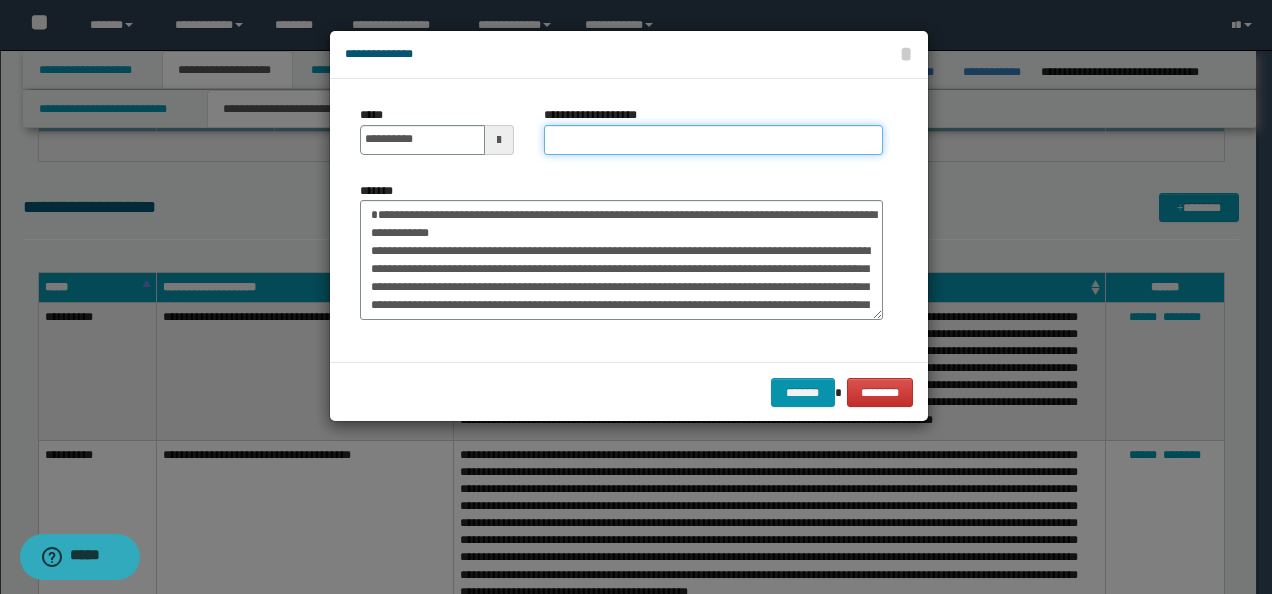 click on "**********" at bounding box center [713, 140] 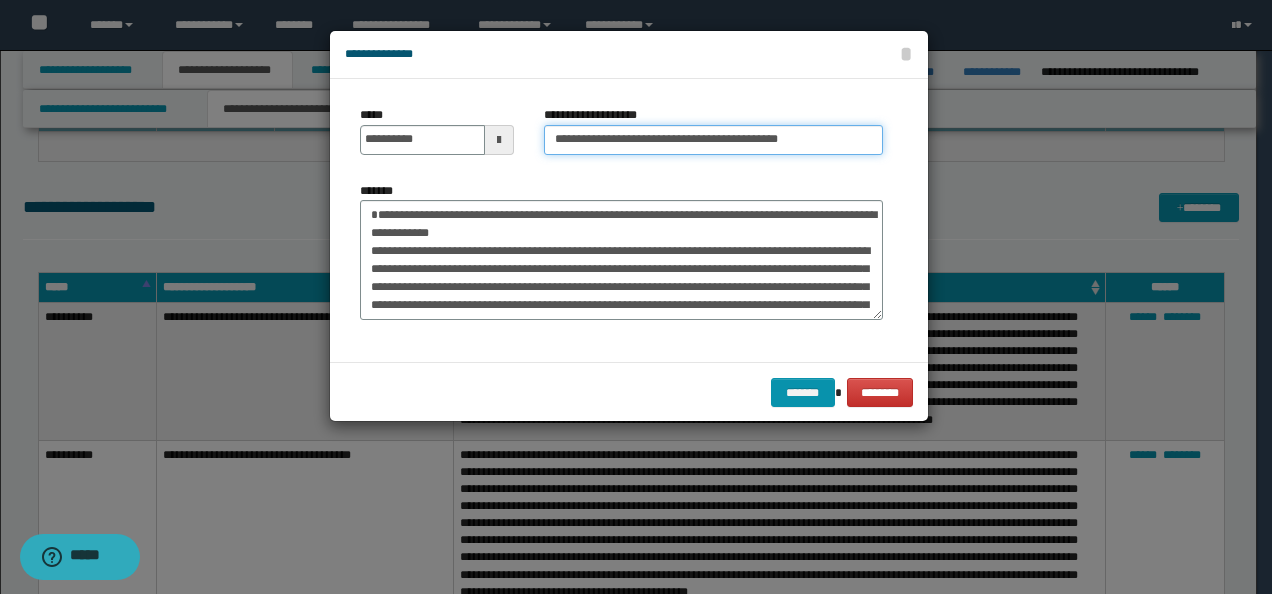 type on "**********" 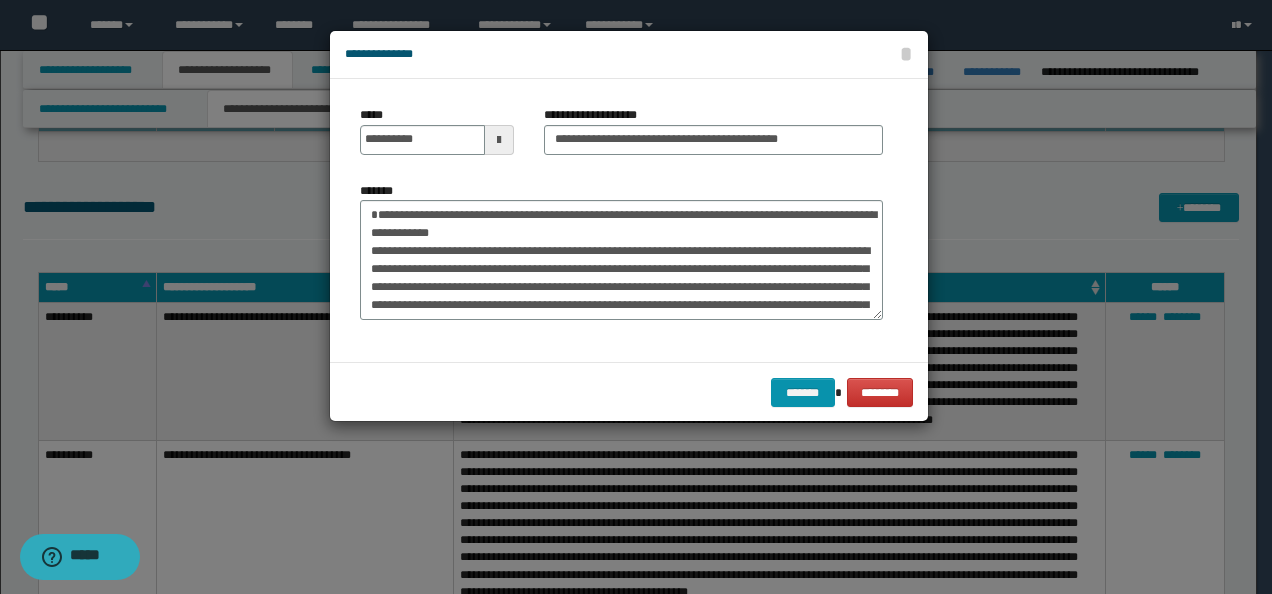 click on "*******
********" at bounding box center [629, 392] 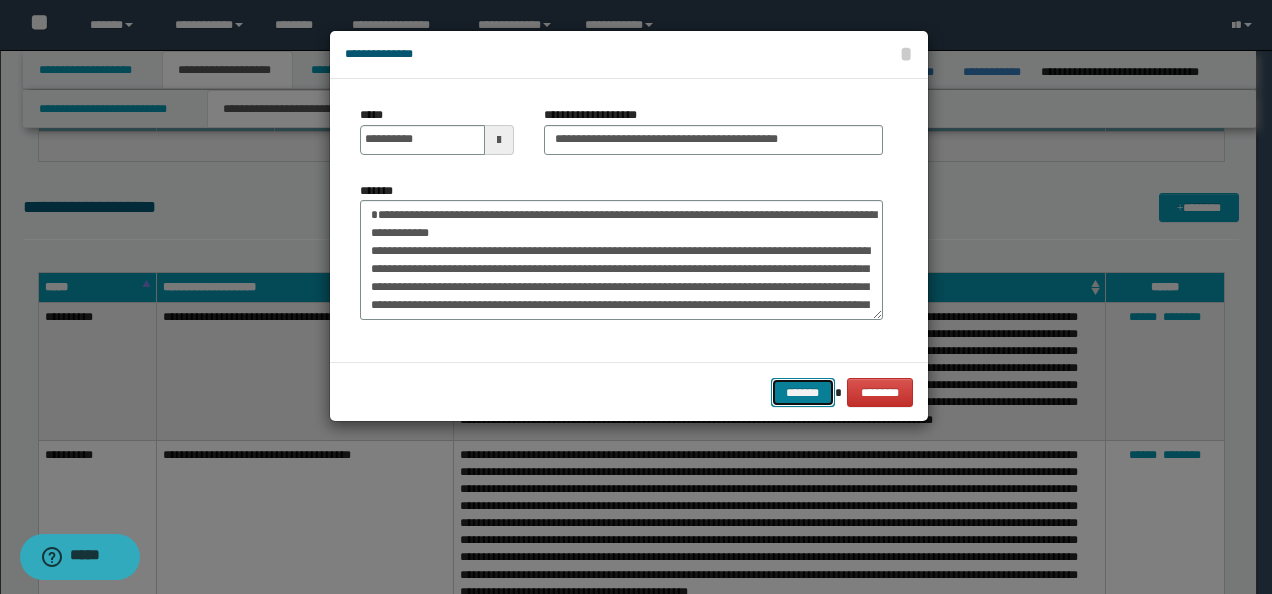 click on "*******" at bounding box center [803, 392] 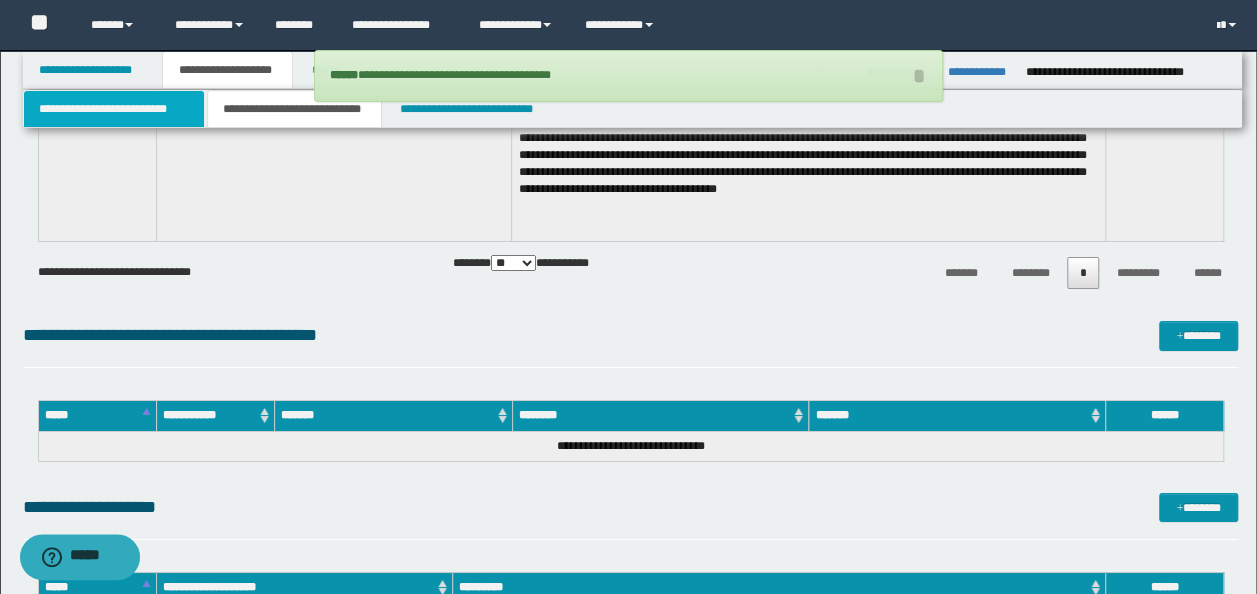 click on "**********" at bounding box center (114, 109) 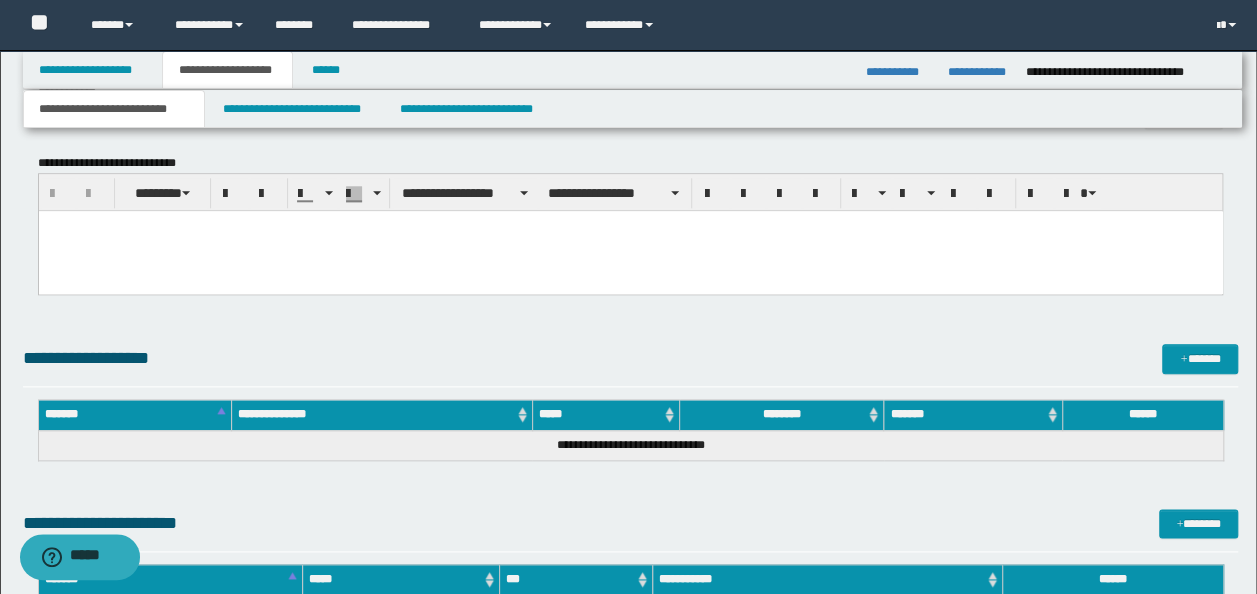 click at bounding box center (630, 226) 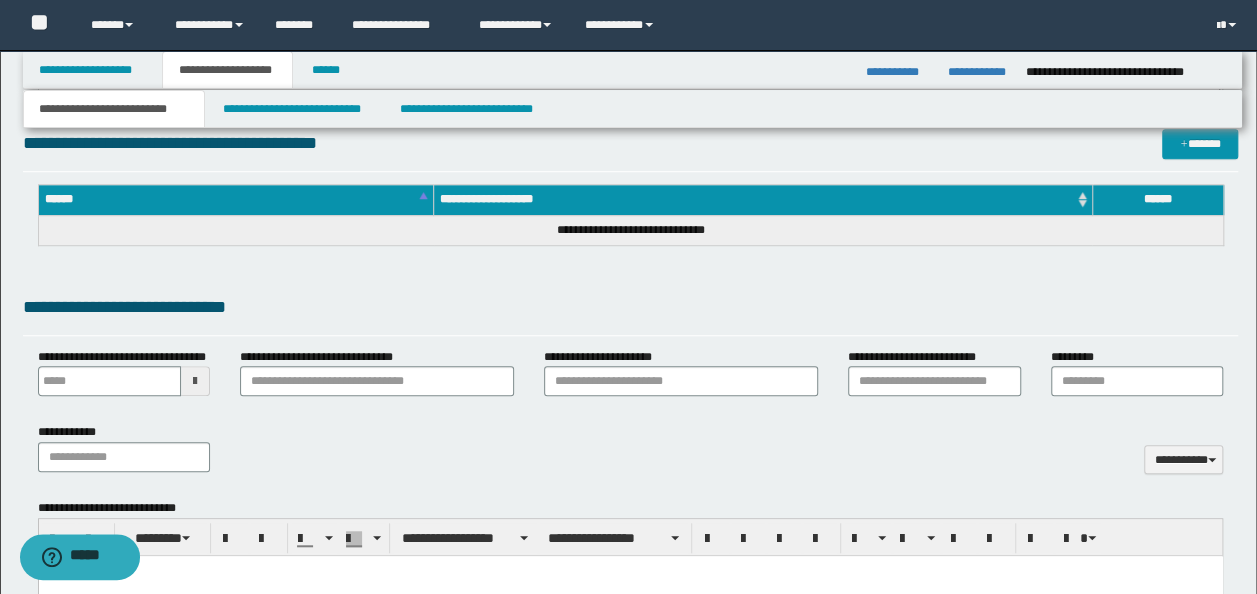 scroll, scrollTop: 531, scrollLeft: 0, axis: vertical 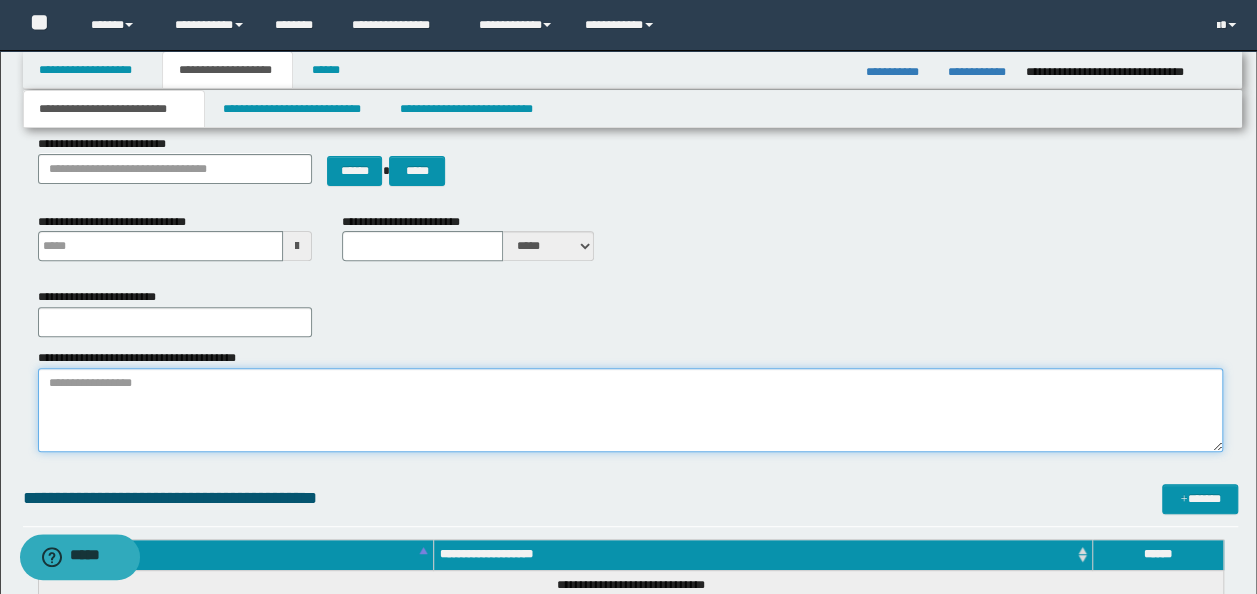 click on "**********" at bounding box center (631, 410) 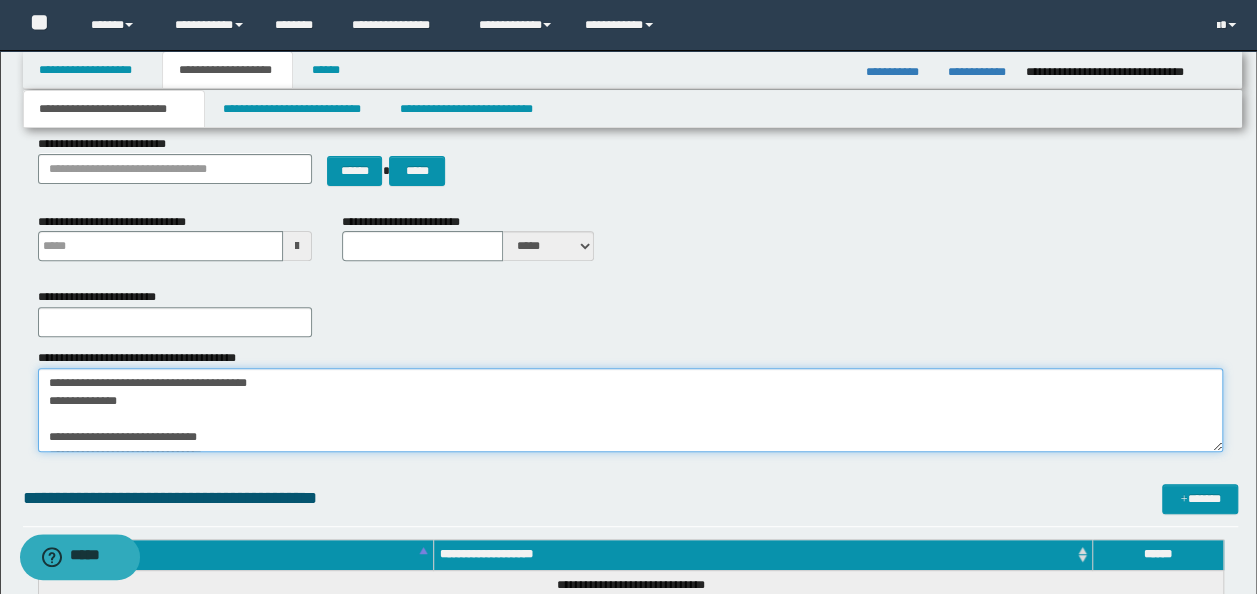 scroll, scrollTop: 4638, scrollLeft: 0, axis: vertical 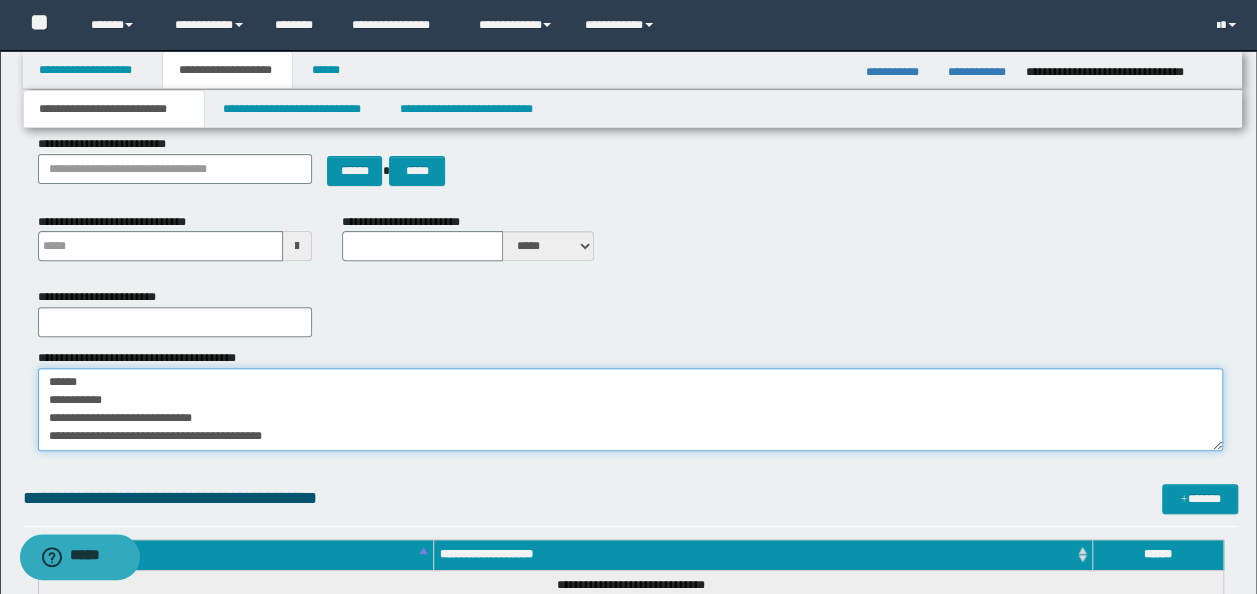 type 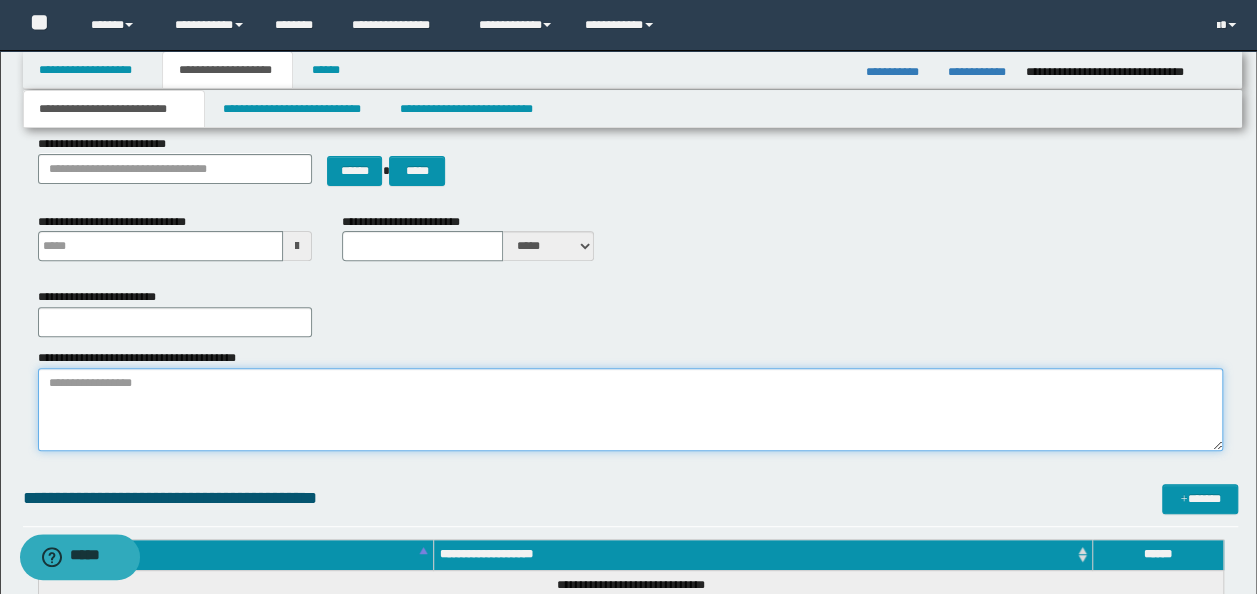 scroll, scrollTop: 0, scrollLeft: 0, axis: both 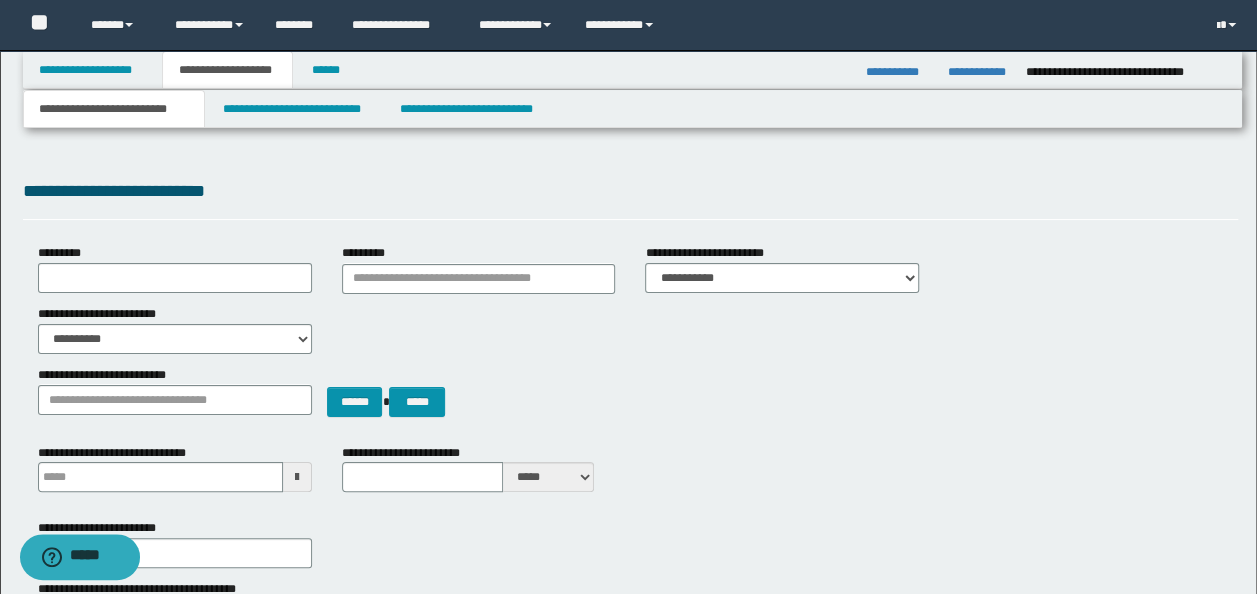 click on "**********" at bounding box center (631, 329) 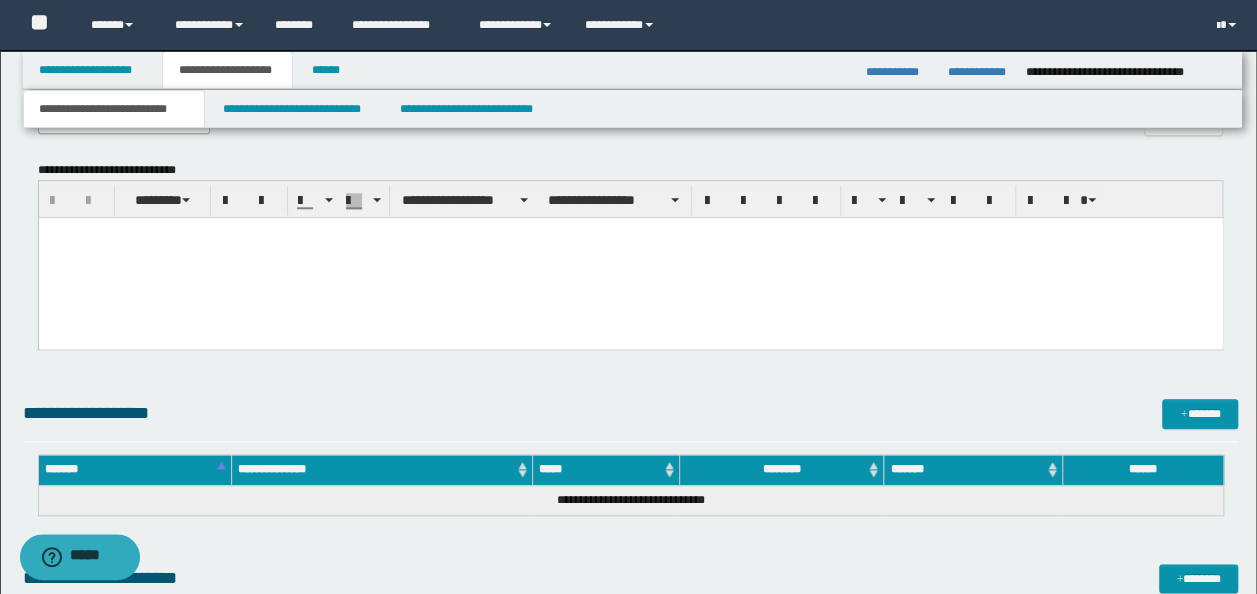 scroll, scrollTop: 800, scrollLeft: 0, axis: vertical 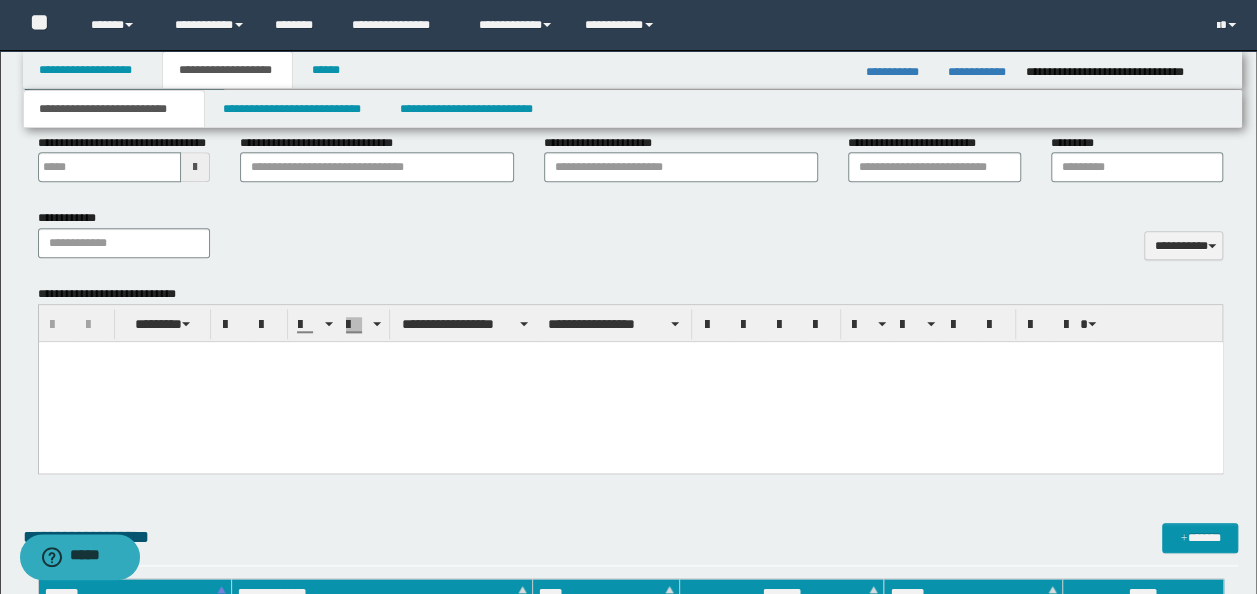 click at bounding box center (630, 382) 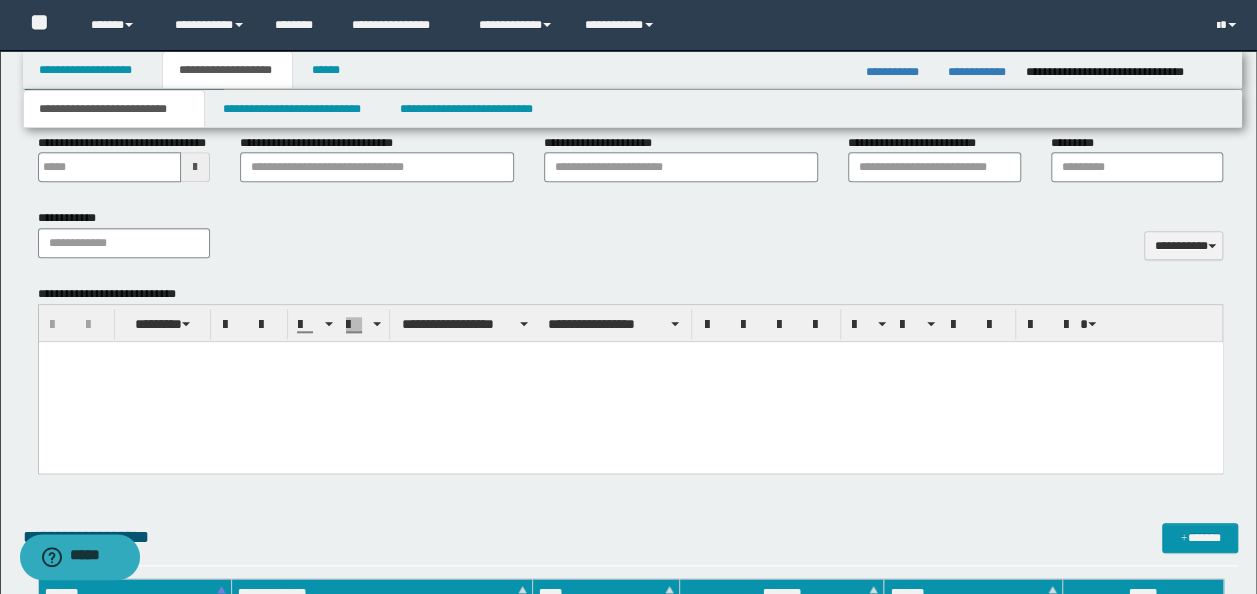 paste 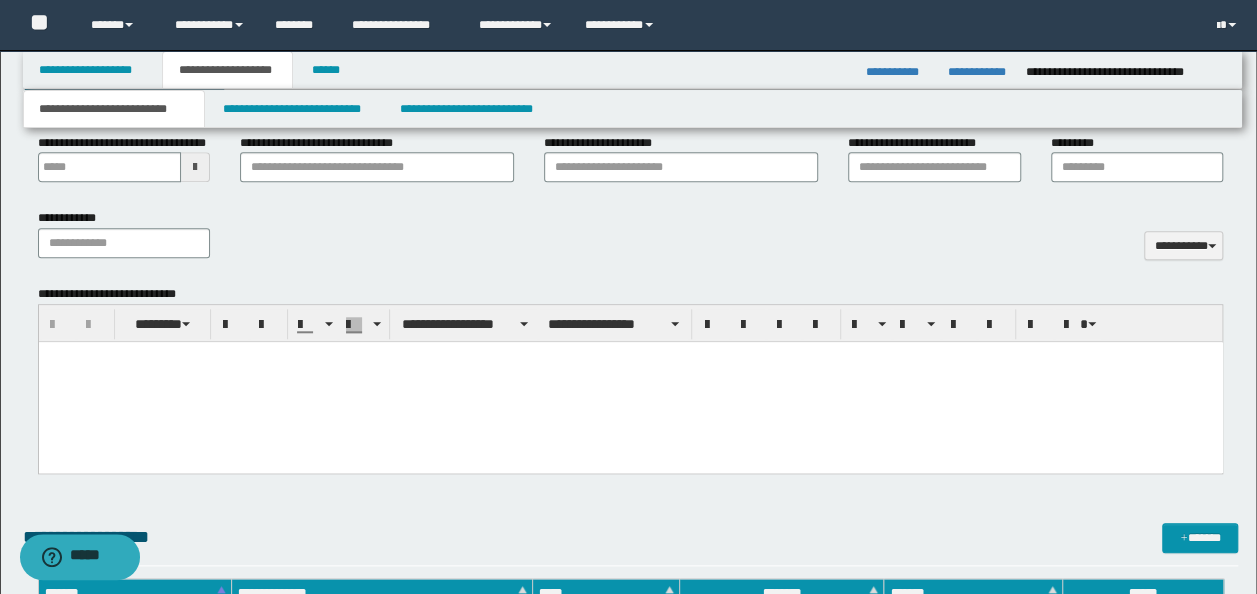type 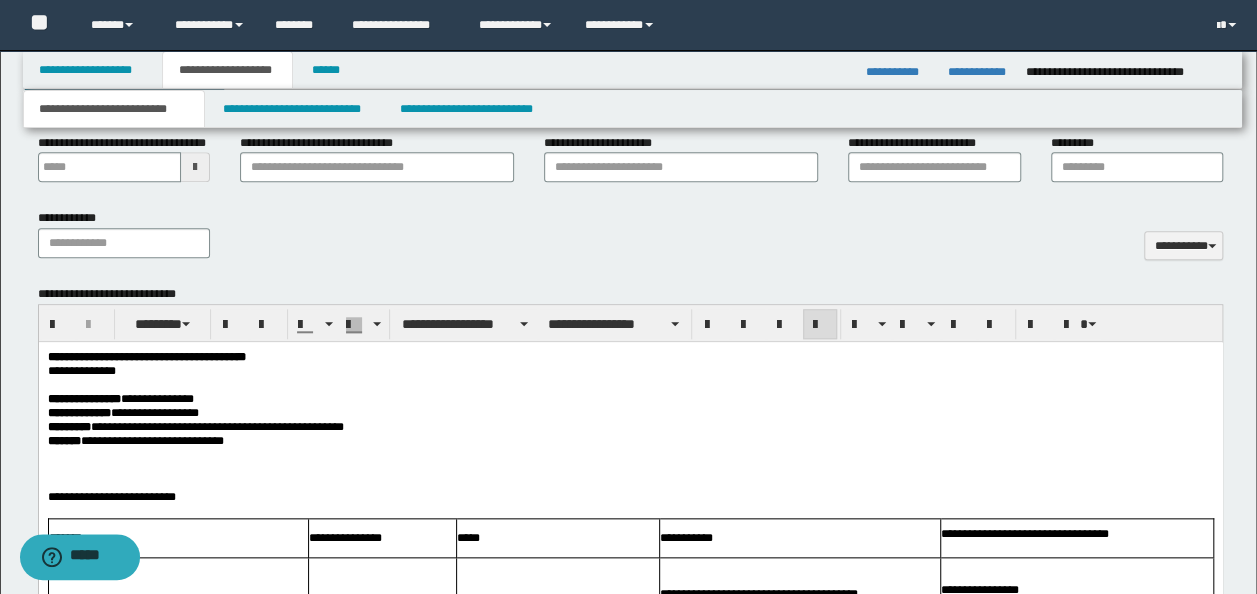 click at bounding box center [630, 385] 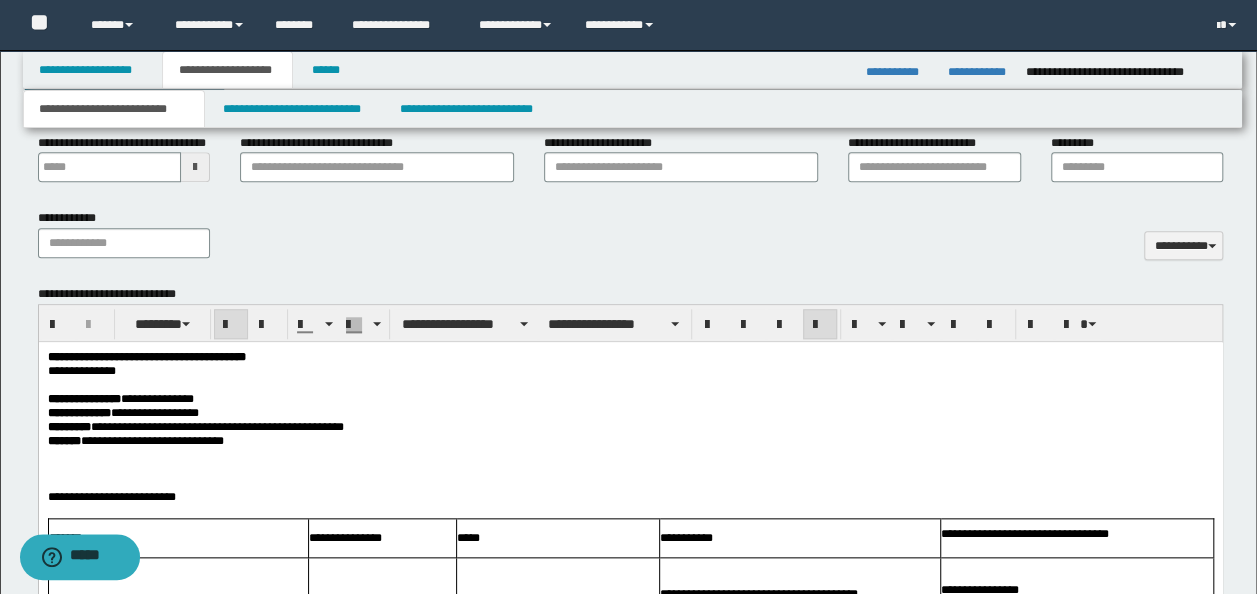 click on "**********" at bounding box center [630, 3949] 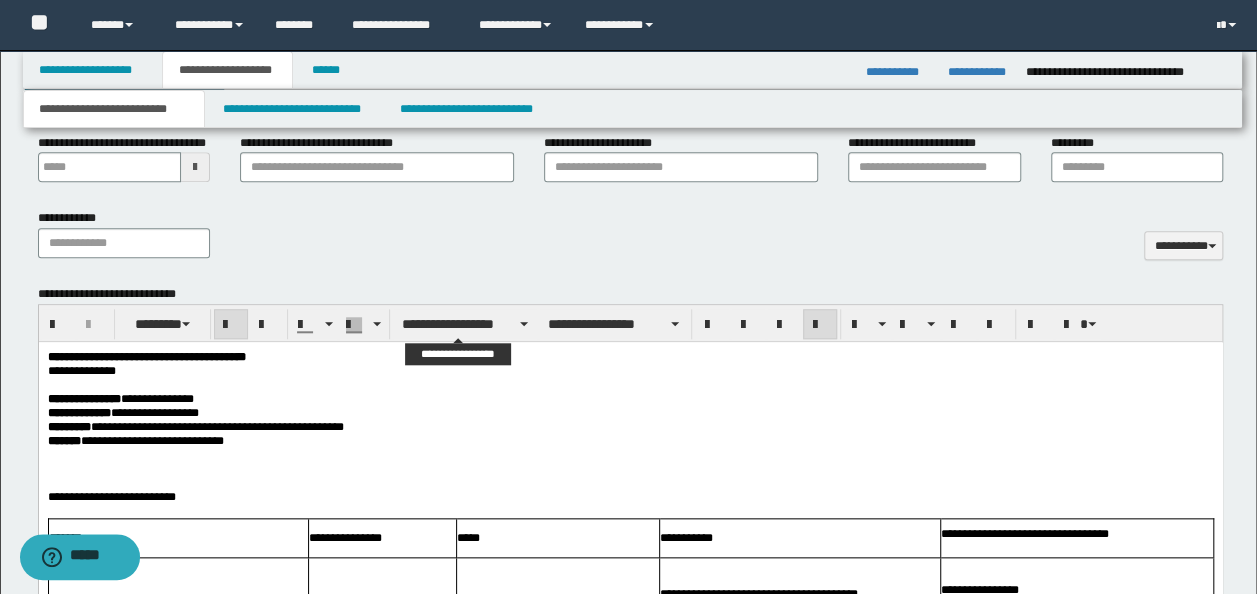 click at bounding box center (630, 385) 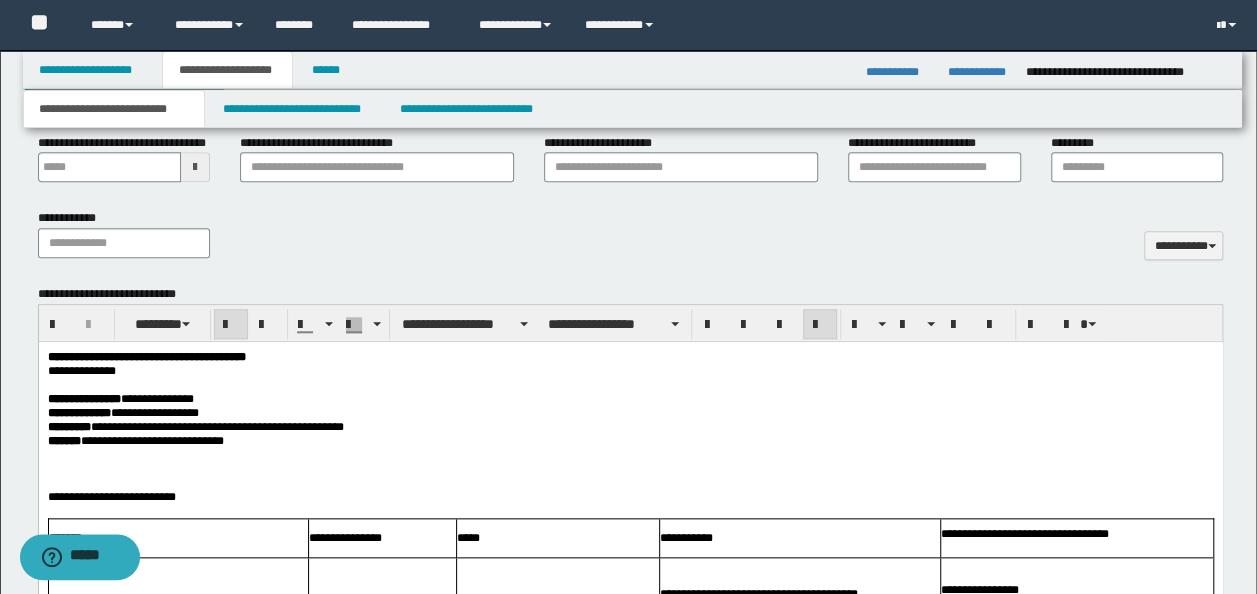 click on "**********" at bounding box center [630, 3949] 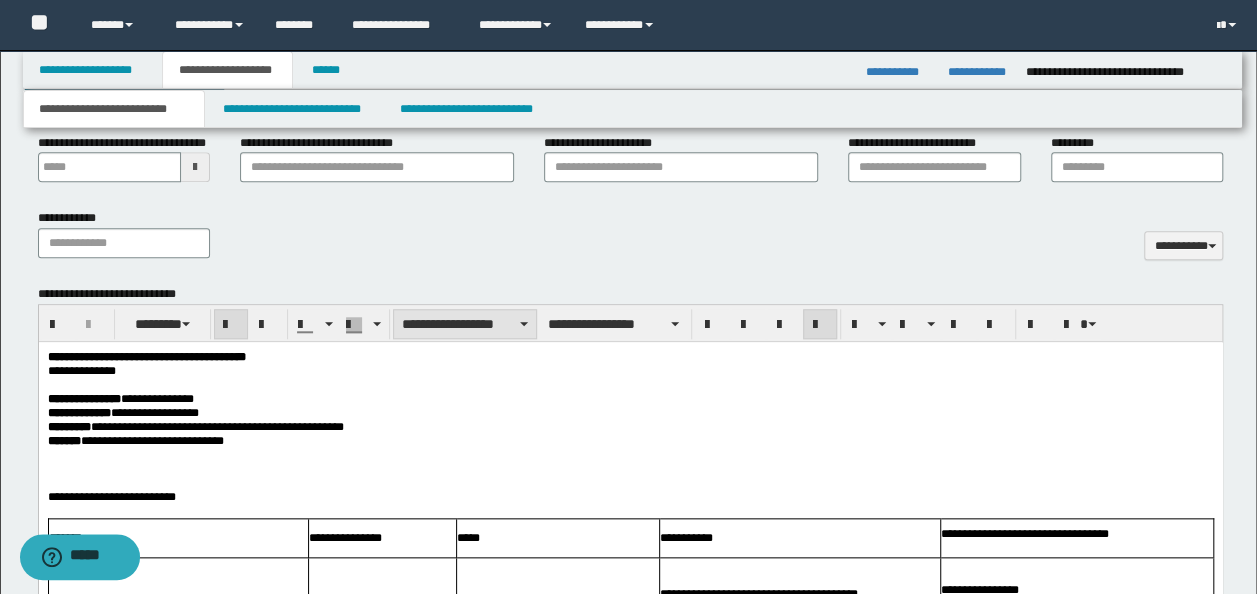 click on "**********" at bounding box center (465, 324) 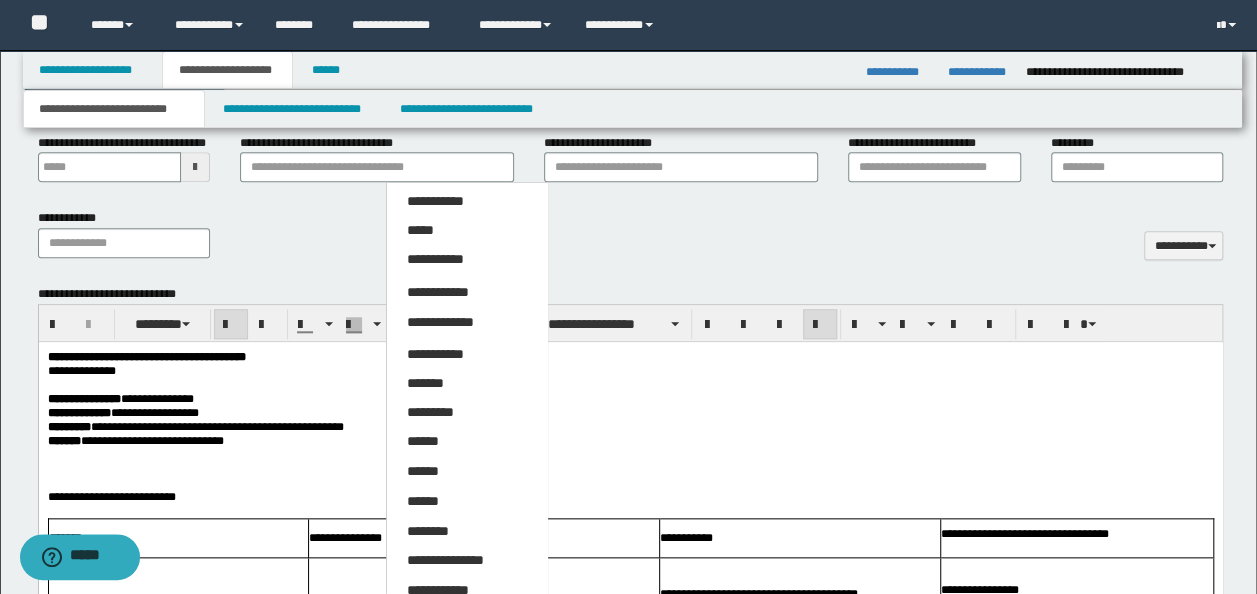 click at bounding box center [630, 385] 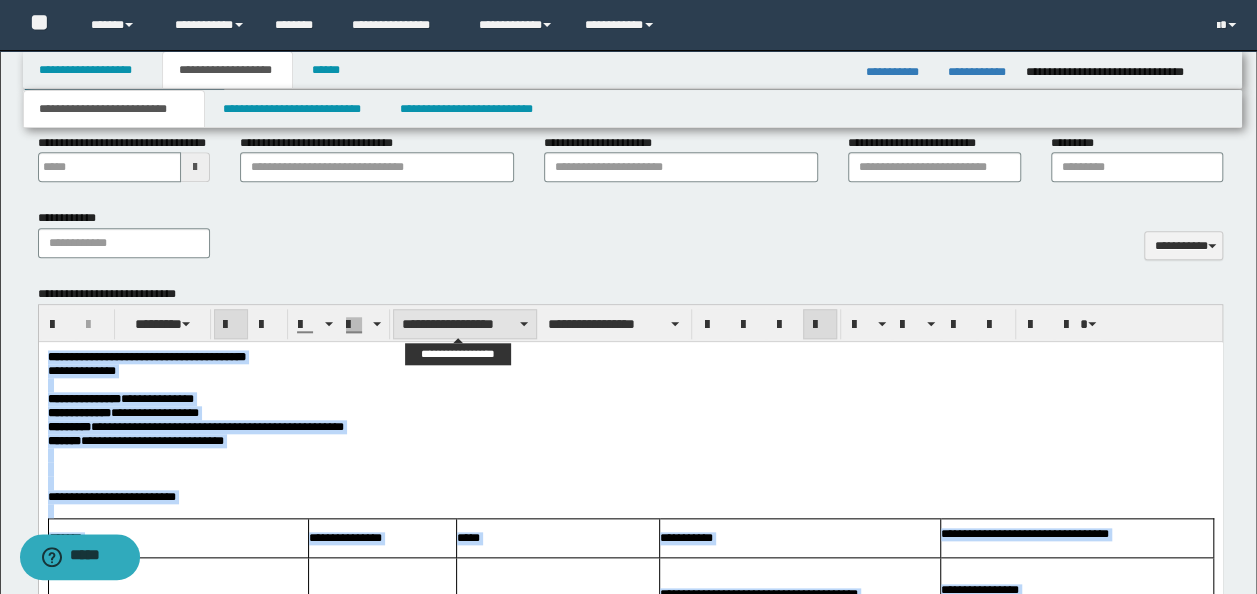 click on "**********" at bounding box center (465, 324) 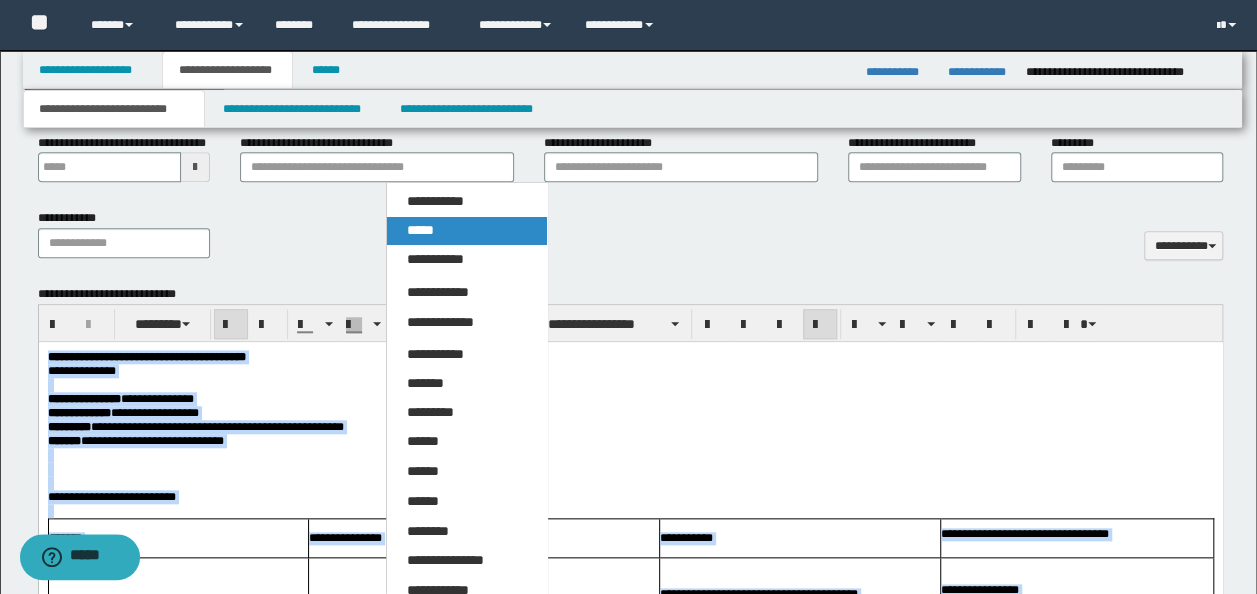 click on "*****" at bounding box center (466, 231) 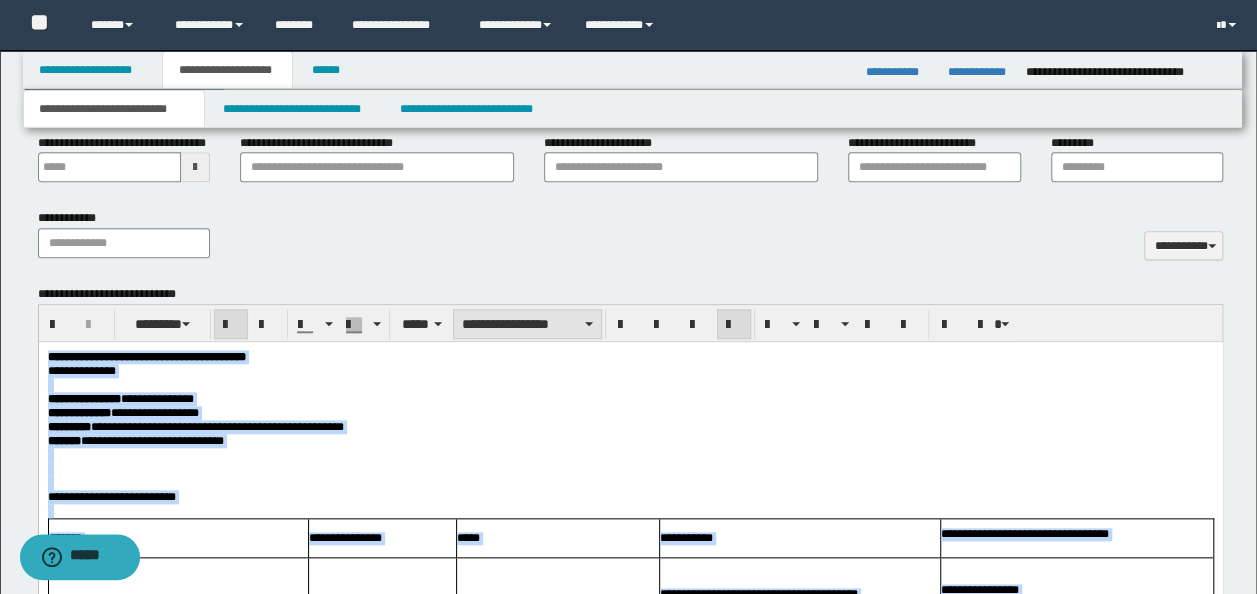 drag, startPoint x: 542, startPoint y: 310, endPoint x: 544, endPoint y: 320, distance: 10.198039 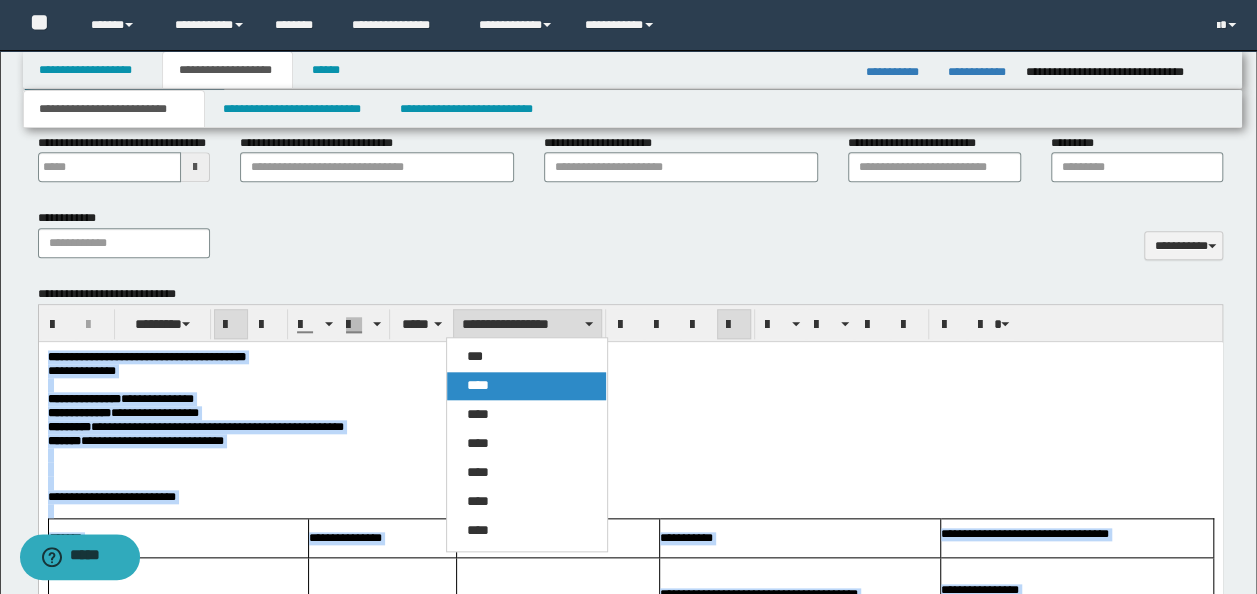 click on "****" at bounding box center [526, 386] 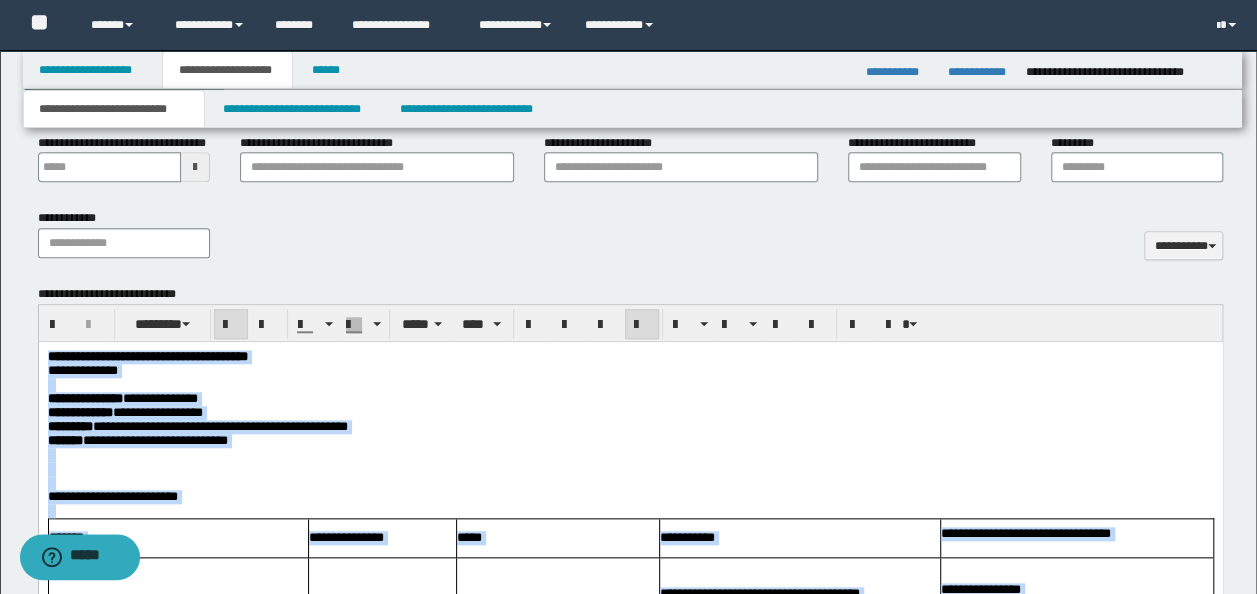 click on "**********" at bounding box center (630, 371) 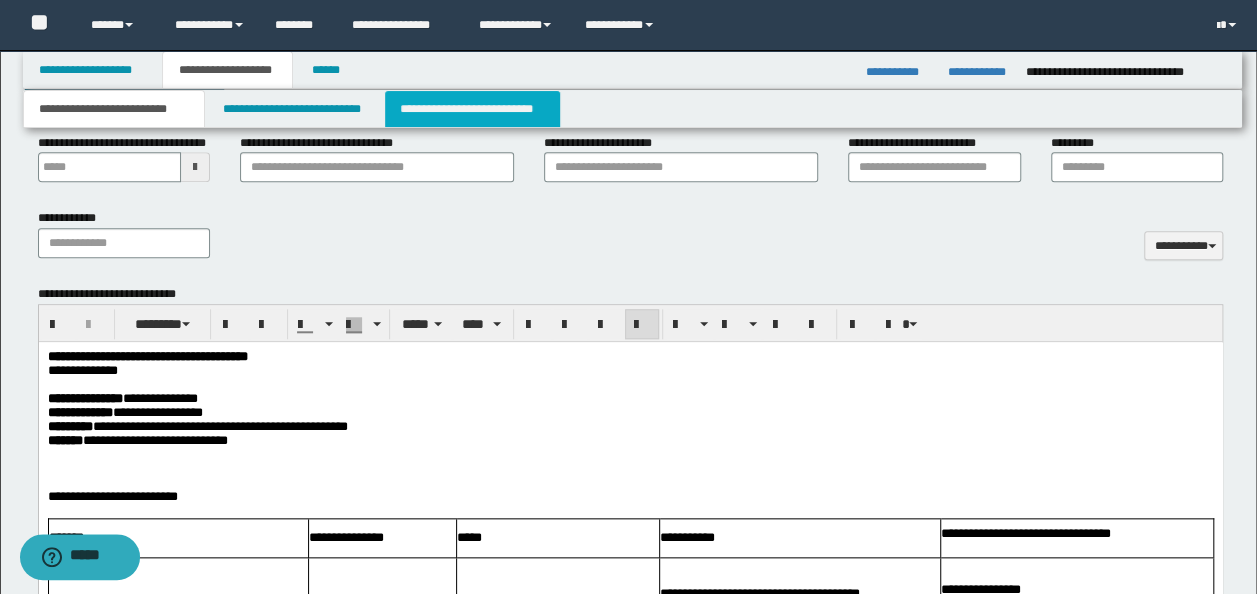 click on "**********" at bounding box center (472, 109) 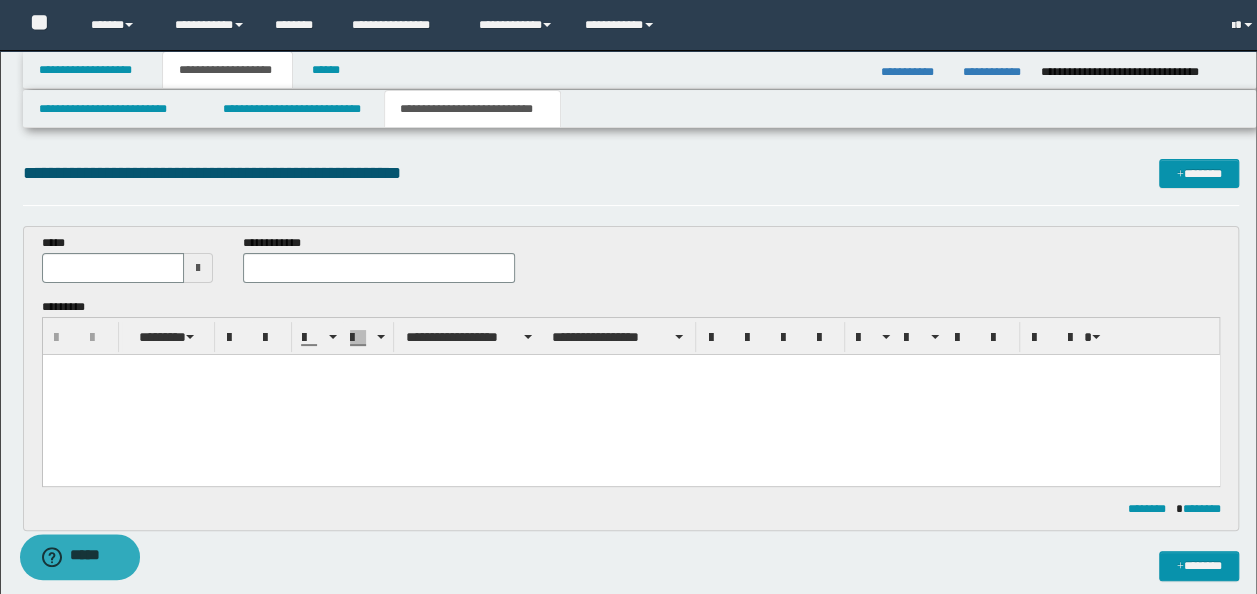 scroll, scrollTop: 0, scrollLeft: 0, axis: both 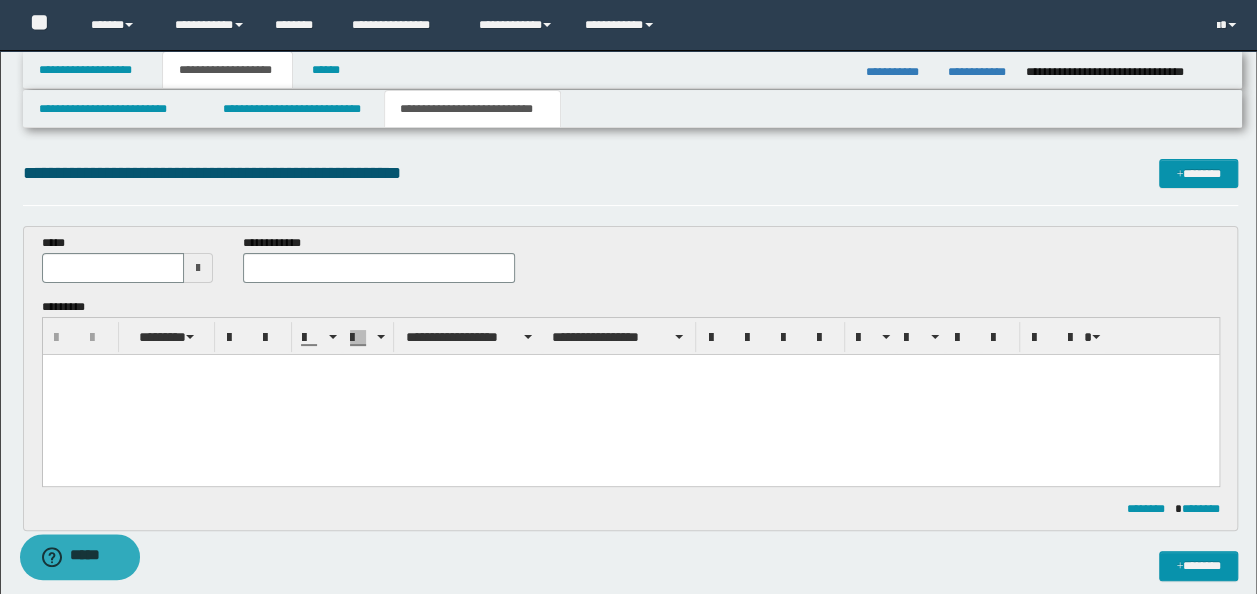 click at bounding box center (630, 394) 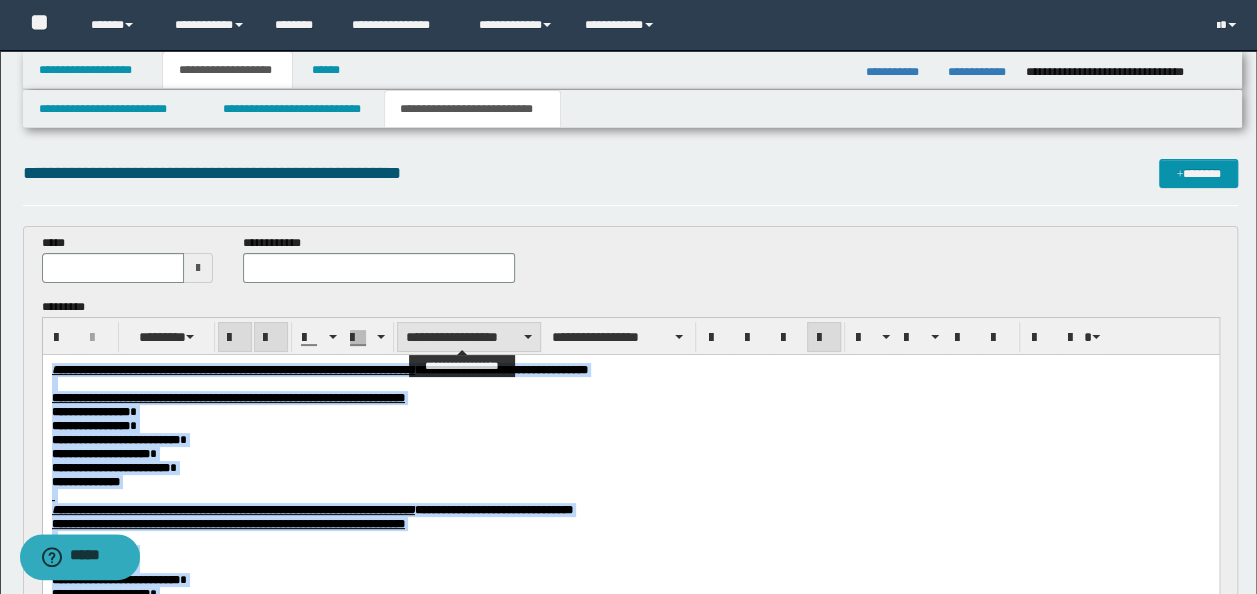 click on "**********" at bounding box center [469, 337] 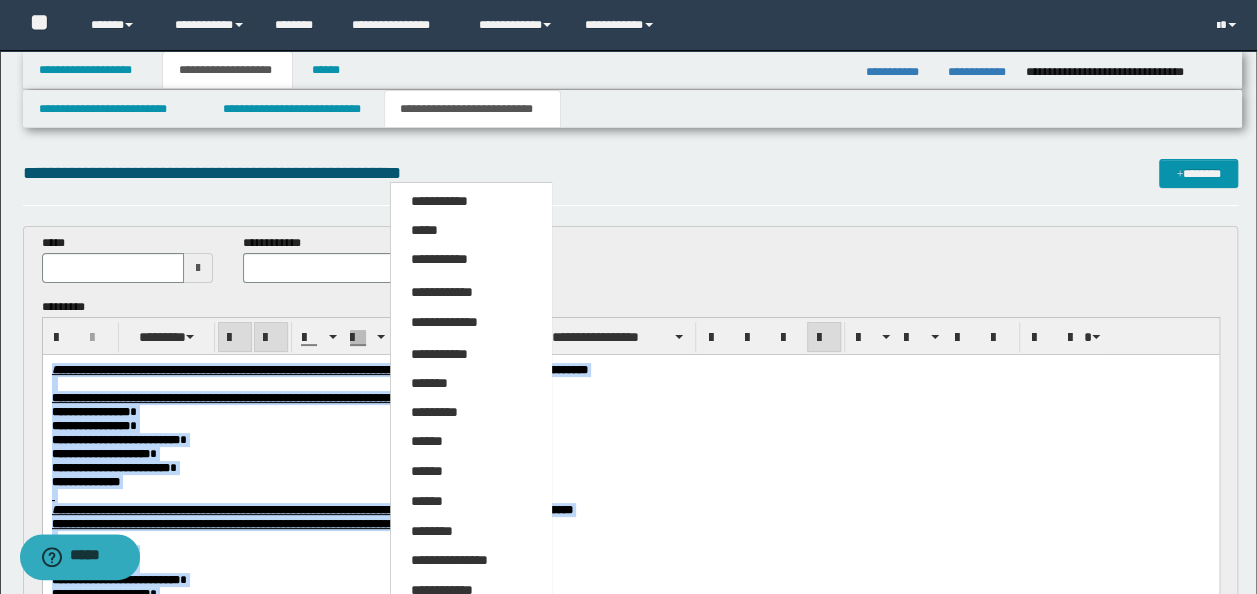 click on "*****" at bounding box center [470, 231] 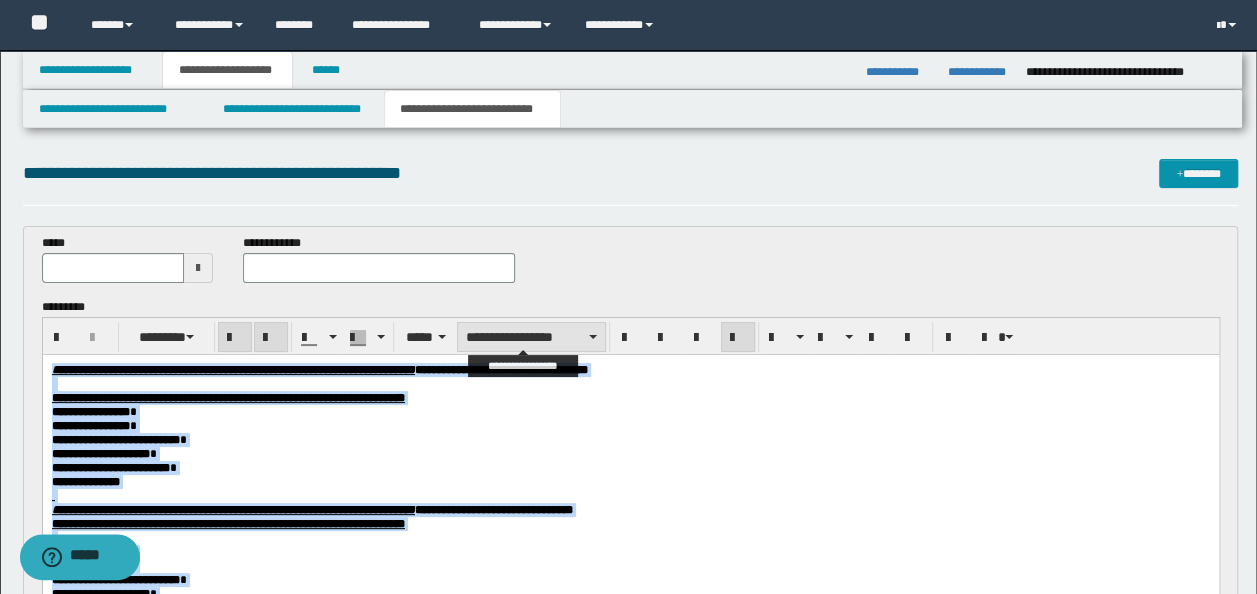 click on "**********" at bounding box center (531, 337) 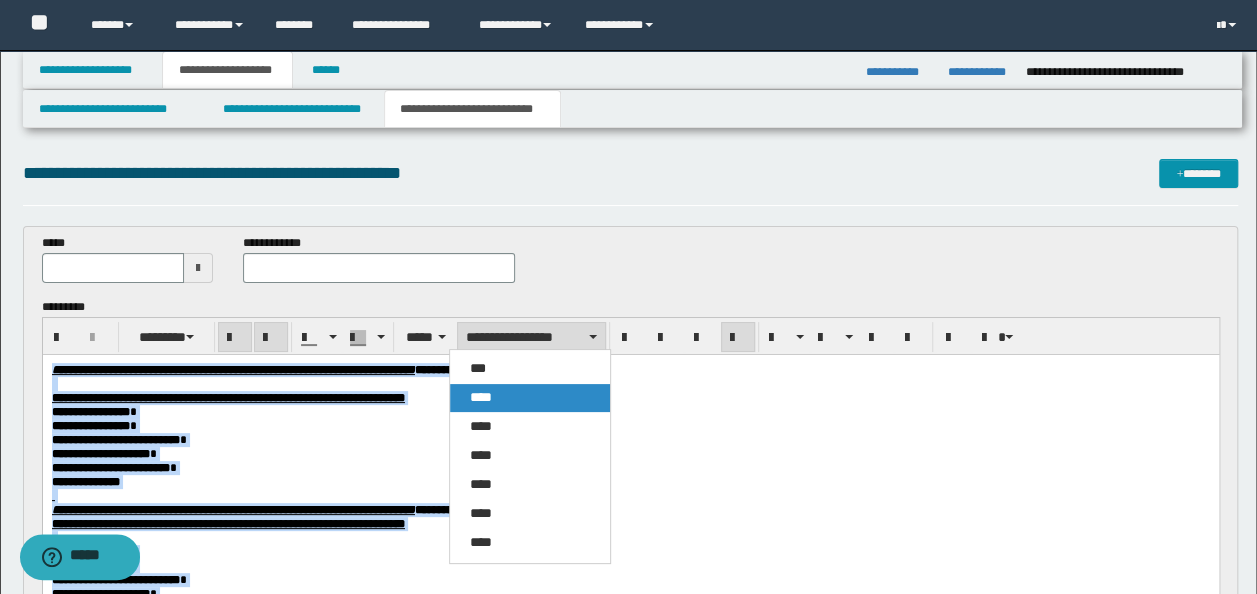 click on "****" at bounding box center (529, 398) 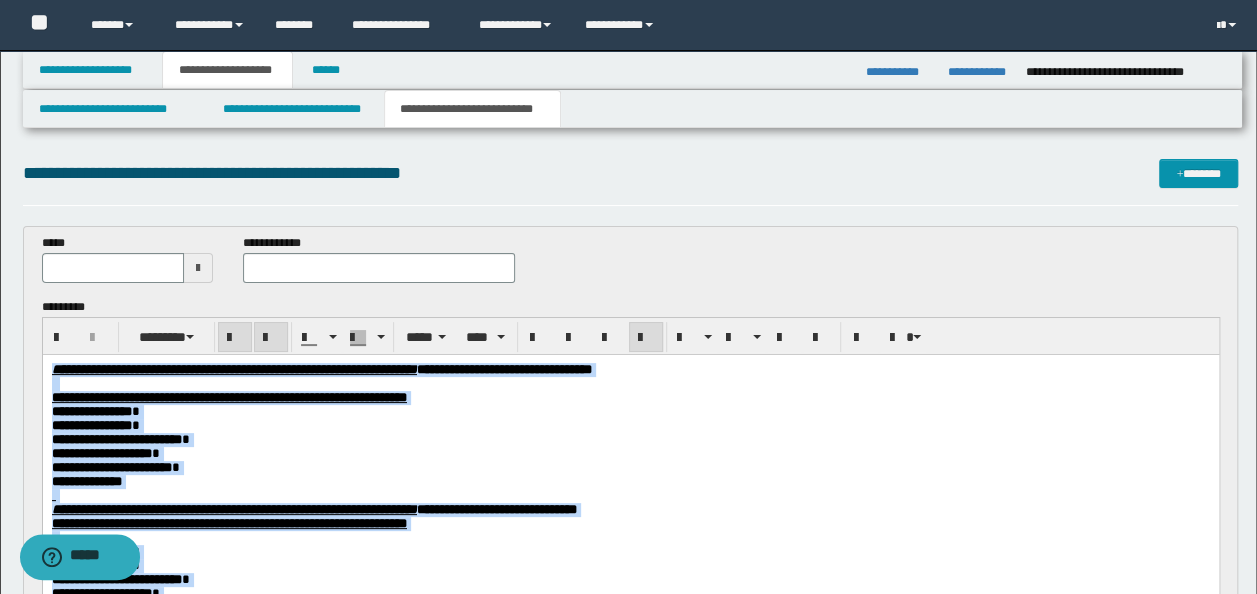 click on "**********" at bounding box center [630, 369] 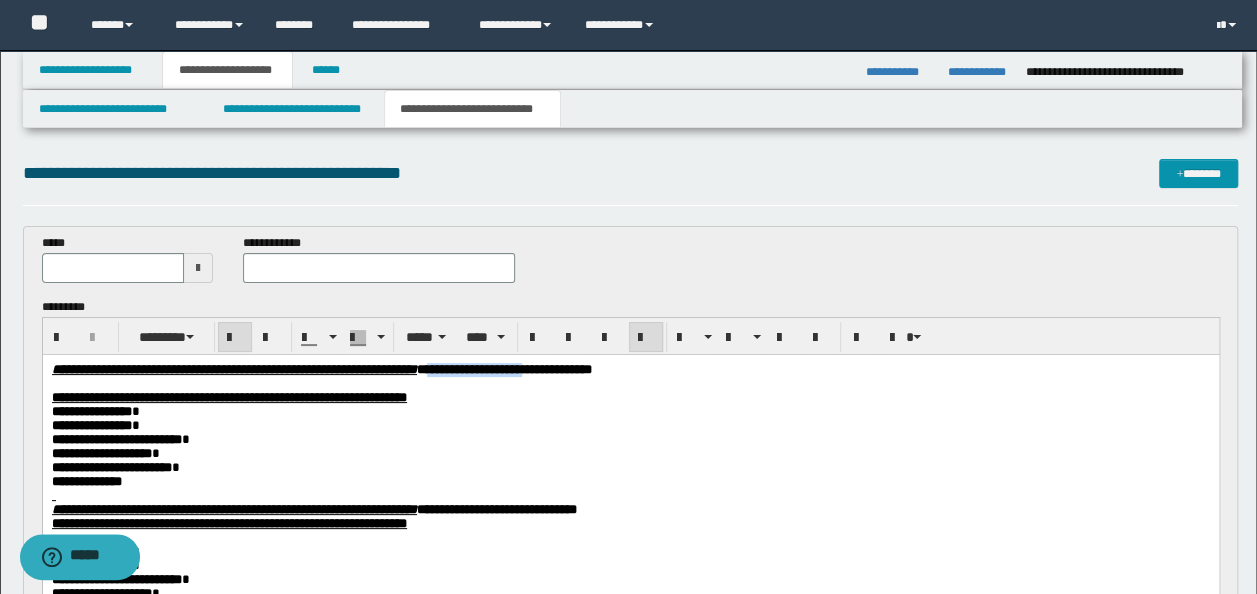 drag, startPoint x: 756, startPoint y: 366, endPoint x: 626, endPoint y: 367, distance: 130.00385 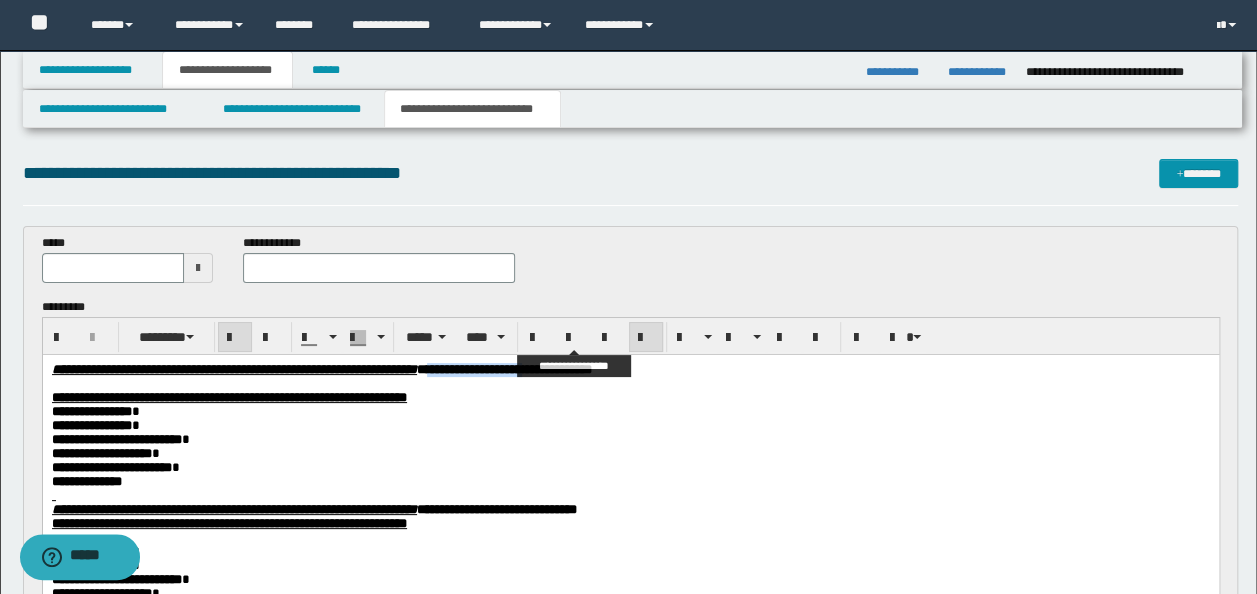 copy on "**********" 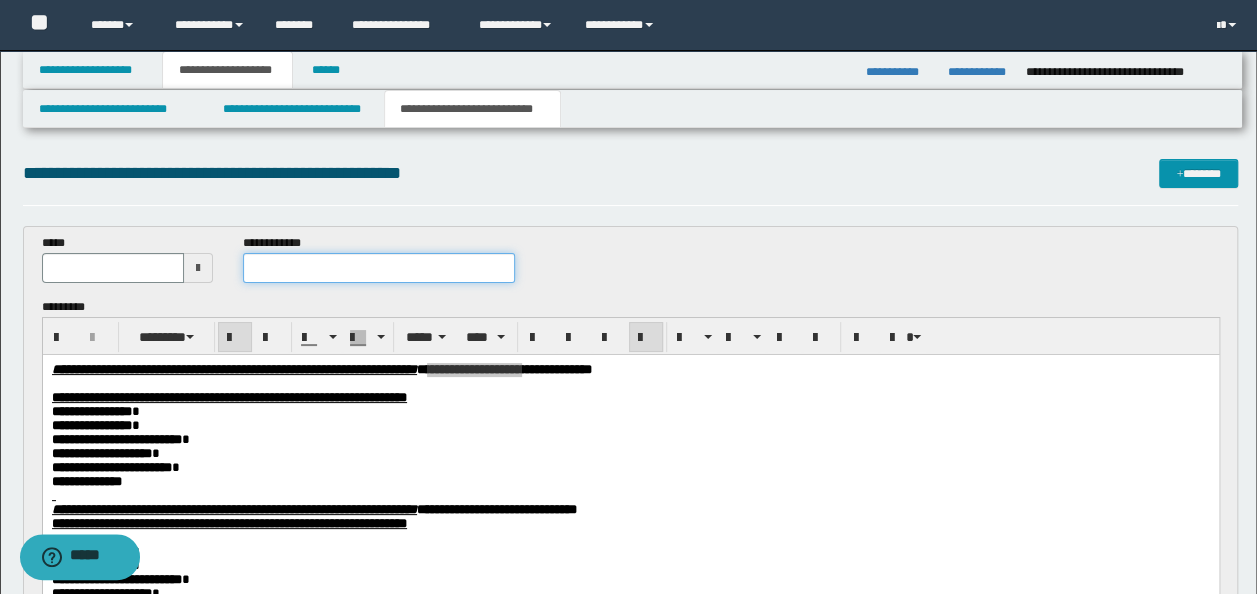 click at bounding box center [379, 268] 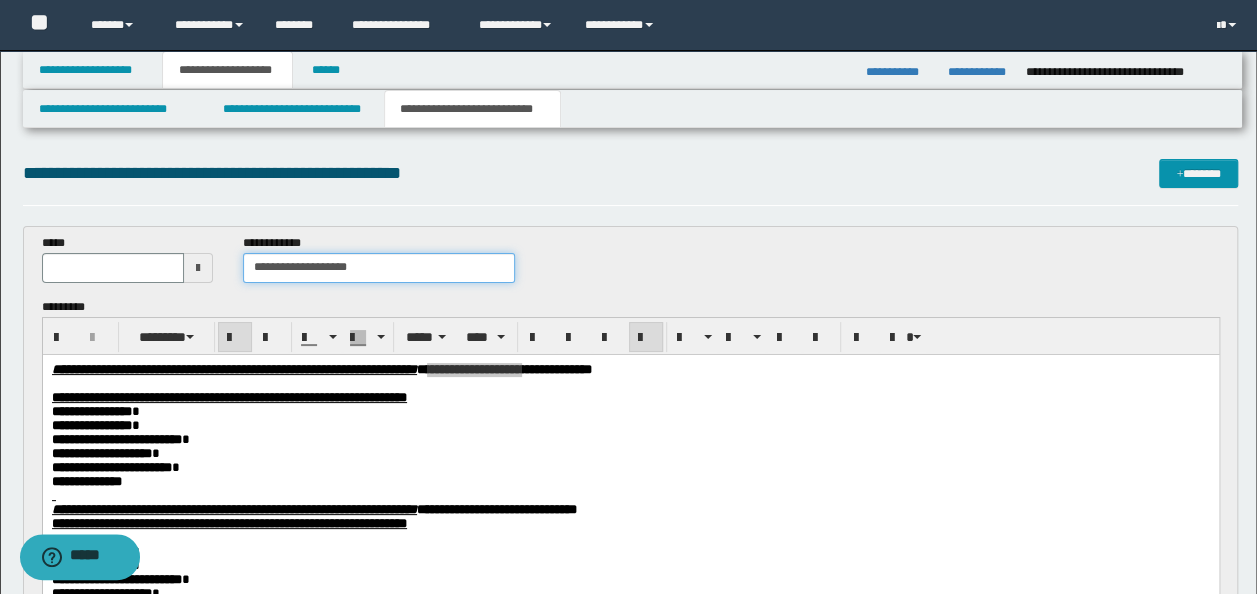 type on "**********" 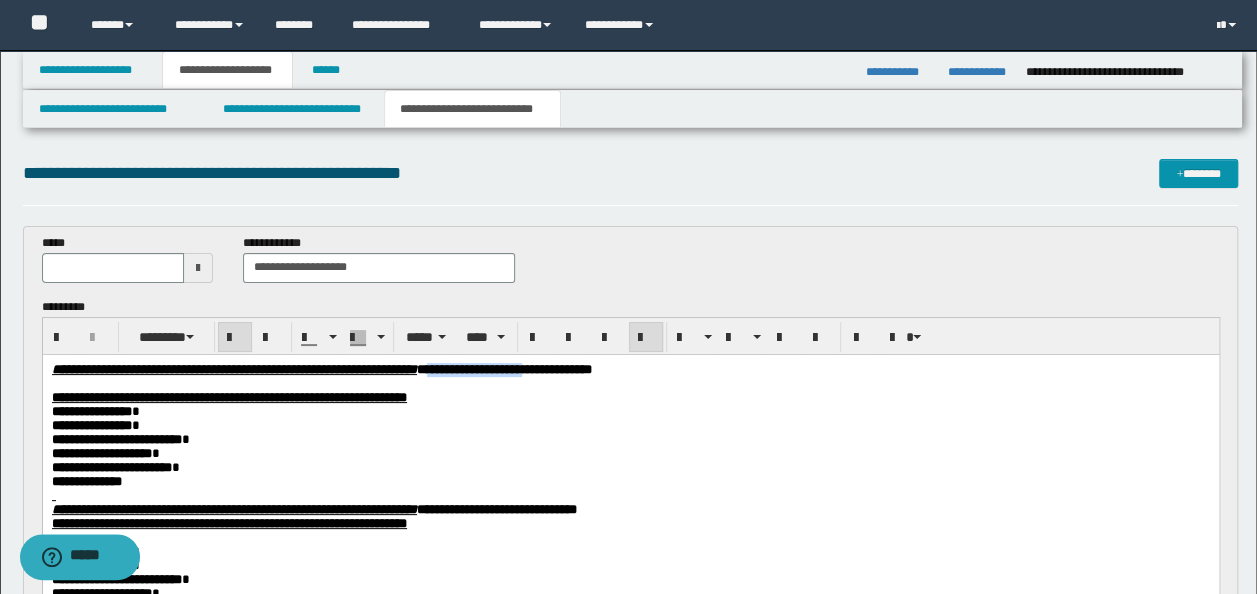 click on "**********" at bounding box center (503, 368) 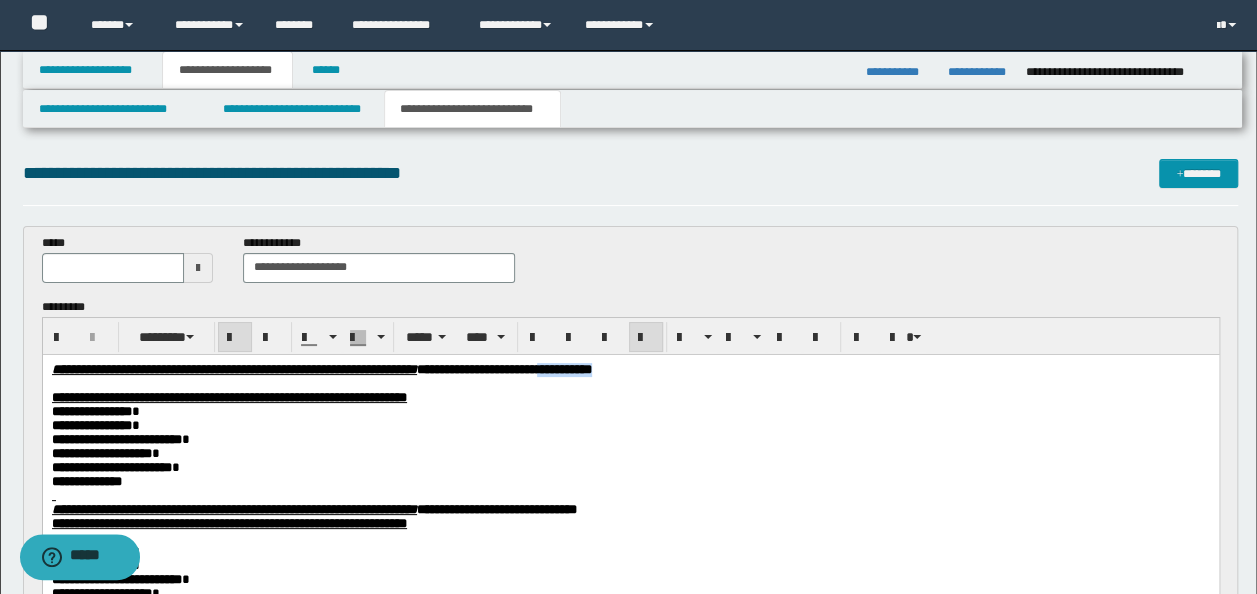 click on "**********" at bounding box center [503, 368] 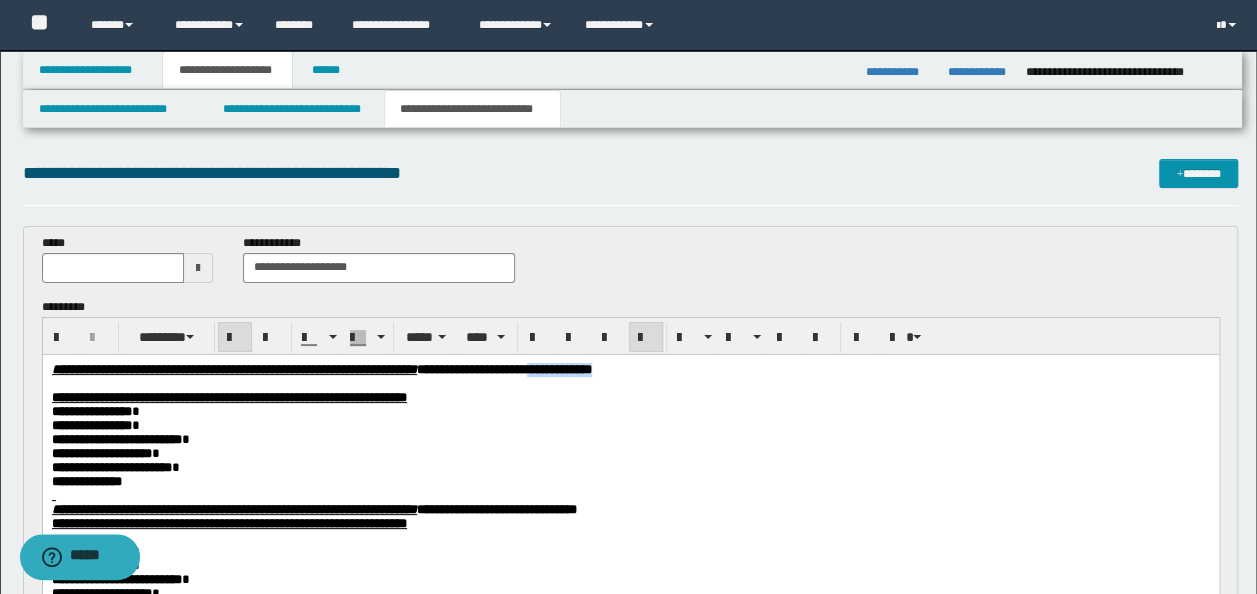 drag, startPoint x: 827, startPoint y: 367, endPoint x: 759, endPoint y: 373, distance: 68.26419 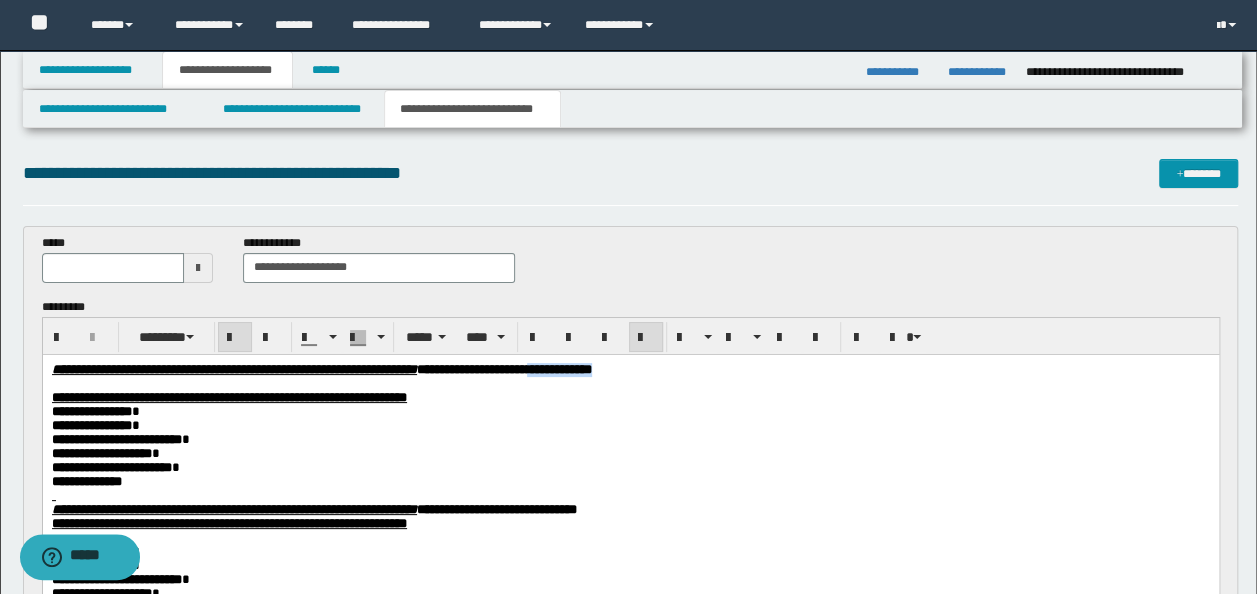 click on "**********" at bounding box center [630, 369] 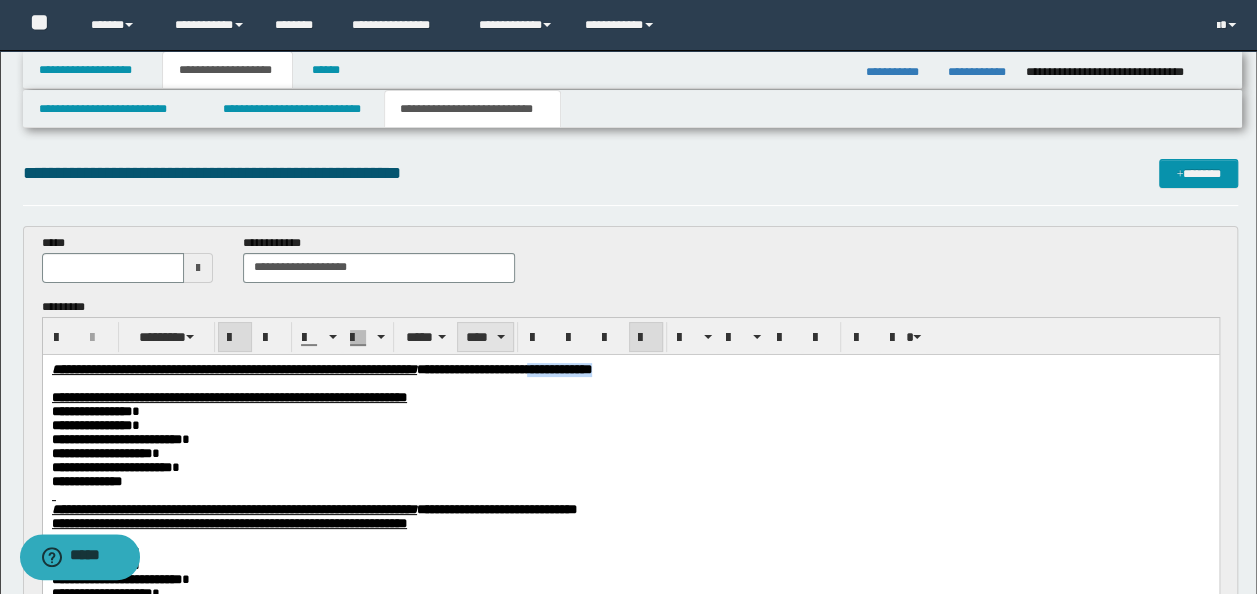 copy on "**********" 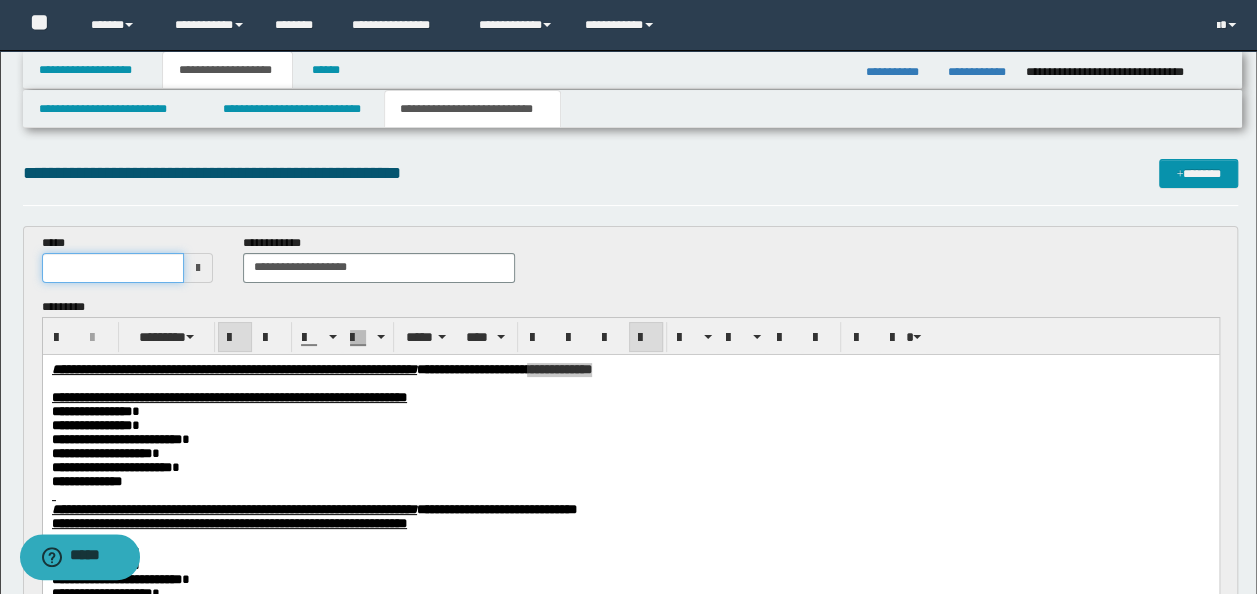 click at bounding box center [113, 268] 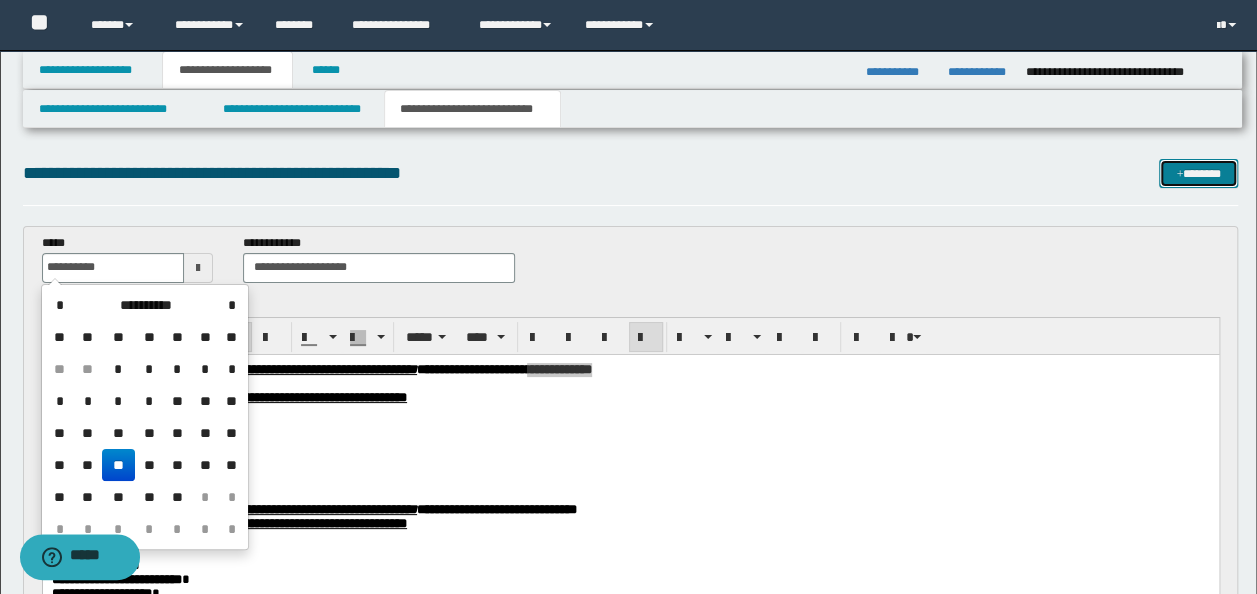 type on "**********" 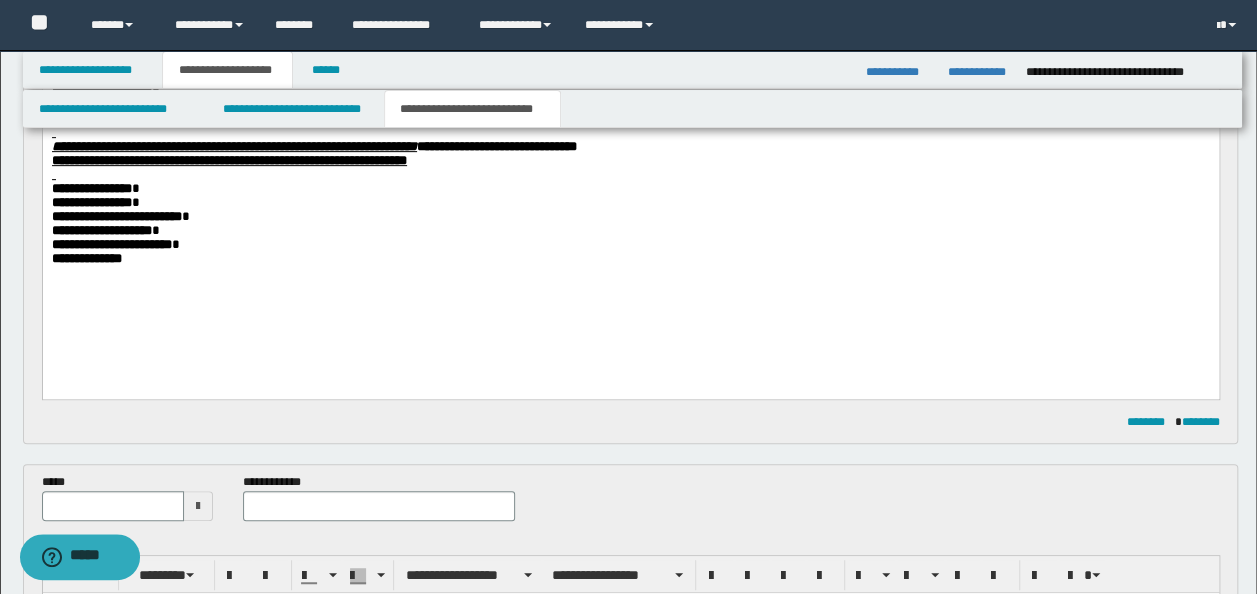 scroll, scrollTop: 354, scrollLeft: 0, axis: vertical 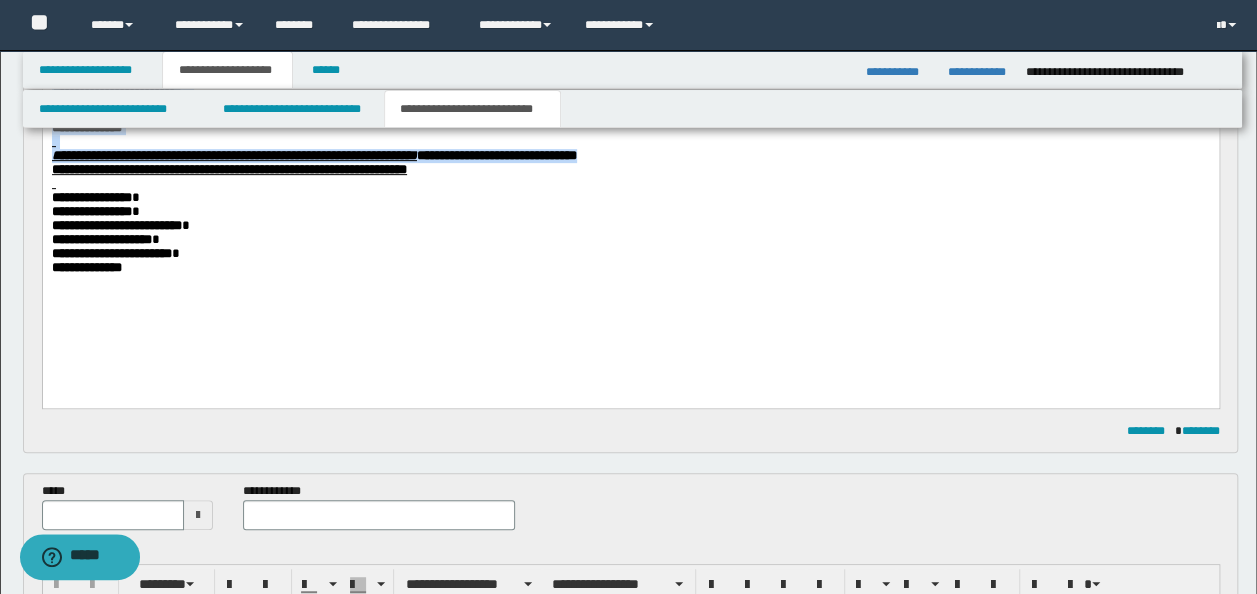 drag, startPoint x: 150, startPoint y: 300, endPoint x: 99, endPoint y: 208, distance: 105.1903 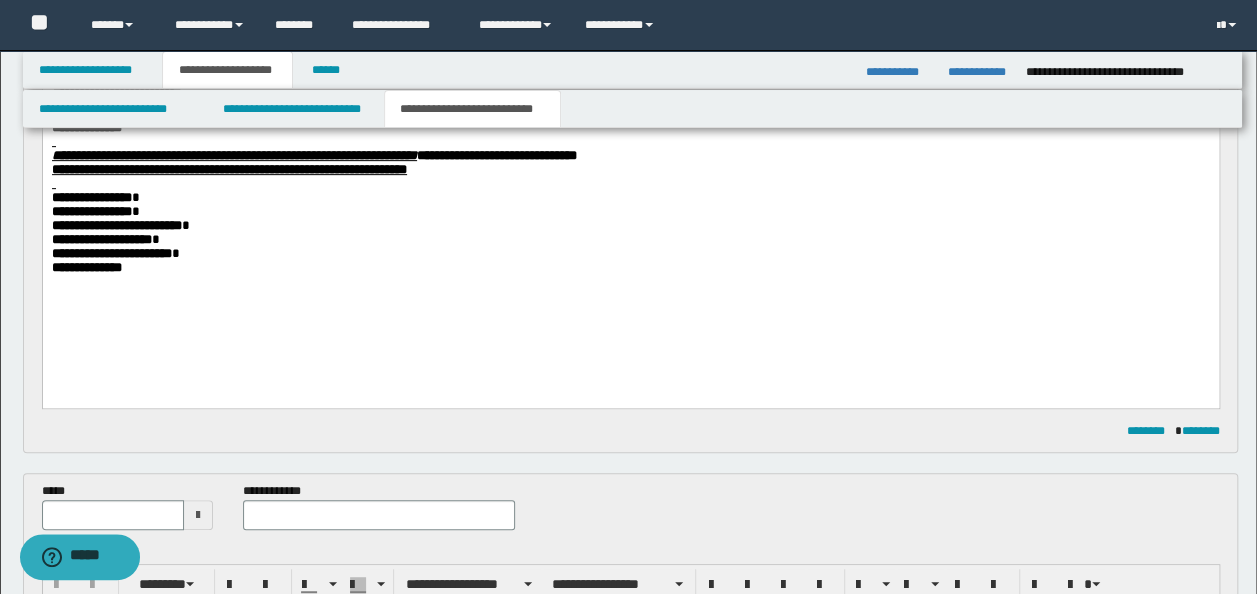 click on "**********" at bounding box center [91, 196] 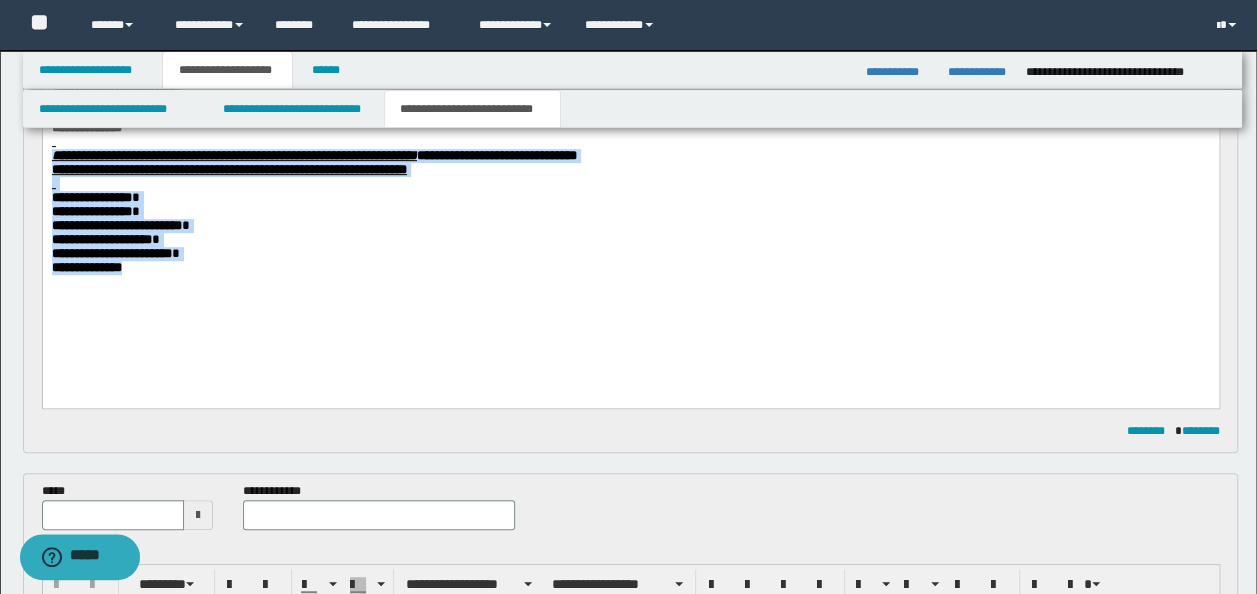 drag, startPoint x: 150, startPoint y: 295, endPoint x: 29, endPoint y: 163, distance: 179.06703 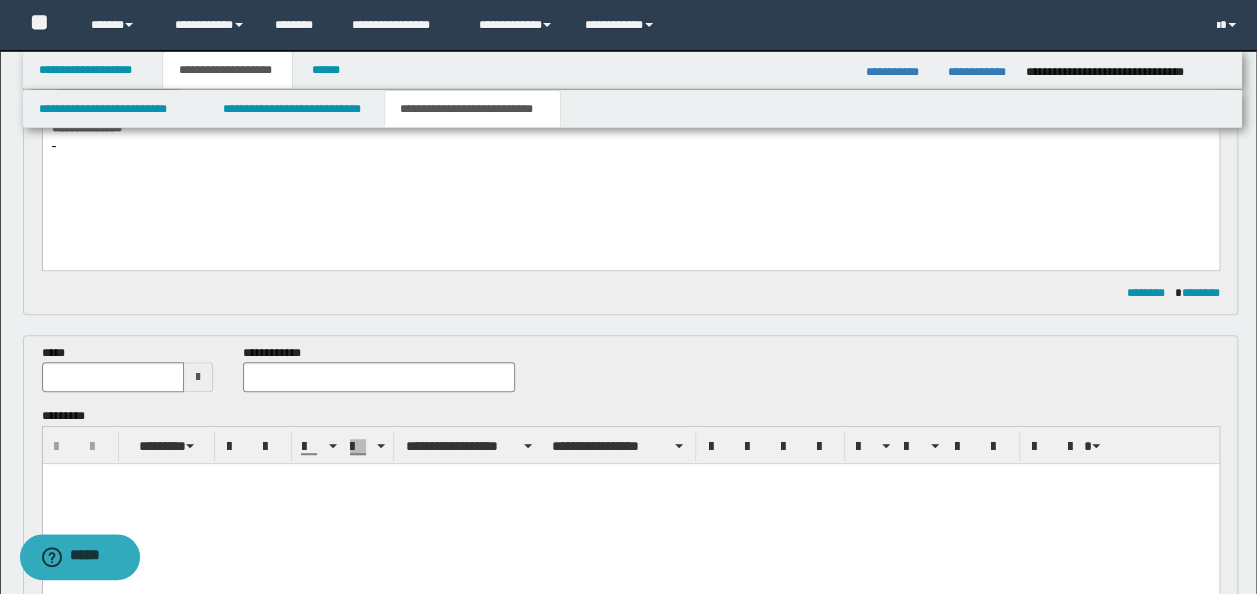 click at bounding box center (630, 504) 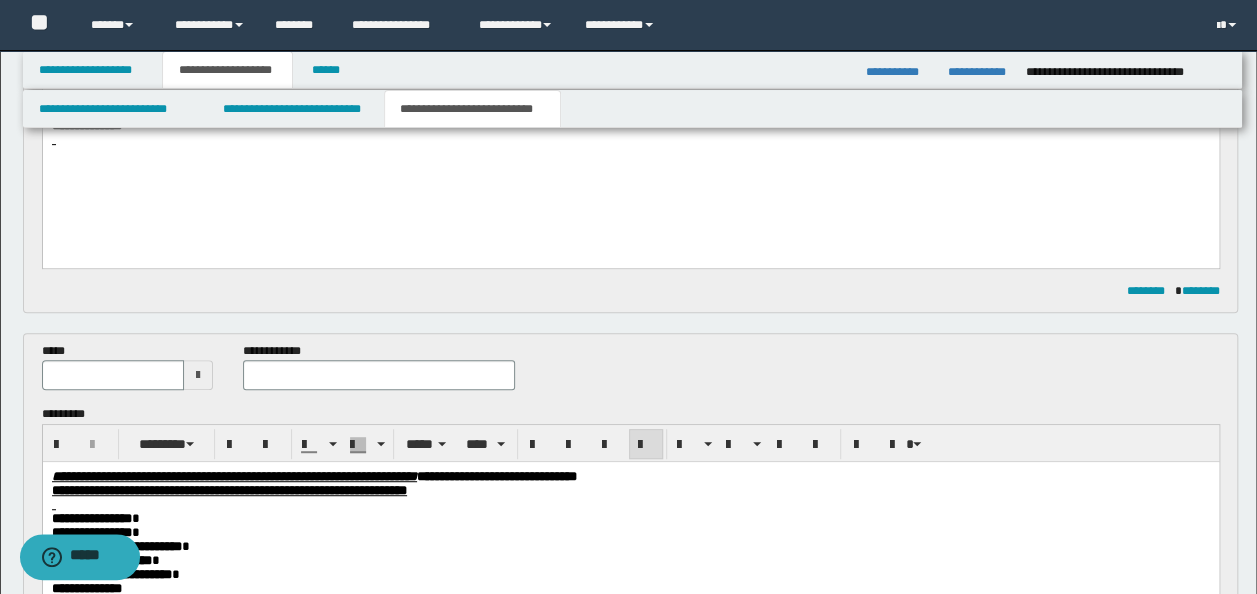 scroll, scrollTop: 554, scrollLeft: 0, axis: vertical 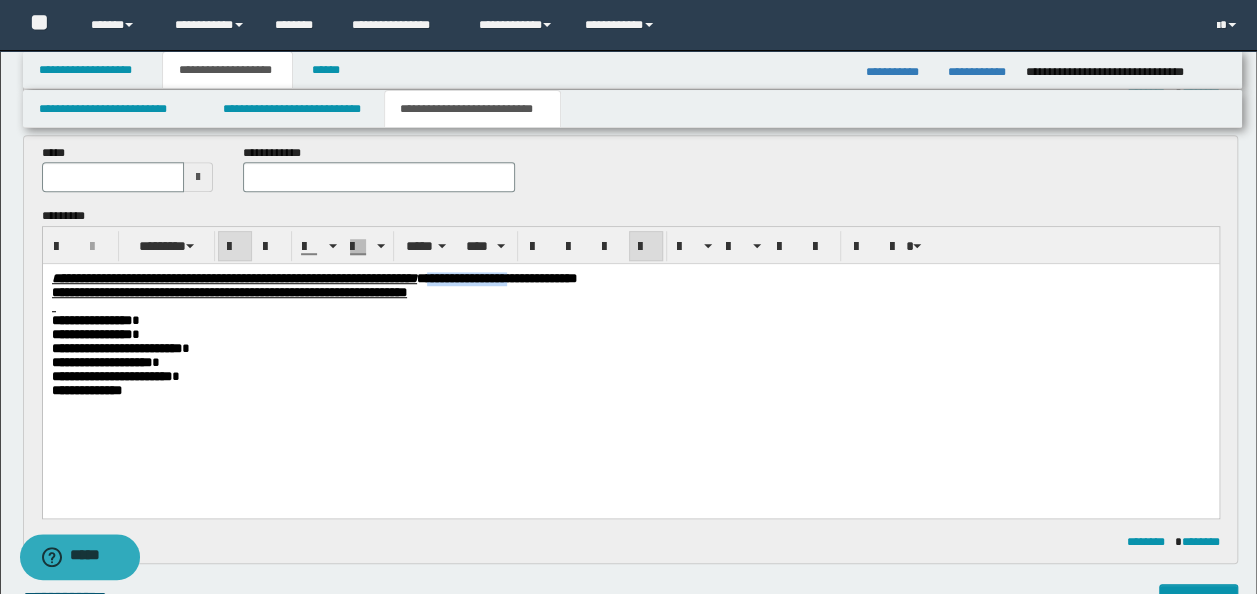 drag, startPoint x: 705, startPoint y: 278, endPoint x: 629, endPoint y: 275, distance: 76.05919 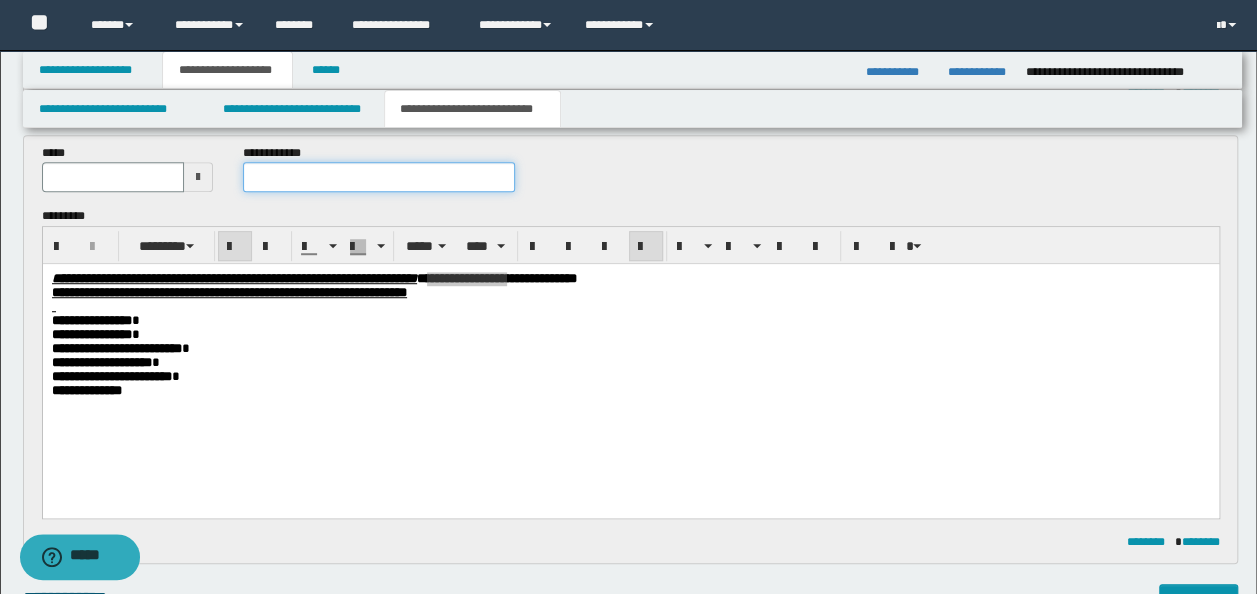 click at bounding box center [379, 177] 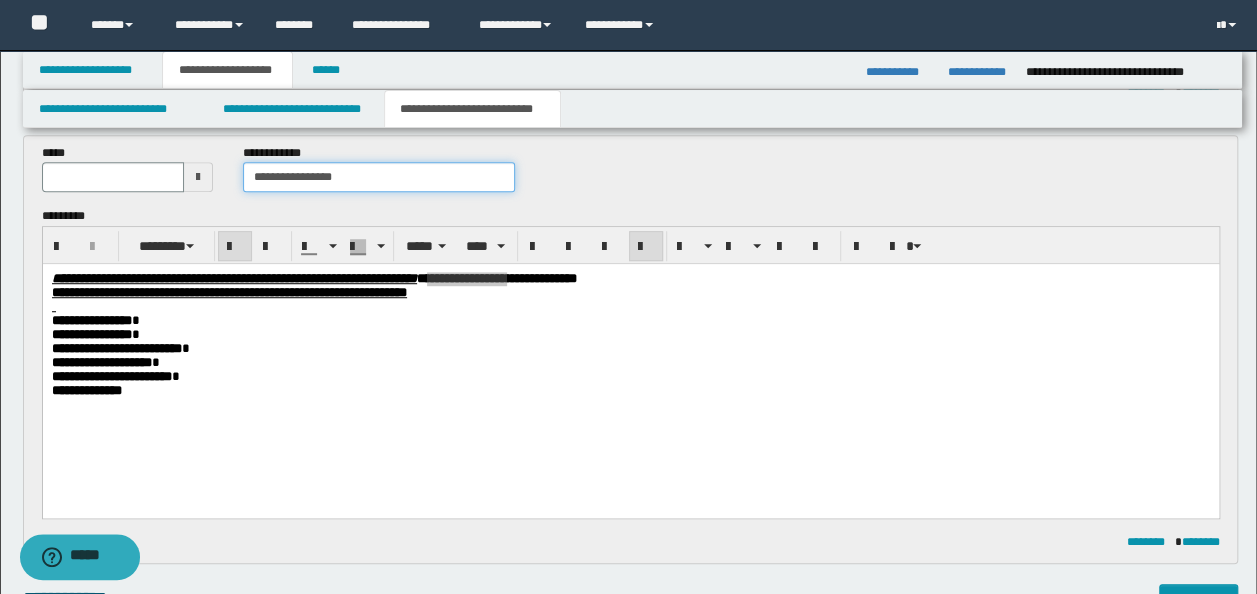 type on "**********" 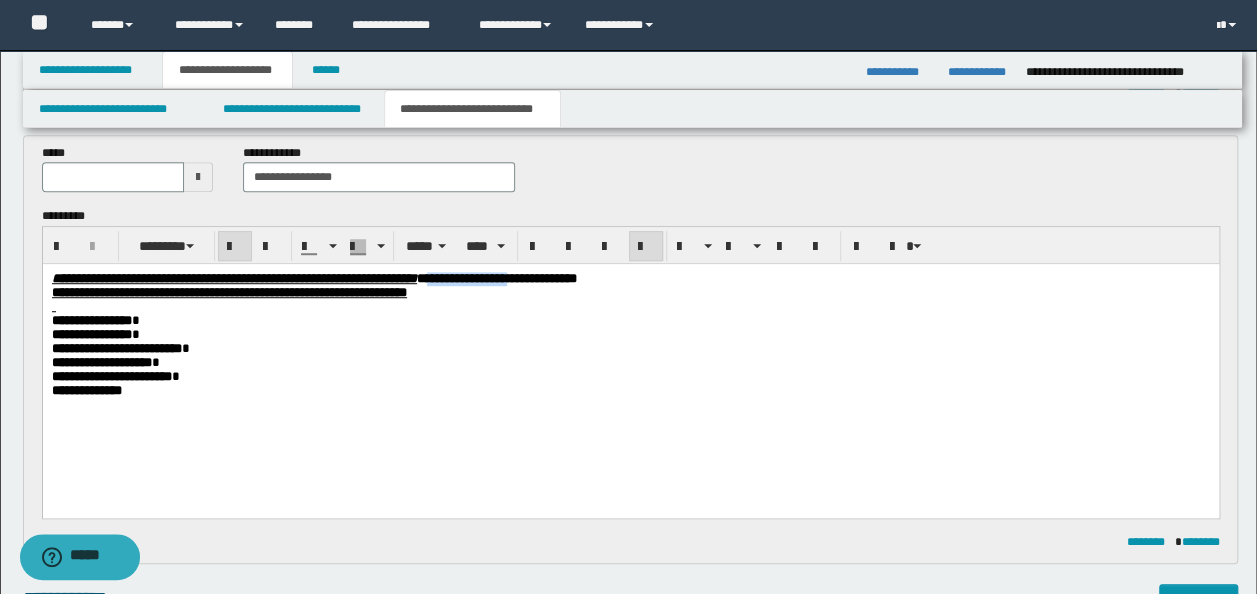 click on "**********" at bounding box center (630, 363) 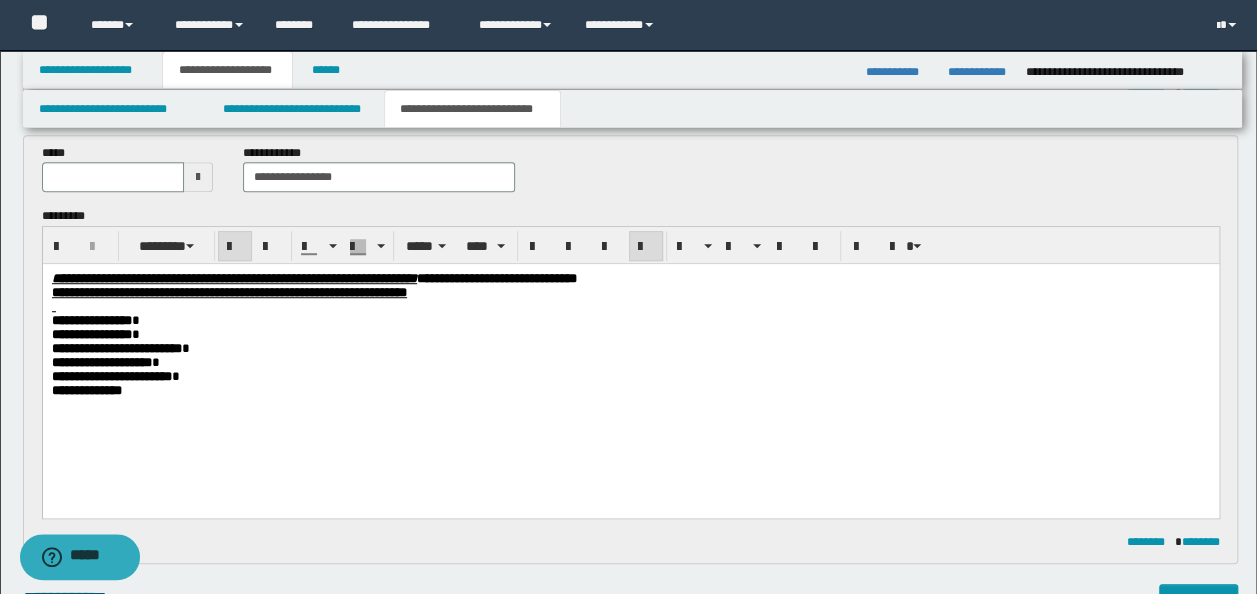 click at bounding box center [630, 307] 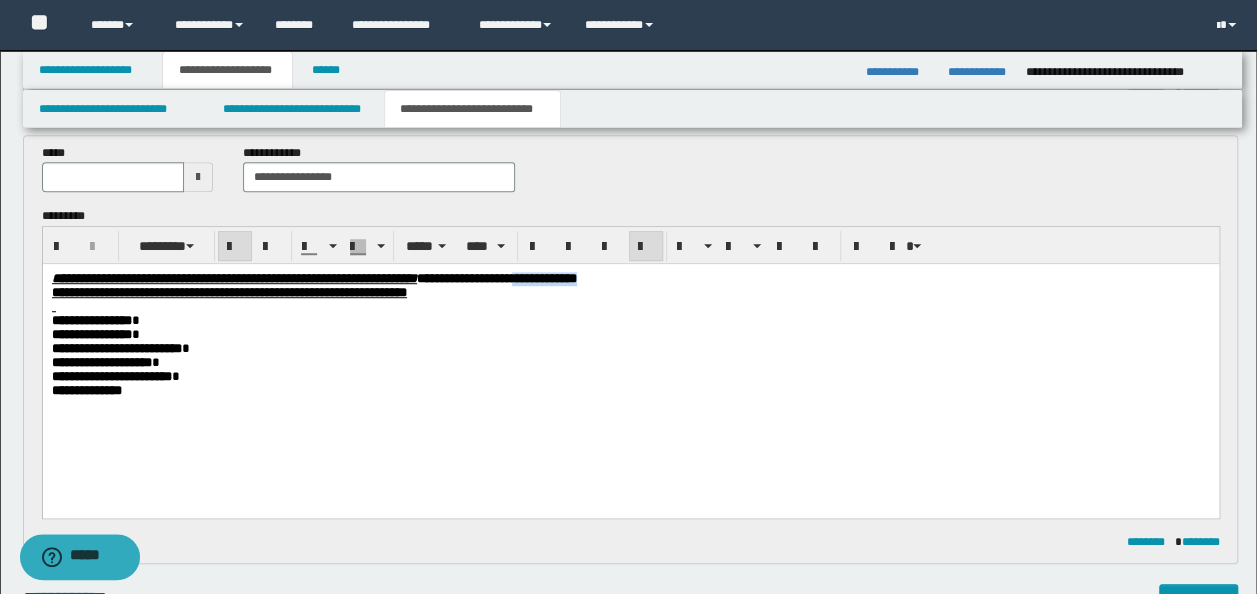 drag, startPoint x: 835, startPoint y: 276, endPoint x: 740, endPoint y: 281, distance: 95.131485 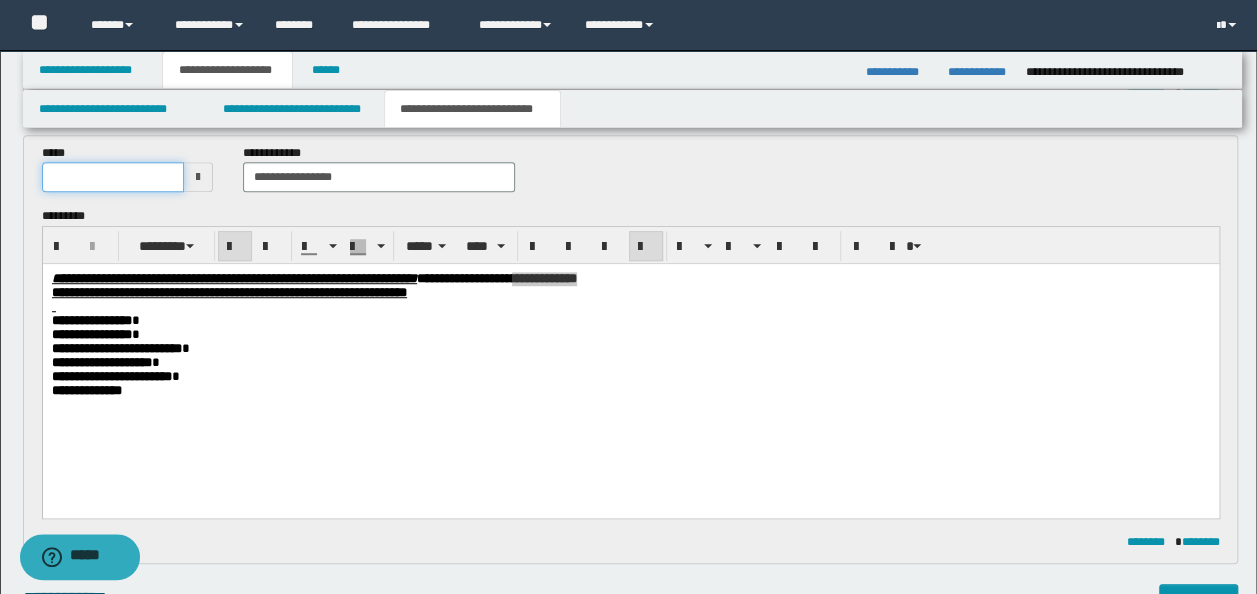 click at bounding box center (113, 177) 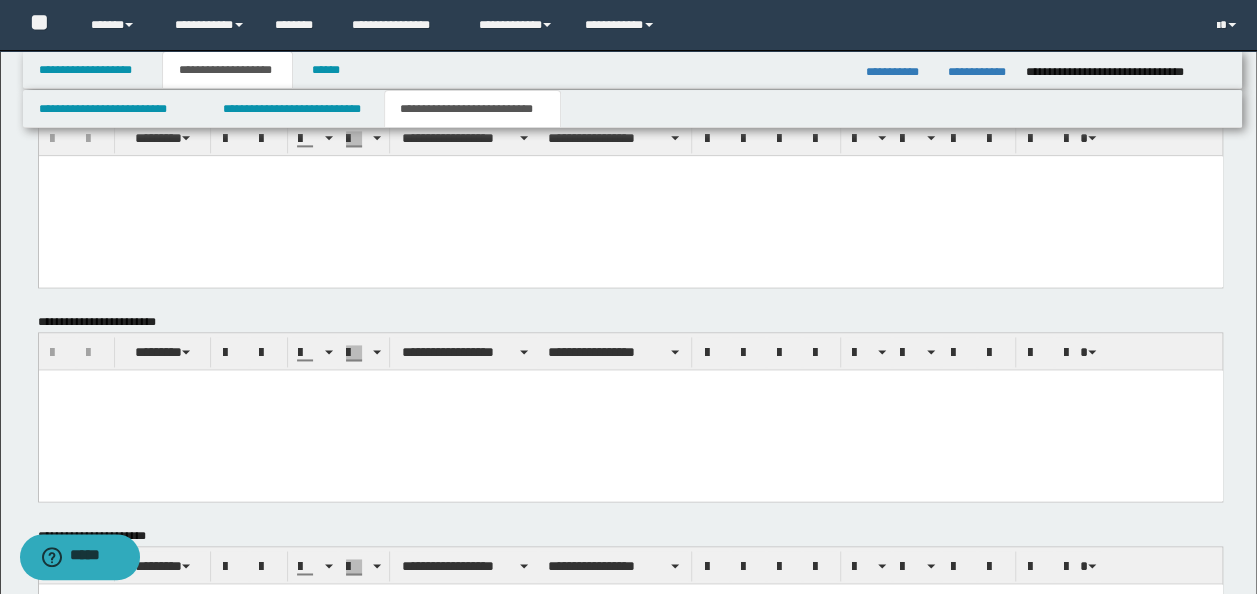 scroll, scrollTop: 1496, scrollLeft: 0, axis: vertical 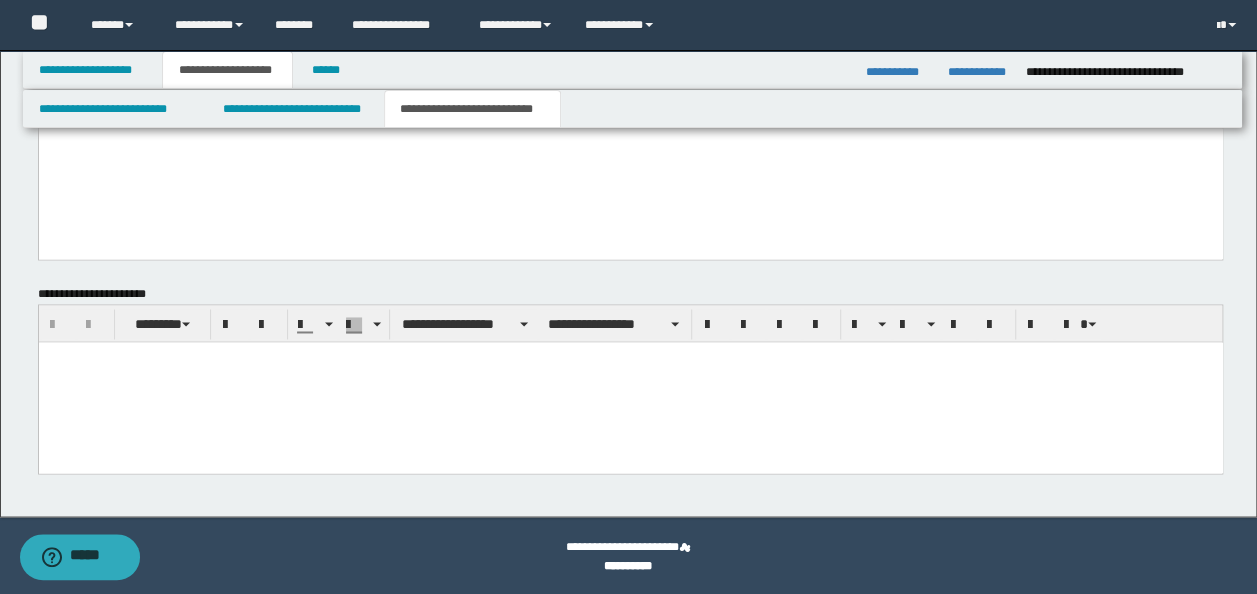 click at bounding box center (630, 382) 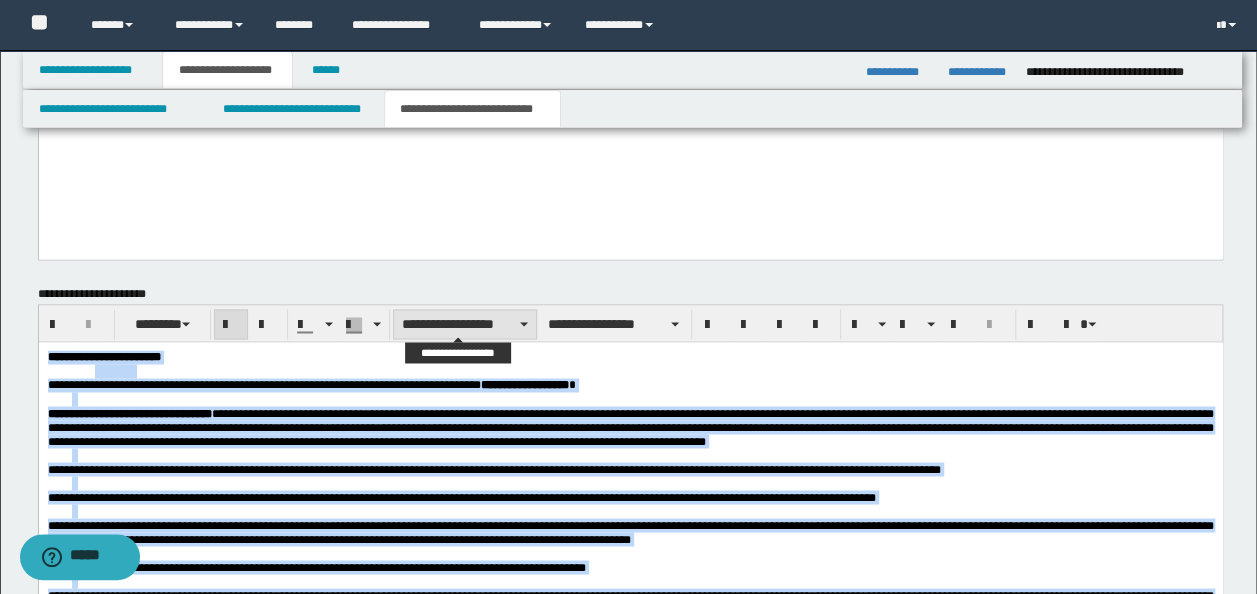 type on "**********" 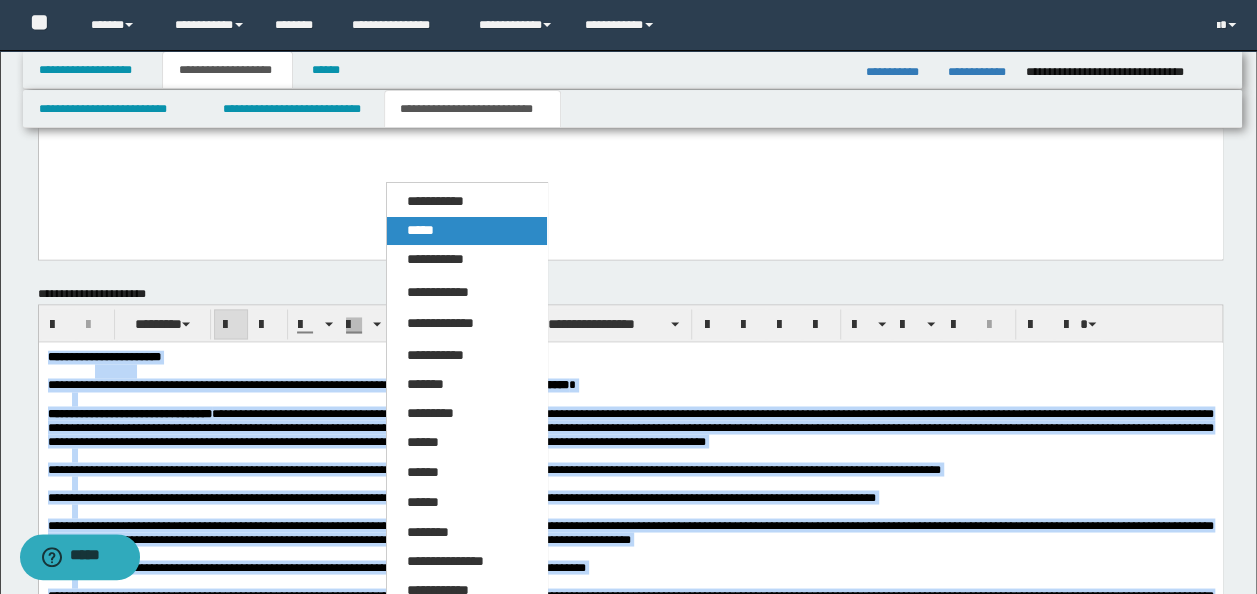 click on "*****" at bounding box center (466, 231) 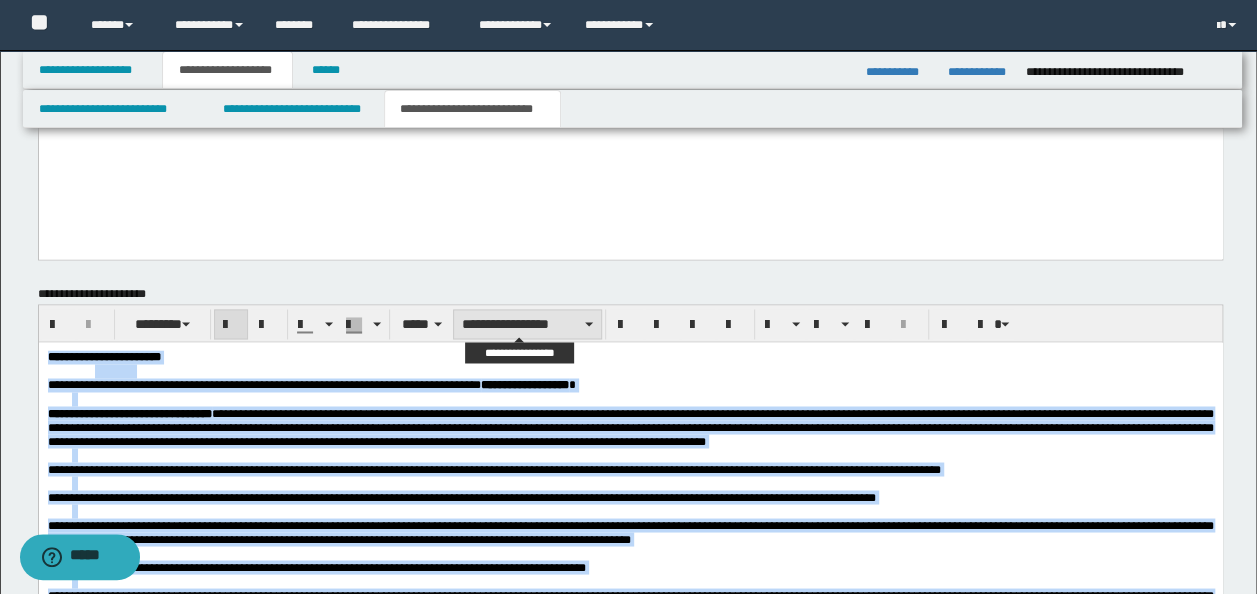 click on "**********" at bounding box center (527, 324) 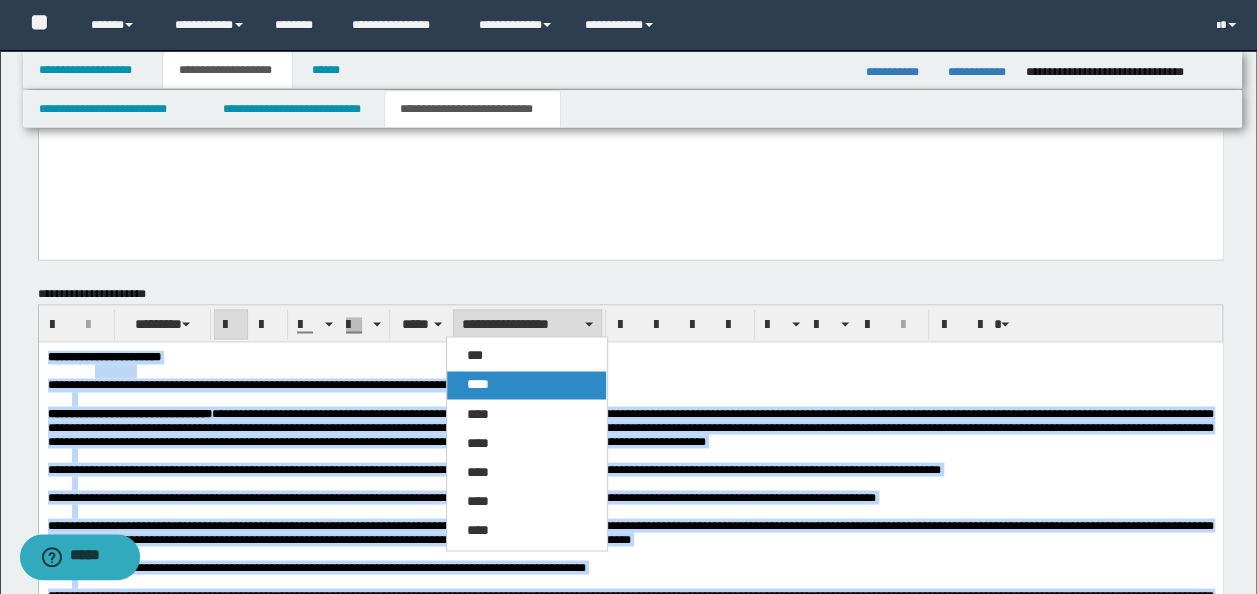 click on "****" at bounding box center (526, 385) 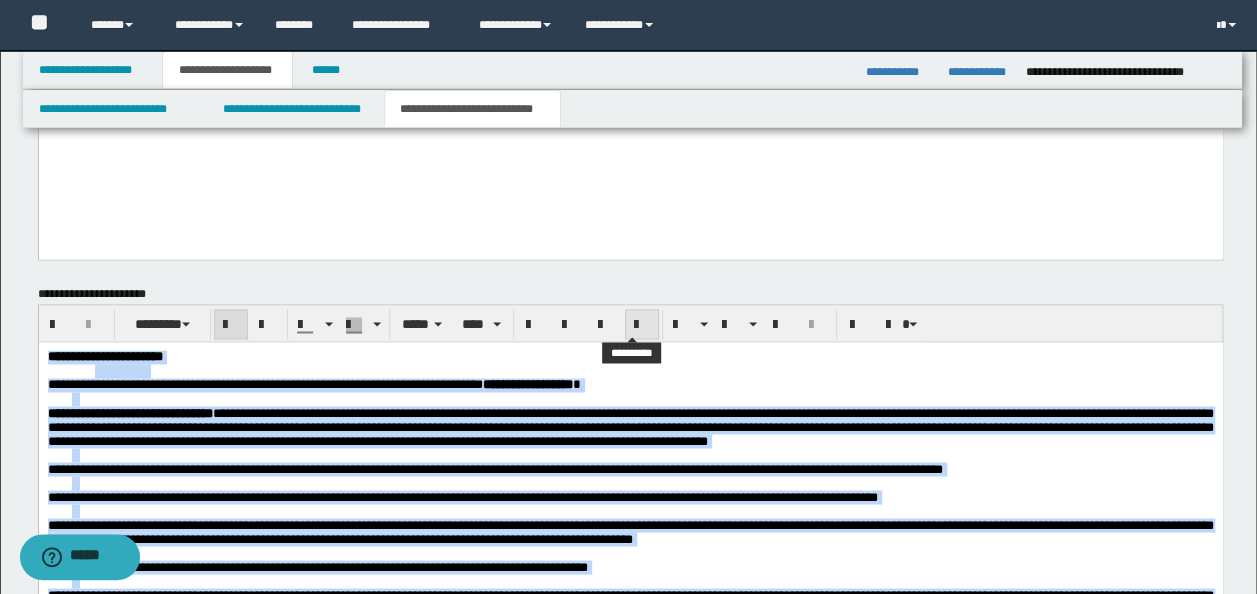 click at bounding box center [642, 324] 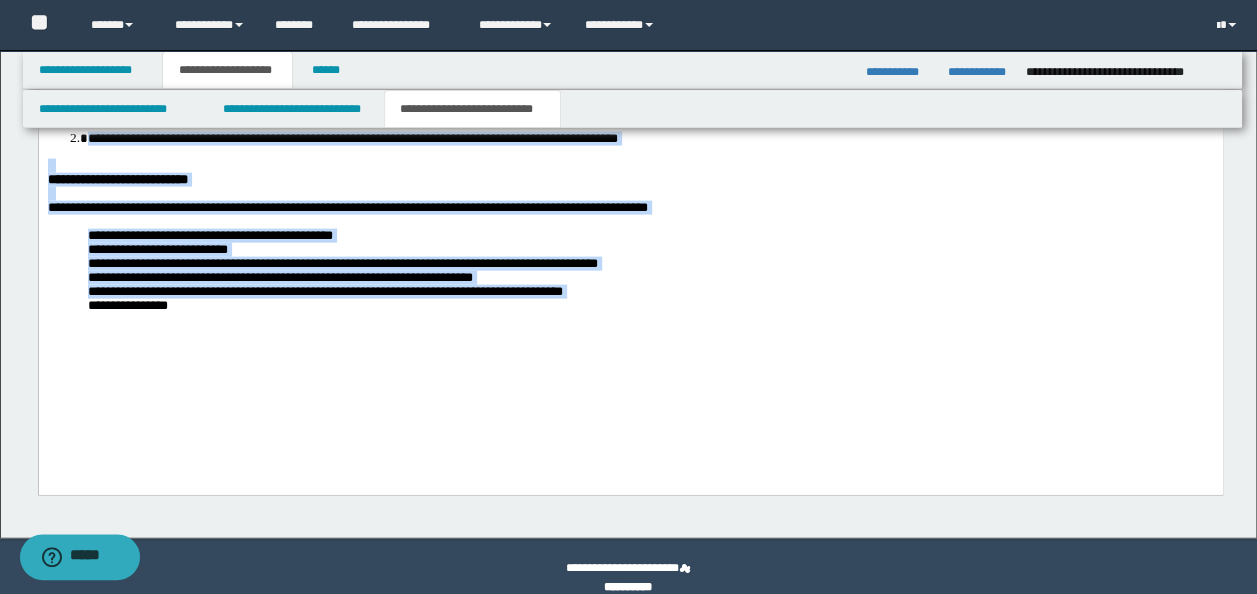 scroll, scrollTop: 2144, scrollLeft: 0, axis: vertical 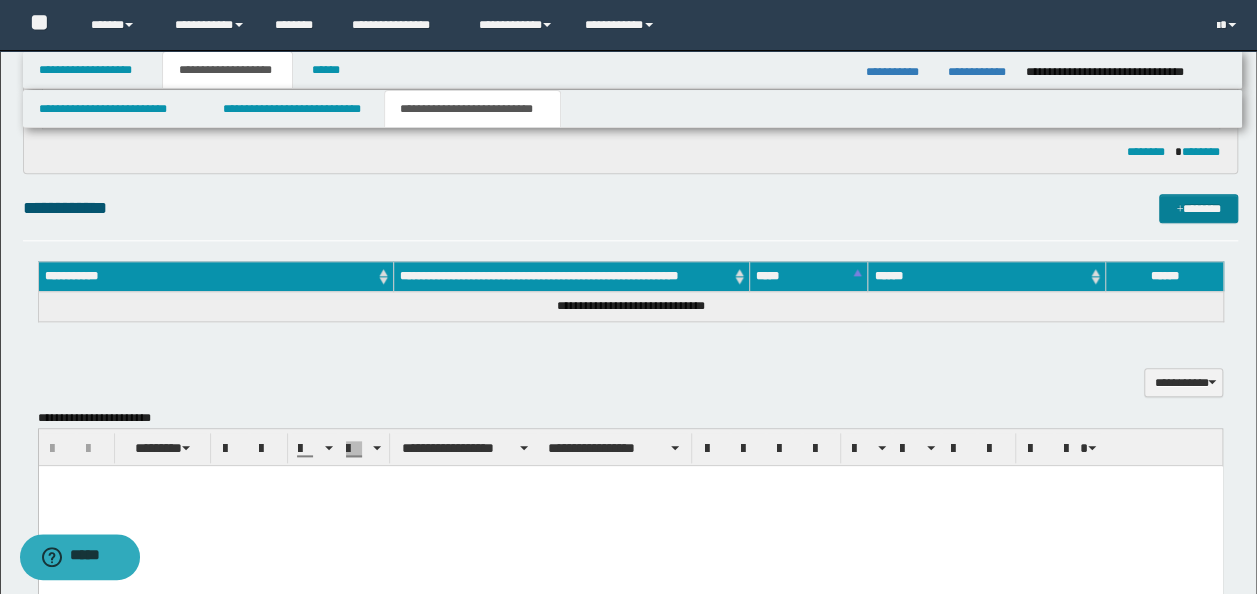 click on "*******" at bounding box center (1198, 208) 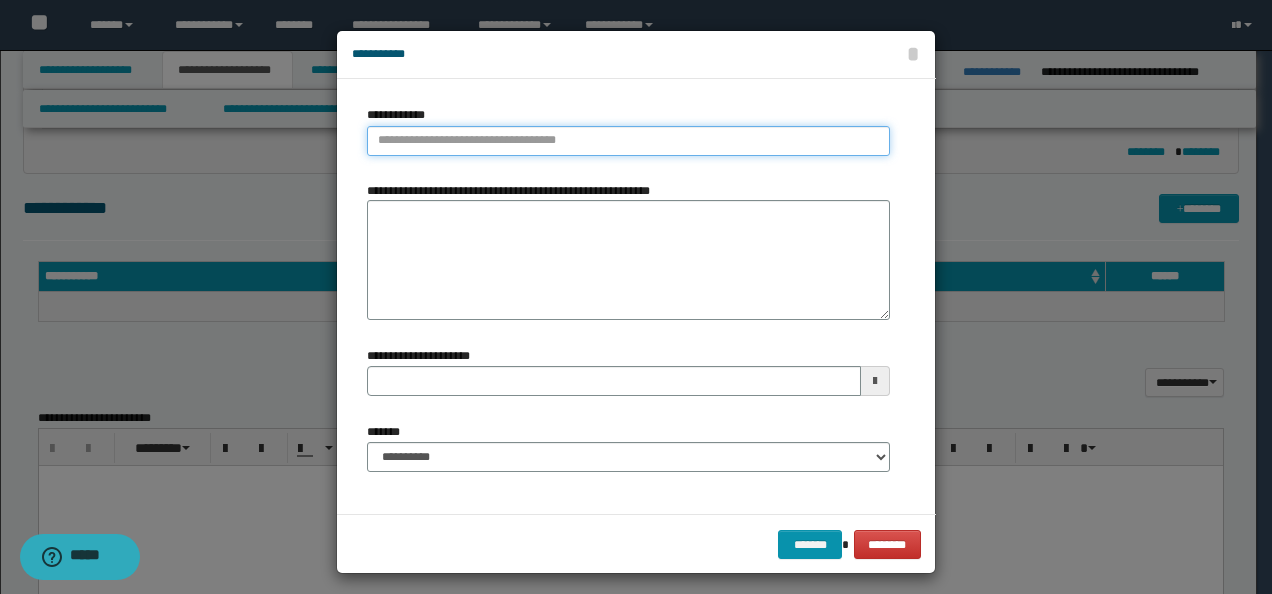 click on "**********" at bounding box center [628, 141] 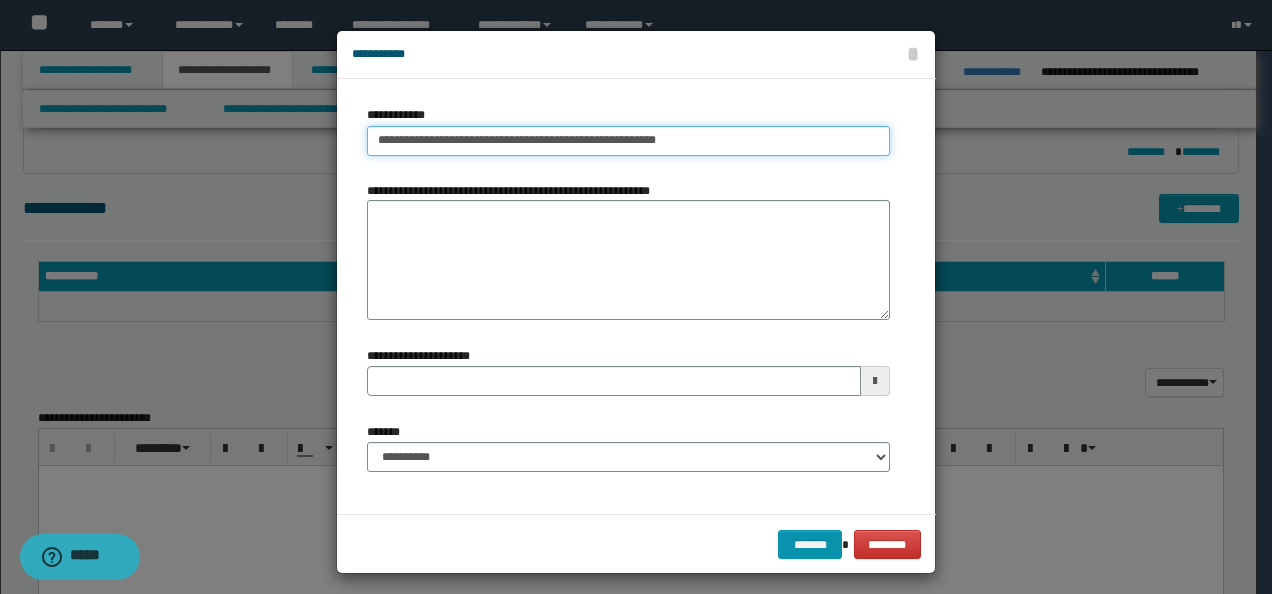 drag, startPoint x: 664, startPoint y: 137, endPoint x: 599, endPoint y: 140, distance: 65.06919 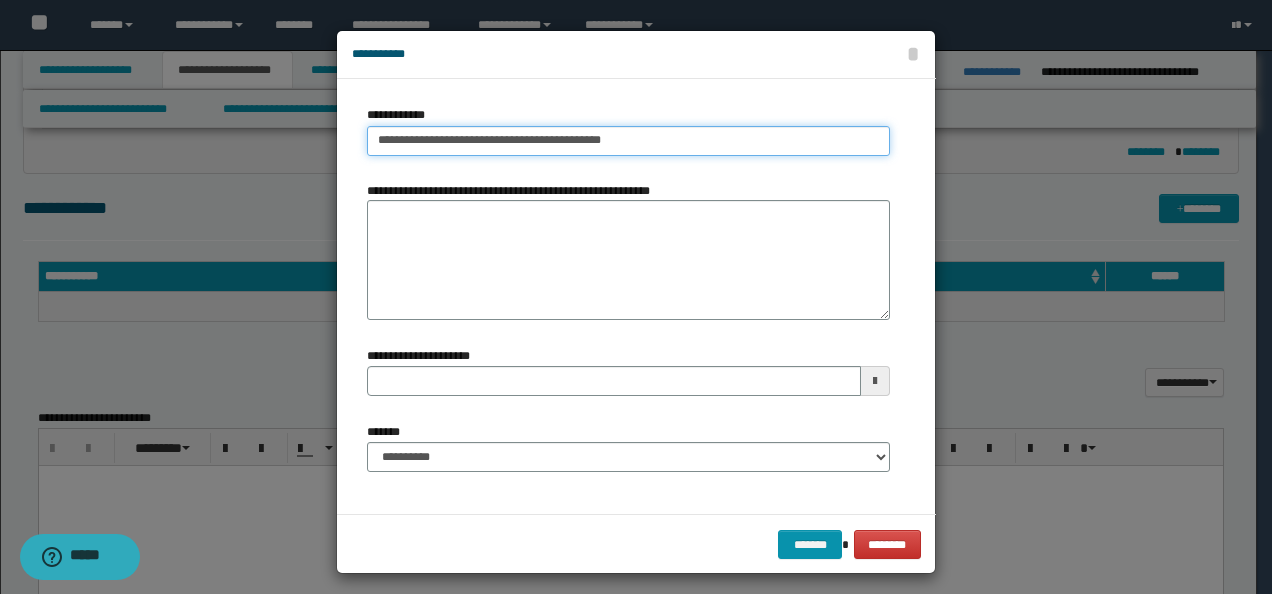 type on "**********" 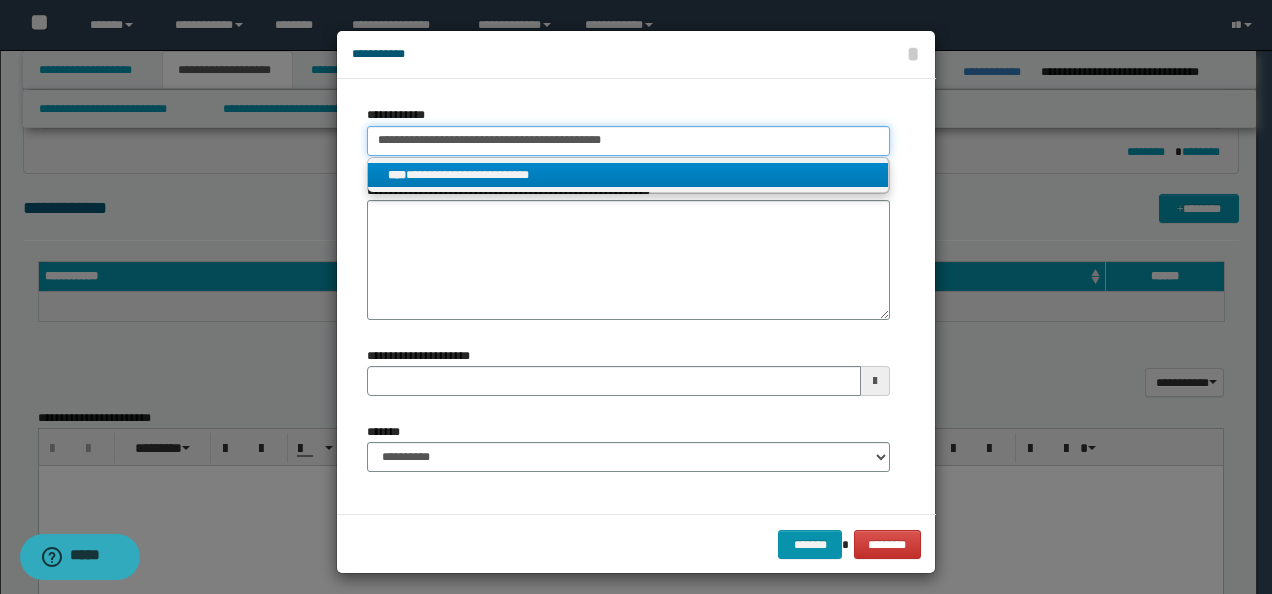 type on "**********" 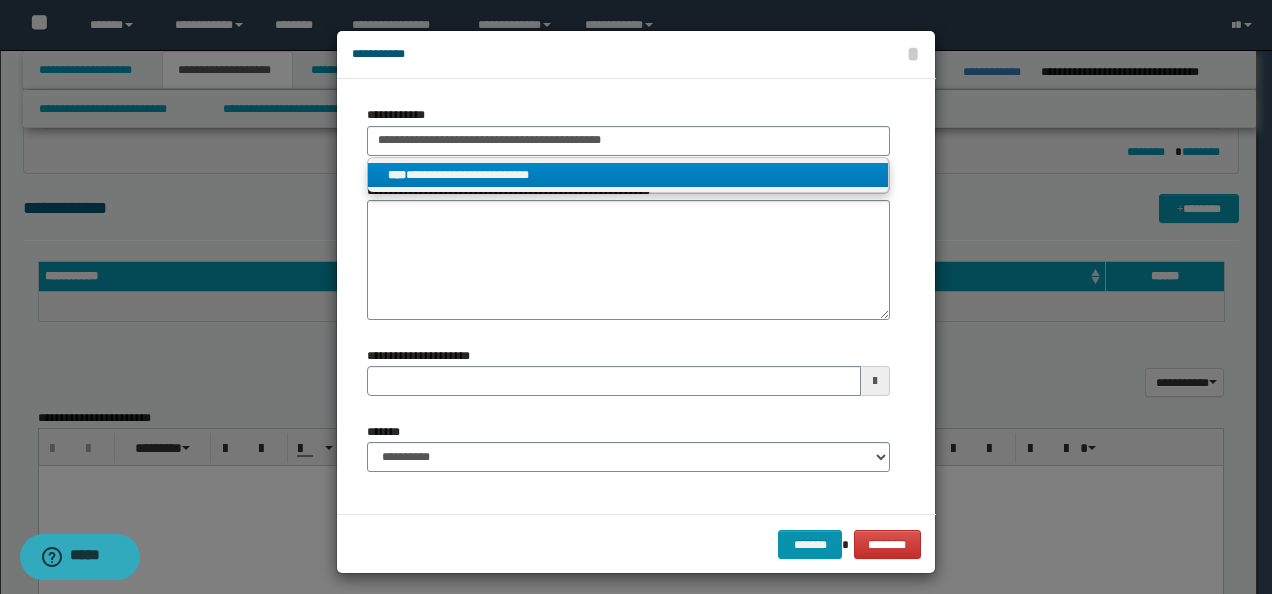 click on "**********" at bounding box center (628, 175) 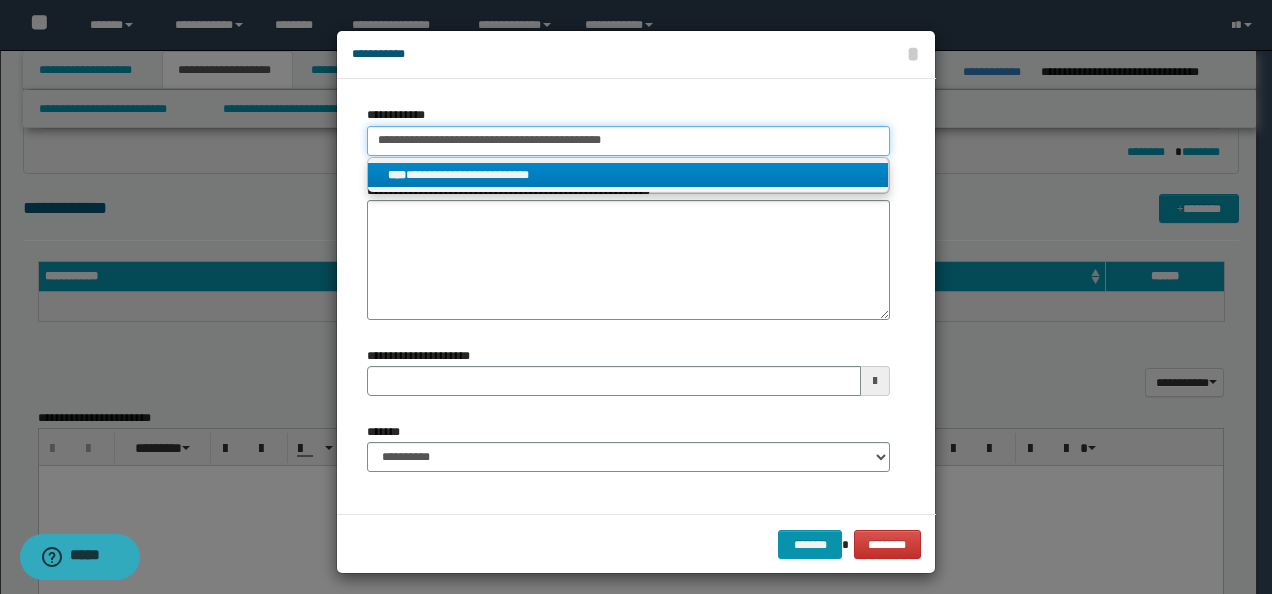 type 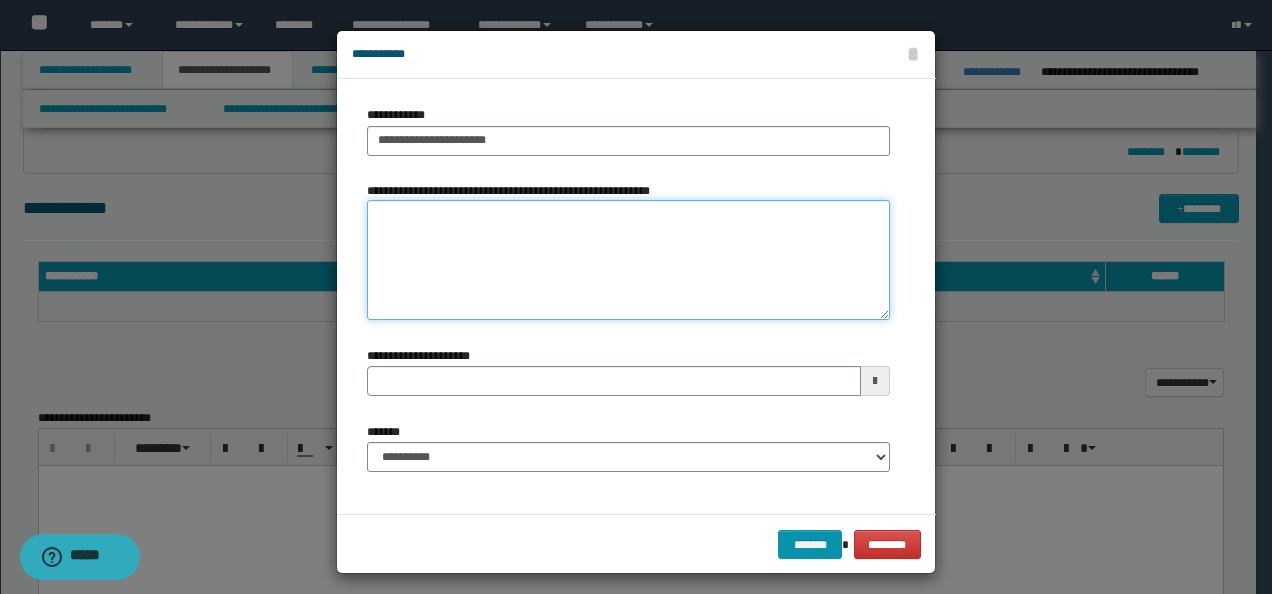 click on "**********" at bounding box center (628, 260) 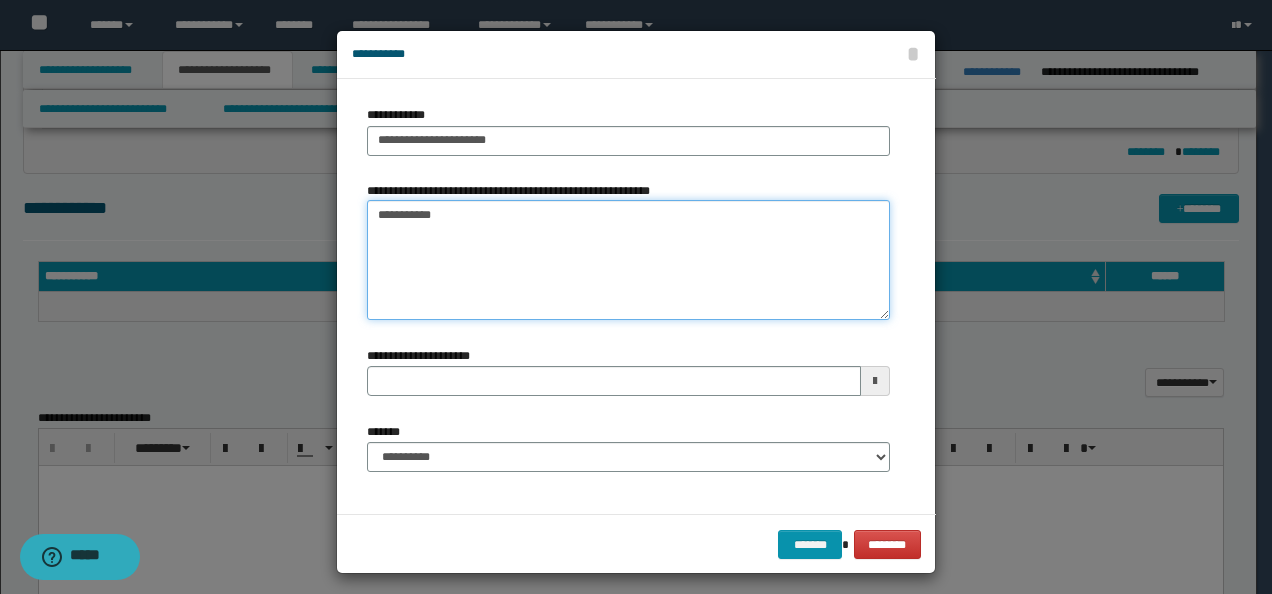 type on "**********" 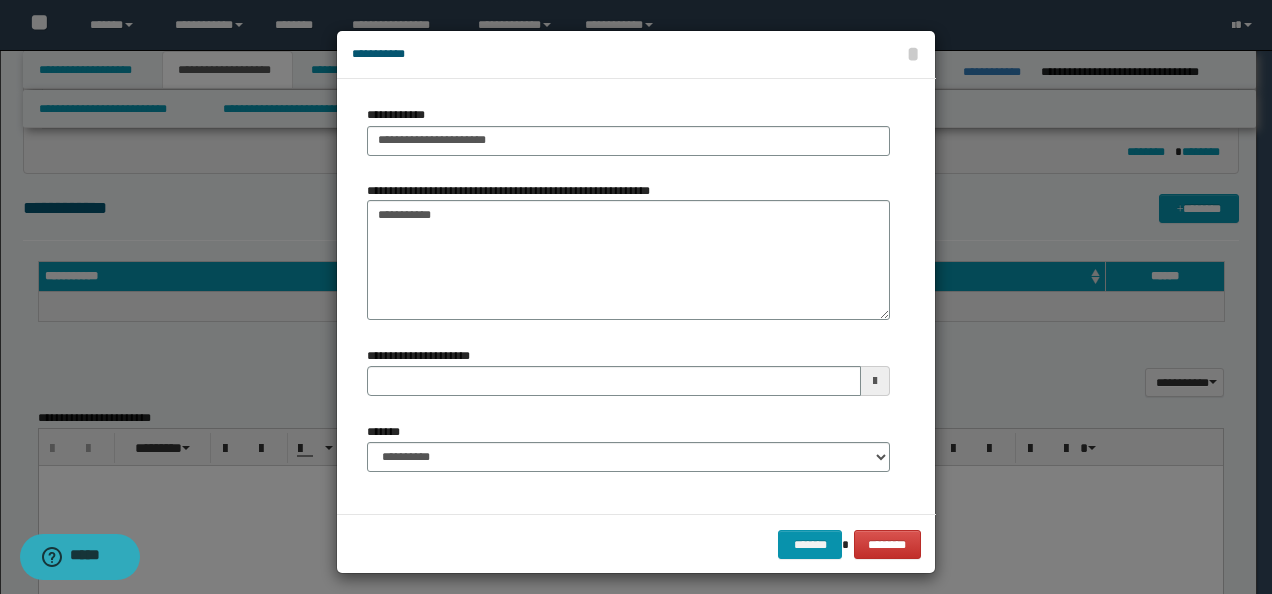 type 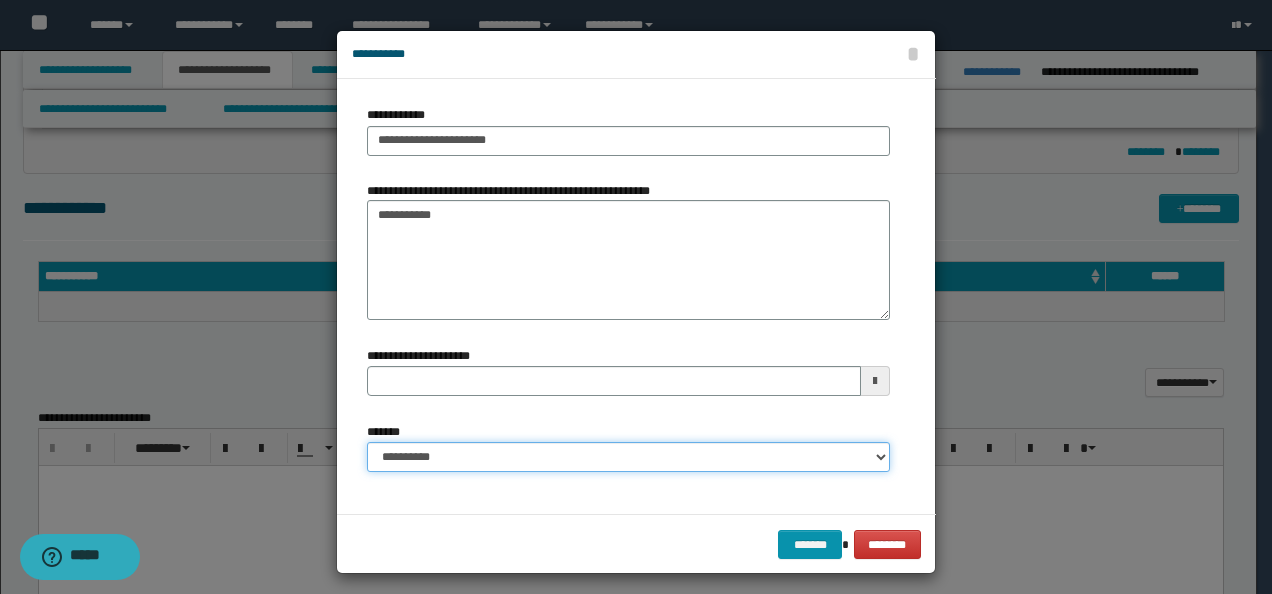 click on "**********" at bounding box center (628, 457) 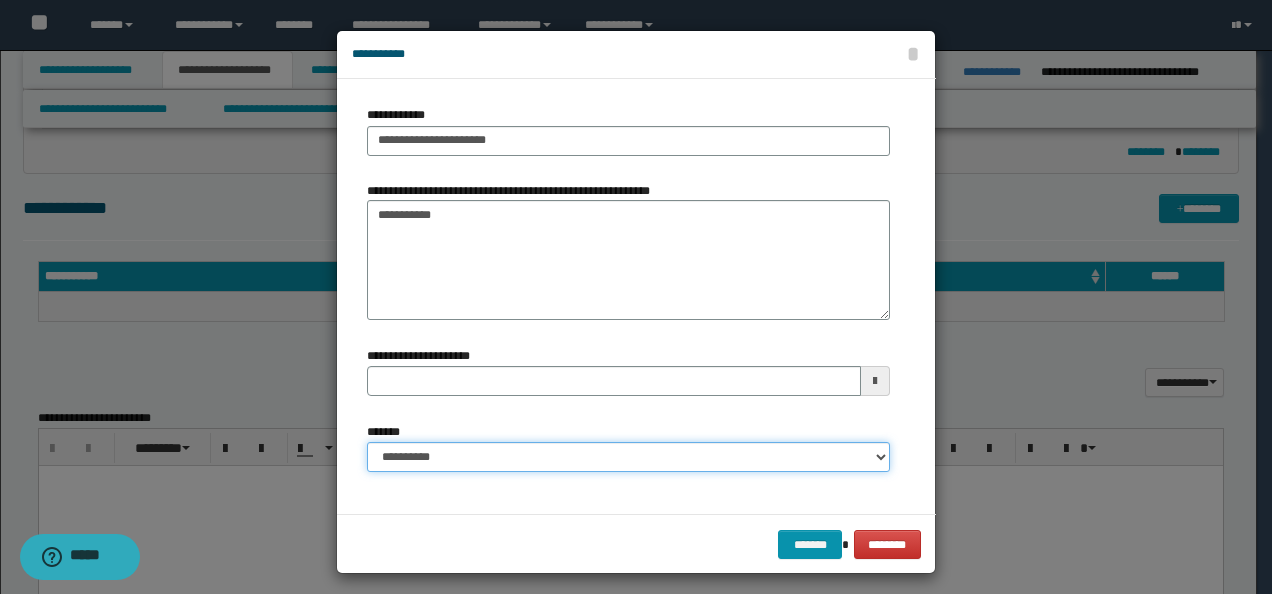 select on "*" 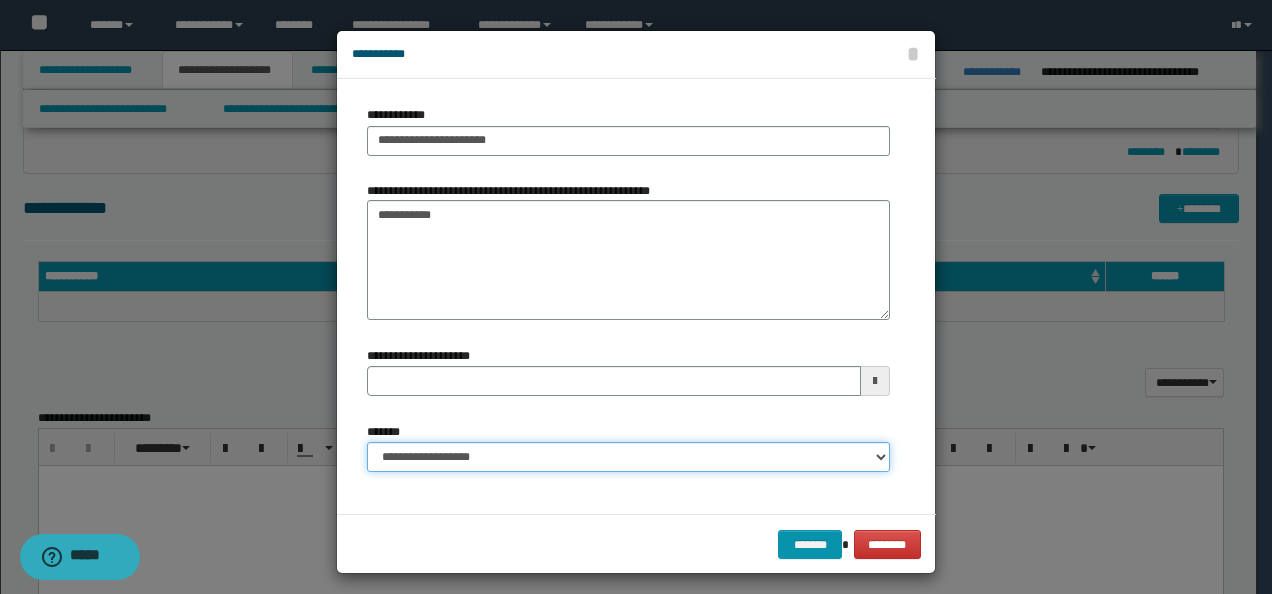 type 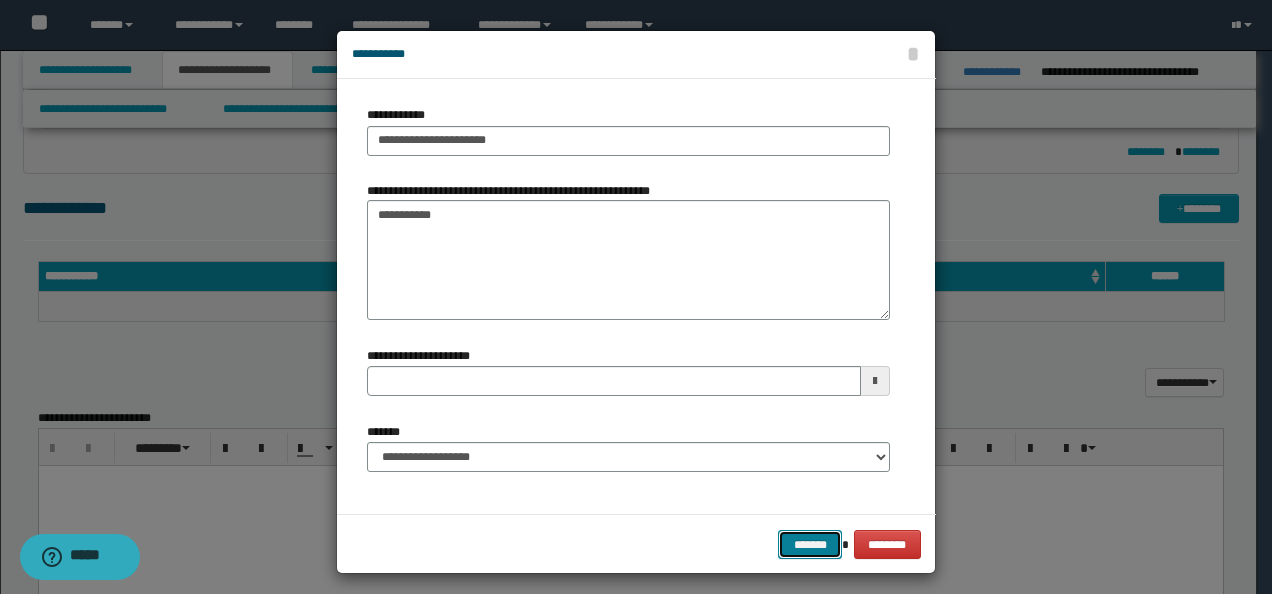 click on "*******" at bounding box center (810, 544) 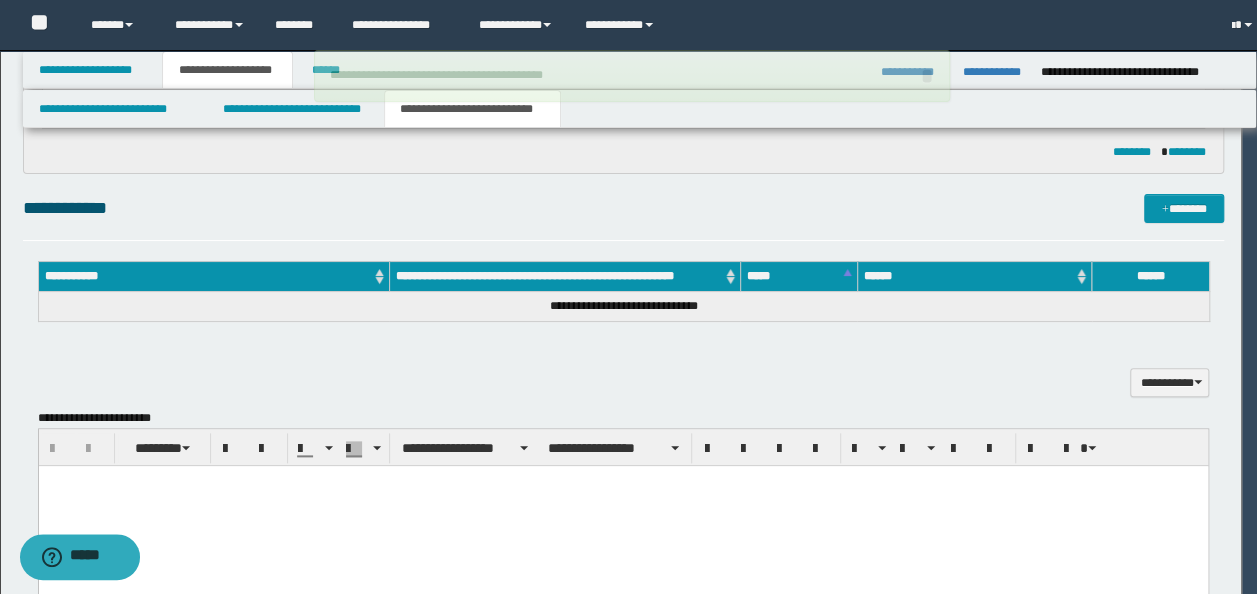 type 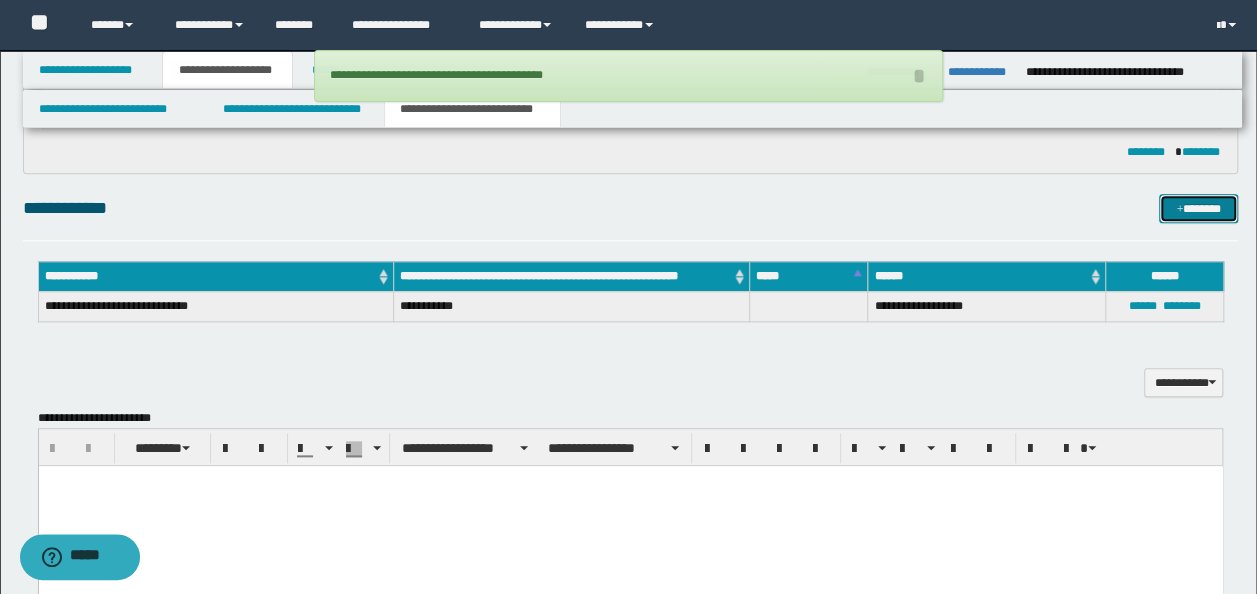 click on "*******" at bounding box center [1198, 208] 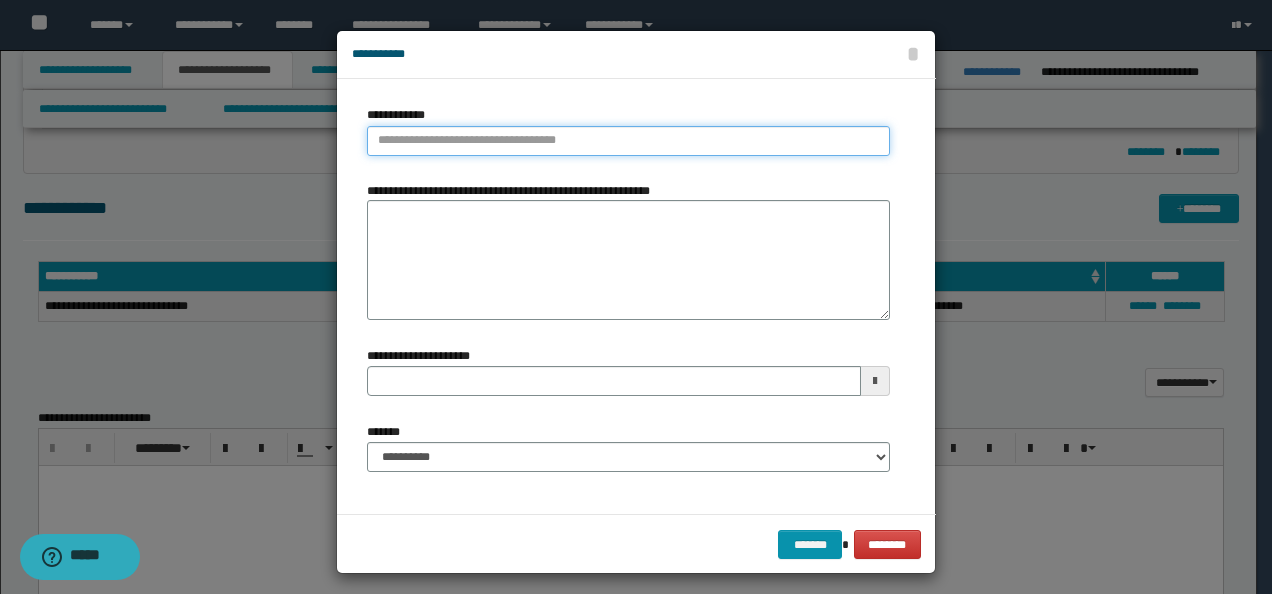 type on "**********" 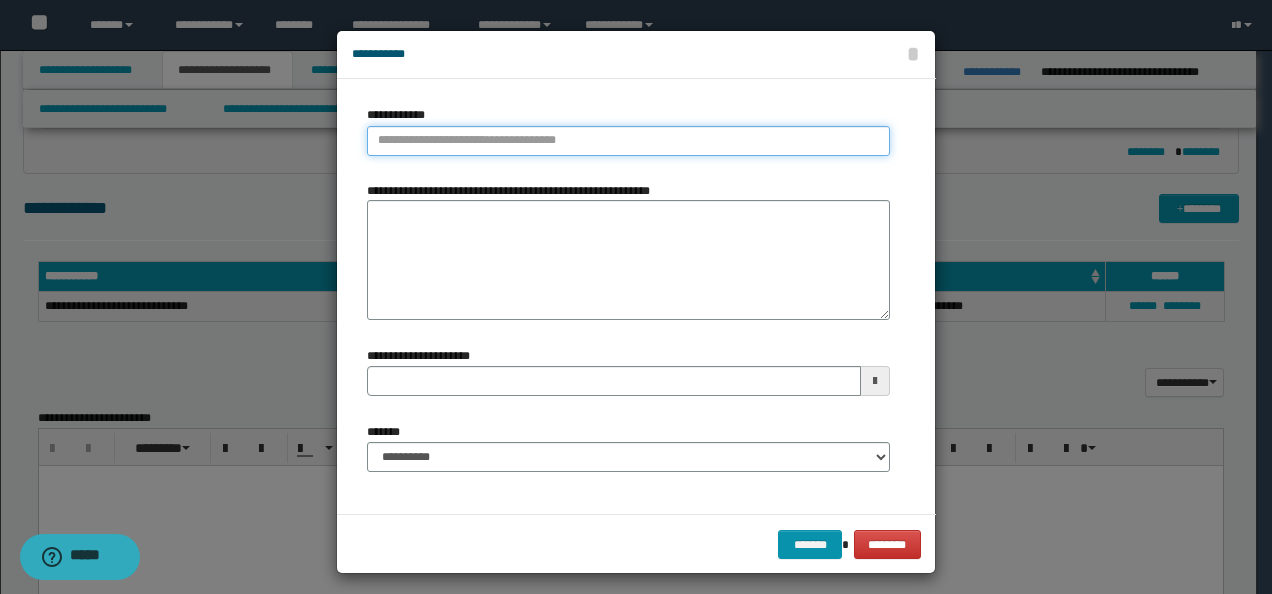 click on "**********" at bounding box center (628, 141) 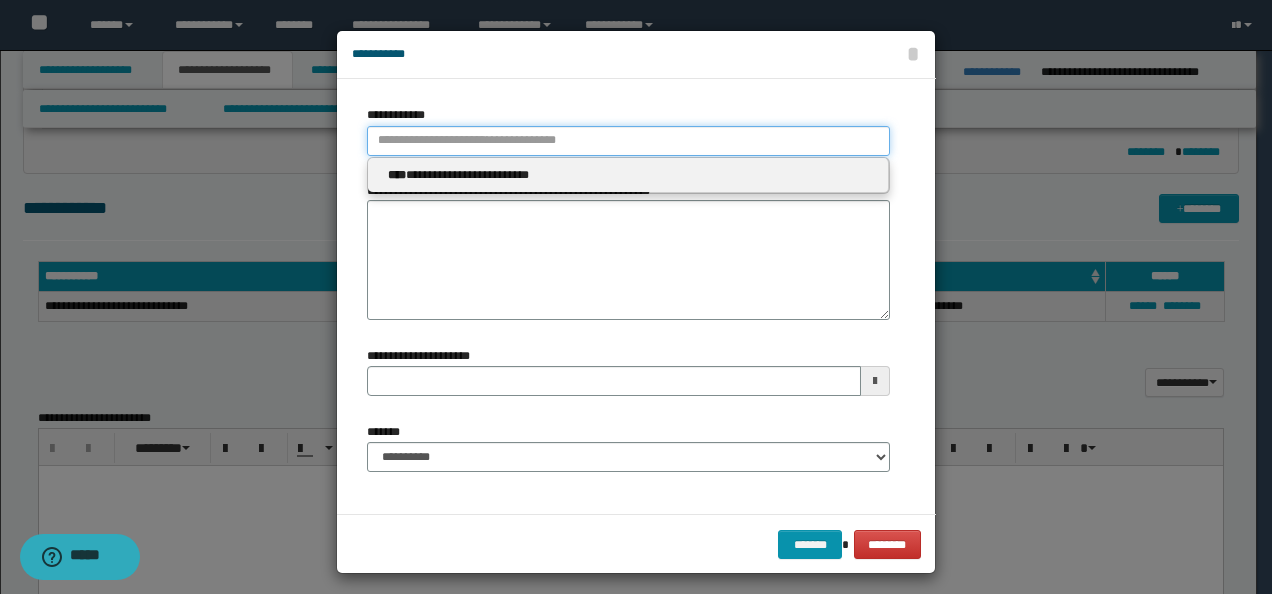 paste on "**********" 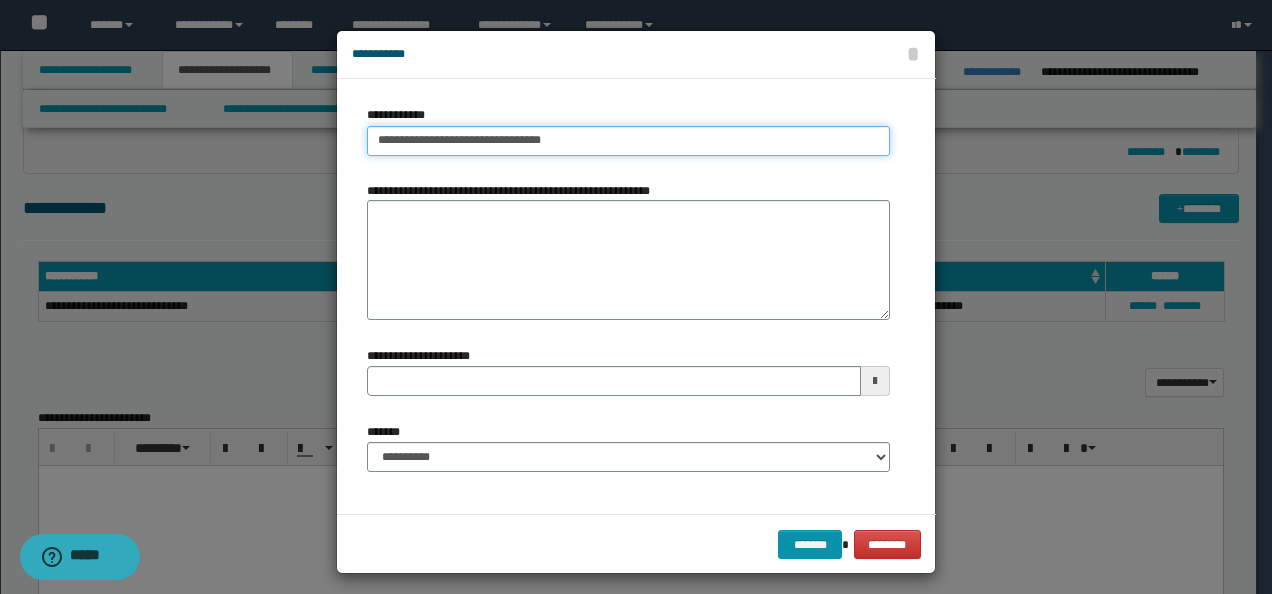 drag, startPoint x: 516, startPoint y: 140, endPoint x: 471, endPoint y: 141, distance: 45.01111 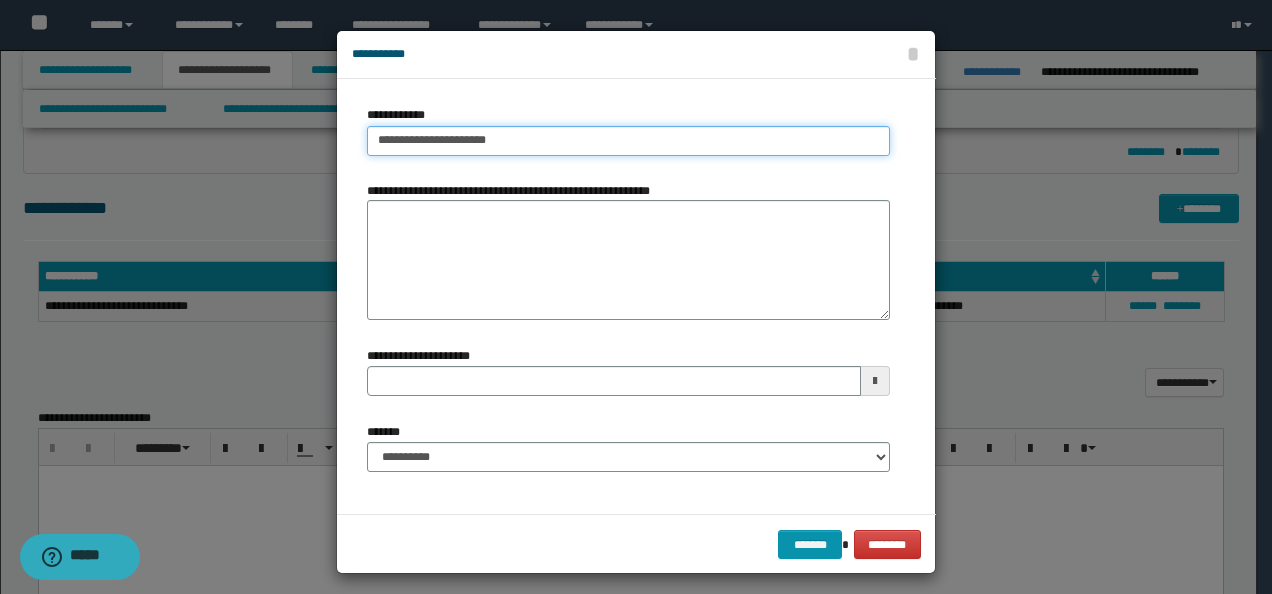 type on "**********" 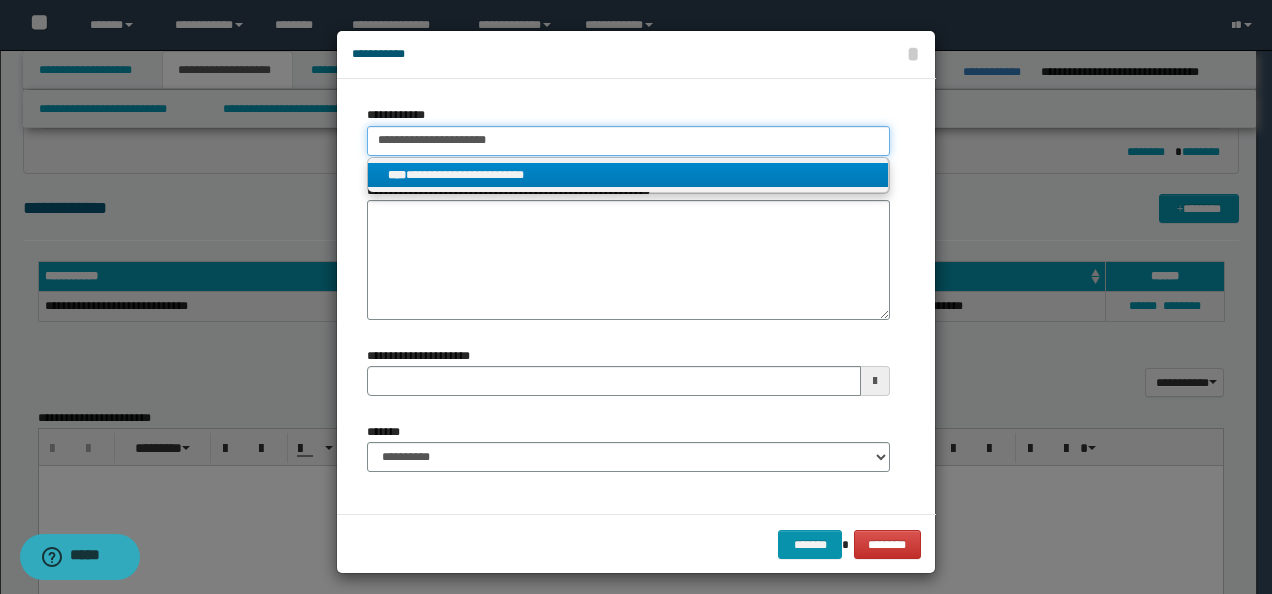 type on "**********" 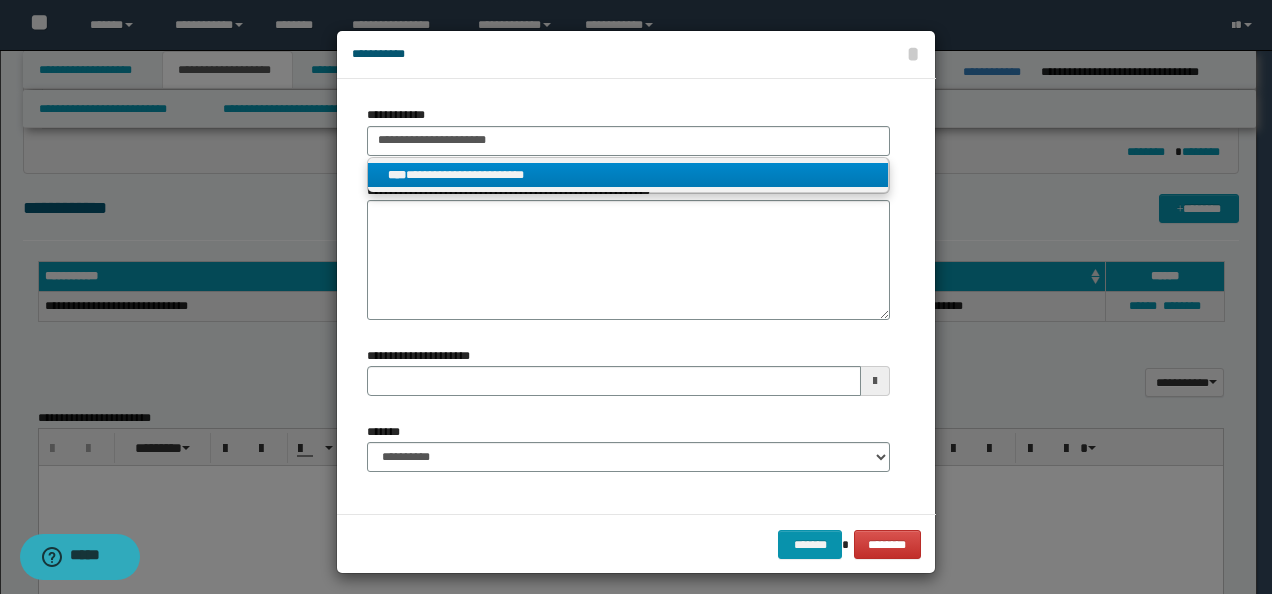 click on "**********" at bounding box center (628, 175) 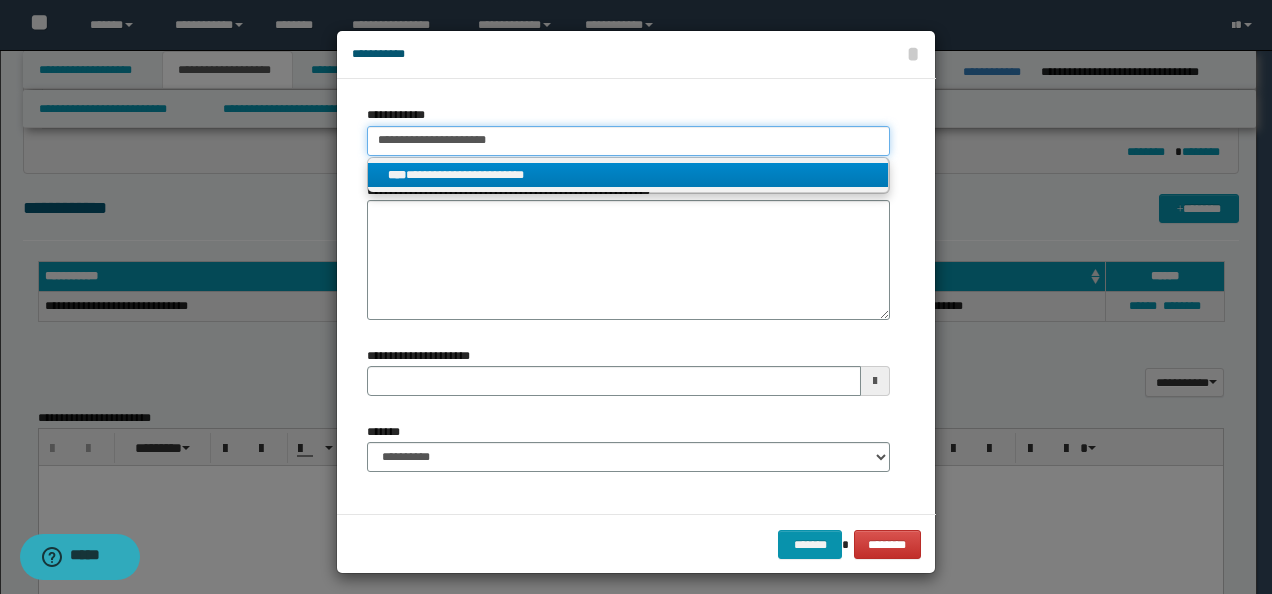 type 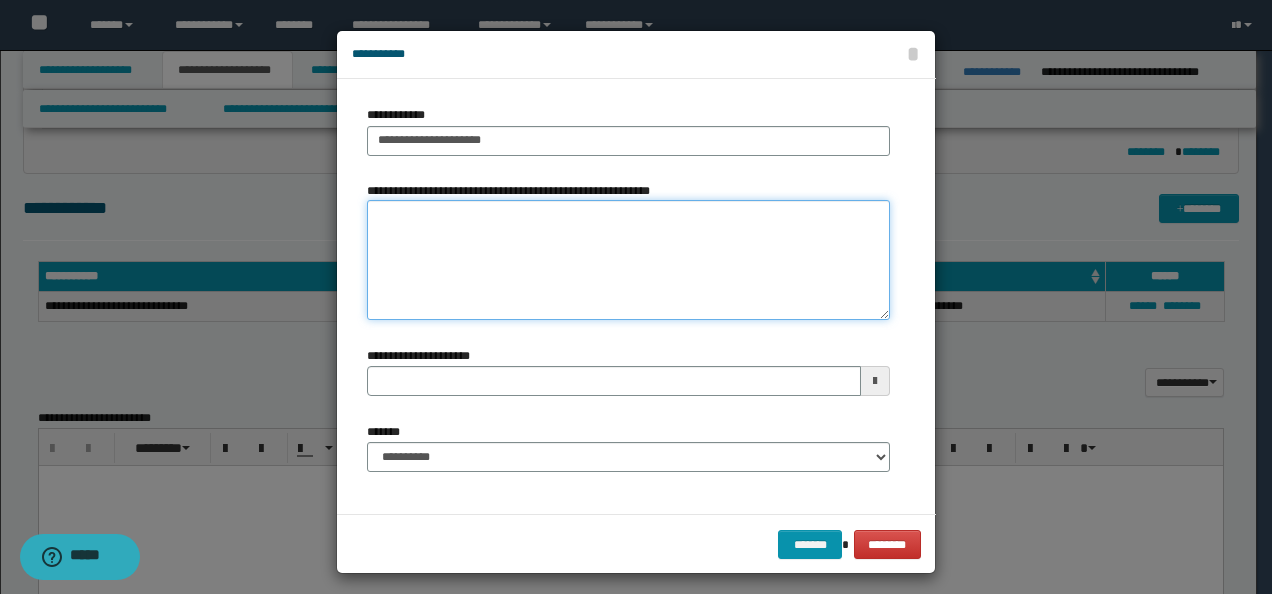 click on "**********" at bounding box center [628, 260] 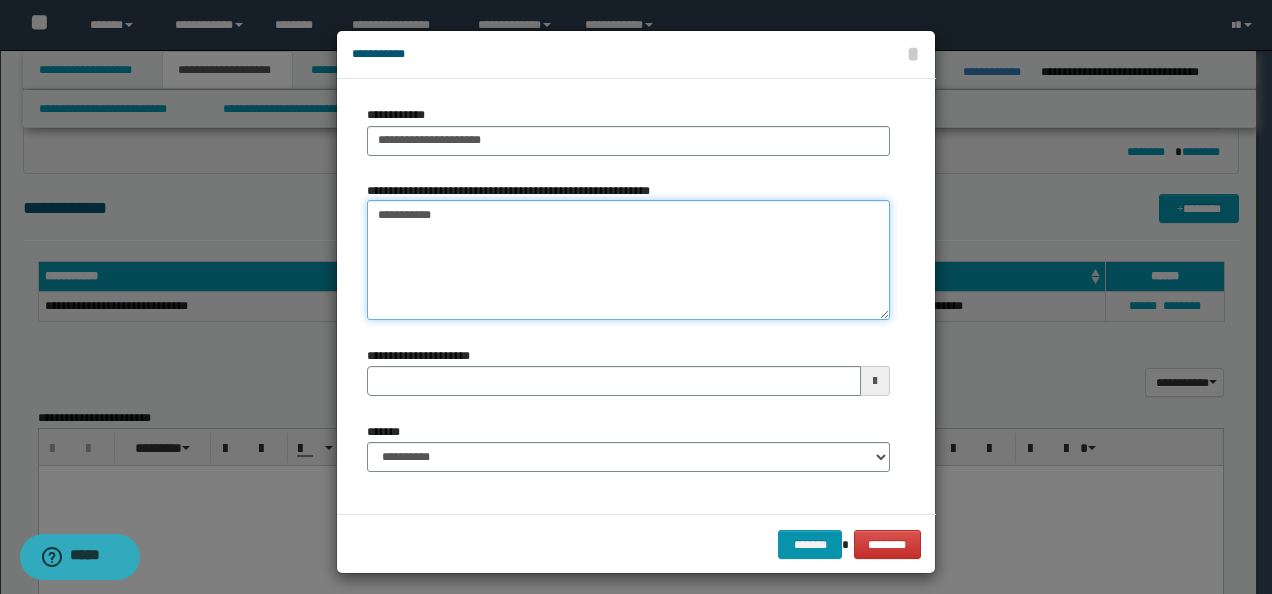 type 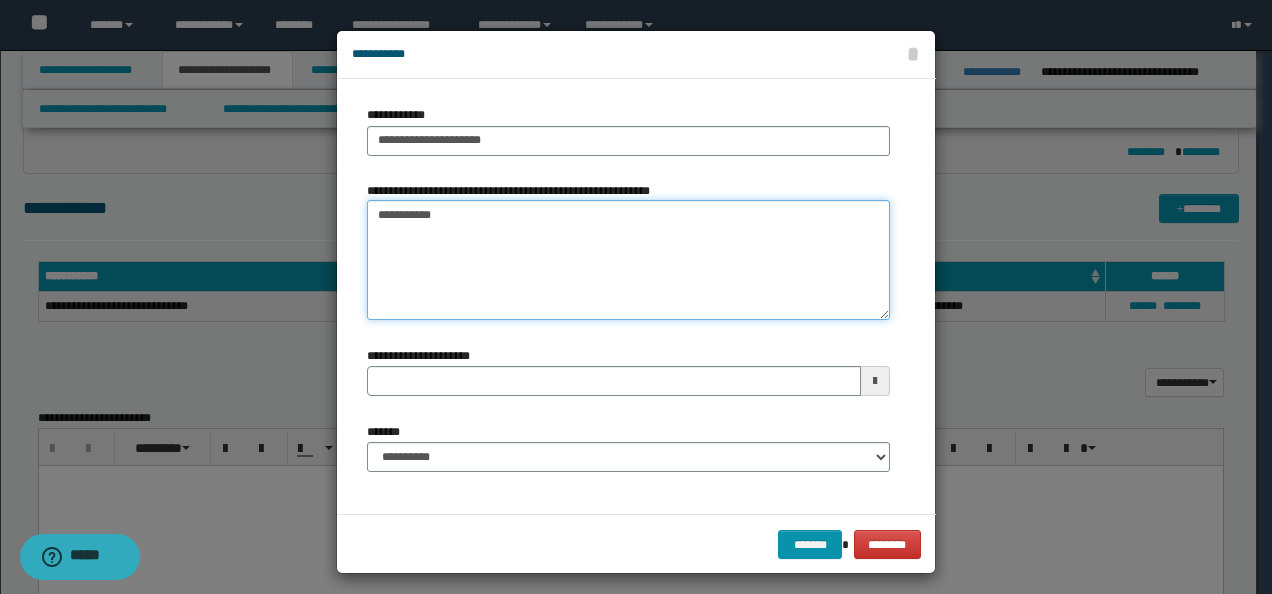type on "**********" 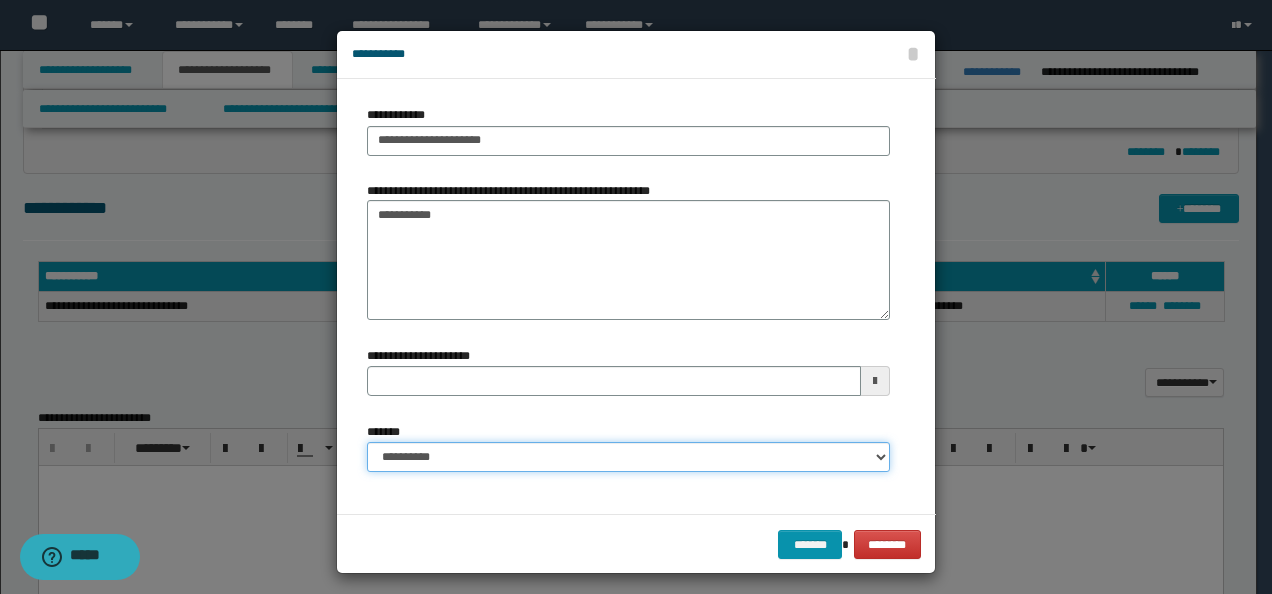 click on "**********" at bounding box center [628, 457] 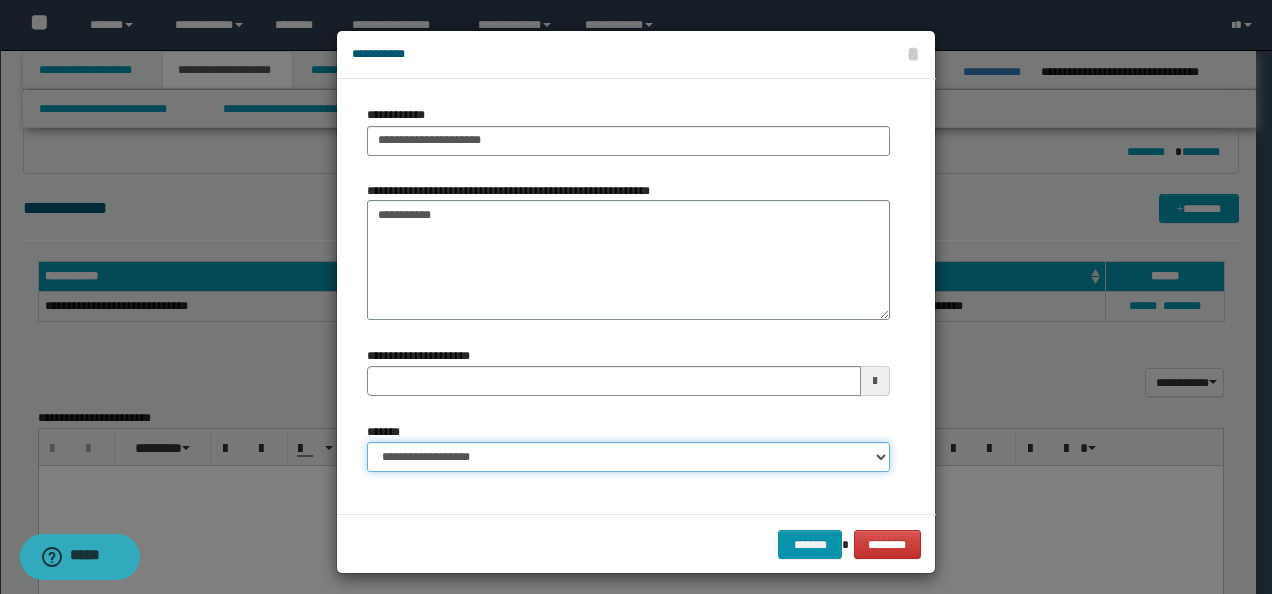 click on "**********" at bounding box center [628, 457] 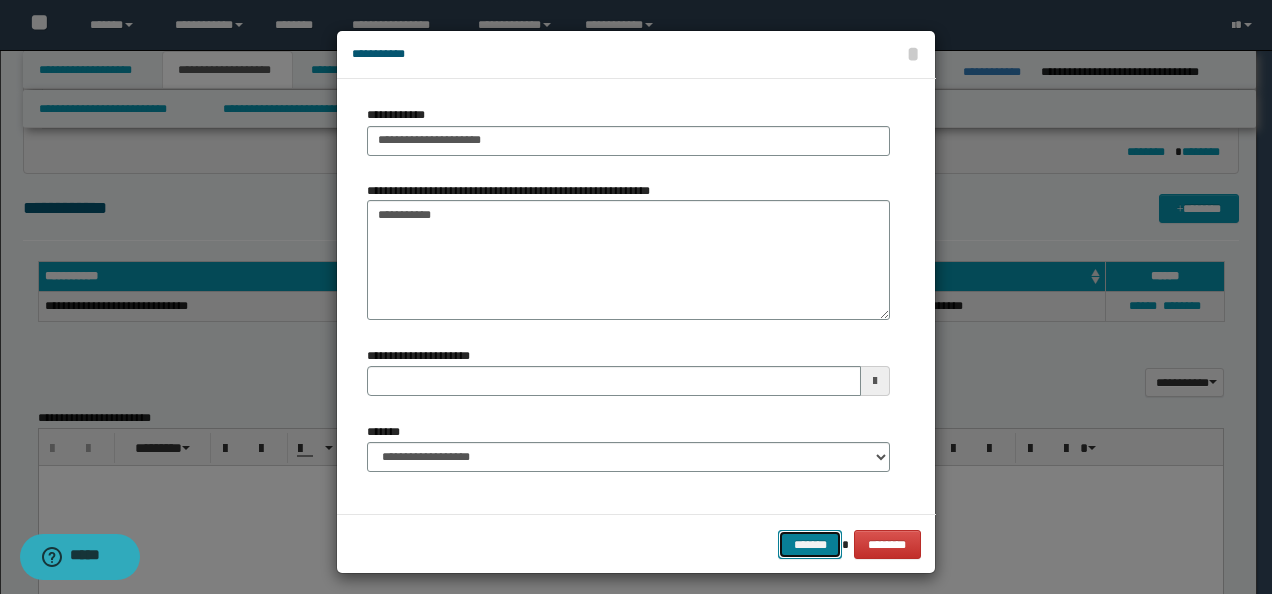 click on "*******" at bounding box center (810, 544) 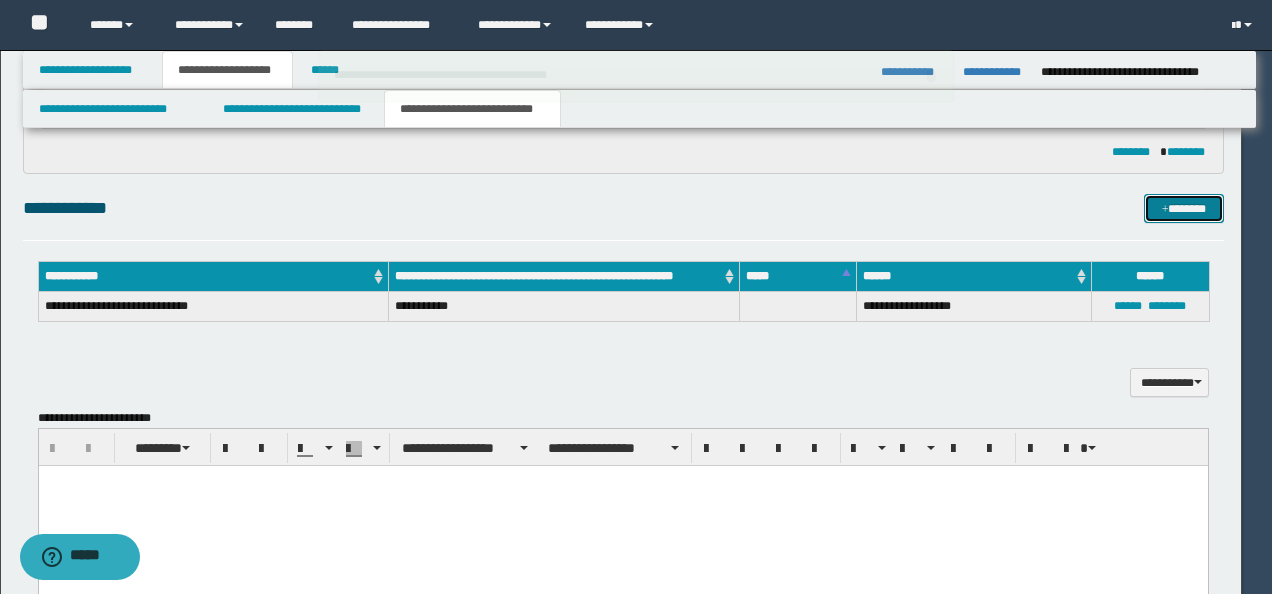 type 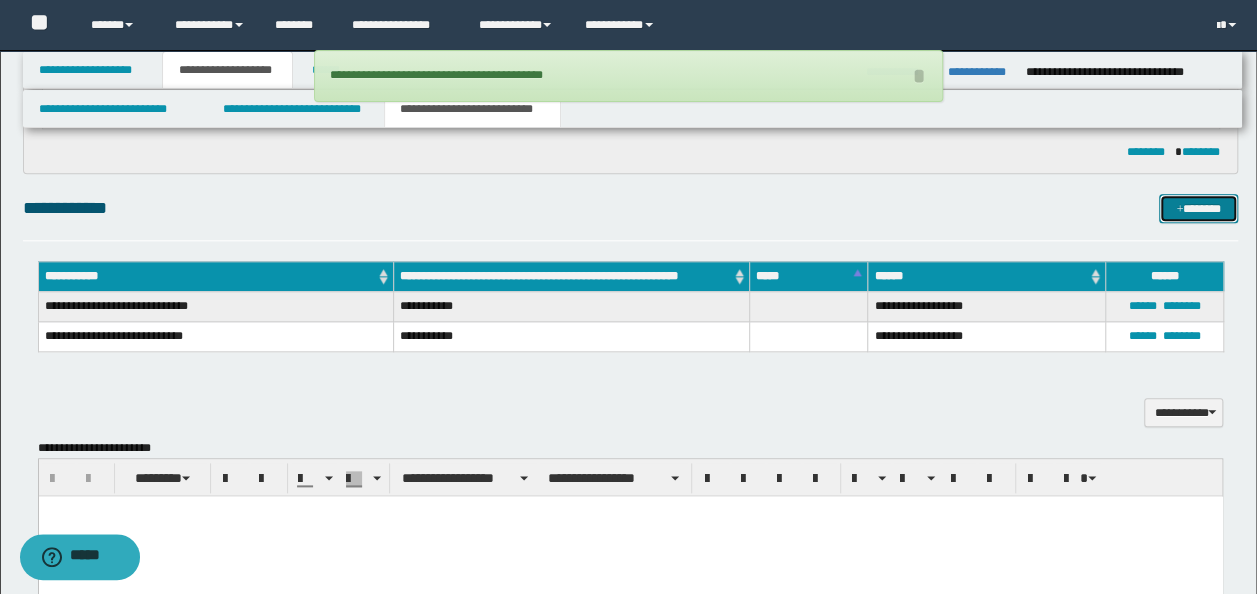 click on "*******" at bounding box center (1198, 208) 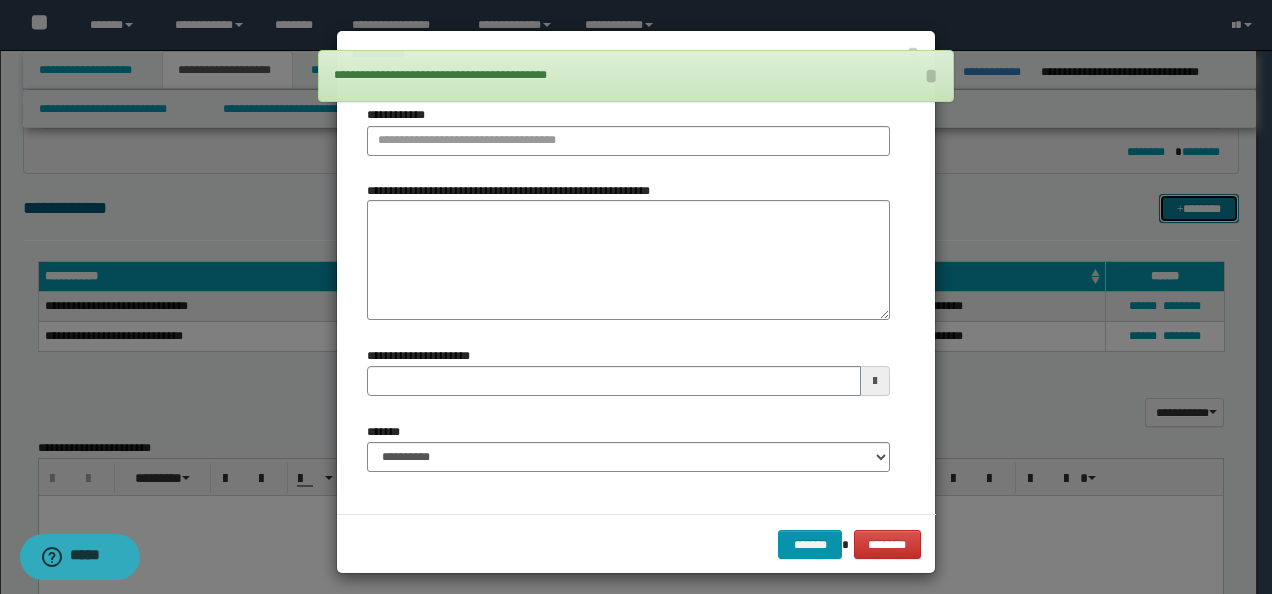 type 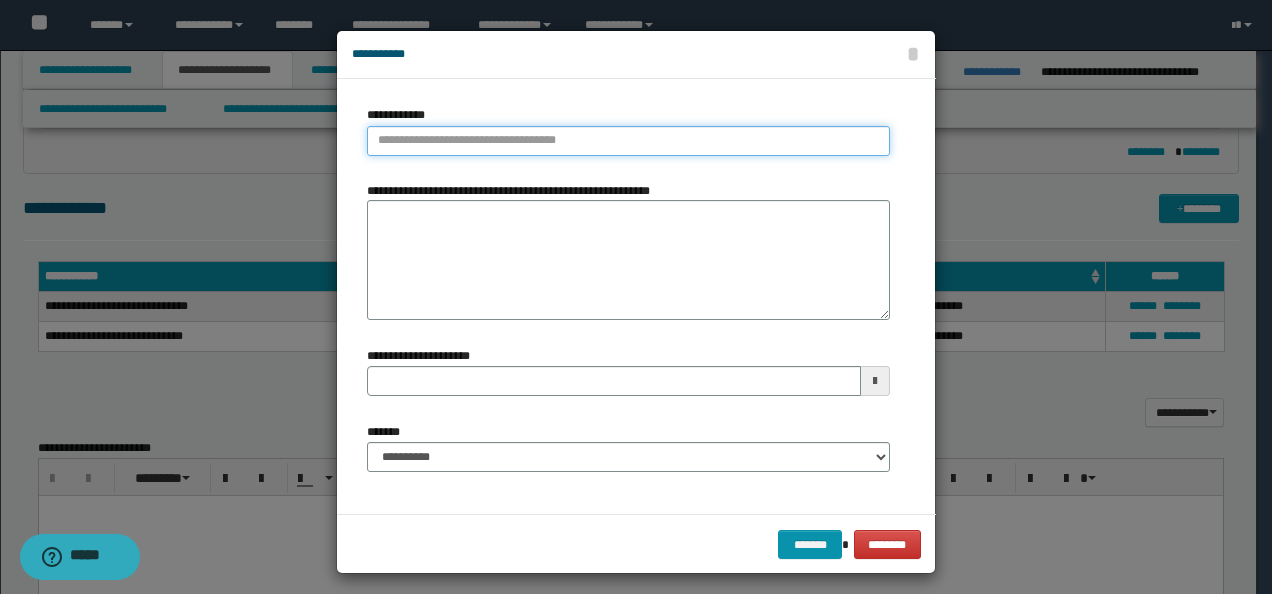 type on "**********" 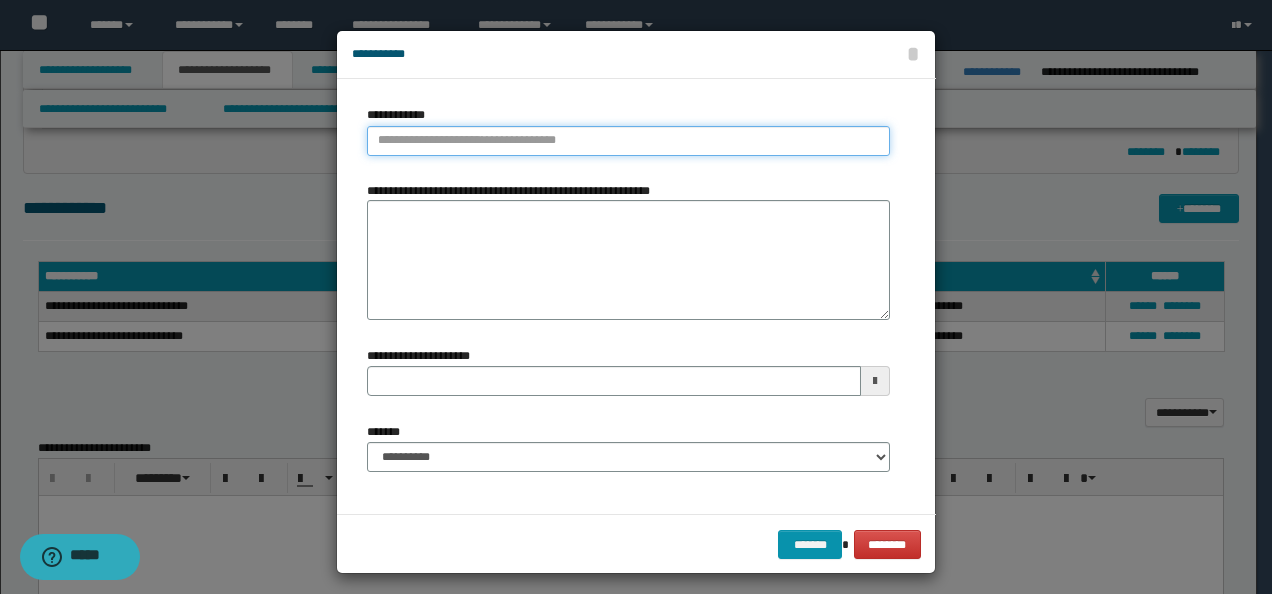 click on "**********" at bounding box center (628, 141) 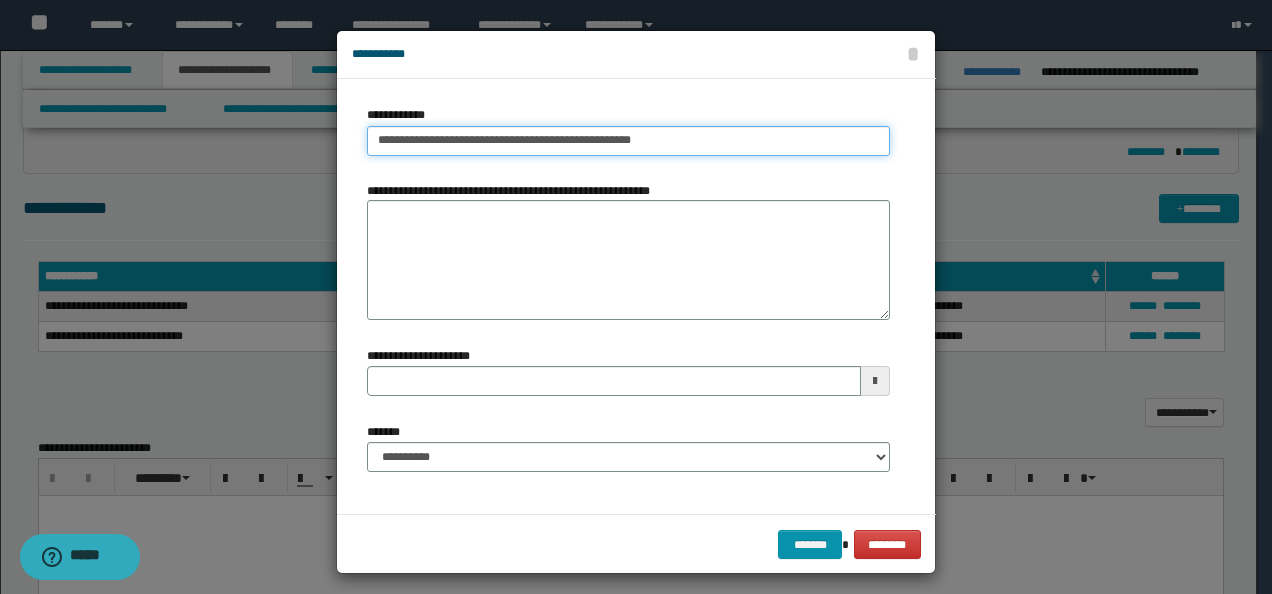 drag, startPoint x: 622, startPoint y: 138, endPoint x: 575, endPoint y: 141, distance: 47.095646 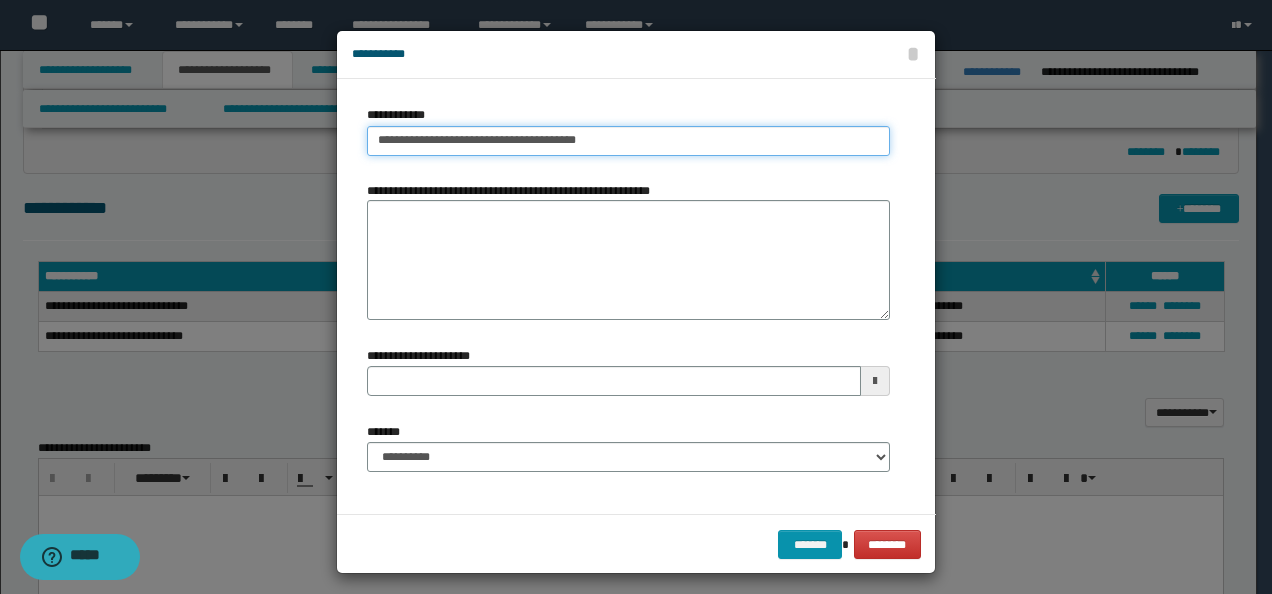 type on "**********" 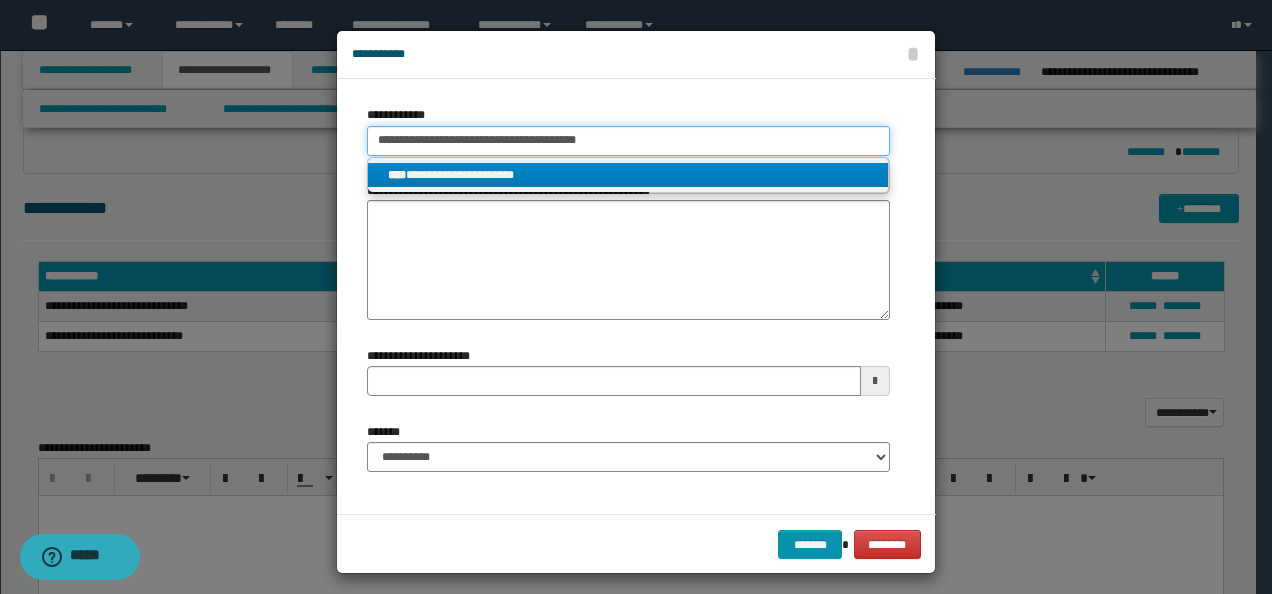 type on "**********" 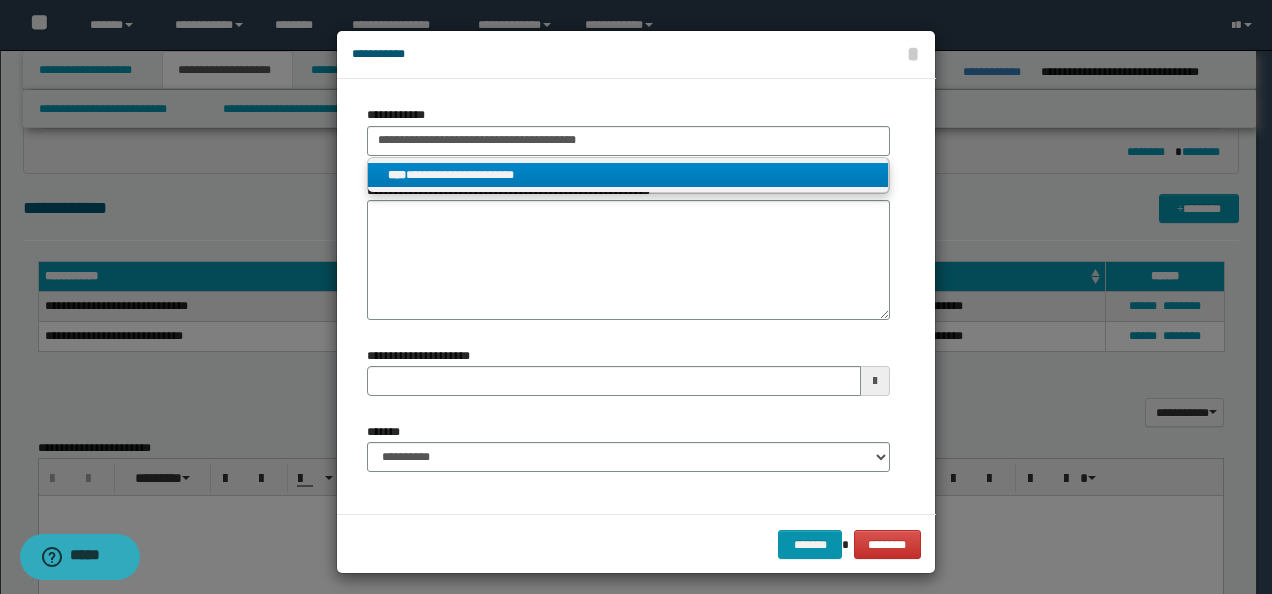 click on "**********" at bounding box center (628, 175) 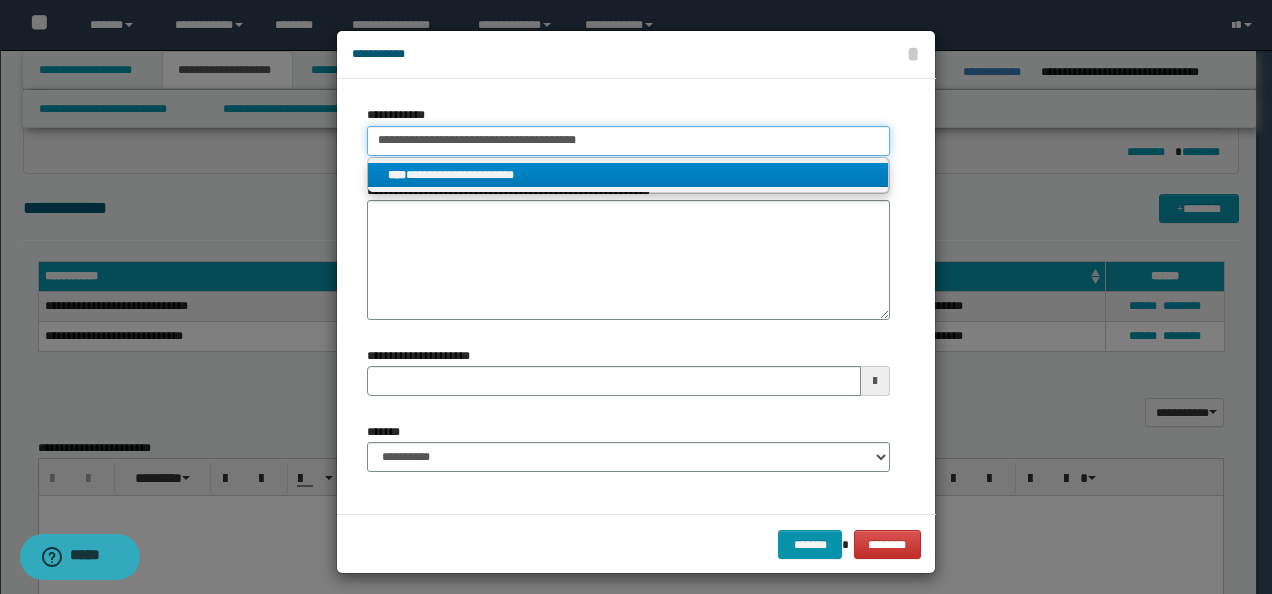 type 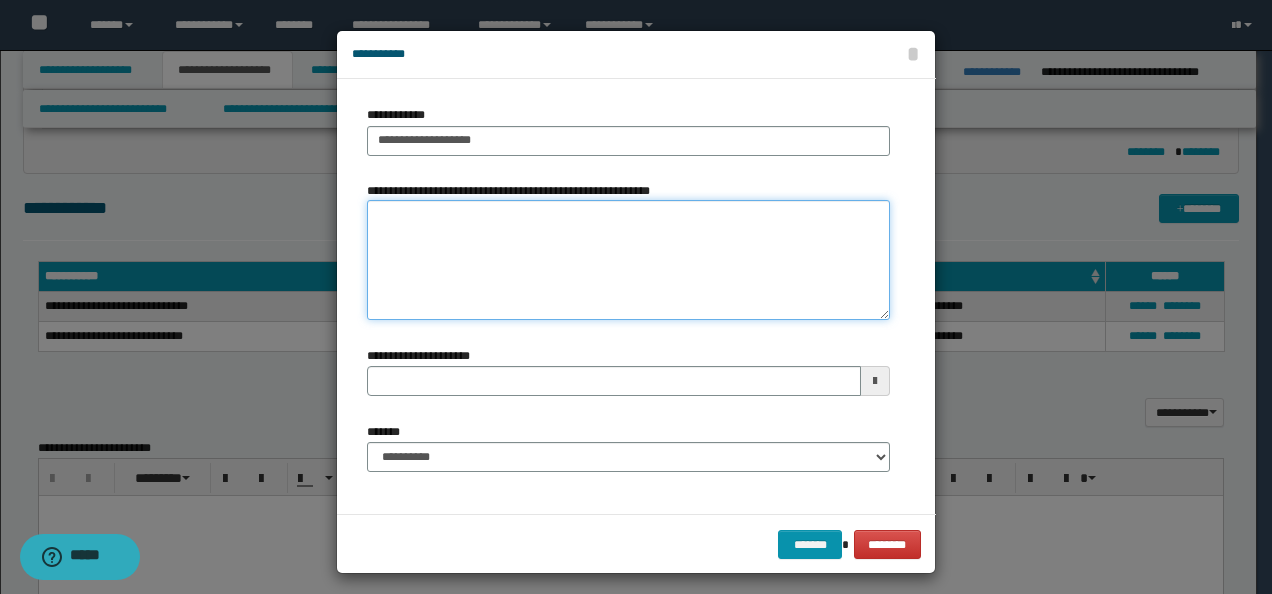 click on "**********" at bounding box center (628, 260) 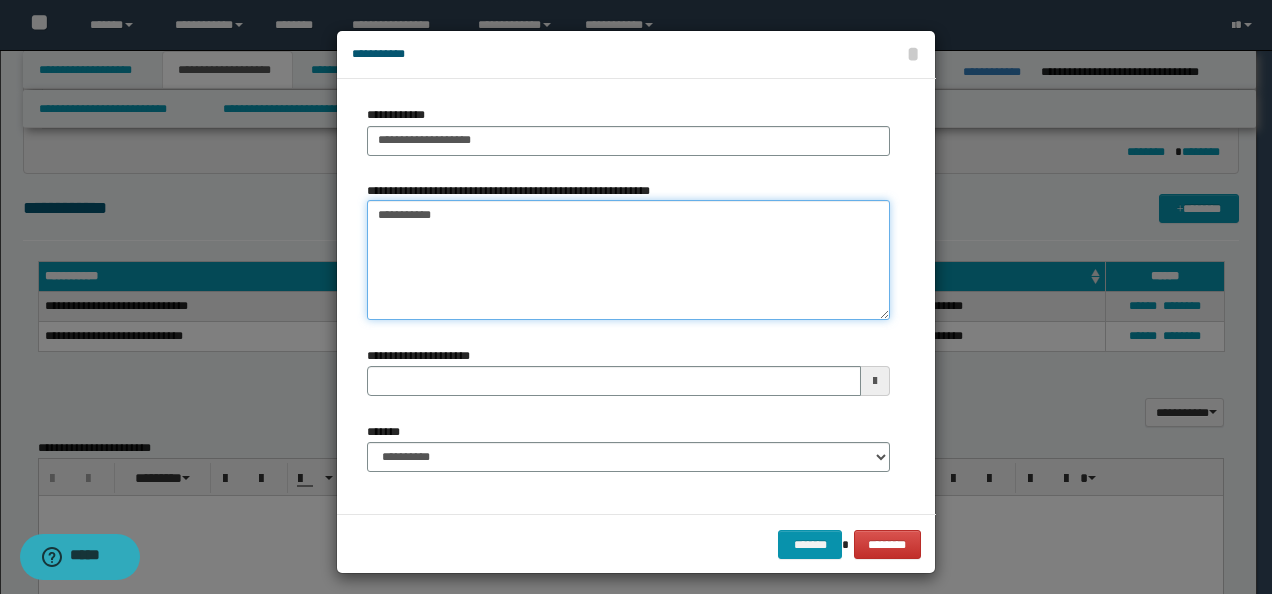 type 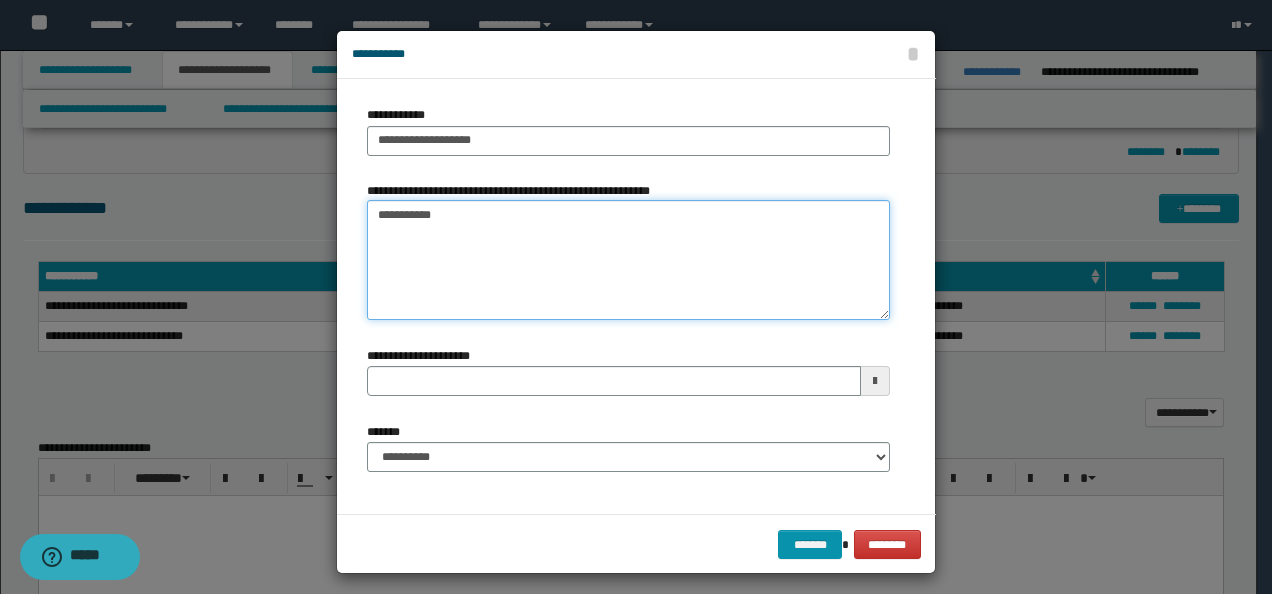 type on "**********" 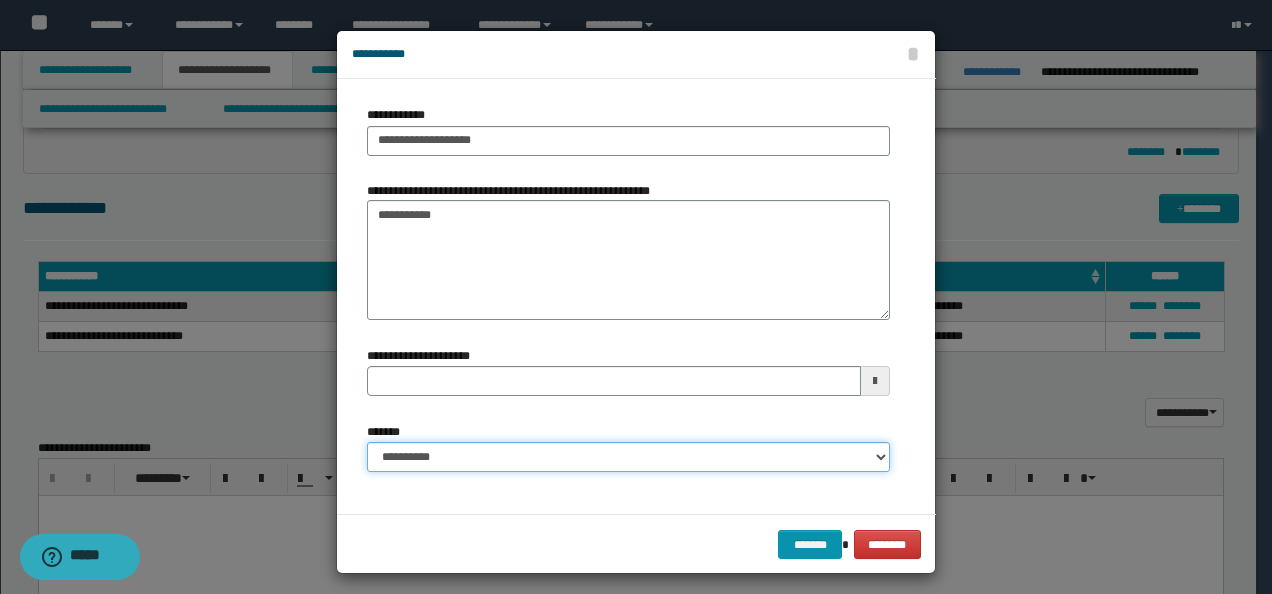 click on "**********" at bounding box center [628, 457] 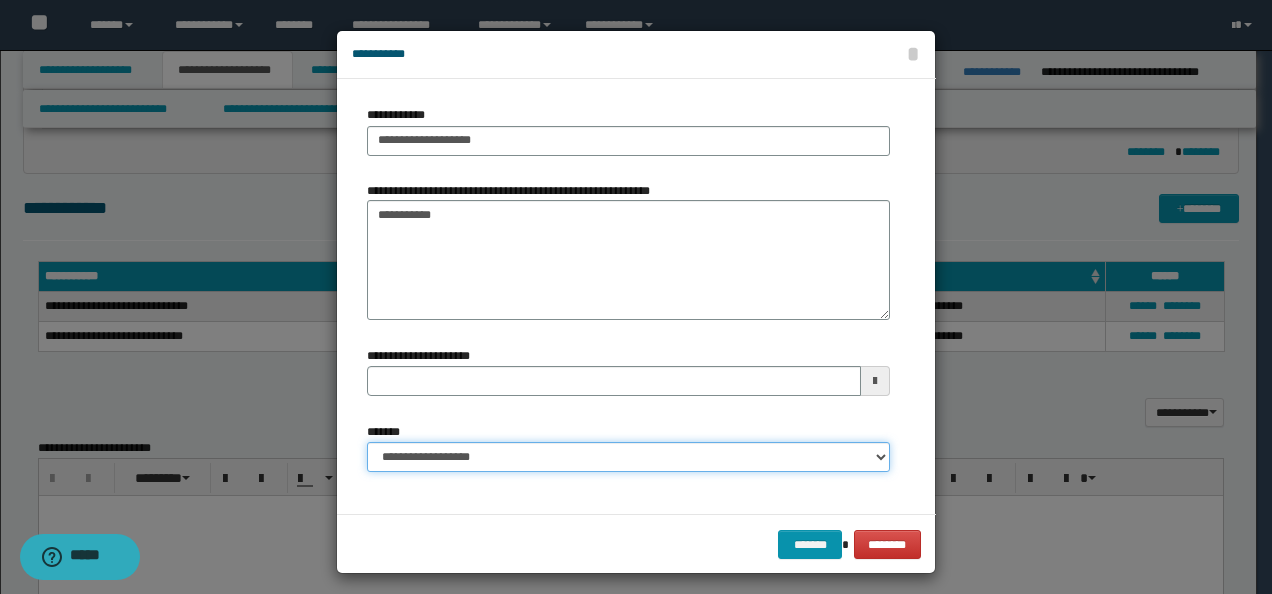 type 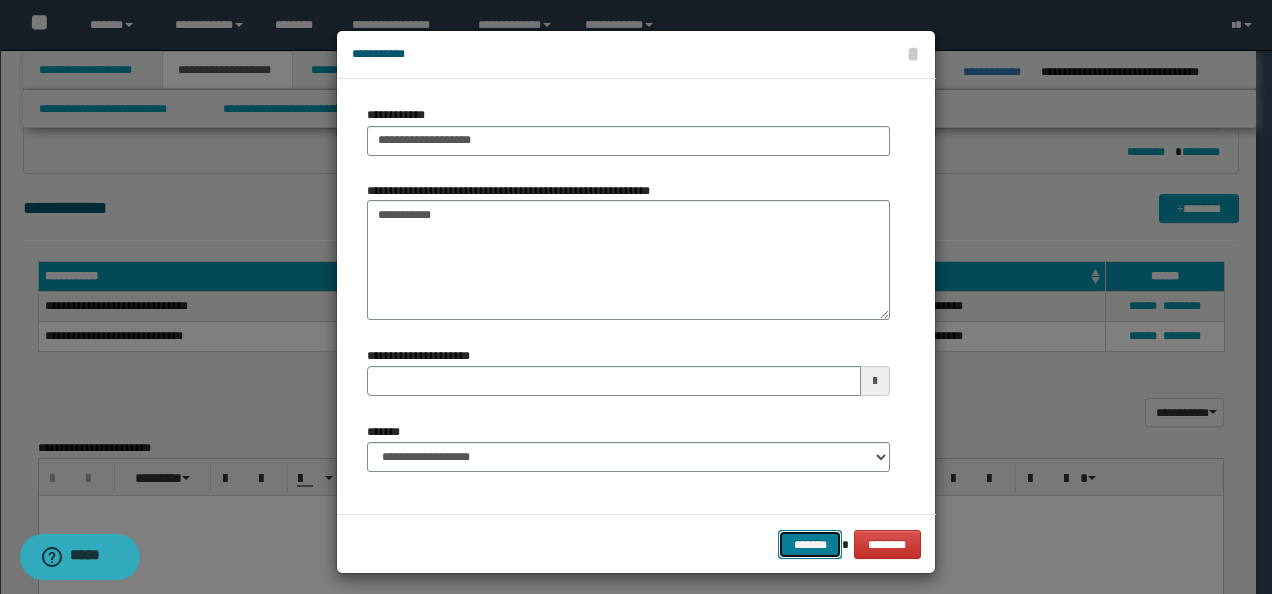 click on "*******" at bounding box center (810, 544) 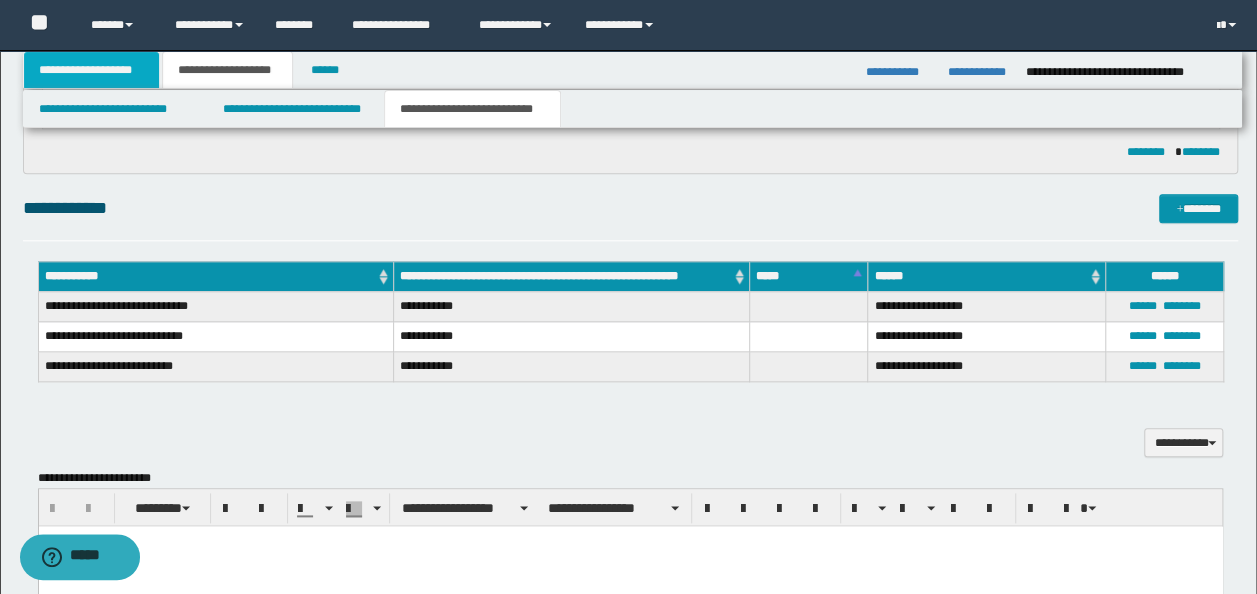 click on "**********" at bounding box center (92, 70) 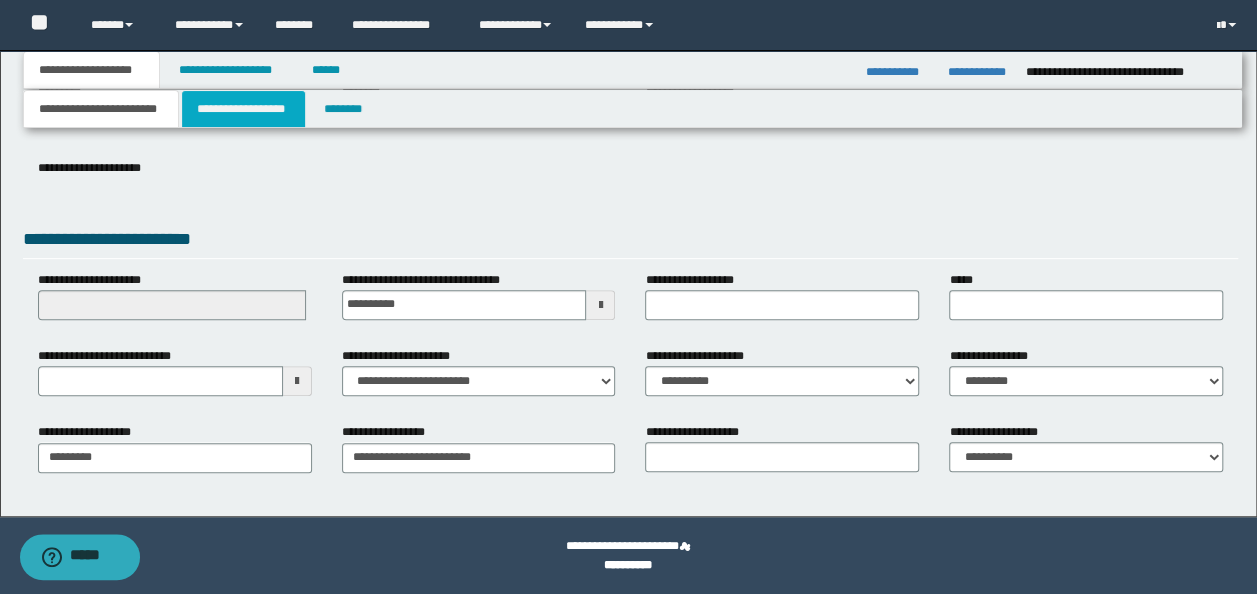 click on "**********" at bounding box center [243, 109] 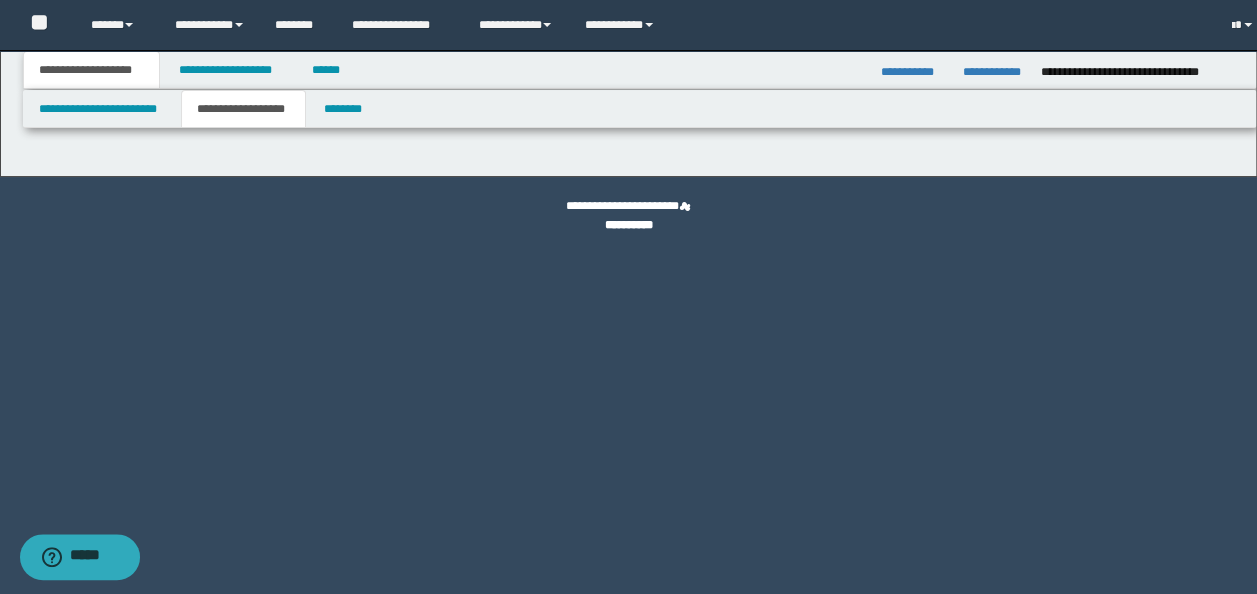 scroll, scrollTop: 0, scrollLeft: 0, axis: both 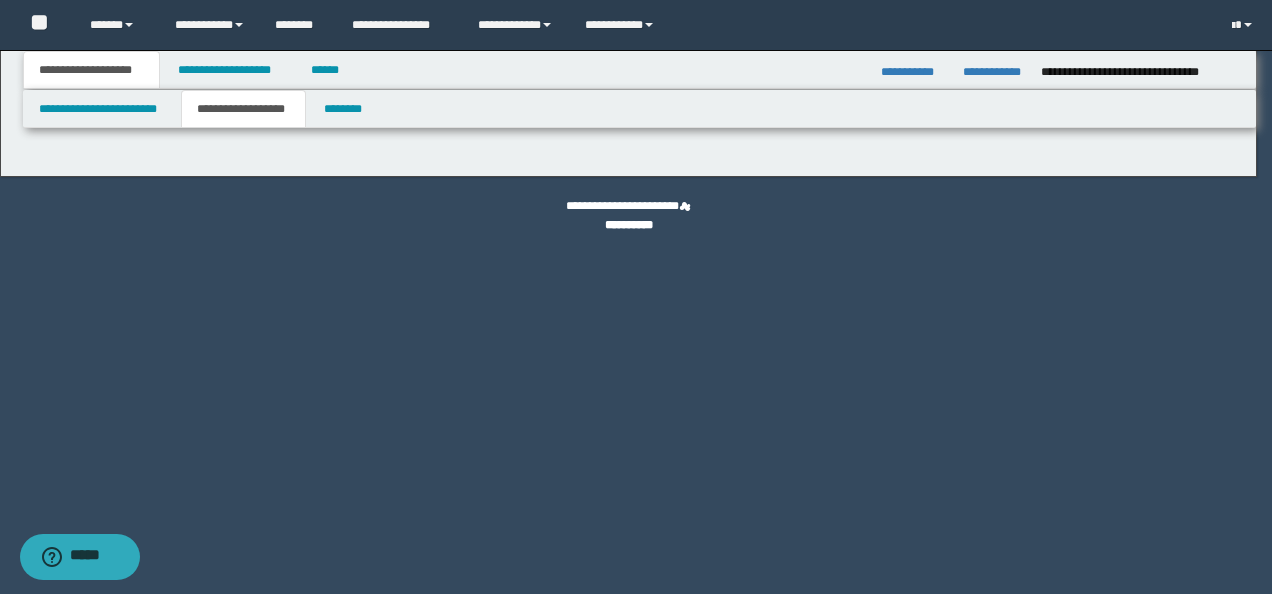 type on "********" 